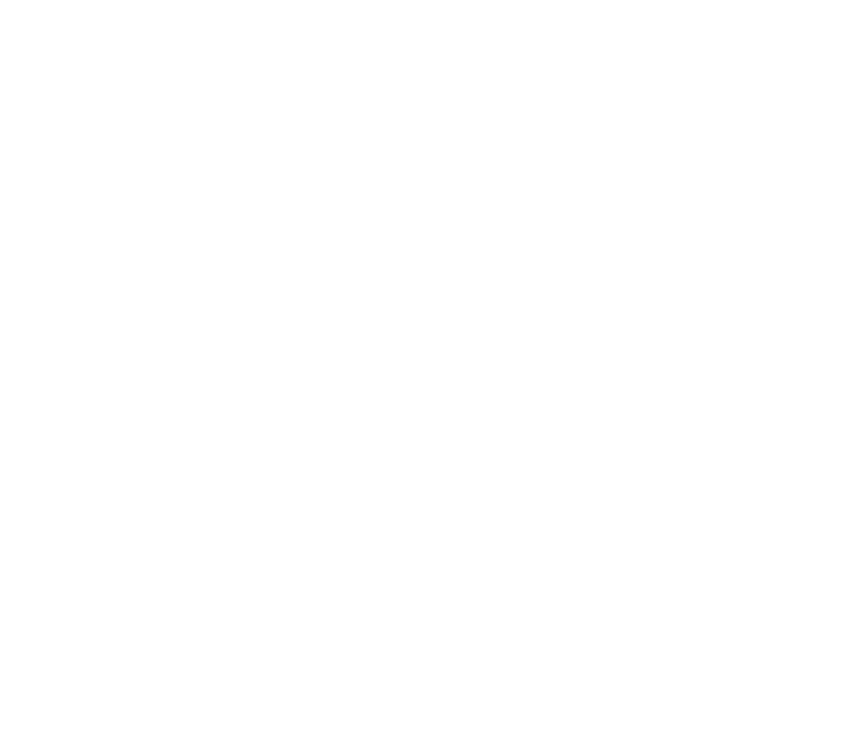 scroll, scrollTop: 0, scrollLeft: 0, axis: both 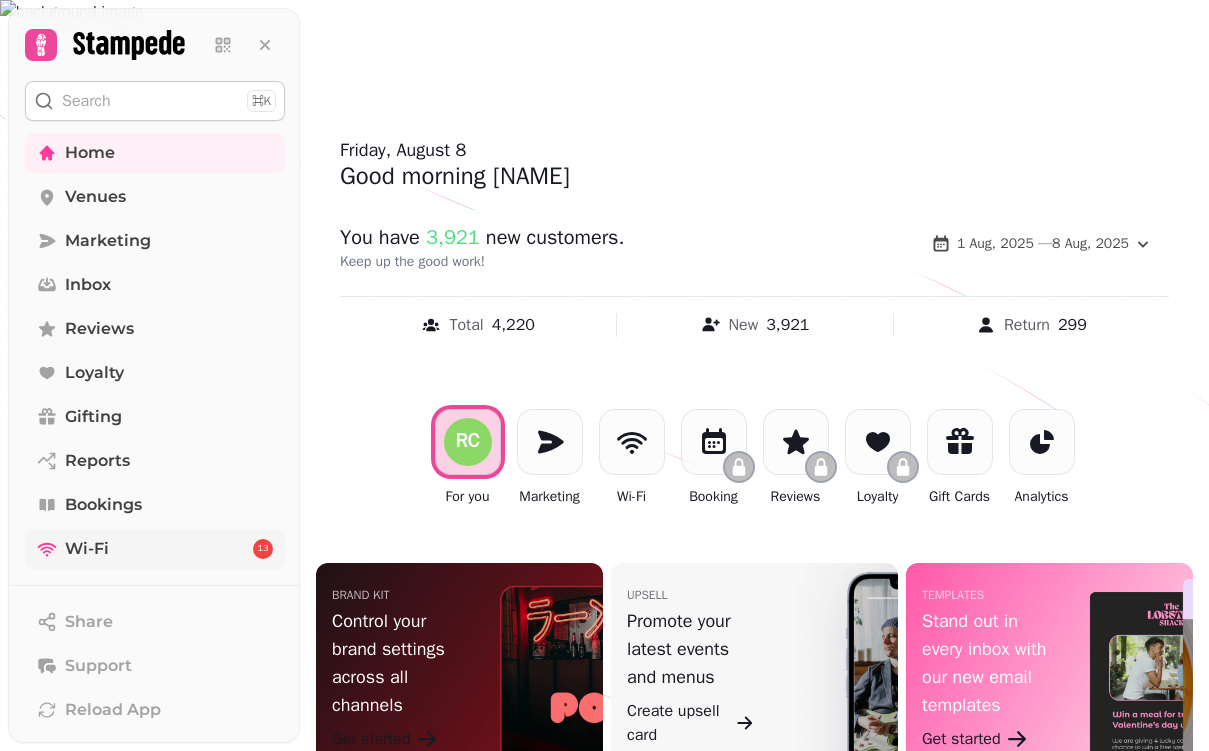 click on "Wi-Fi" at bounding box center [87, 549] 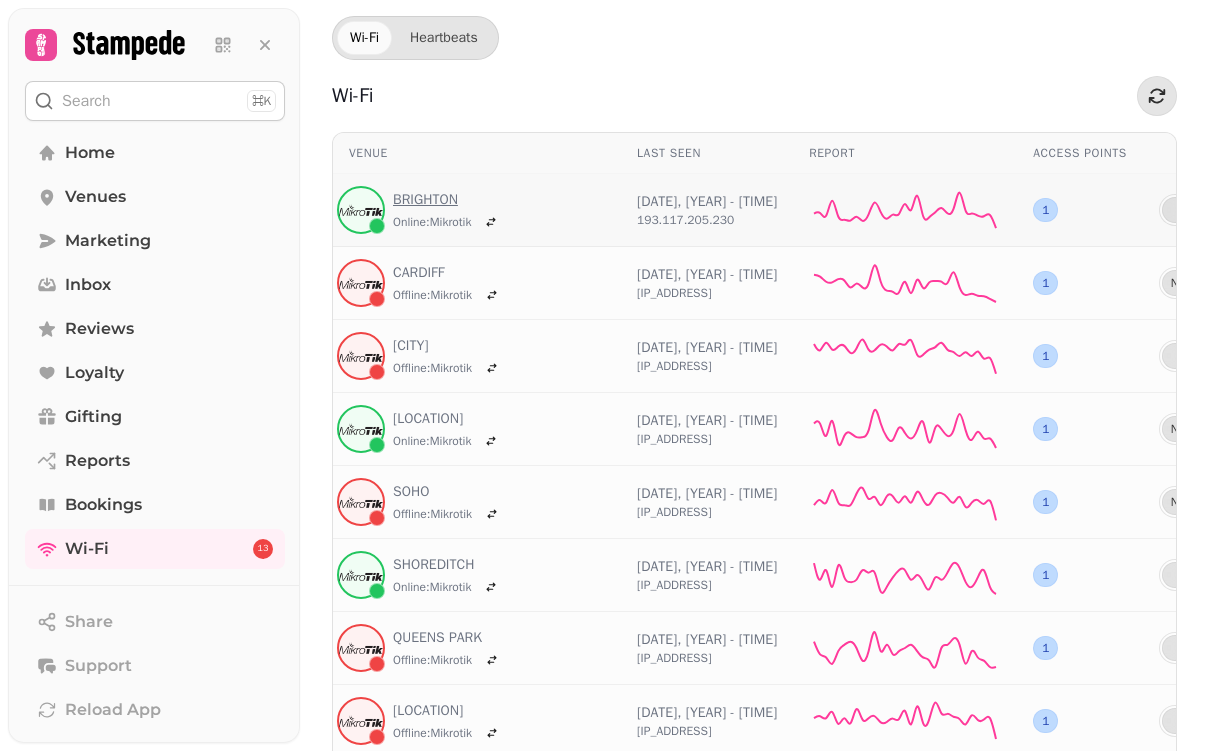 click on "BRIGHTON" at bounding box center [448, 200] 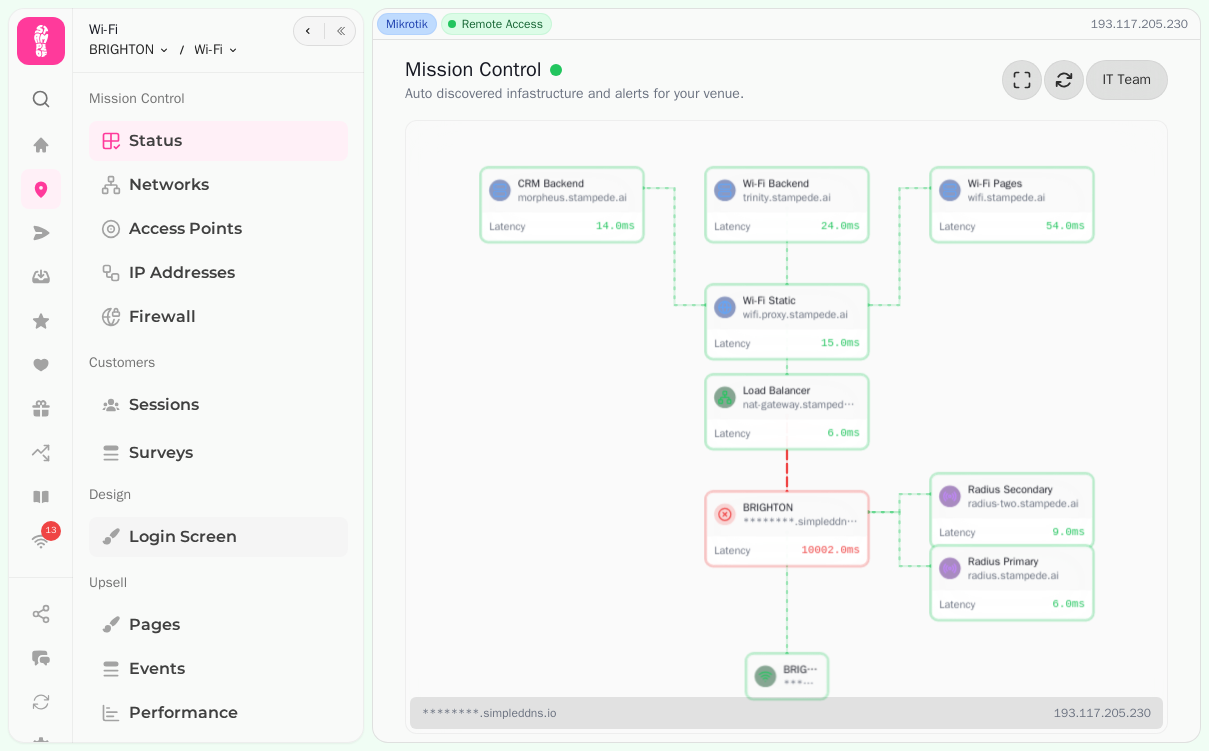click on "Login screen" at bounding box center [183, 537] 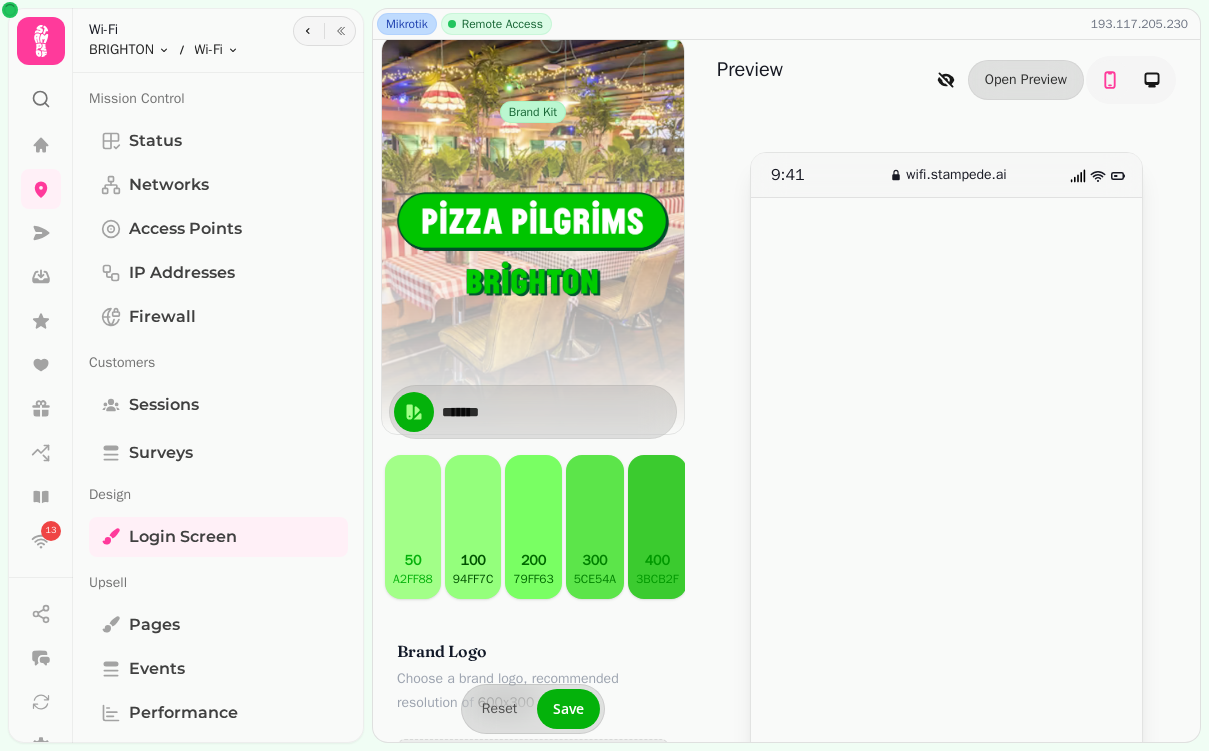 scroll, scrollTop: 172, scrollLeft: 0, axis: vertical 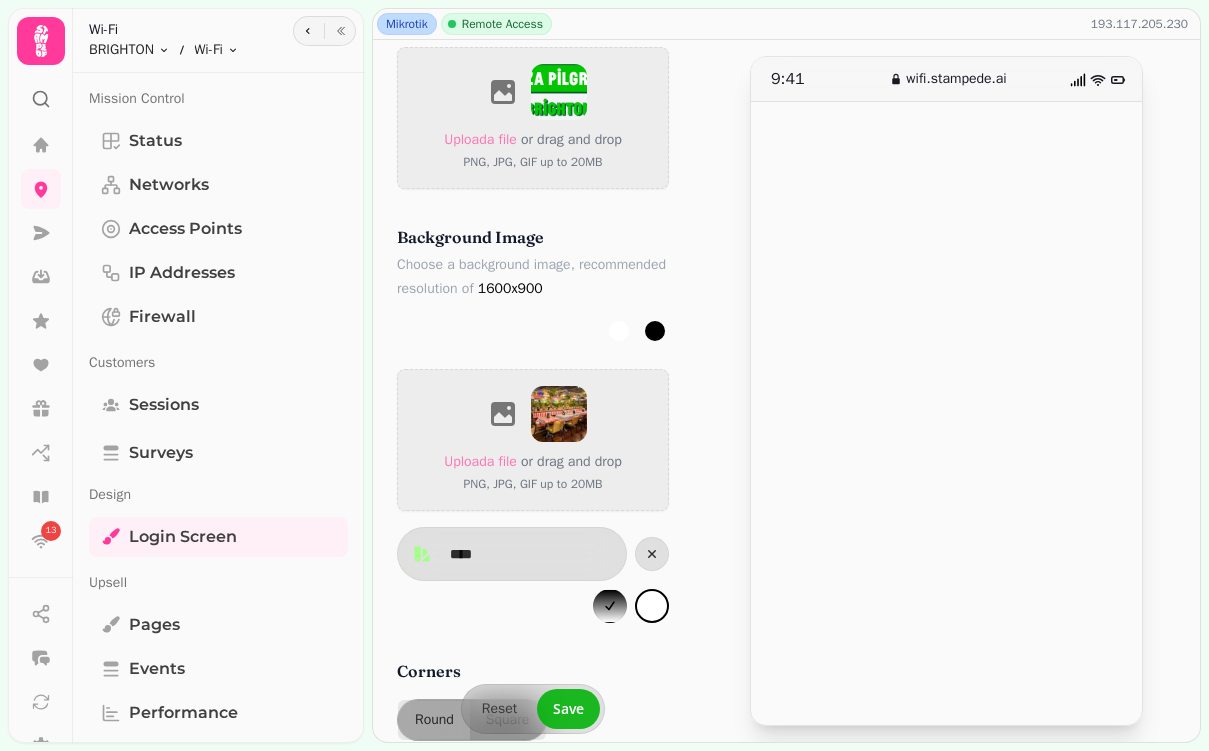 click on "Save" at bounding box center [568, 709] 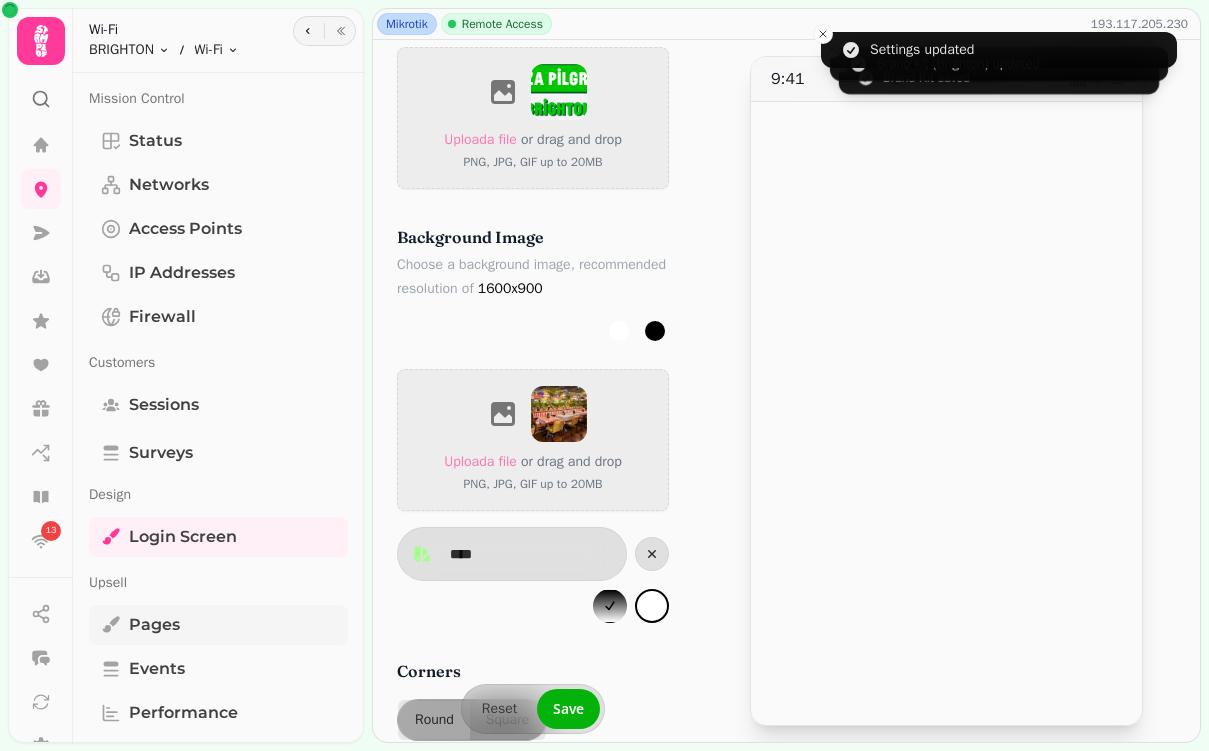 click on "Pages" at bounding box center [154, 625] 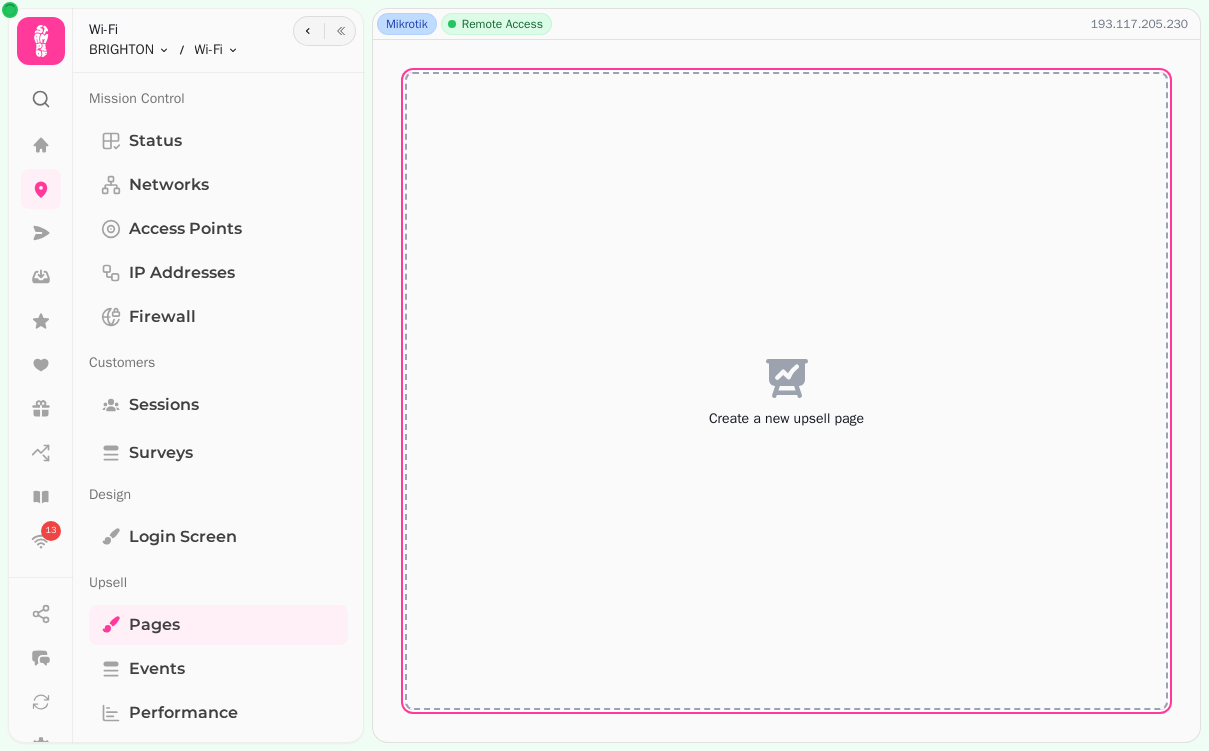 click 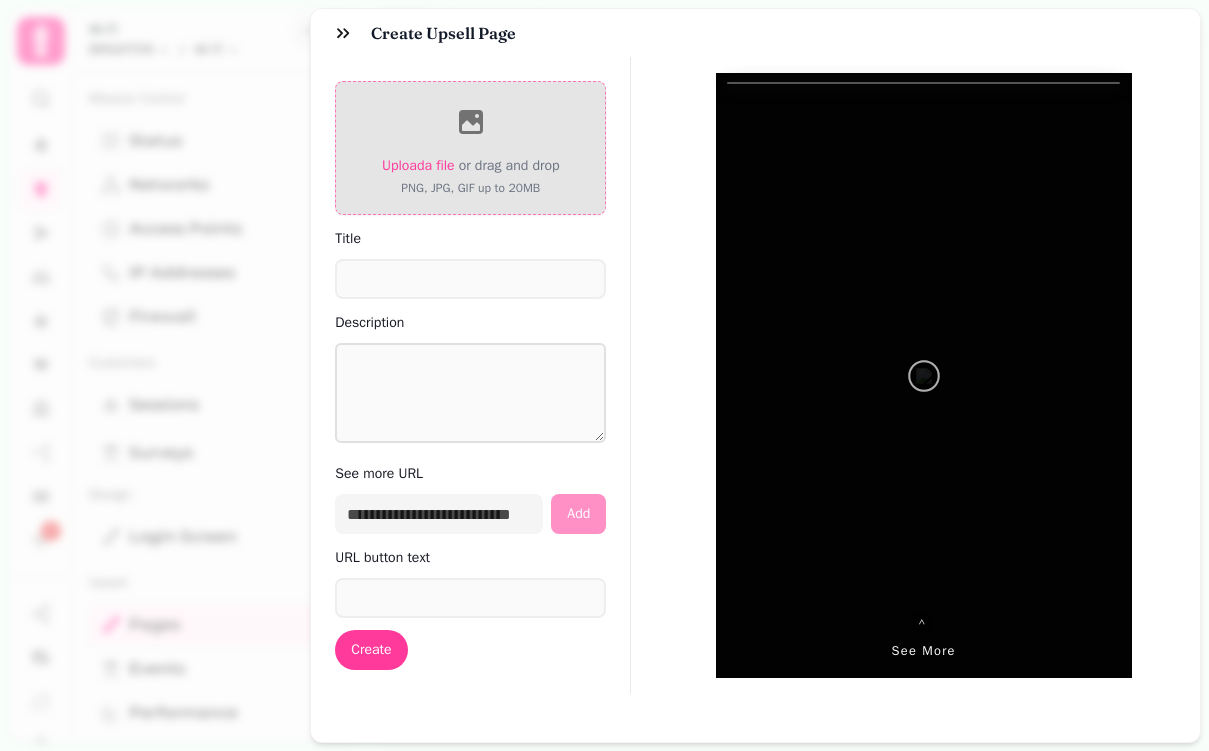 click on "Upload  a file" at bounding box center (418, 165) 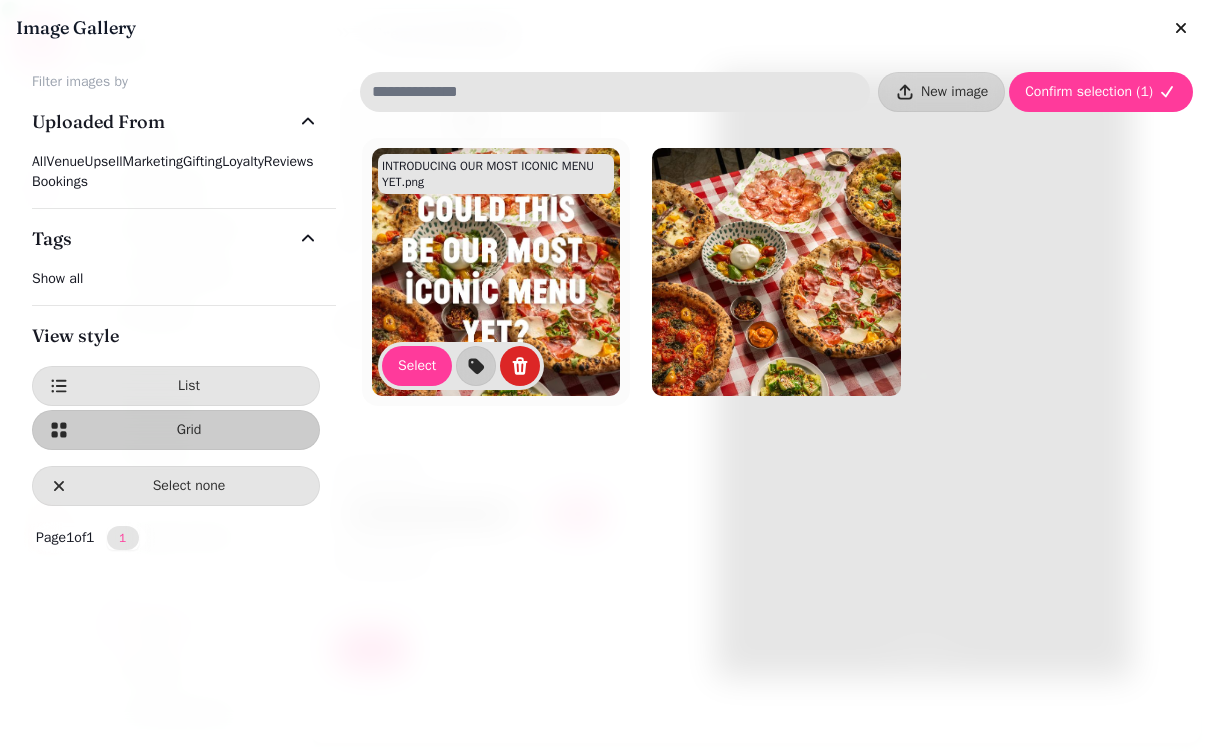 click at bounding box center (496, 272) 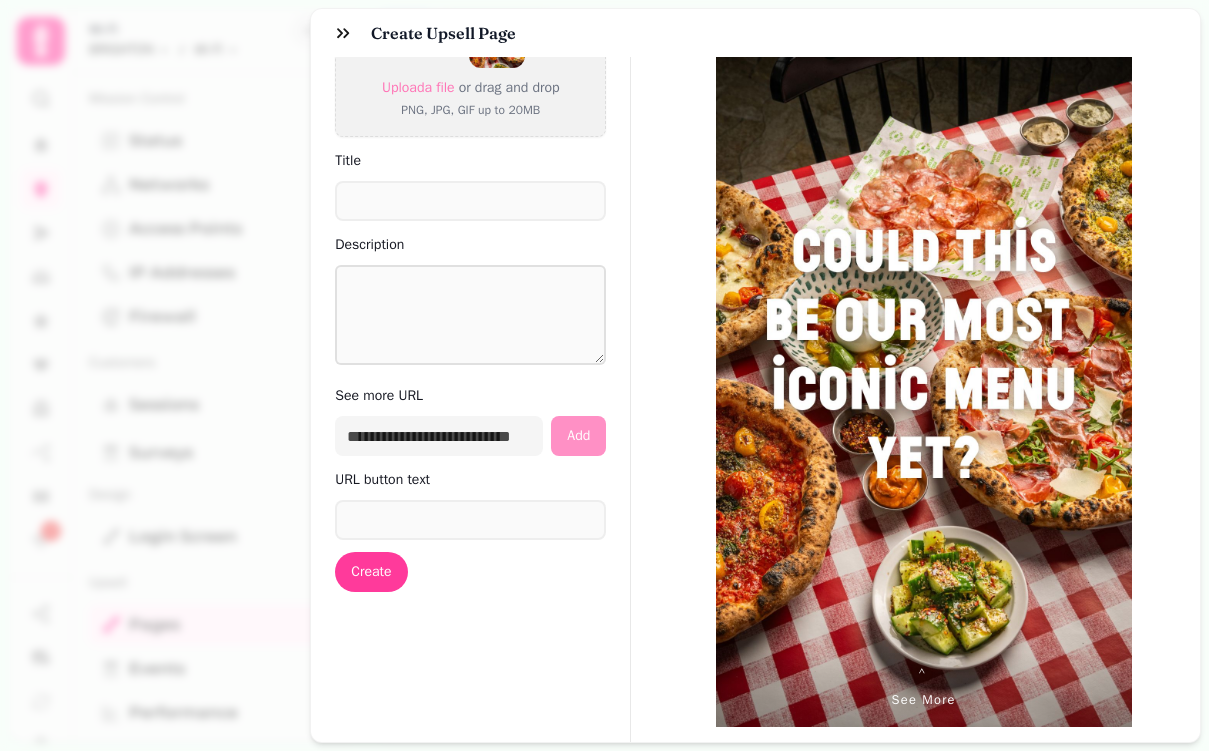 scroll, scrollTop: 80, scrollLeft: 0, axis: vertical 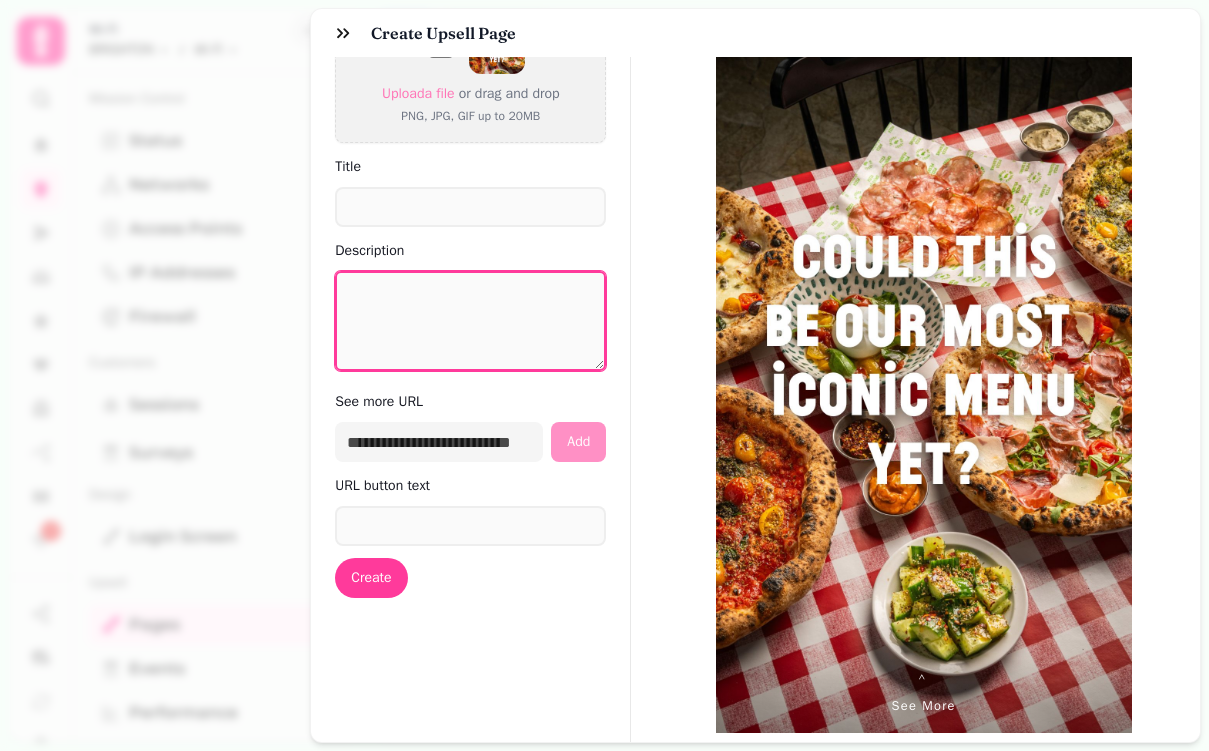click on "Description" at bounding box center (470, 321) 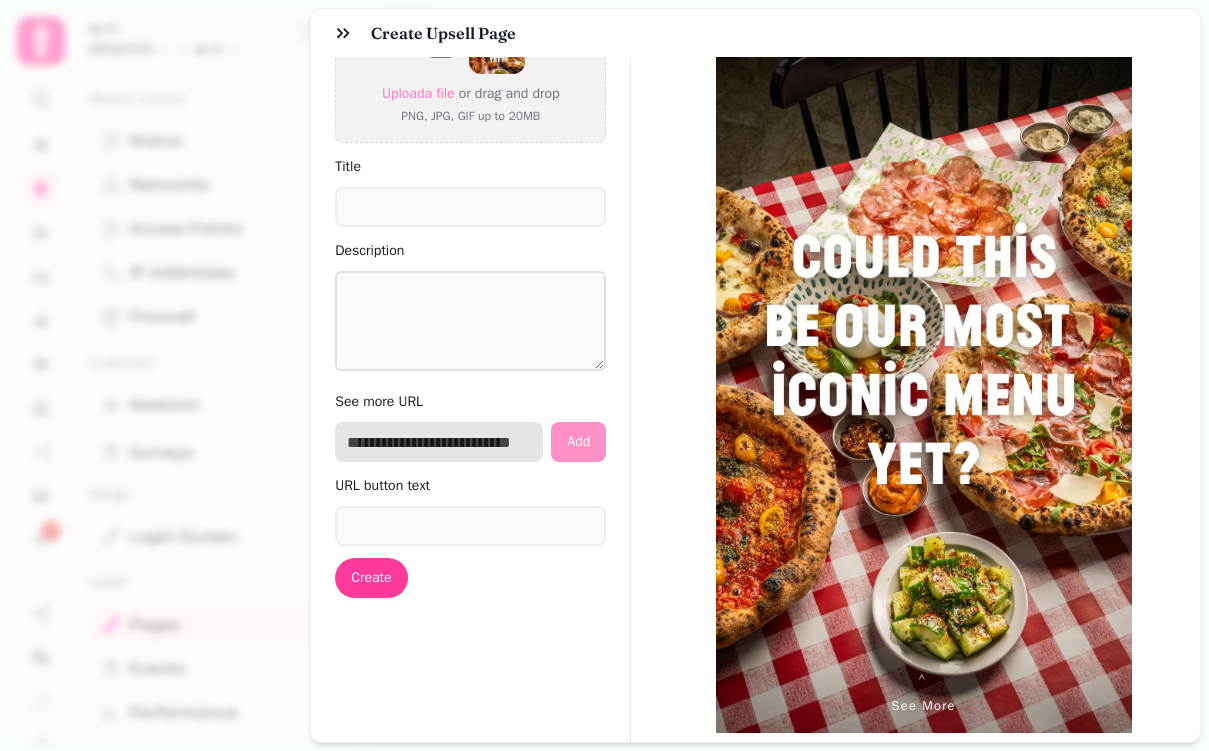 click at bounding box center (439, 442) 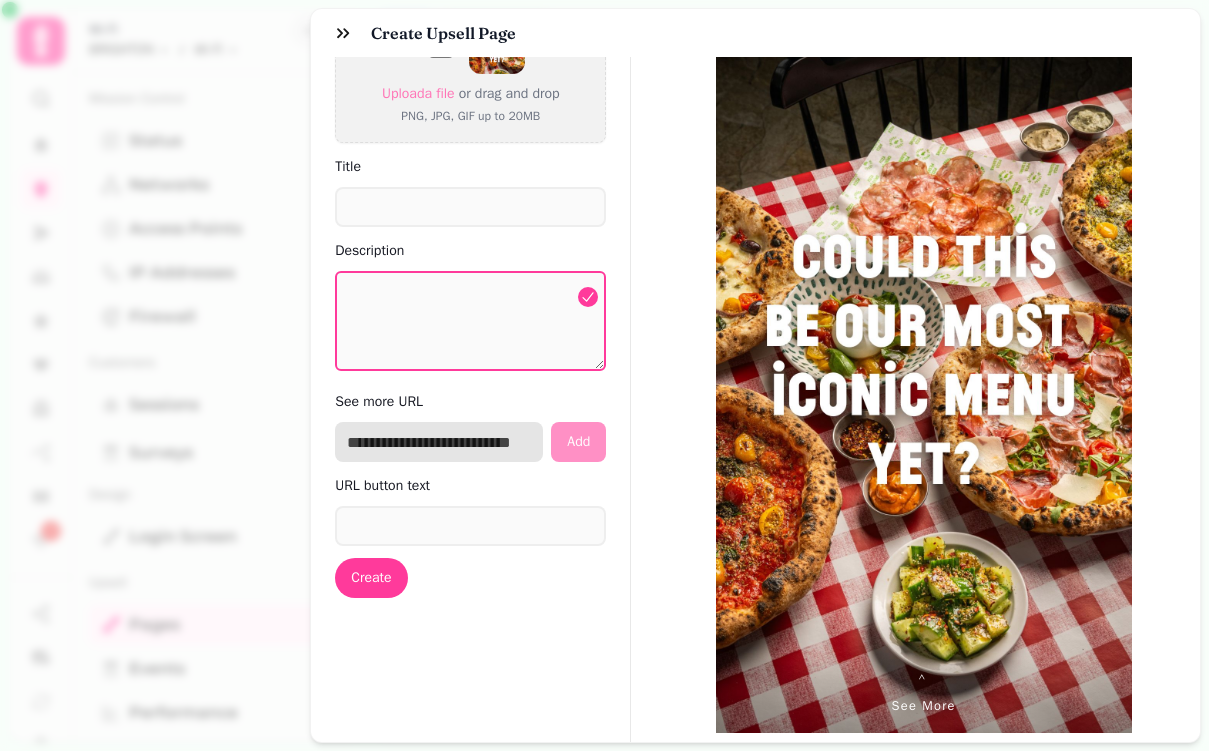 click at bounding box center [439, 442] 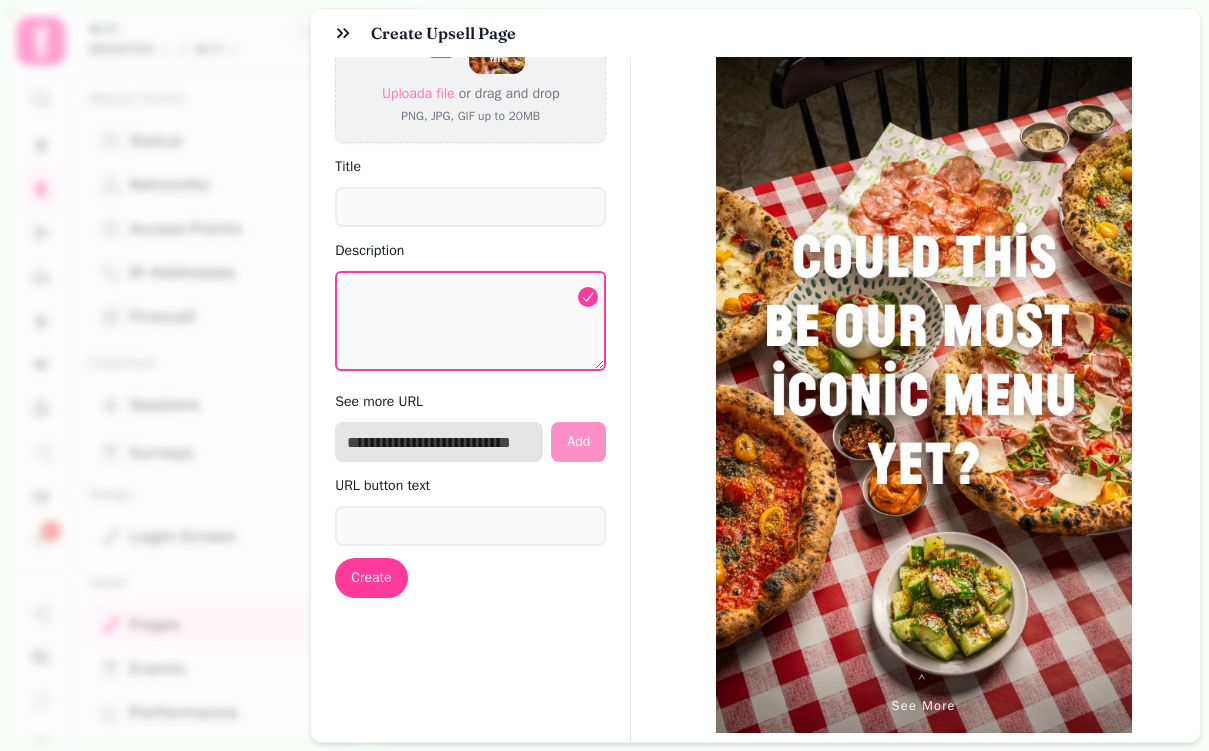 paste on "**********" 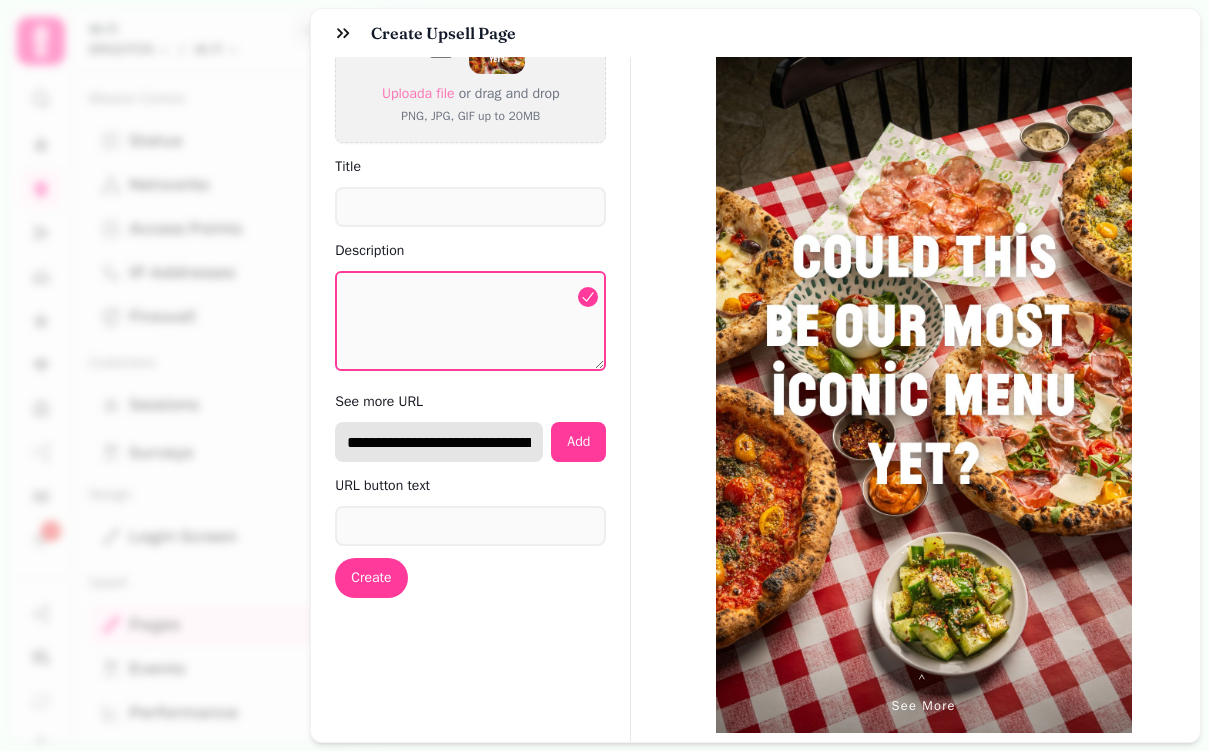 scroll, scrollTop: 0, scrollLeft: 189, axis: horizontal 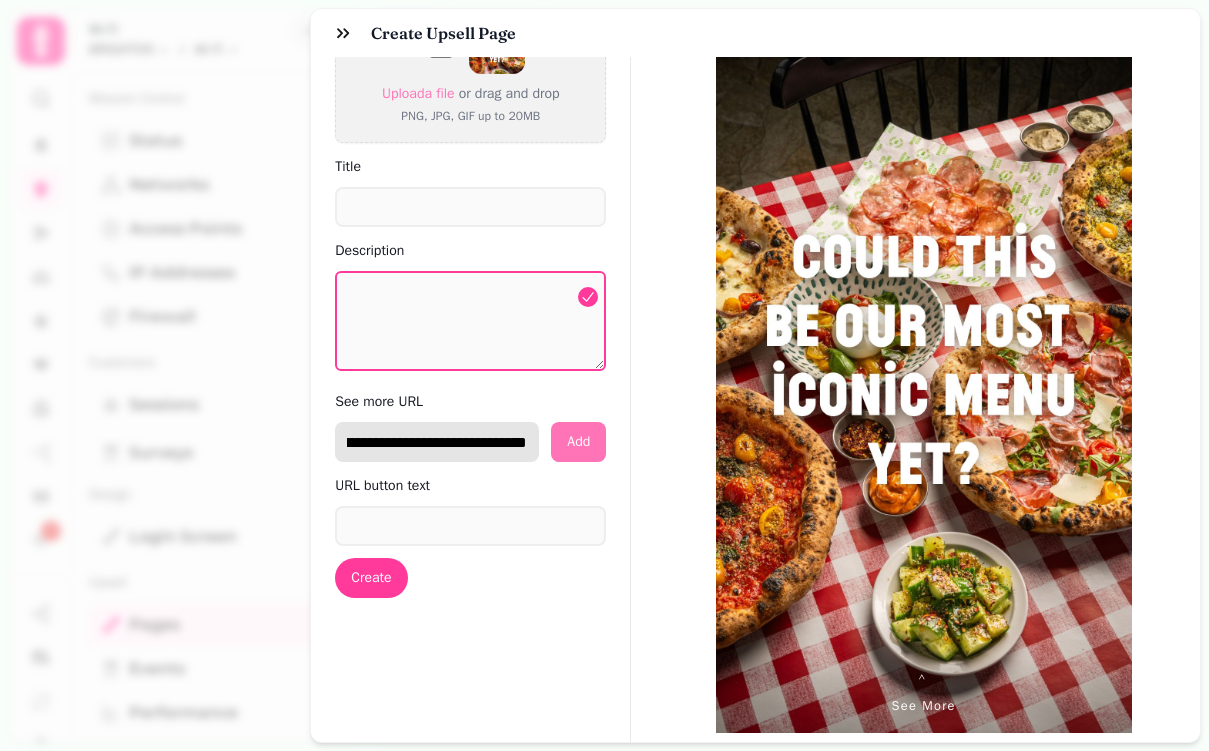 type on "**********" 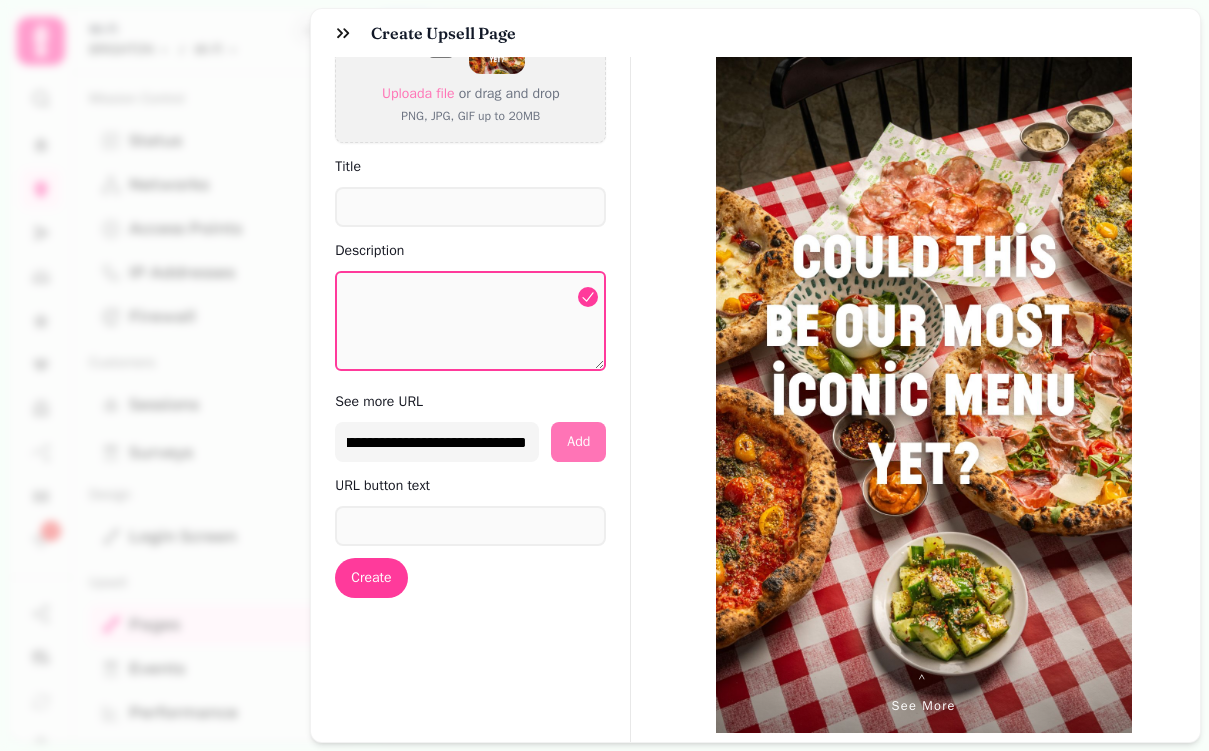 click on "Add" at bounding box center [578, 442] 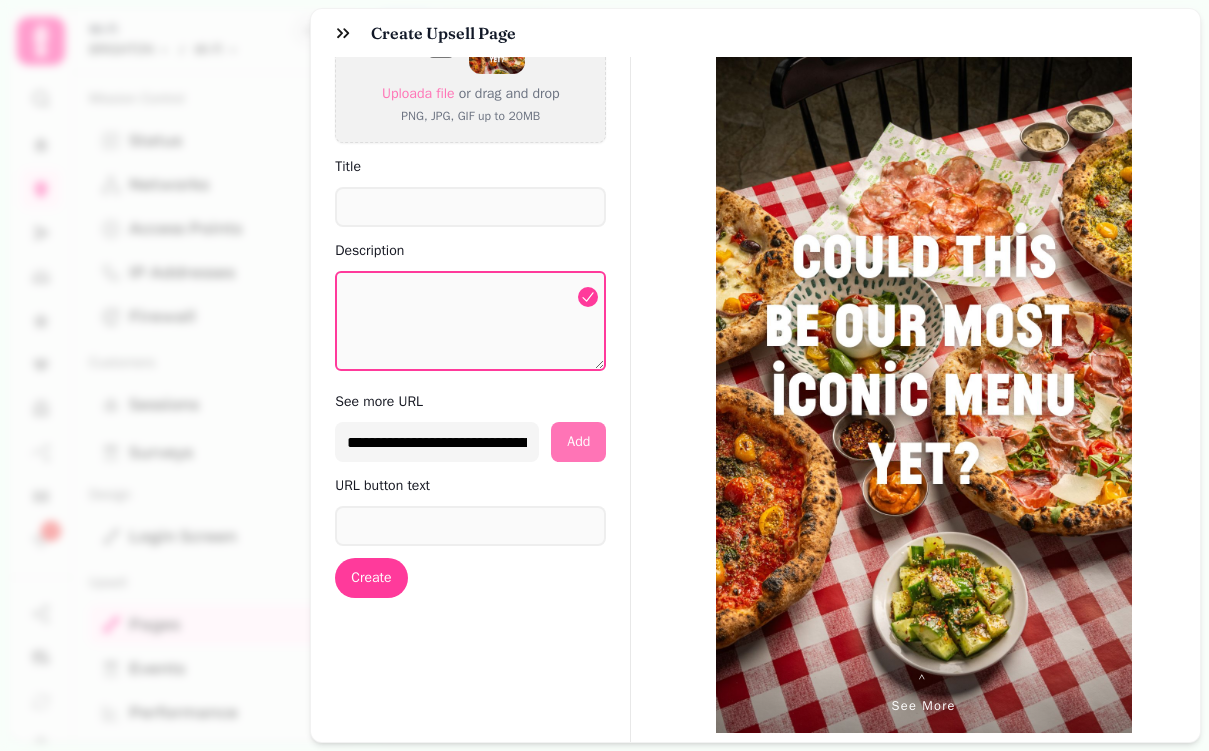 select on "**********" 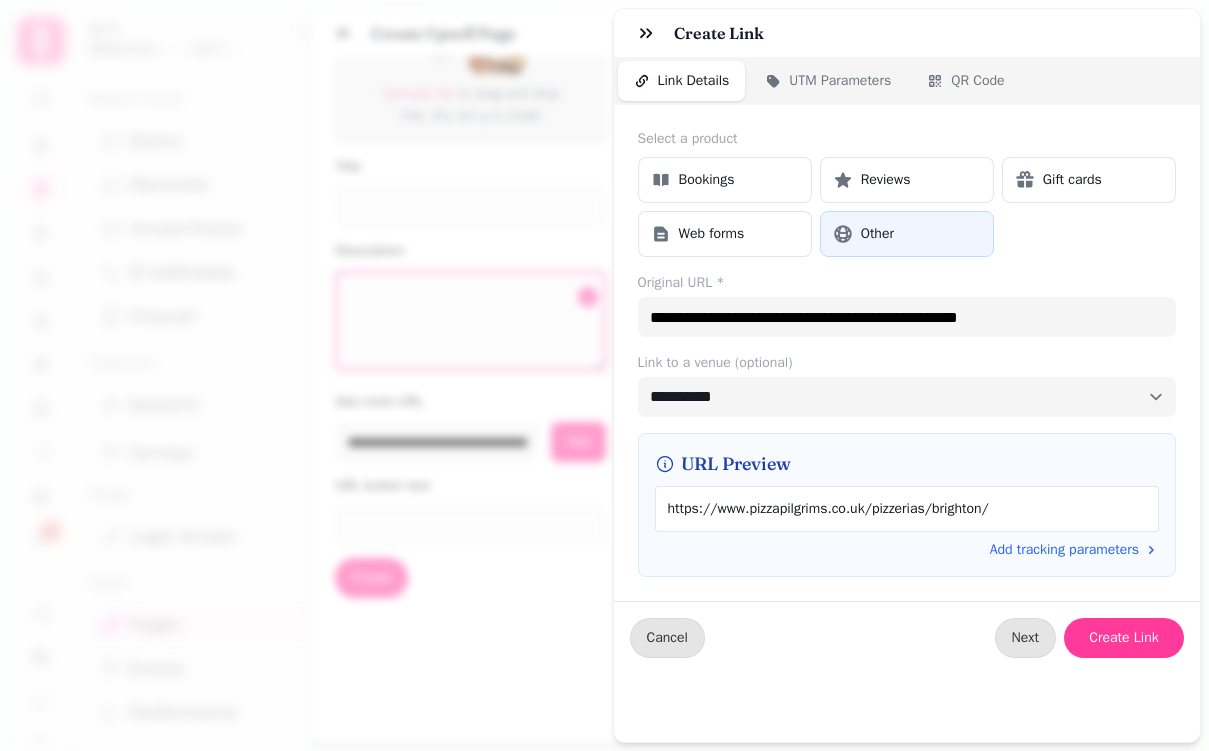 click on "https://www.pizzapilgrims.co.uk/pizzerias/brighton/" at bounding box center [907, 509] 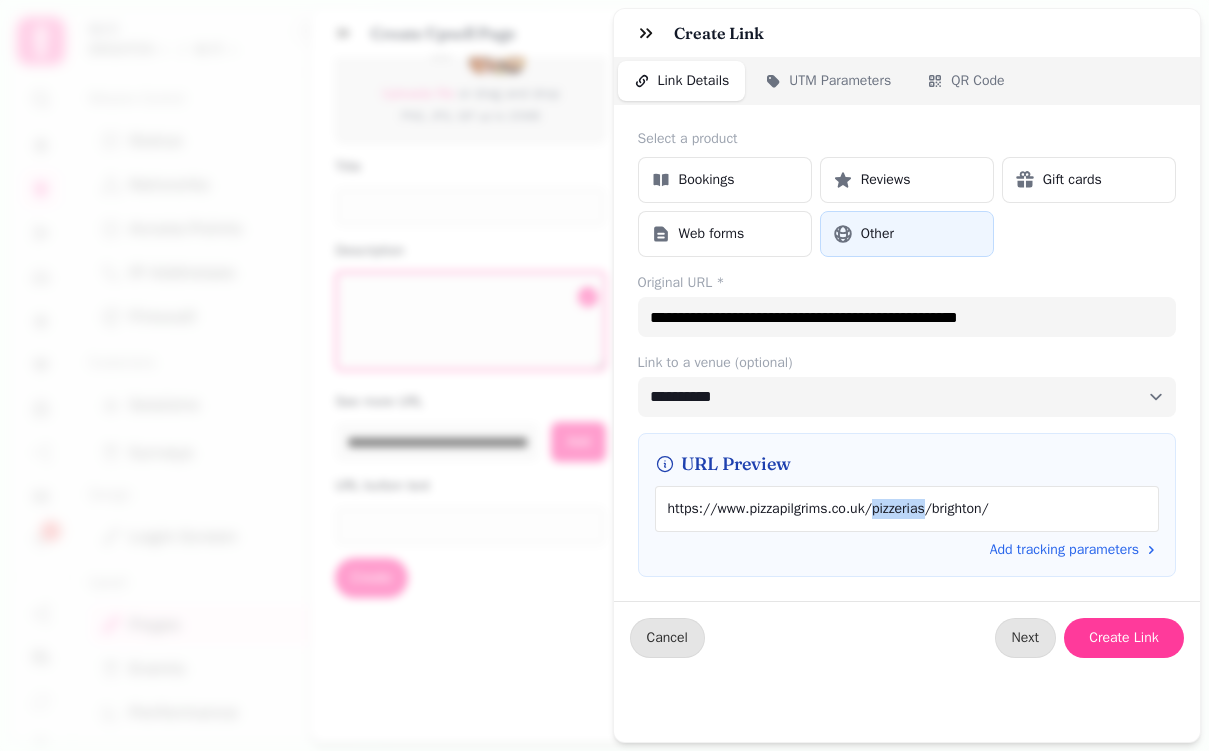 click on "https://www.pizzapilgrims.co.uk/pizzerias/brighton/" at bounding box center (907, 509) 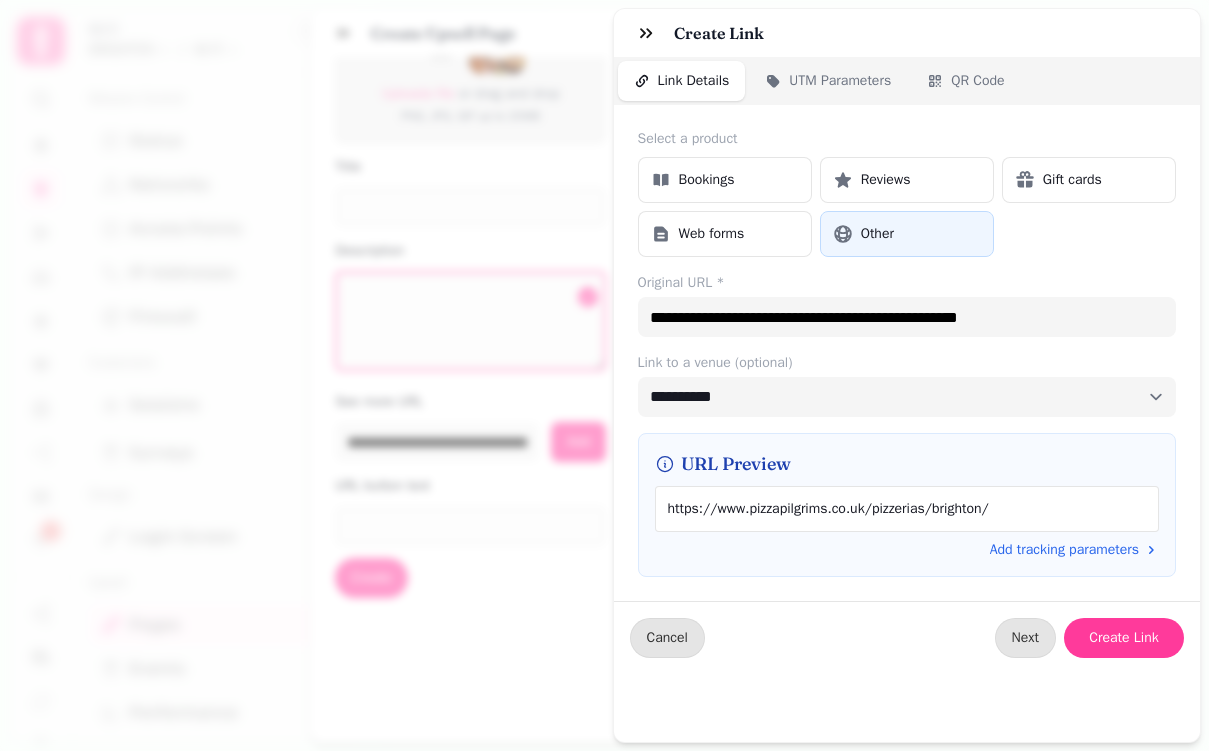 click on "https://www.pizzapilgrims.co.uk/pizzerias/brighton/" at bounding box center [907, 509] 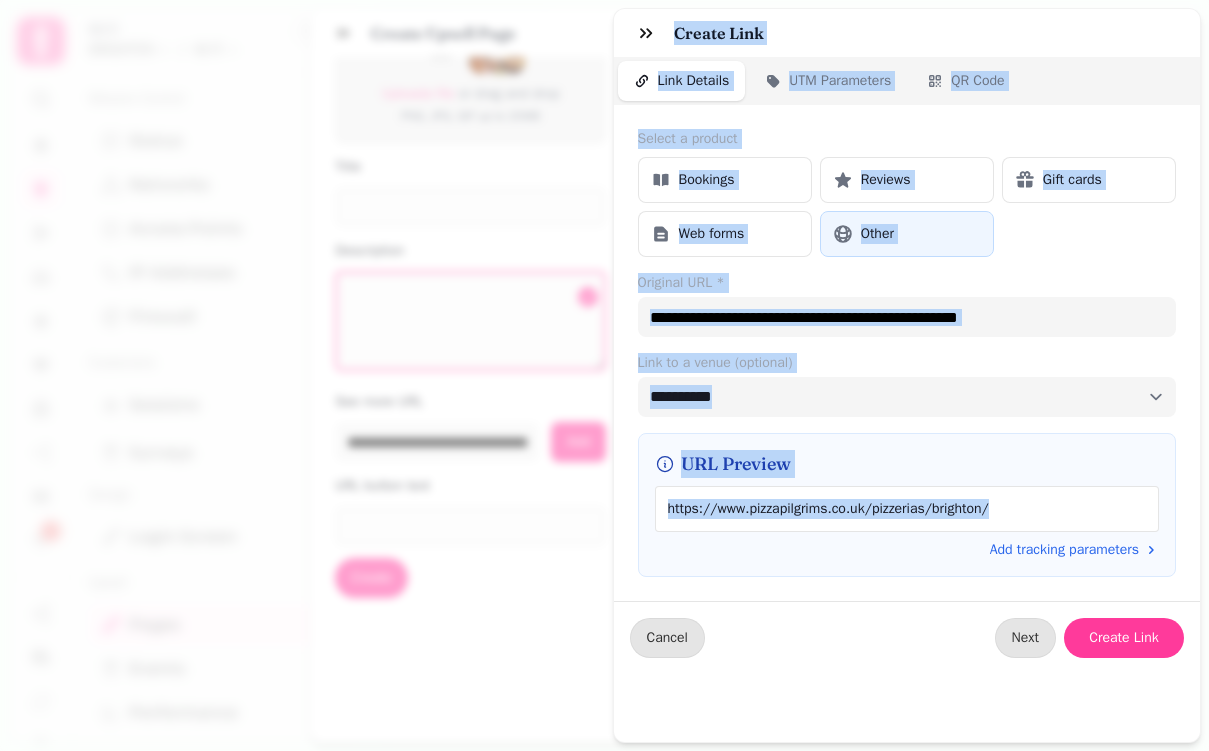 drag, startPoint x: 1002, startPoint y: 507, endPoint x: 586, endPoint y: 507, distance: 416 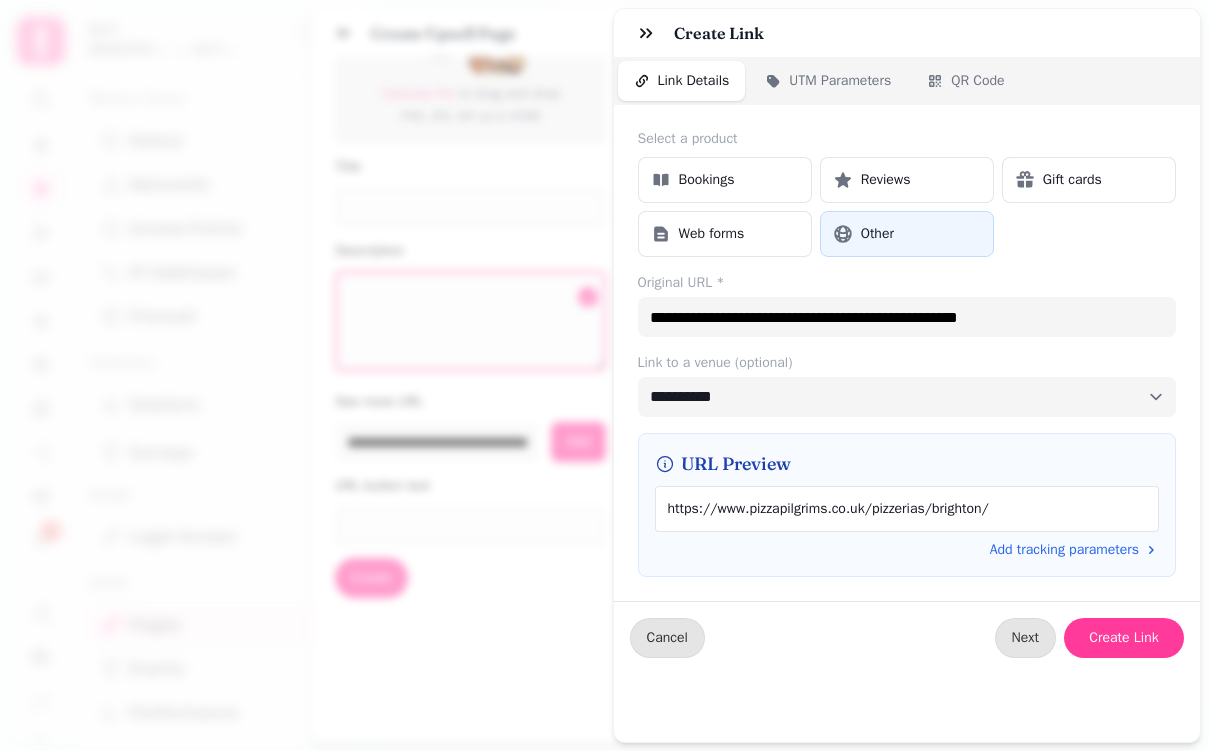 click on "URL Preview https://www.pizzapilgrims.co.uk/pizzerias/brighton/ Add tracking parameters" at bounding box center [907, 505] 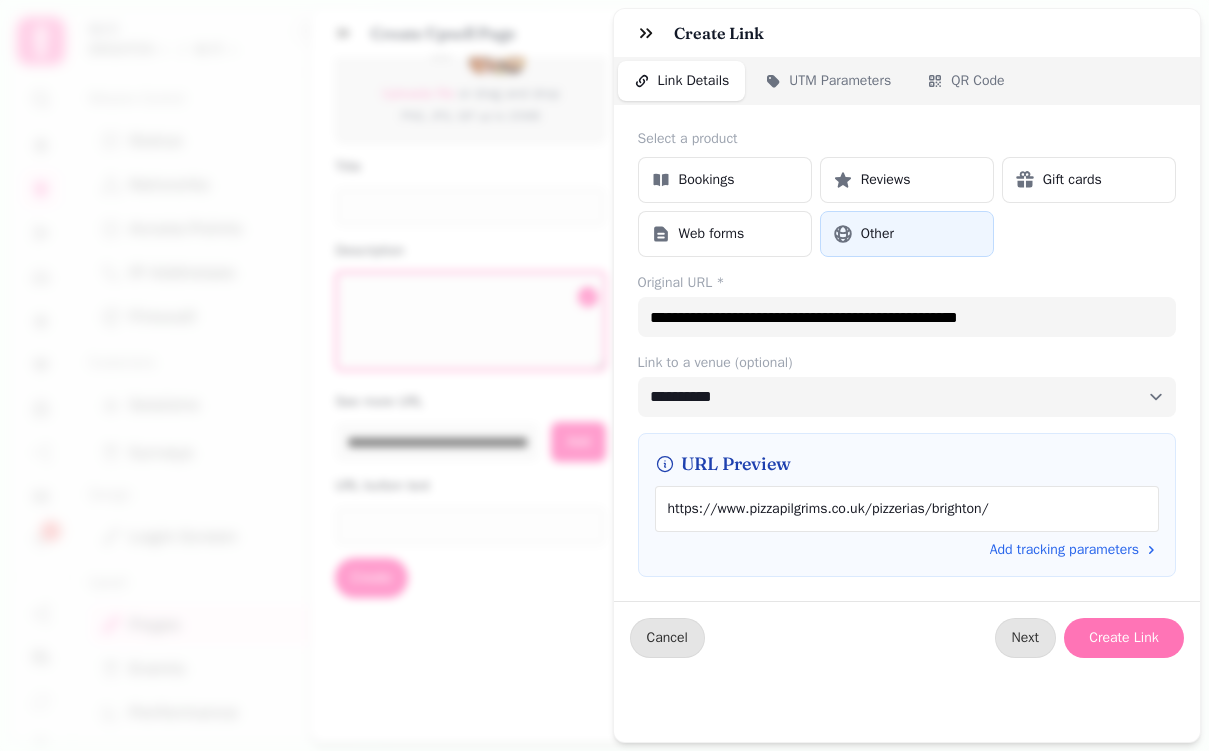 click on "Create Link" at bounding box center [1124, 638] 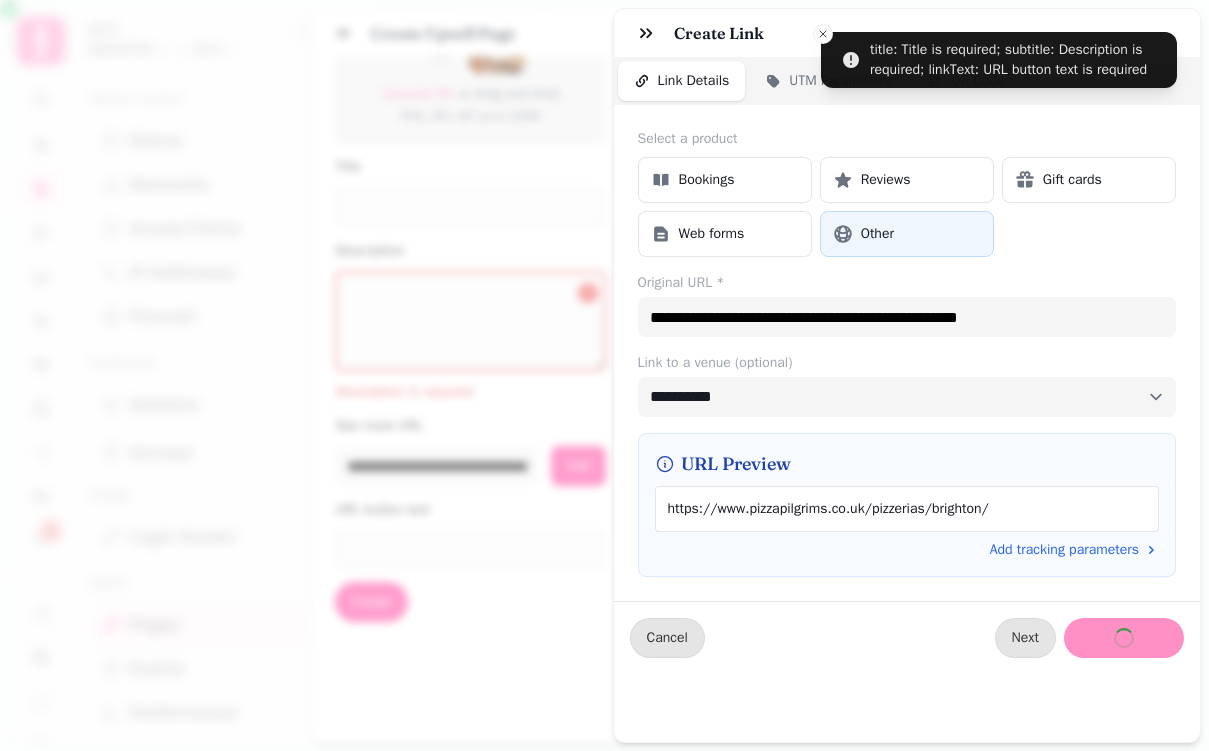 type 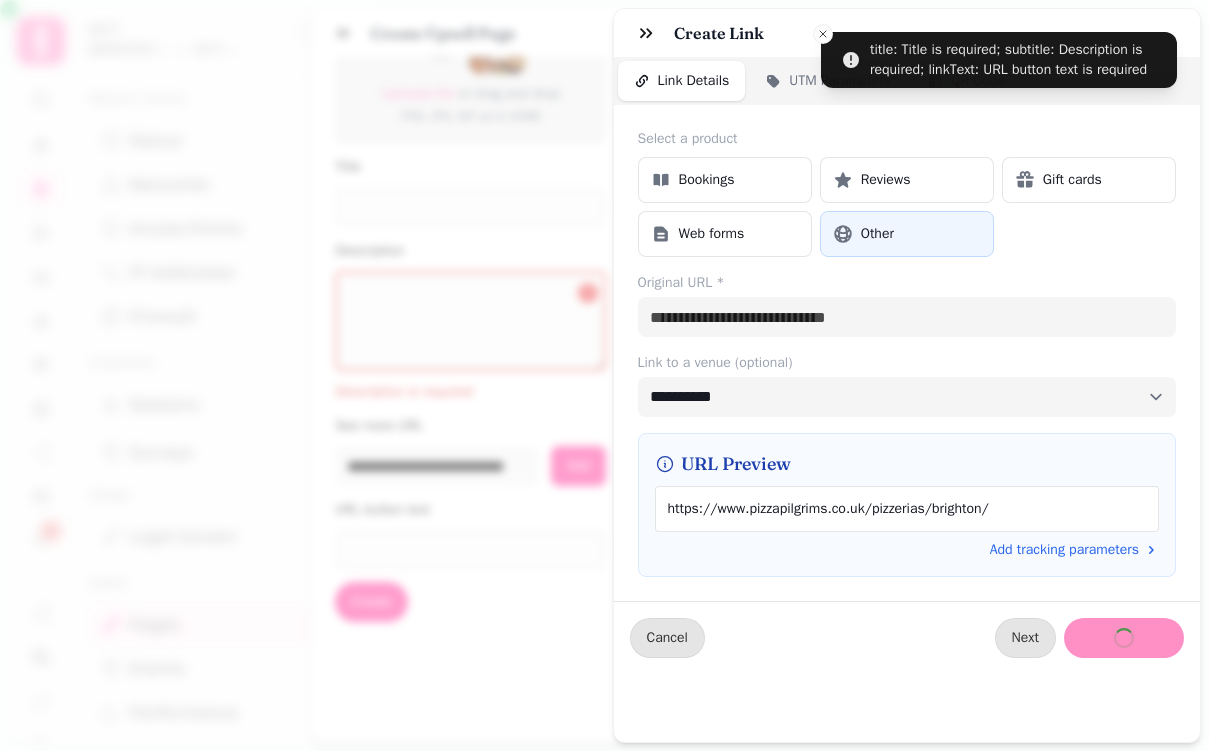 type on "**********" 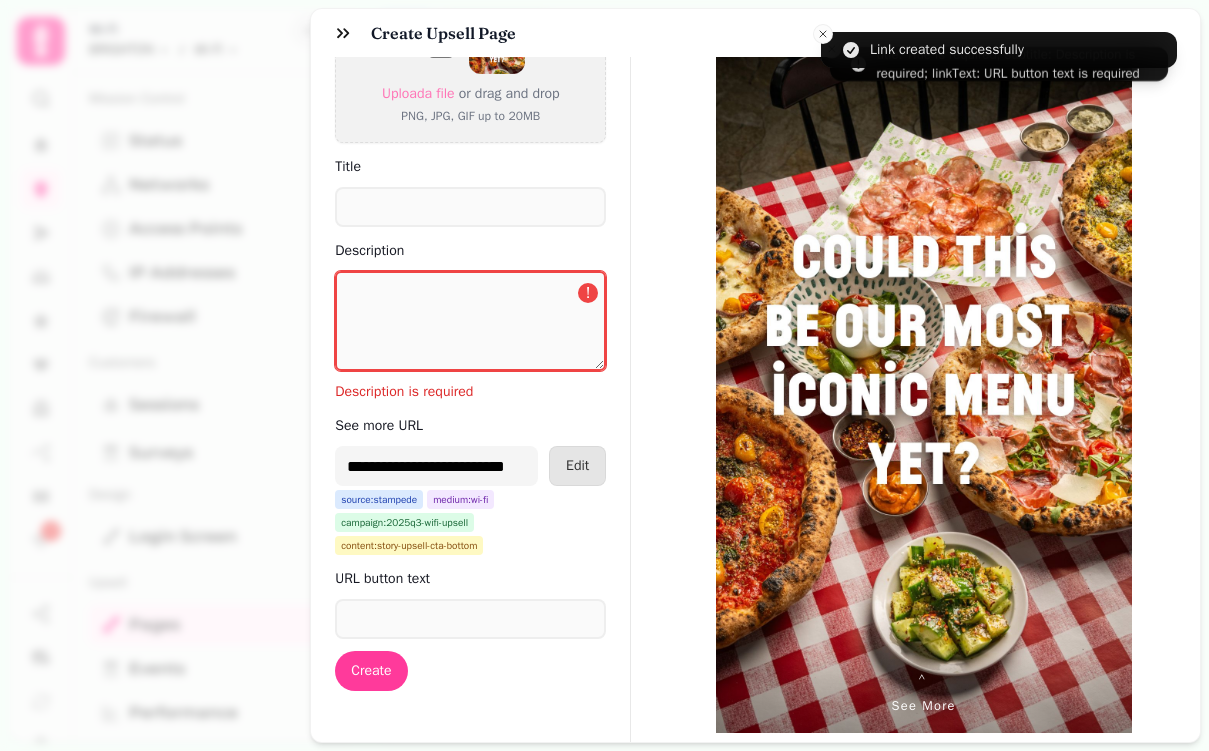 click on "Description" at bounding box center [470, 321] 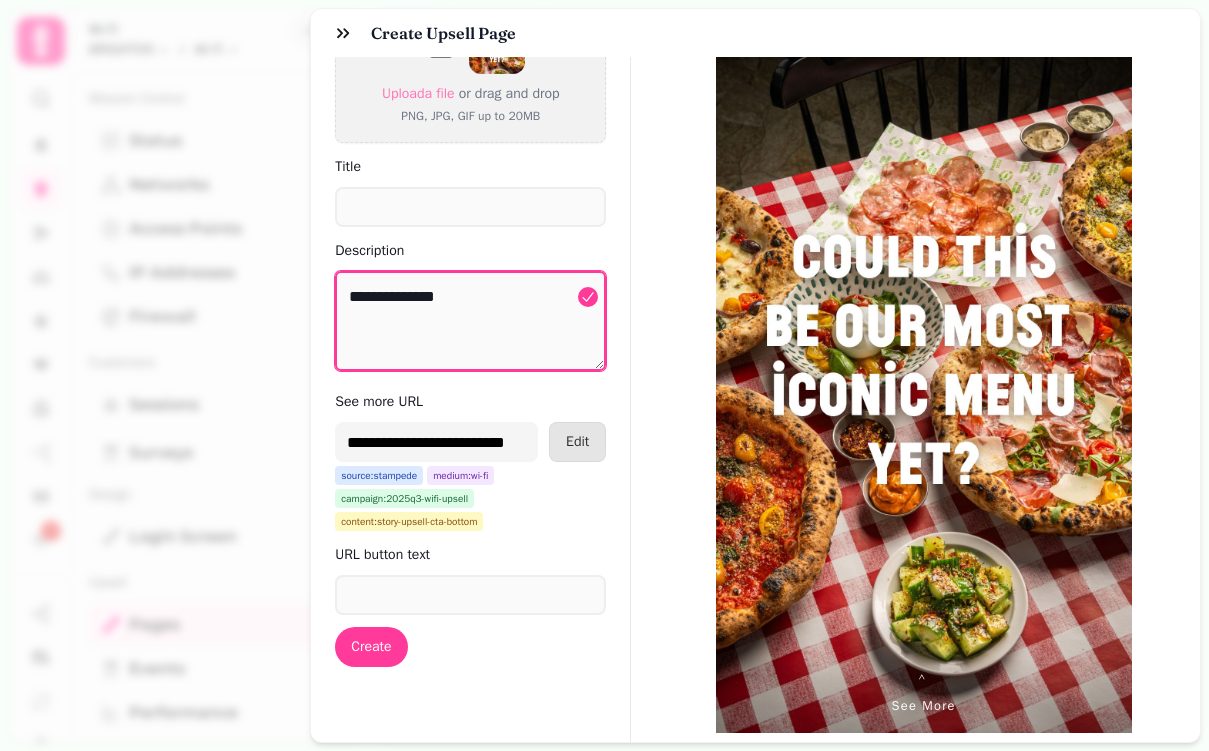 type on "**********" 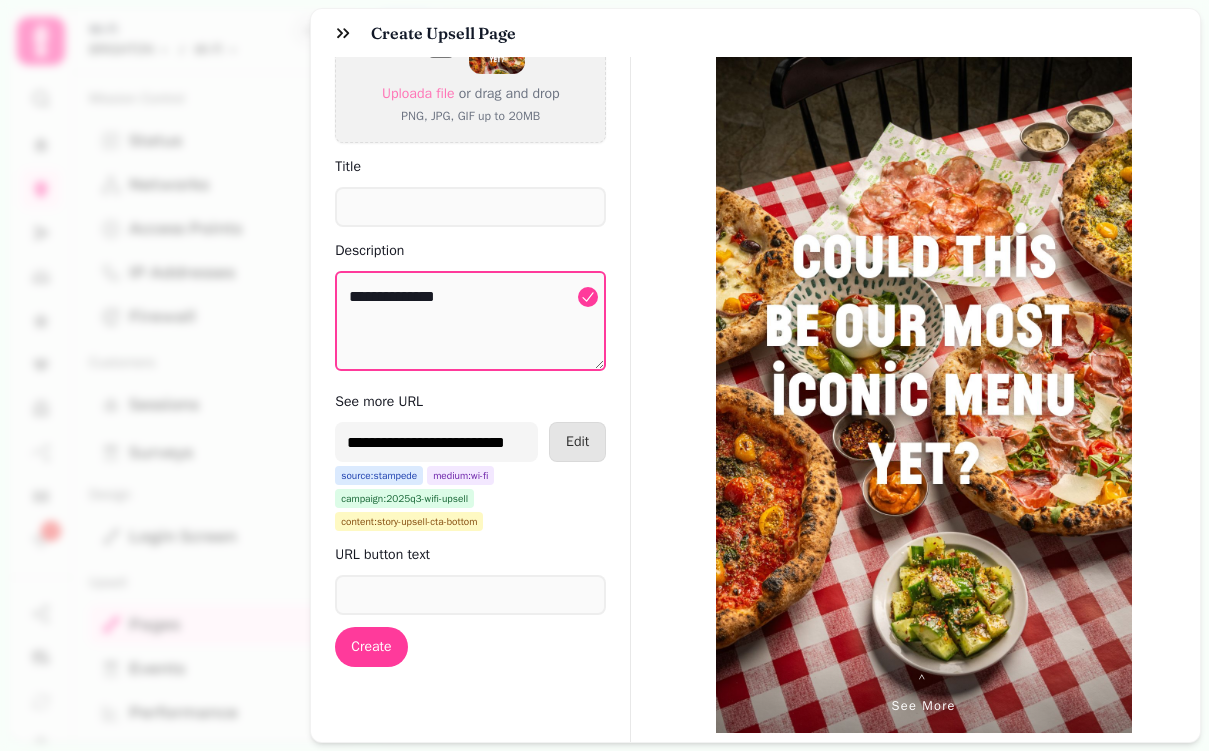 click on "**********" at bounding box center (755, 363) 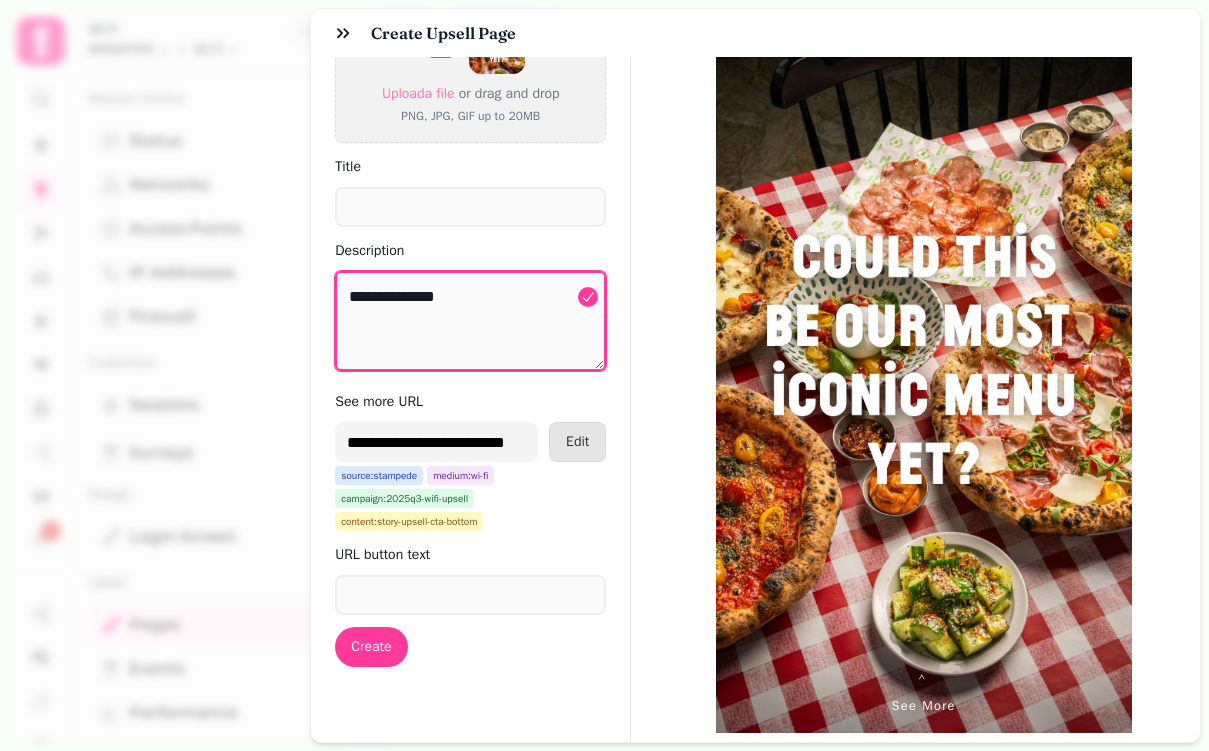 click on "**********" at bounding box center (470, 321) 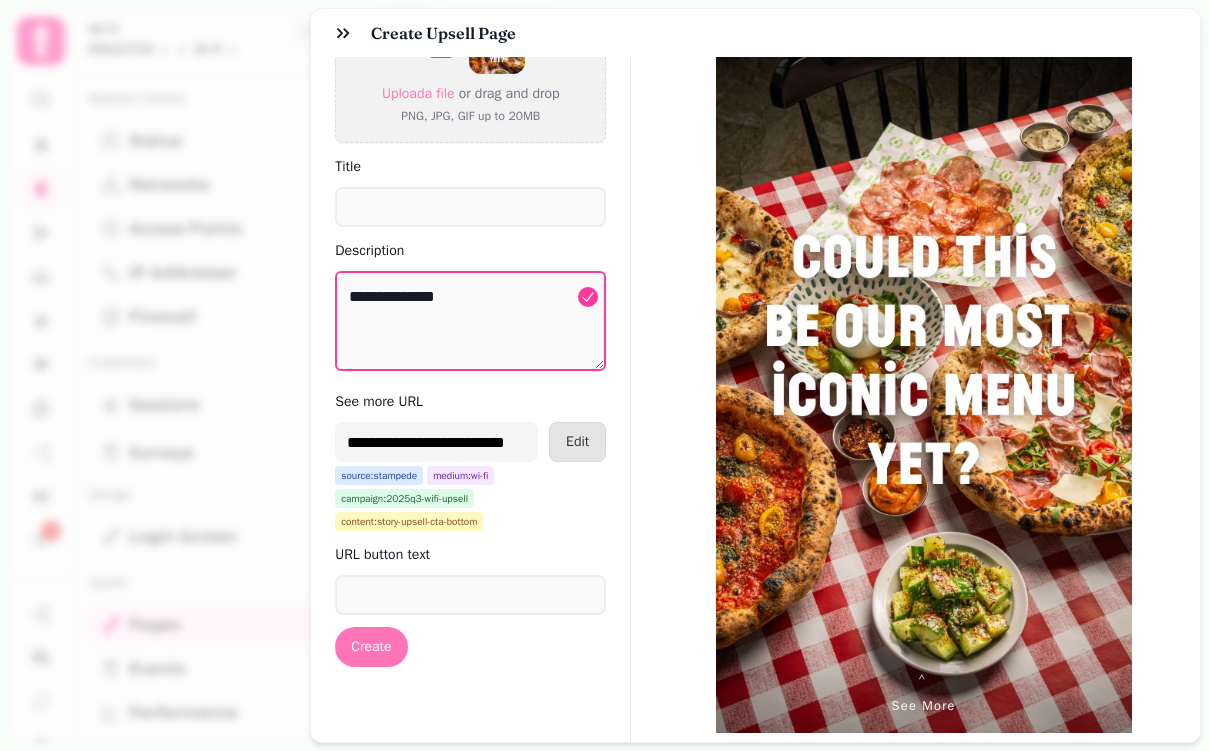 click on "Create" at bounding box center [371, 647] 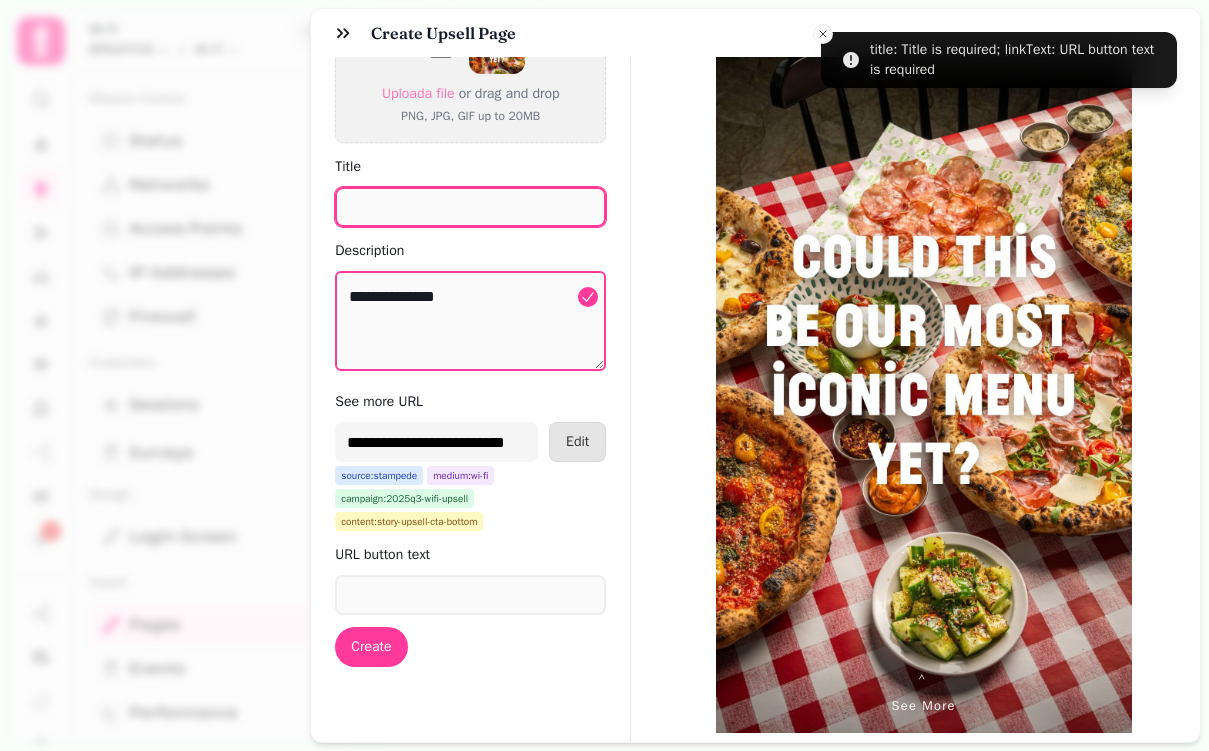 scroll, scrollTop: 51, scrollLeft: 0, axis: vertical 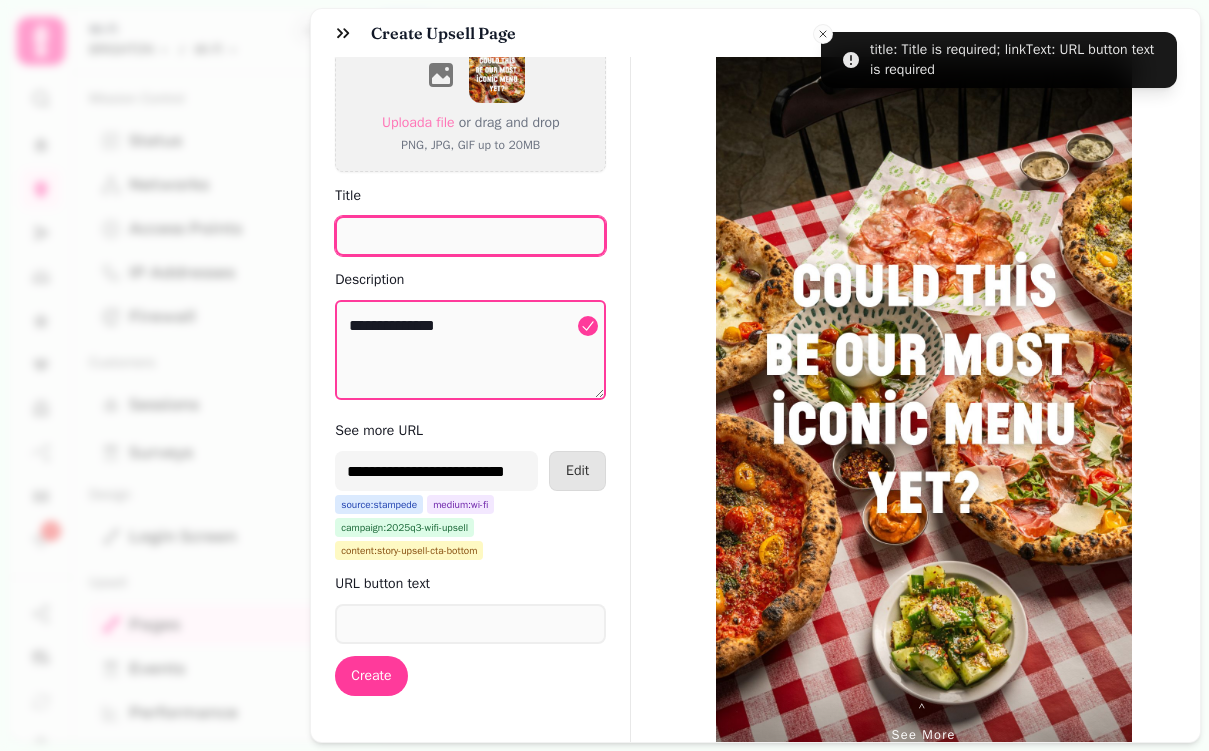 click on "Title" at bounding box center [470, 236] 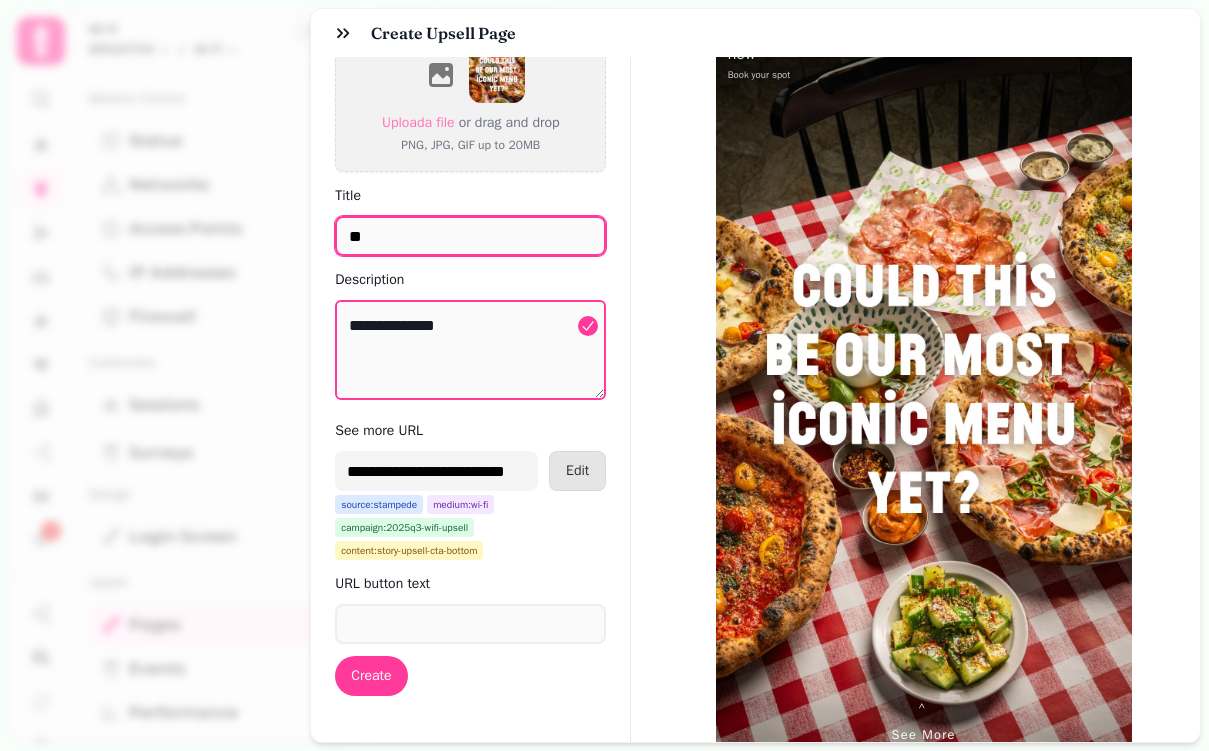 type on "*" 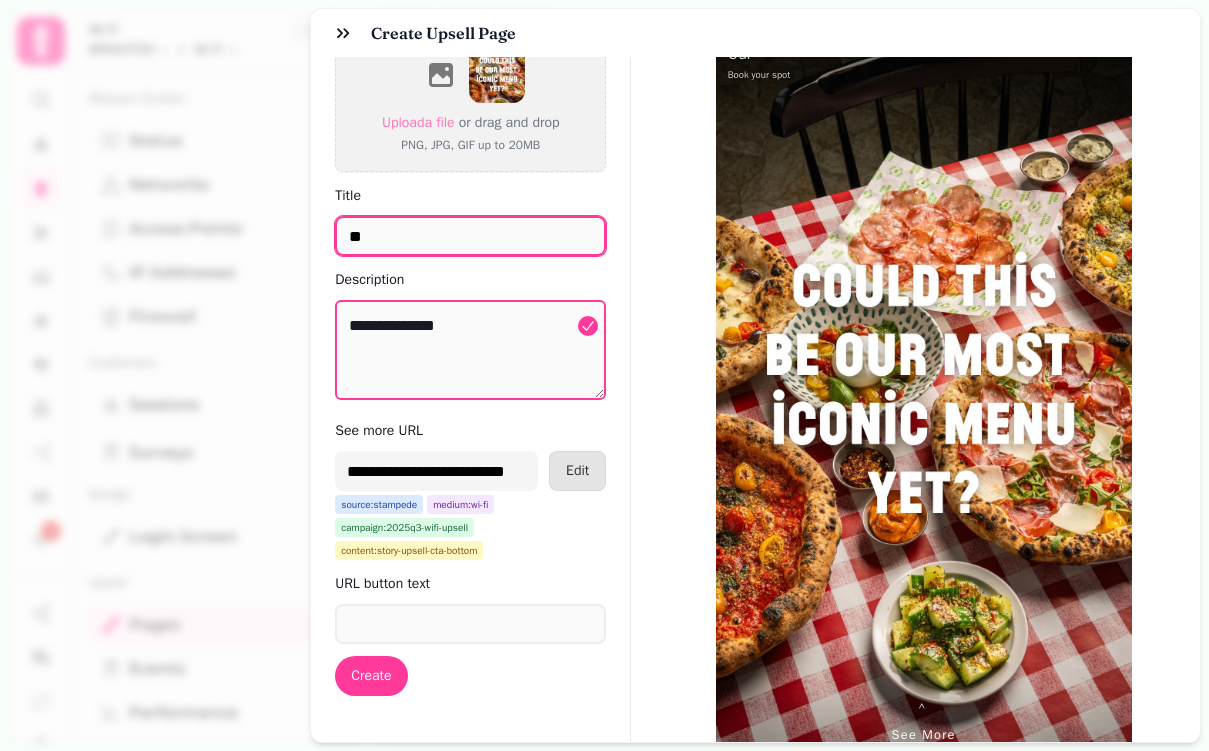 type on "*" 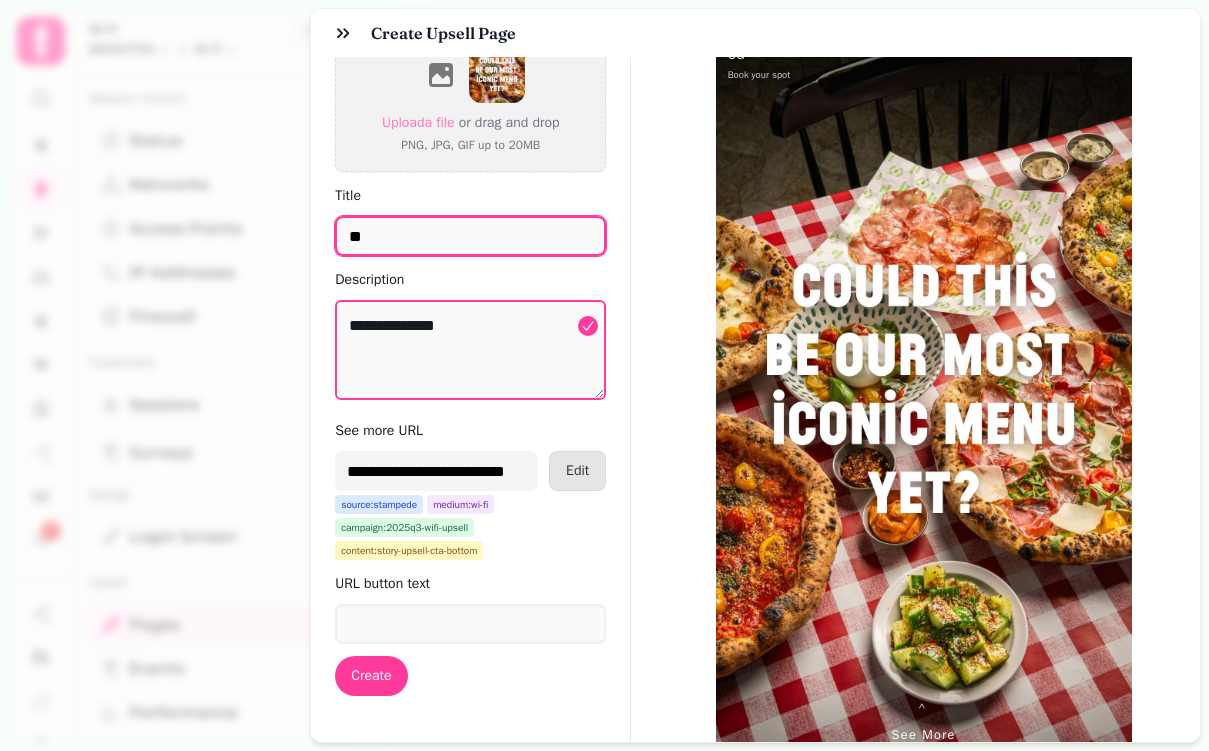 type on "*" 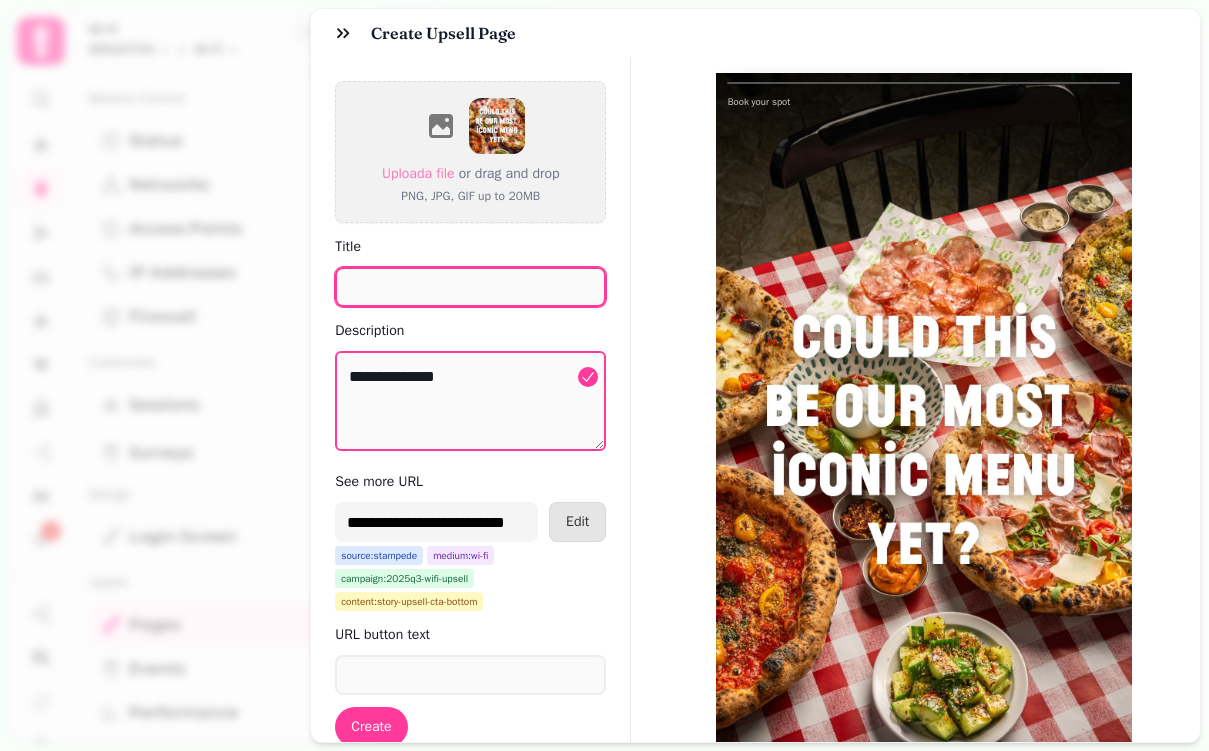 scroll, scrollTop: 1, scrollLeft: 0, axis: vertical 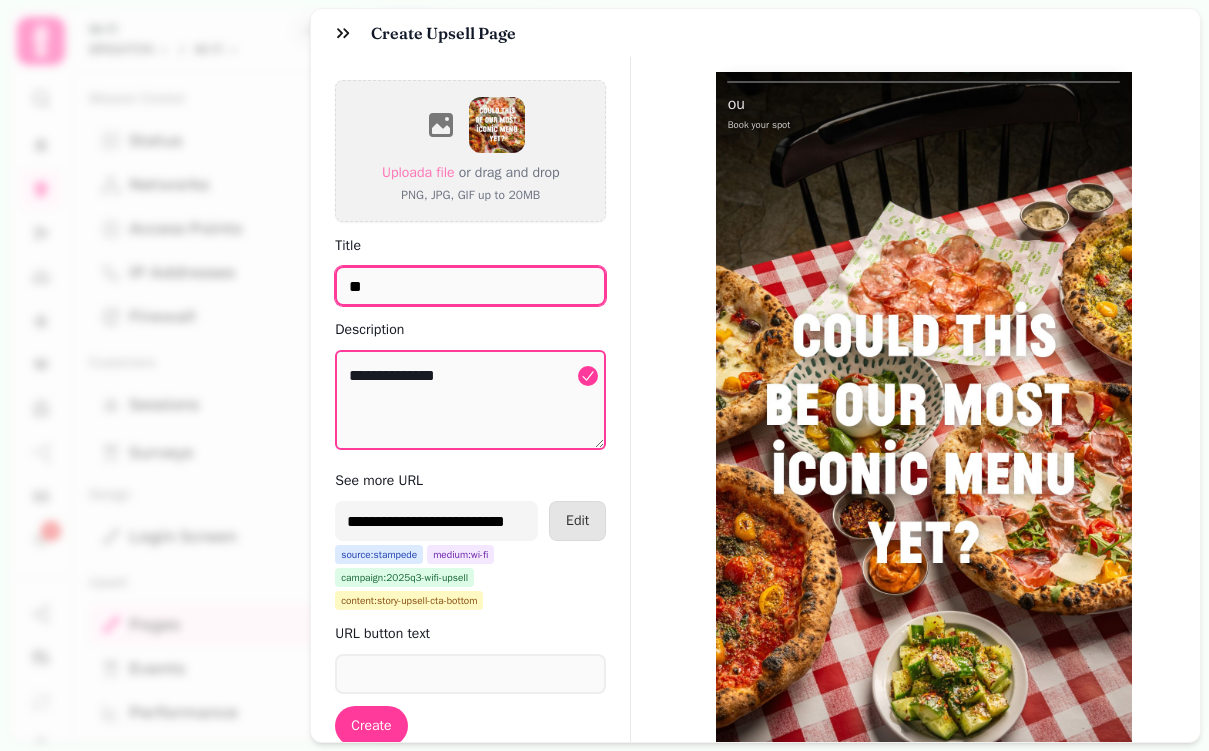 type on "*" 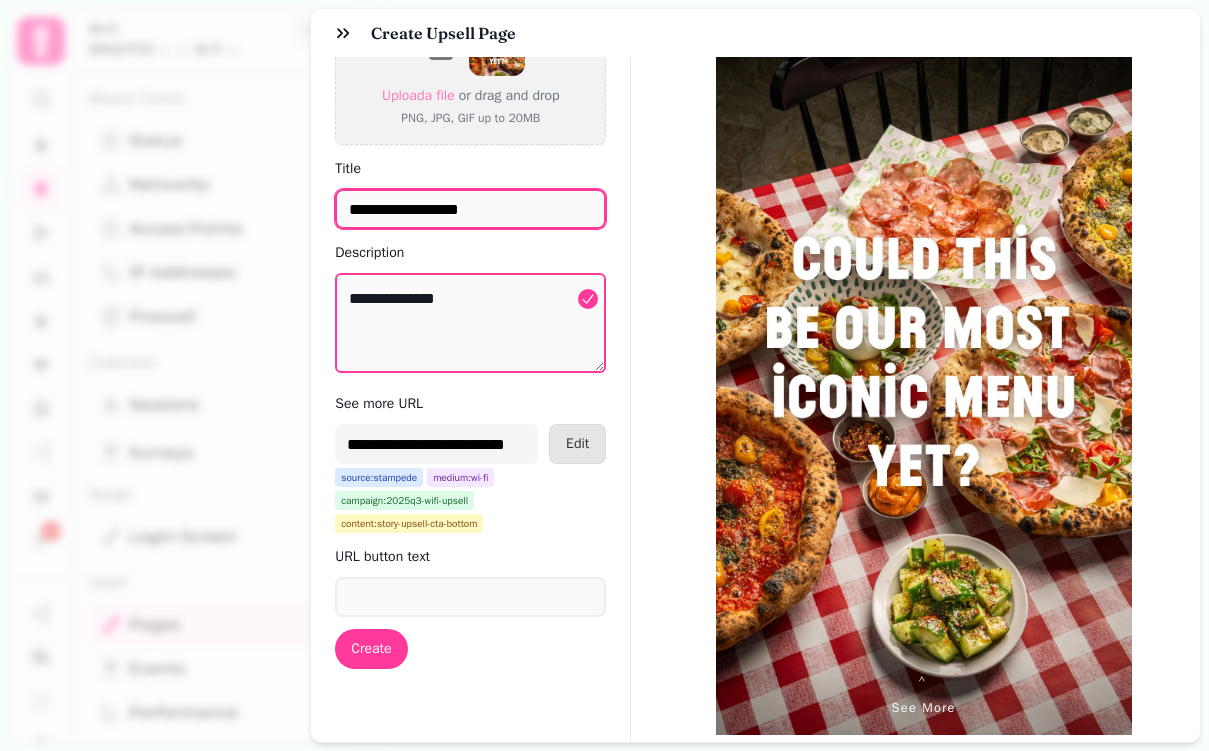 scroll, scrollTop: 86, scrollLeft: 0, axis: vertical 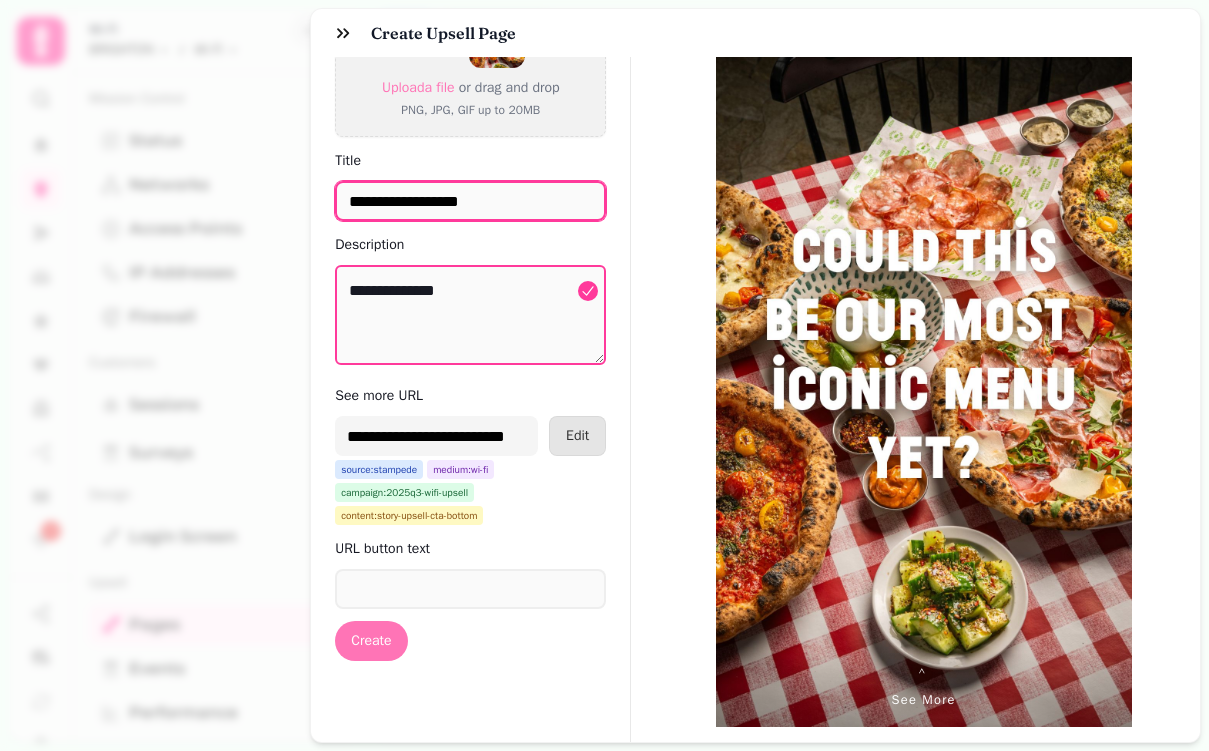 type on "**********" 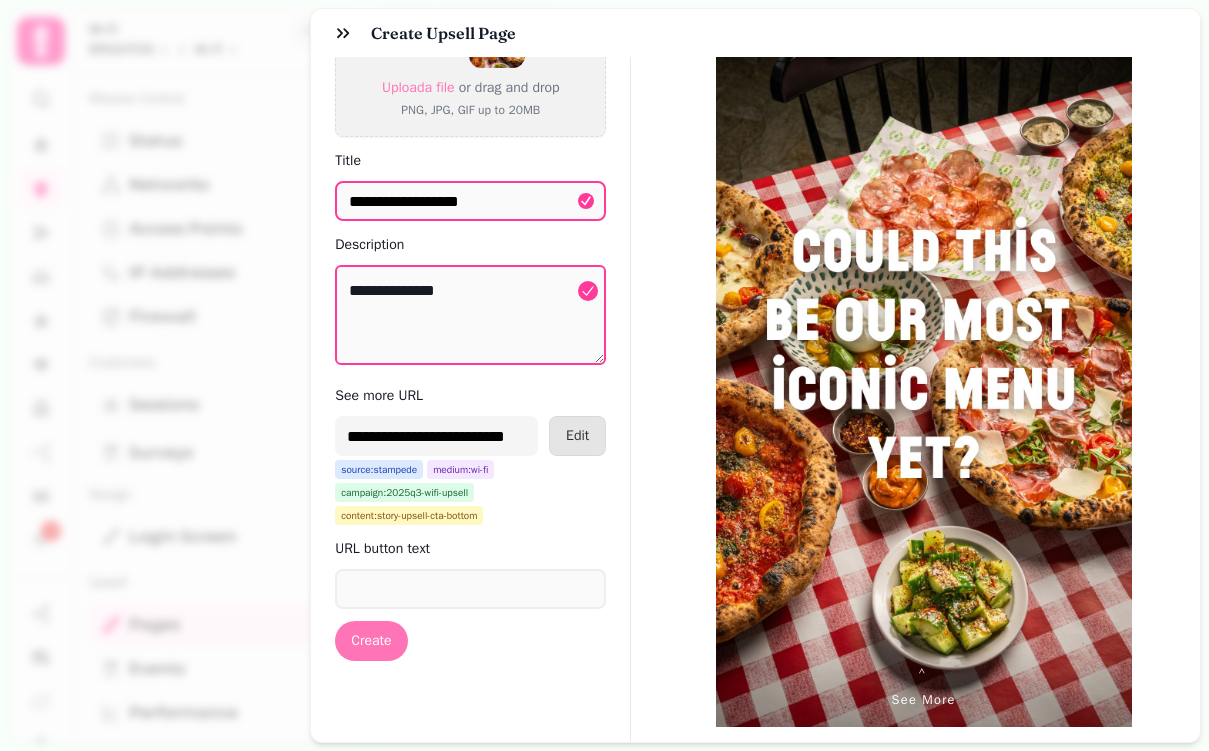 click on "Create" at bounding box center (371, 641) 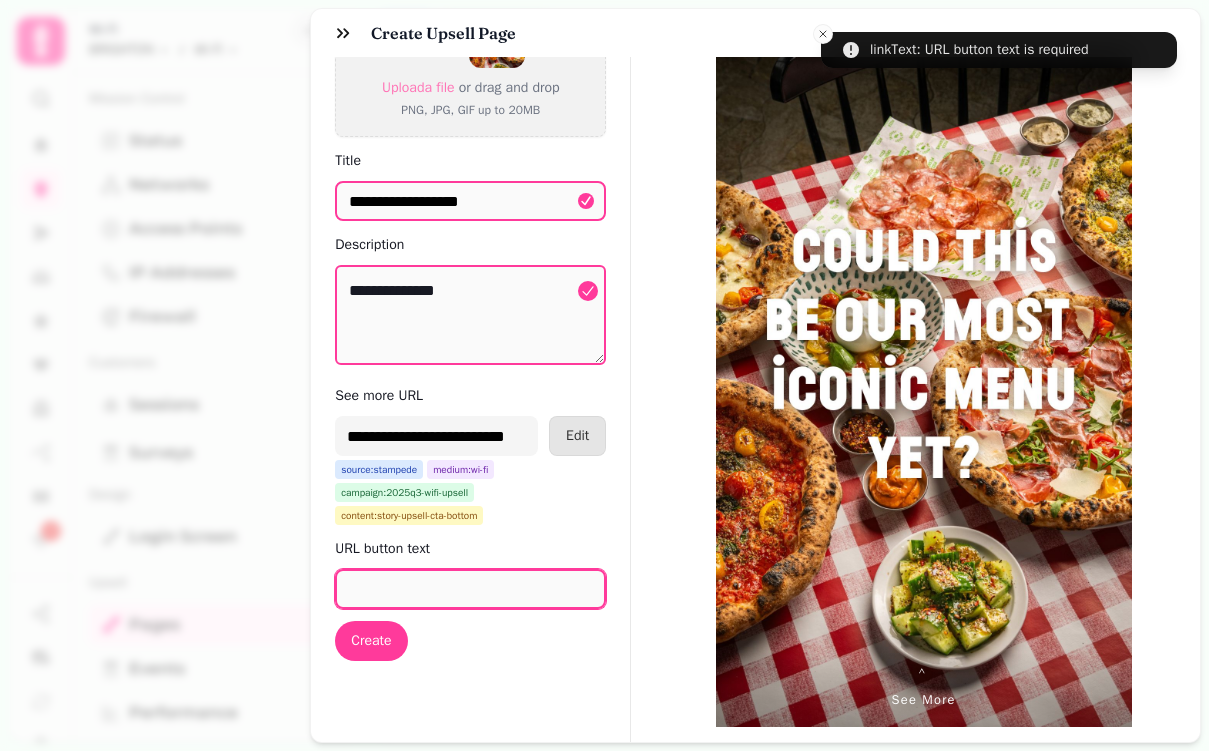 click on "URL button text" at bounding box center [470, 589] 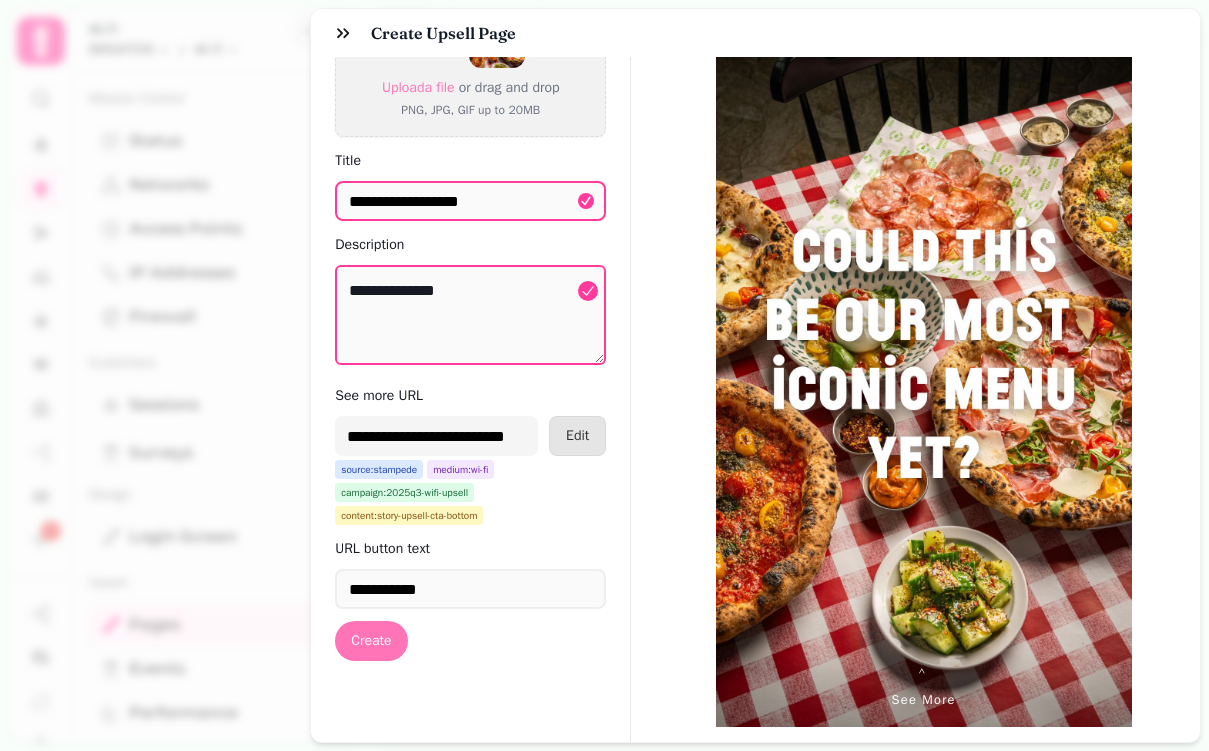 click on "Create" at bounding box center [371, 641] 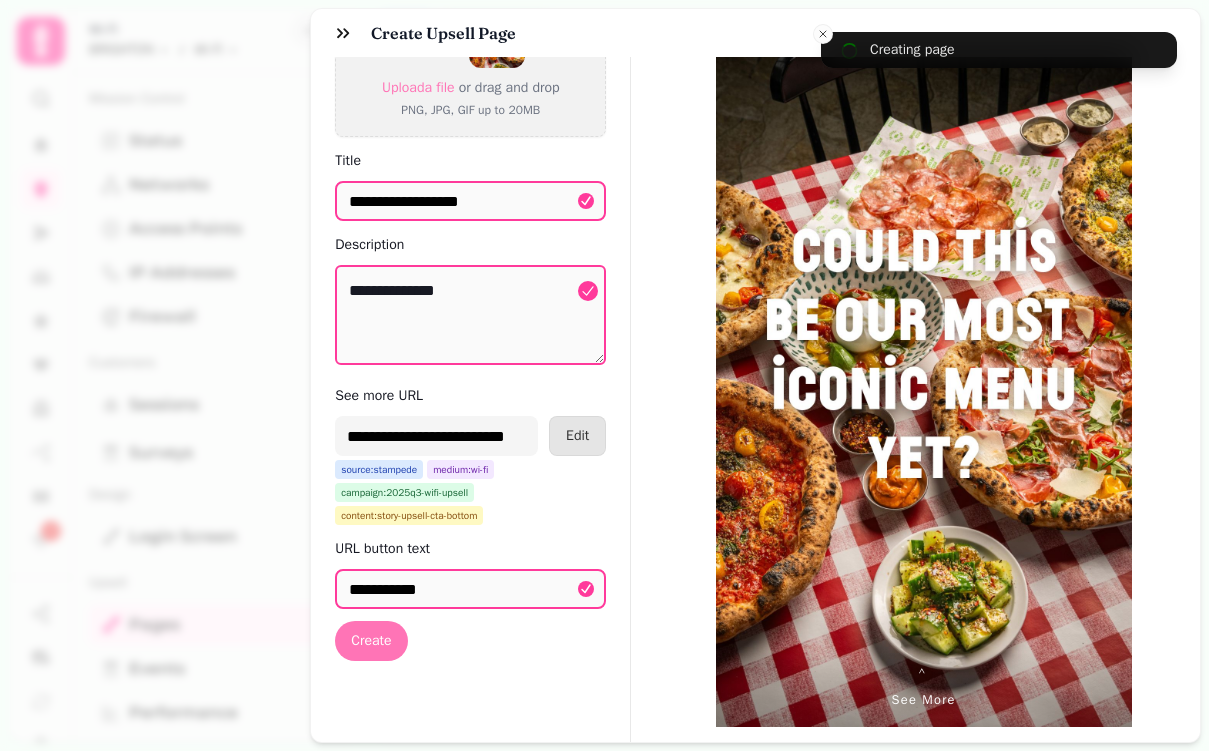 scroll, scrollTop: 0, scrollLeft: 0, axis: both 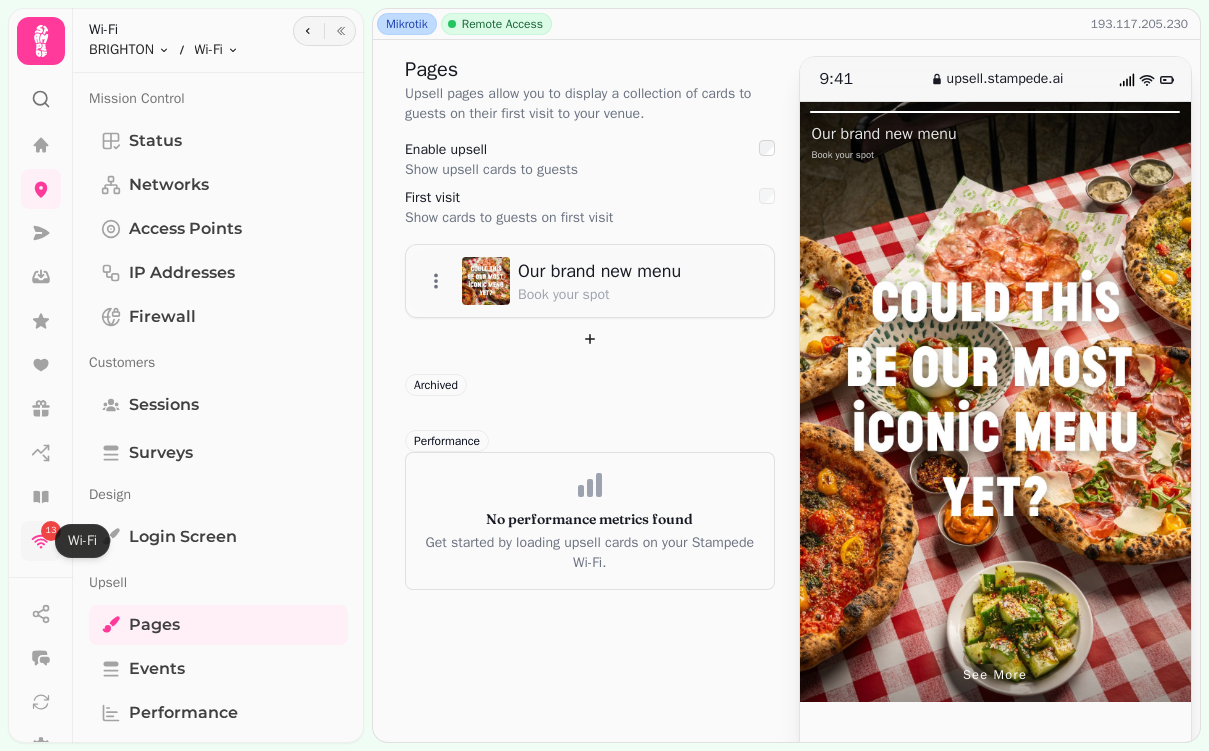 click 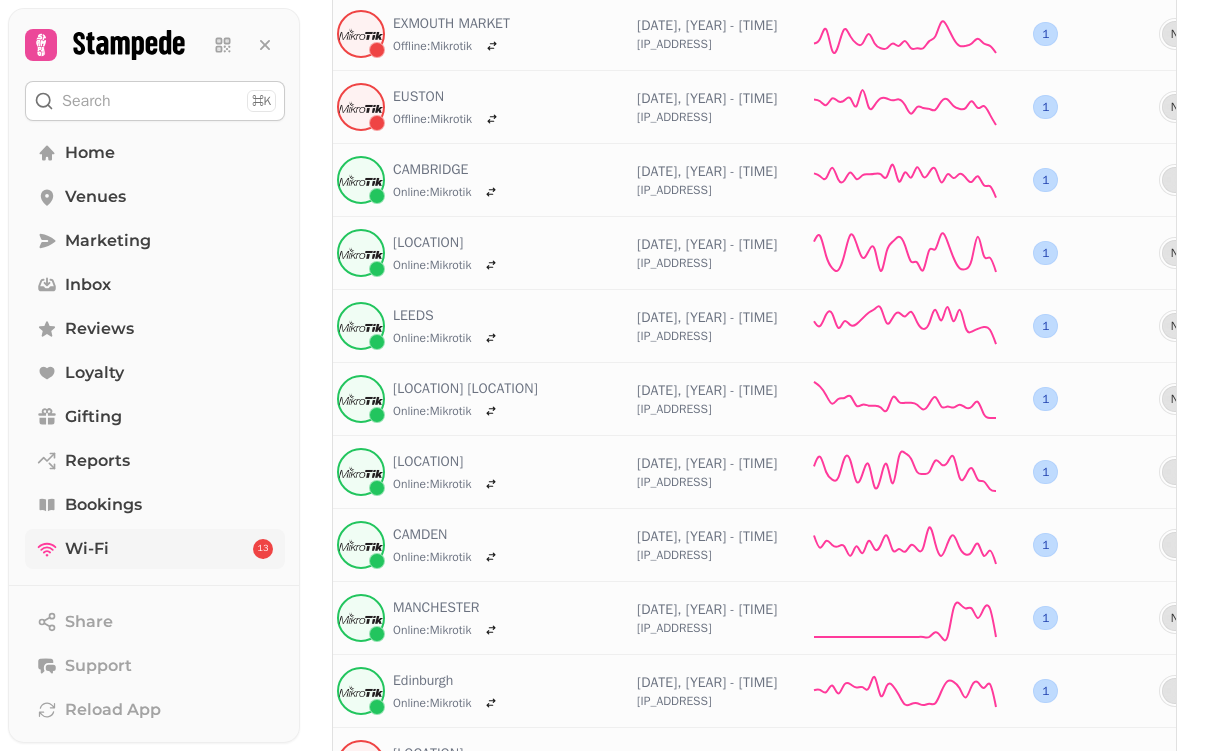 scroll, scrollTop: 1264, scrollLeft: 0, axis: vertical 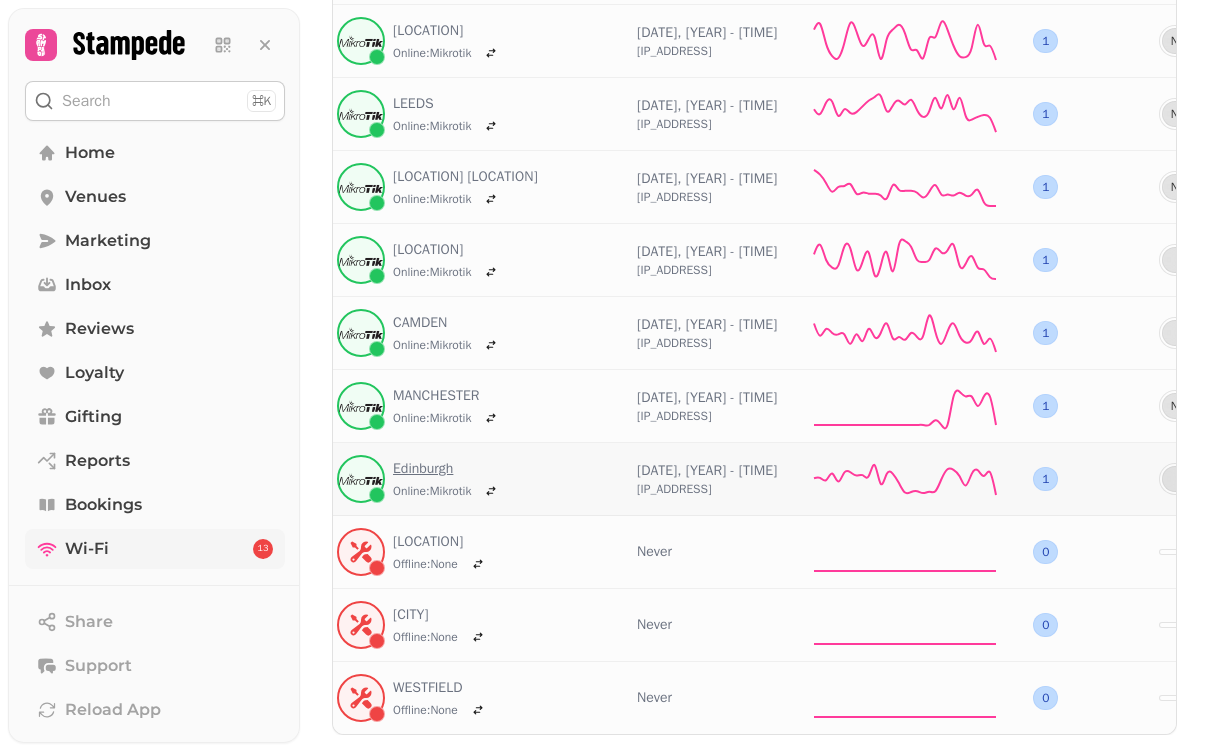click on "Edinburgh" at bounding box center [448, 469] 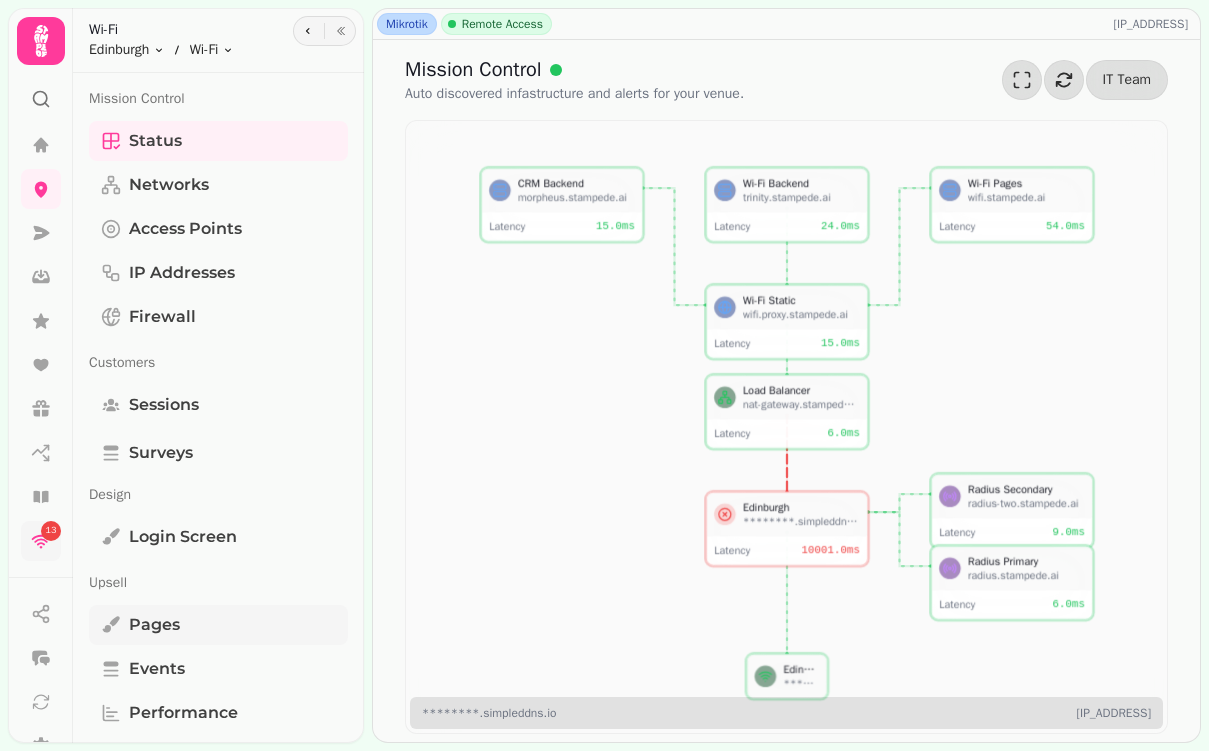 click on "Pages" at bounding box center [218, 625] 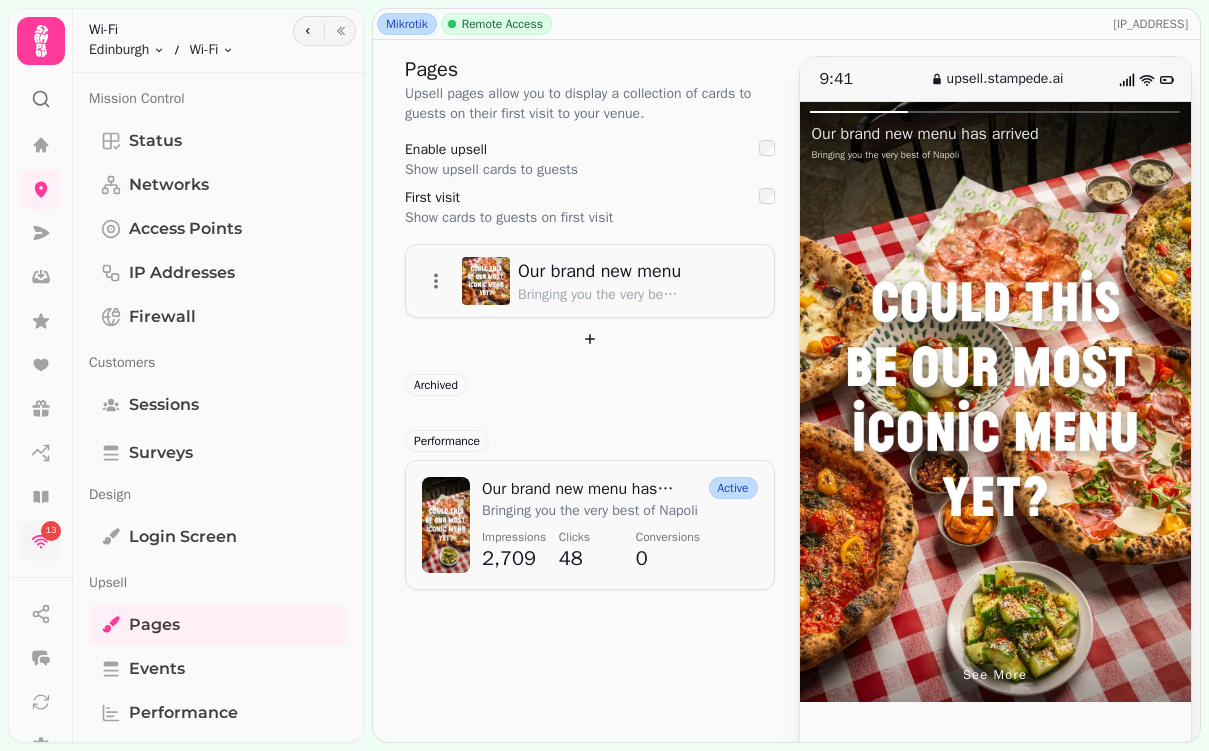 scroll, scrollTop: 6, scrollLeft: 0, axis: vertical 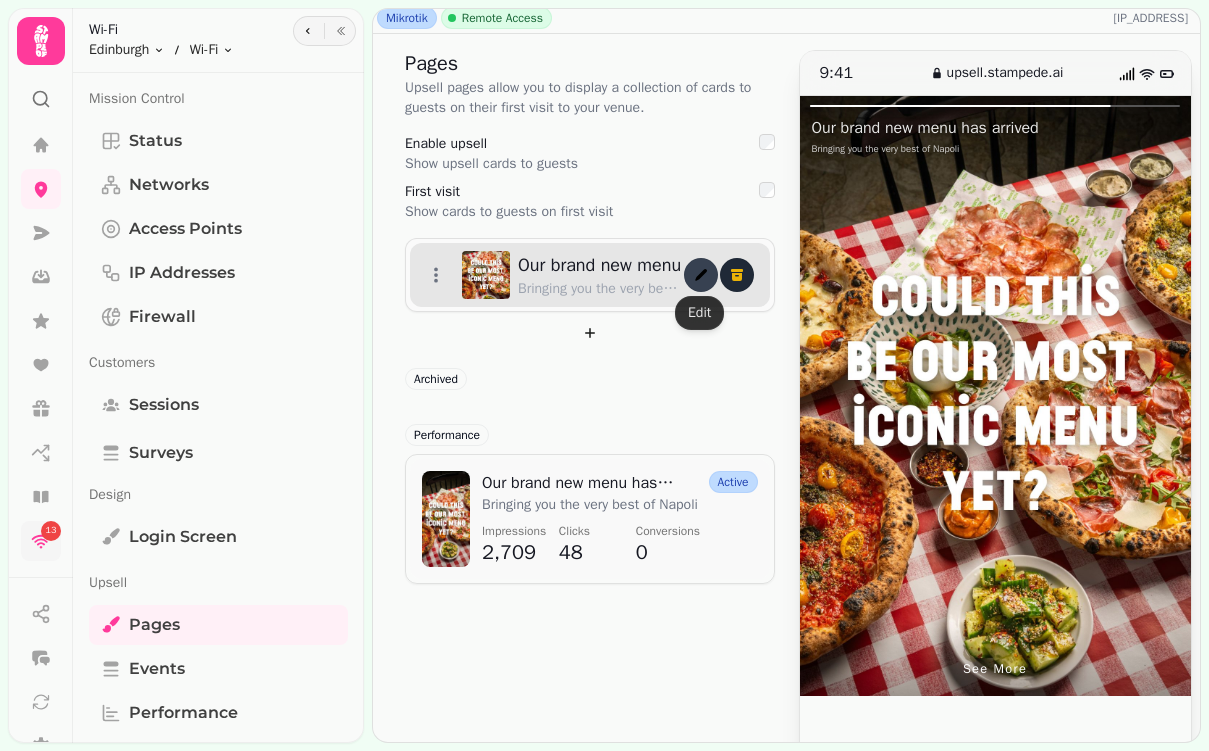 click 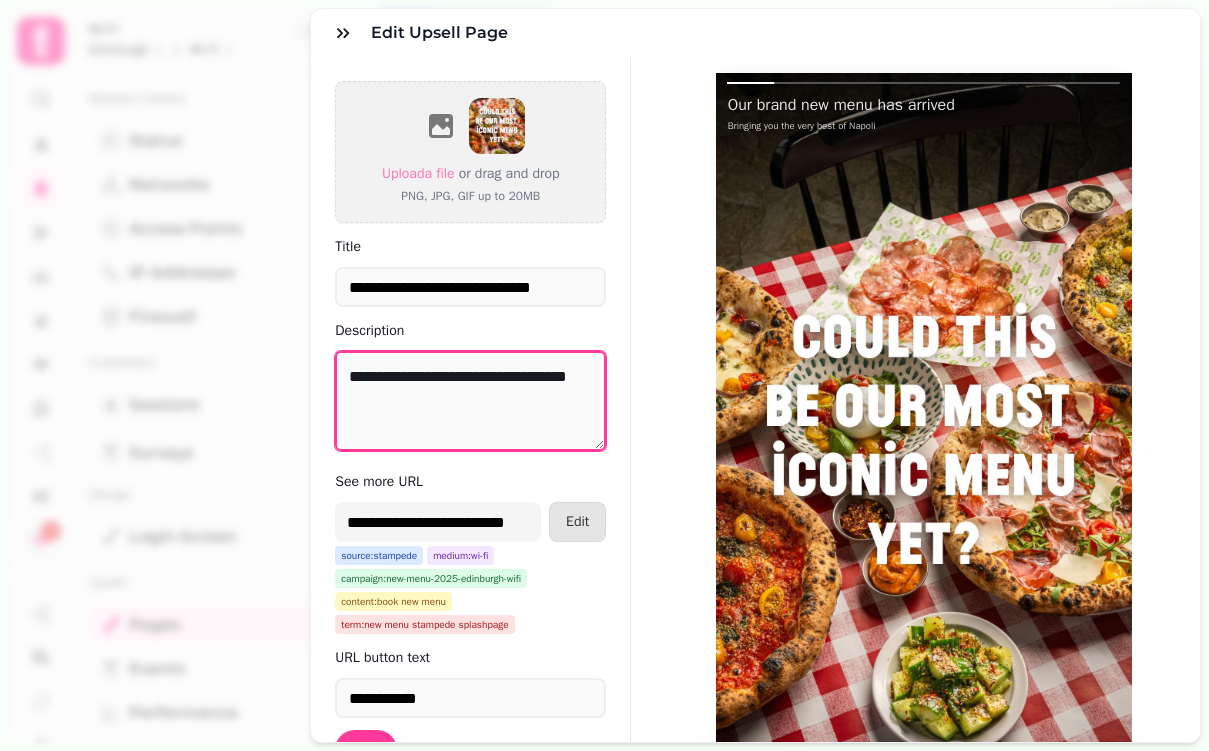 drag, startPoint x: 461, startPoint y: 405, endPoint x: 329, endPoint y: 358, distance: 140.11781 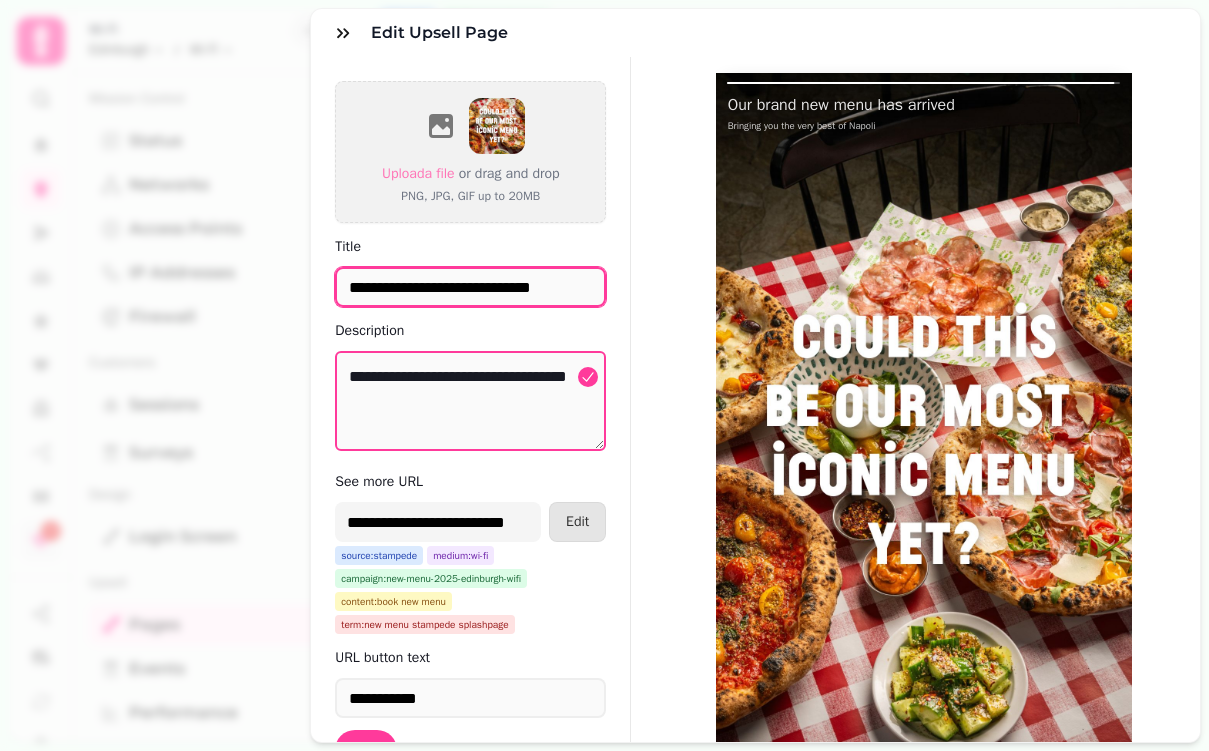 click on "**********" at bounding box center [470, 287] 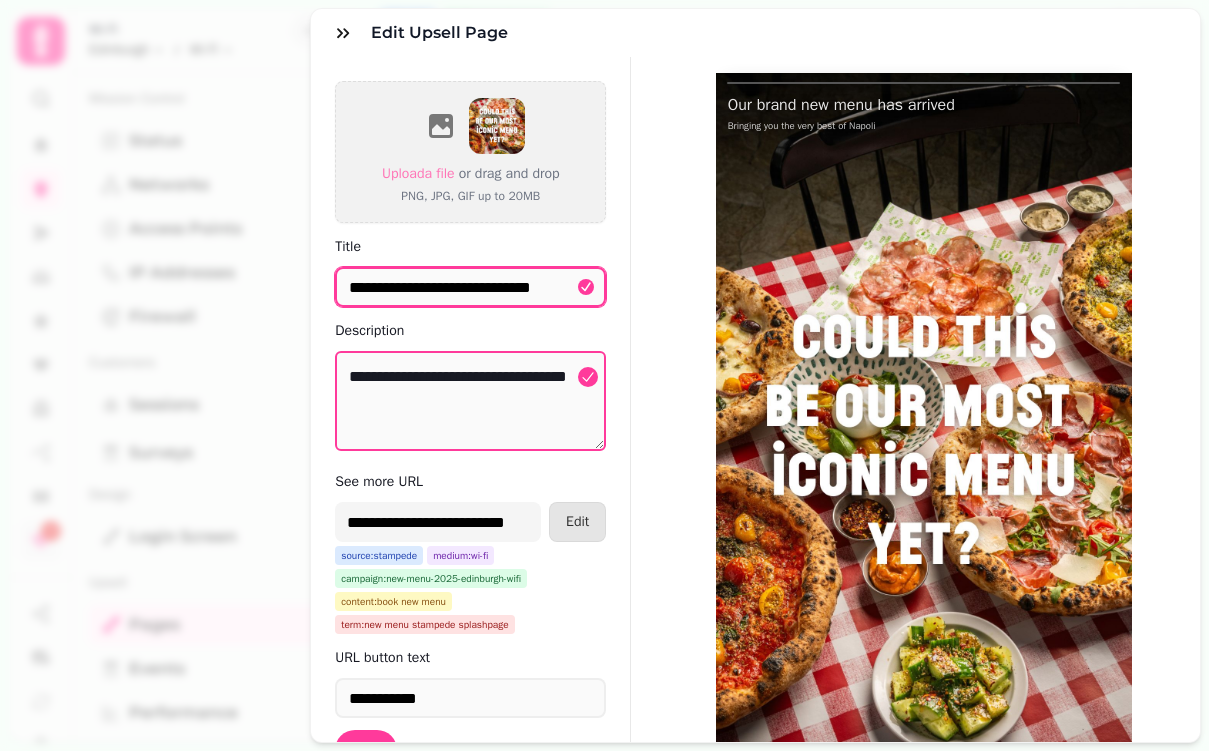 scroll, scrollTop: 86, scrollLeft: 0, axis: vertical 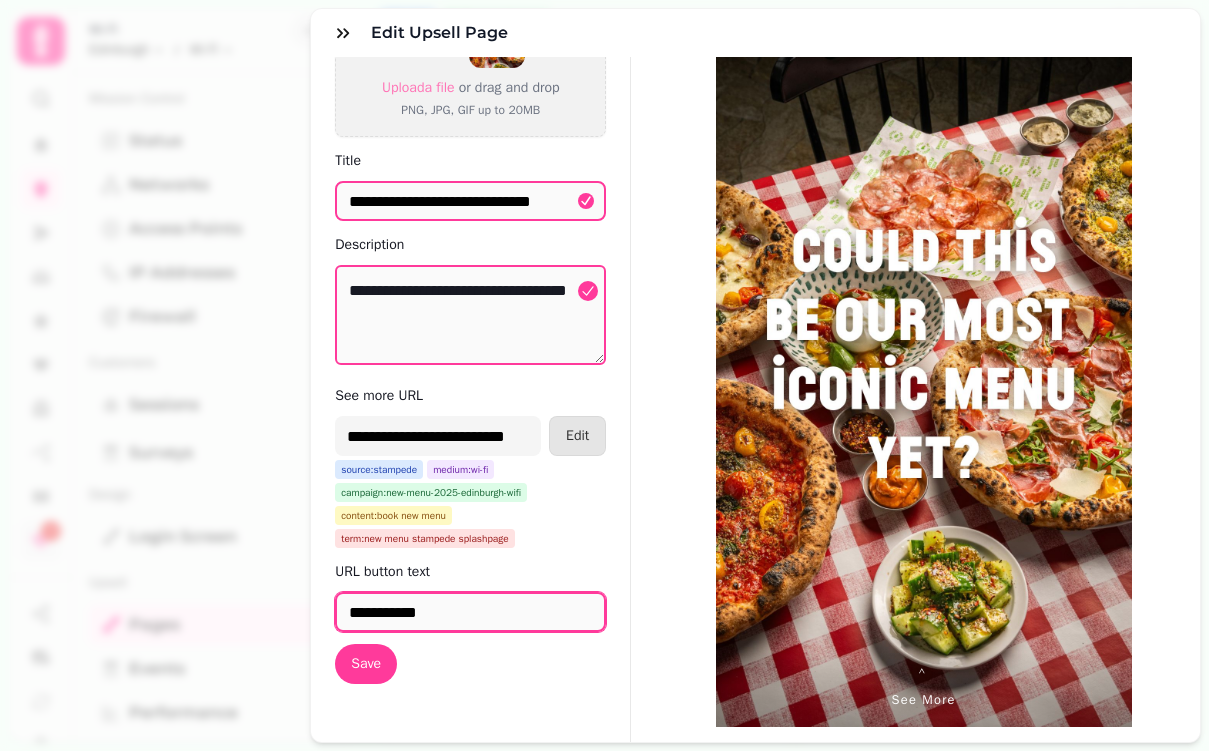 drag, startPoint x: 455, startPoint y: 611, endPoint x: 326, endPoint y: 611, distance: 129 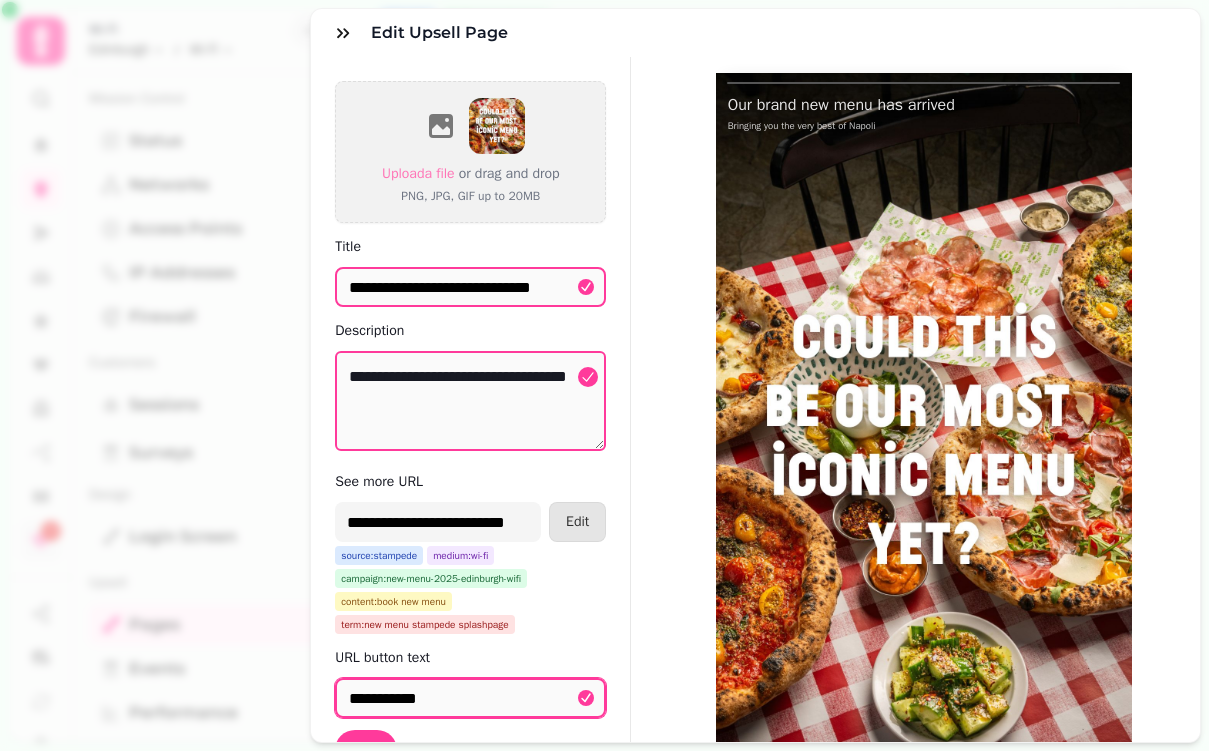 scroll, scrollTop: 86, scrollLeft: 0, axis: vertical 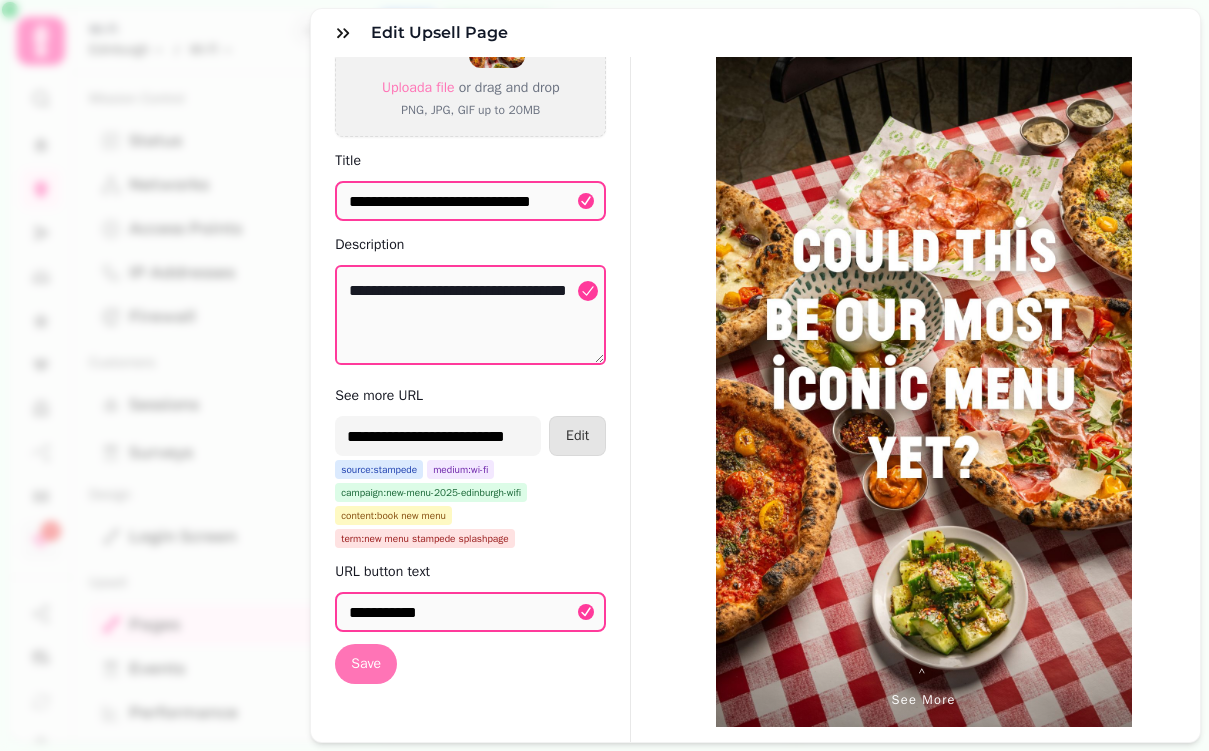 click on "Save" at bounding box center [366, 664] 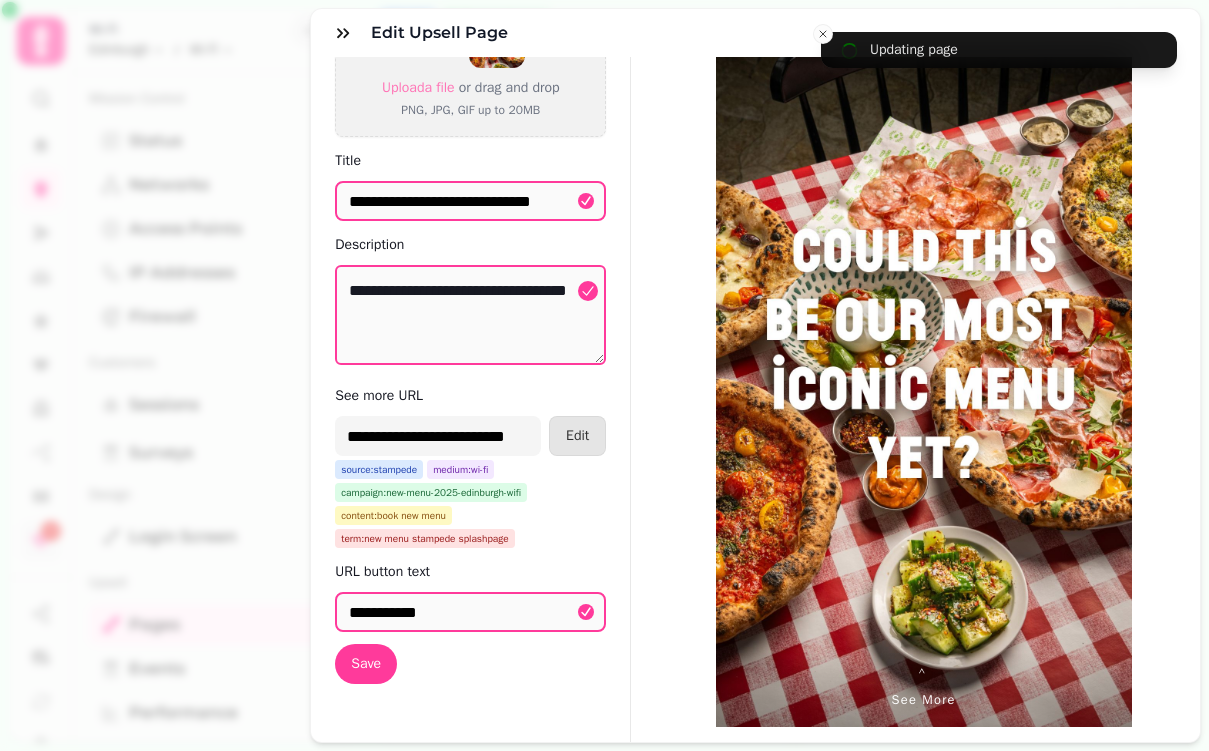 scroll, scrollTop: 0, scrollLeft: 0, axis: both 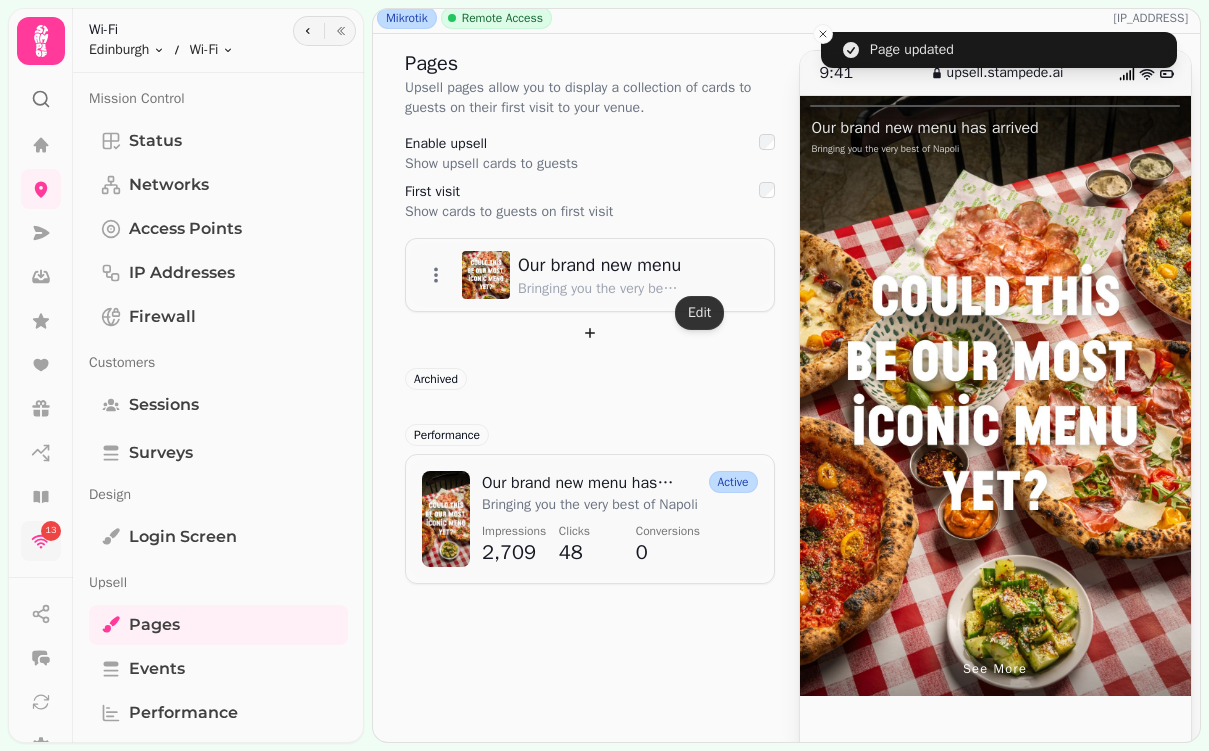 click 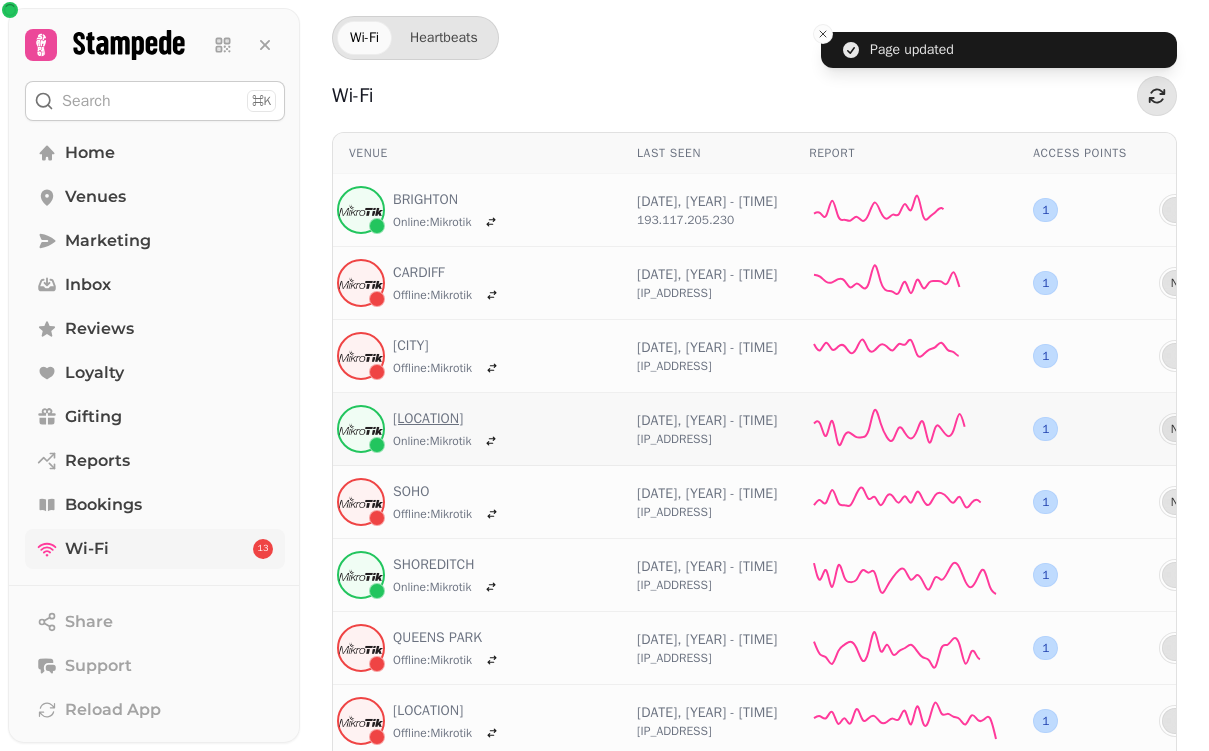 click on "[LOCATION]" at bounding box center [448, 419] 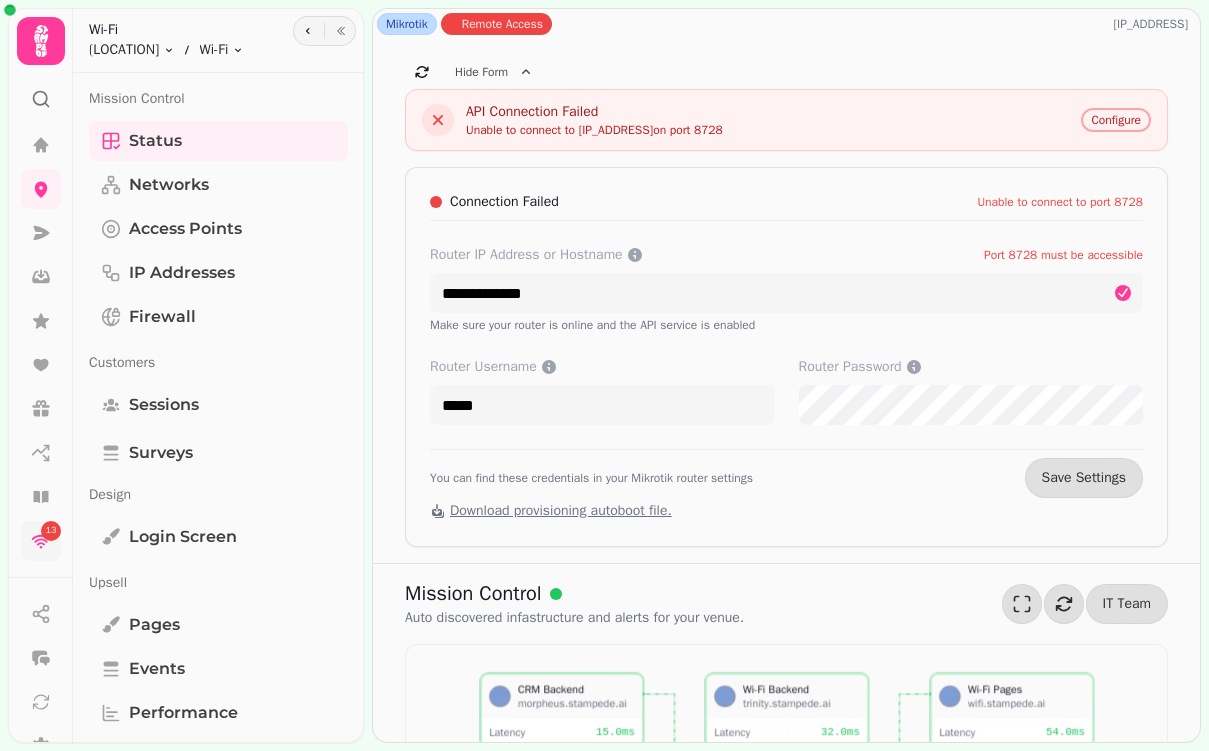 scroll, scrollTop: 488, scrollLeft: 0, axis: vertical 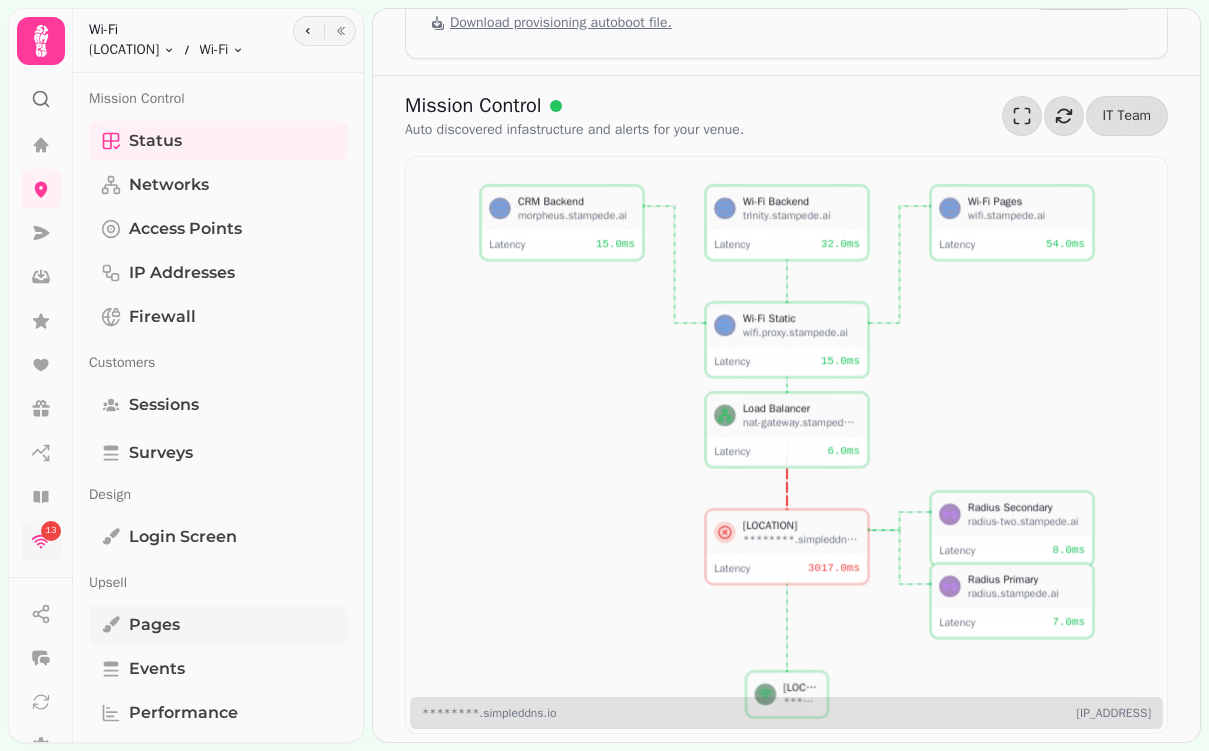 click on "Pages" at bounding box center (154, 625) 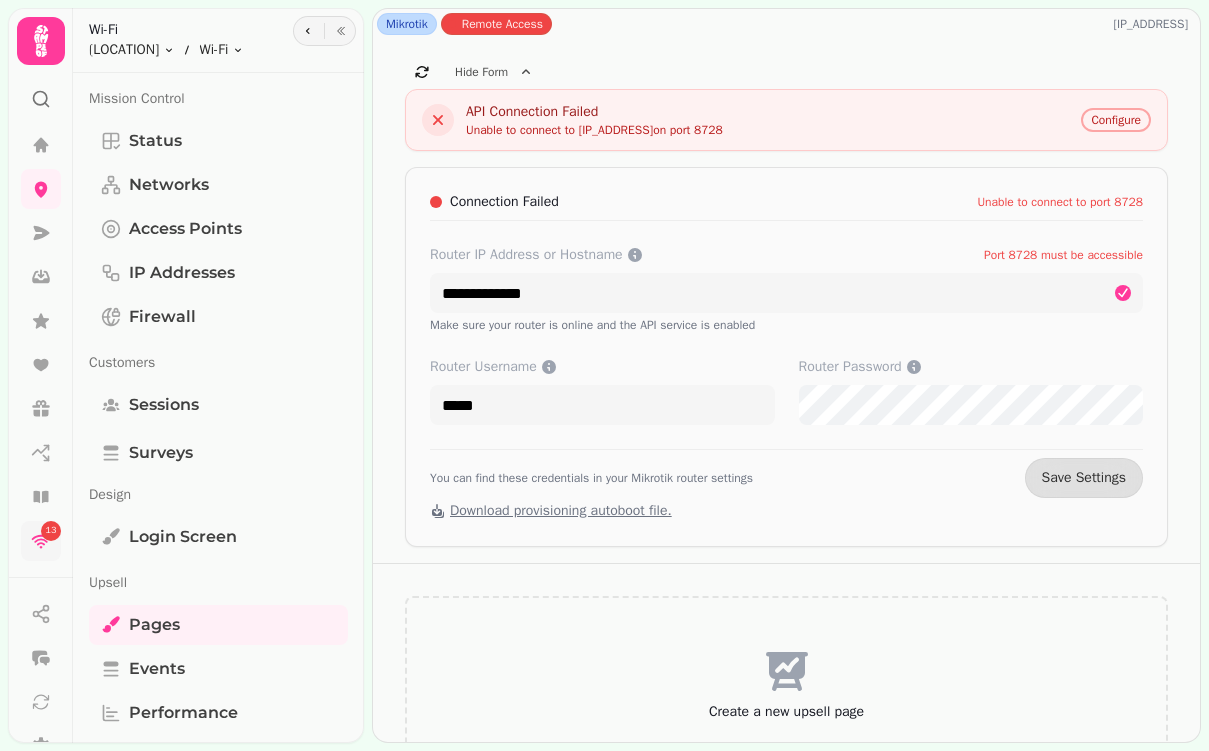scroll, scrollTop: 62, scrollLeft: 0, axis: vertical 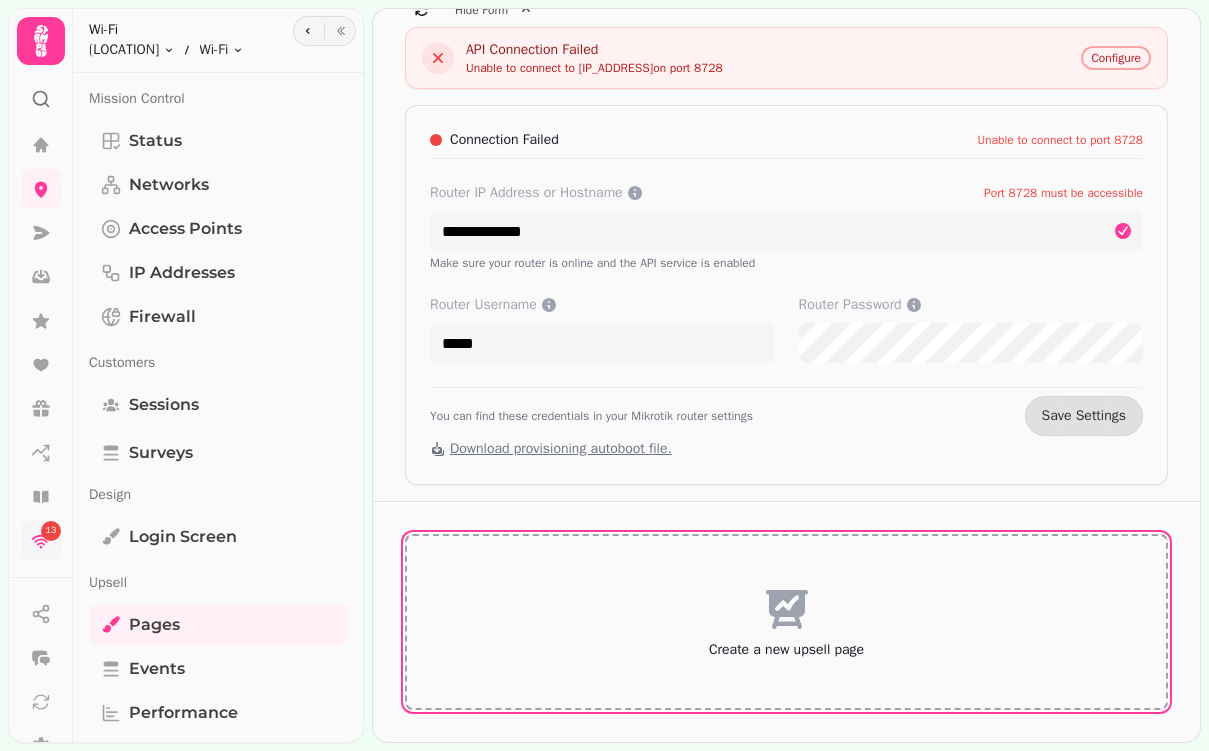 click on "Create a new upsell page" at bounding box center [786, 622] 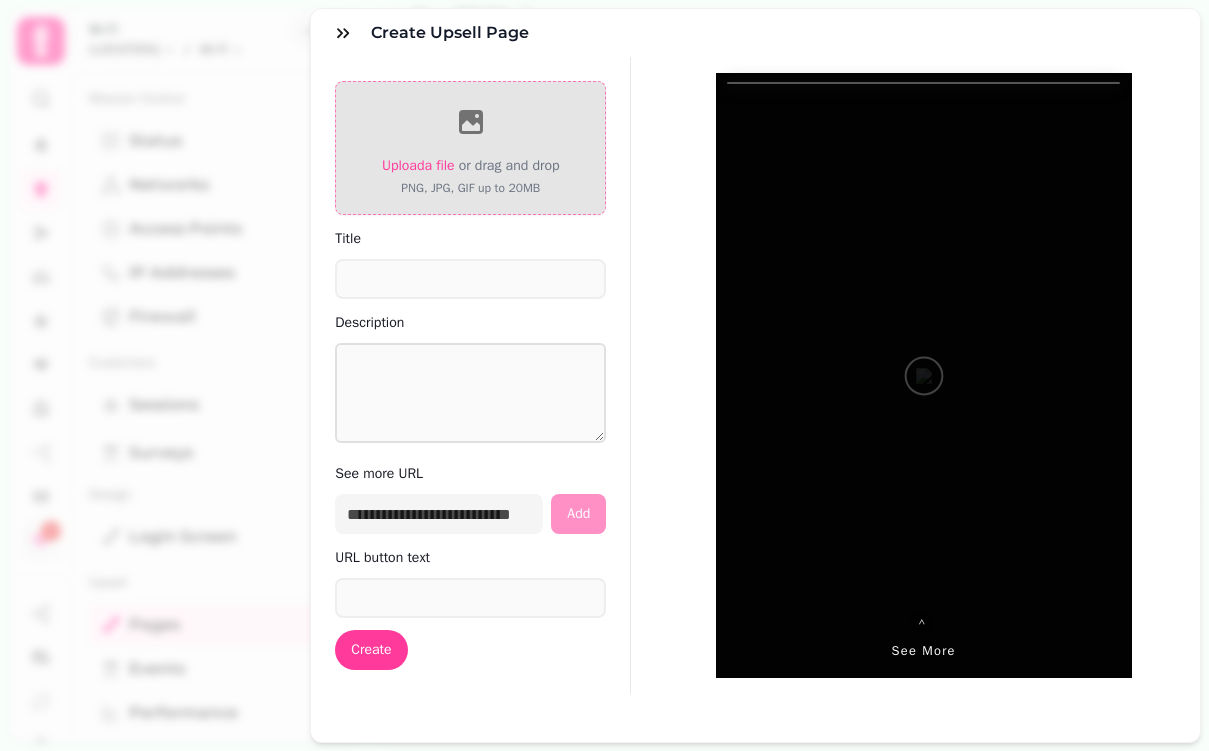 click on "Upload  a file" at bounding box center (418, 166) 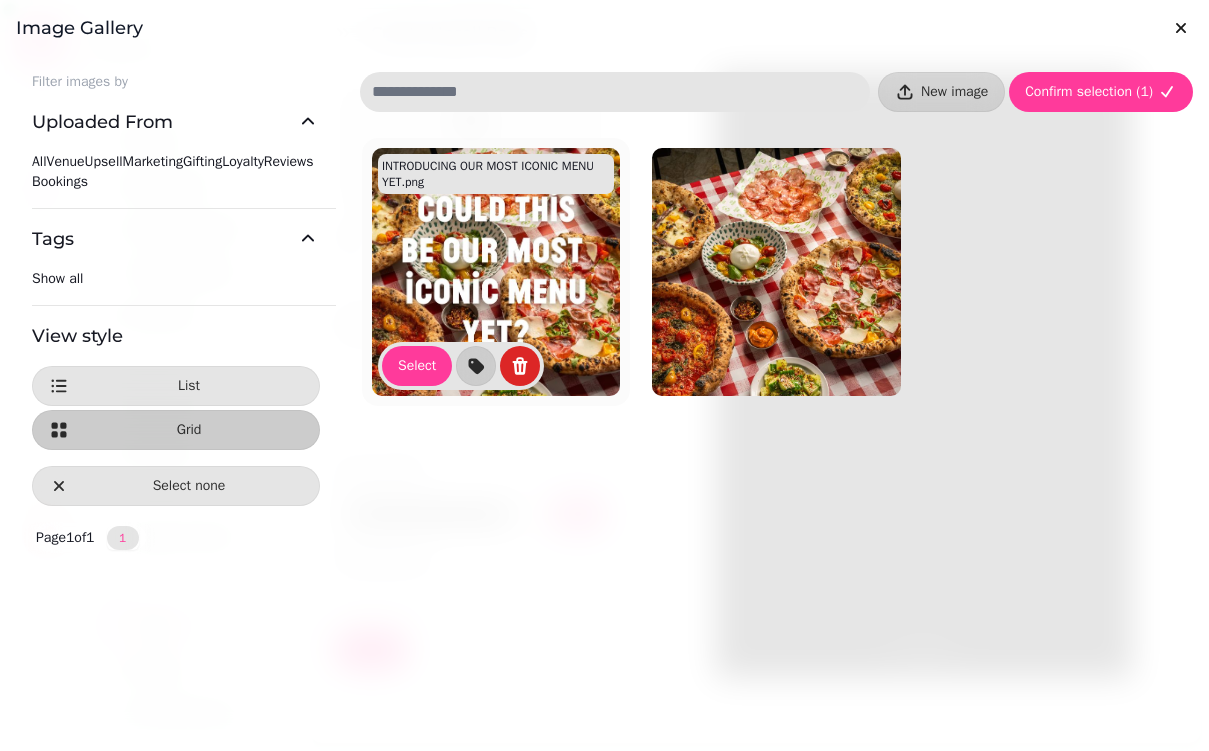click at bounding box center (496, 272) 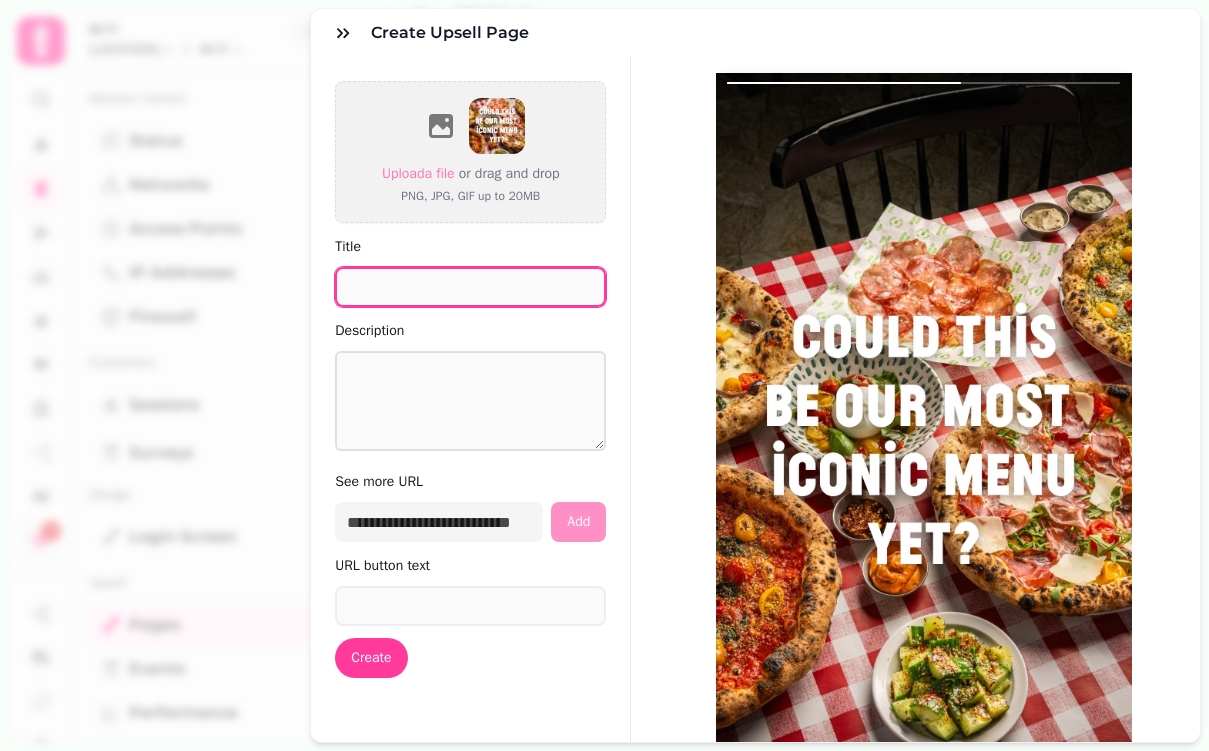 click on "Title" at bounding box center [470, 287] 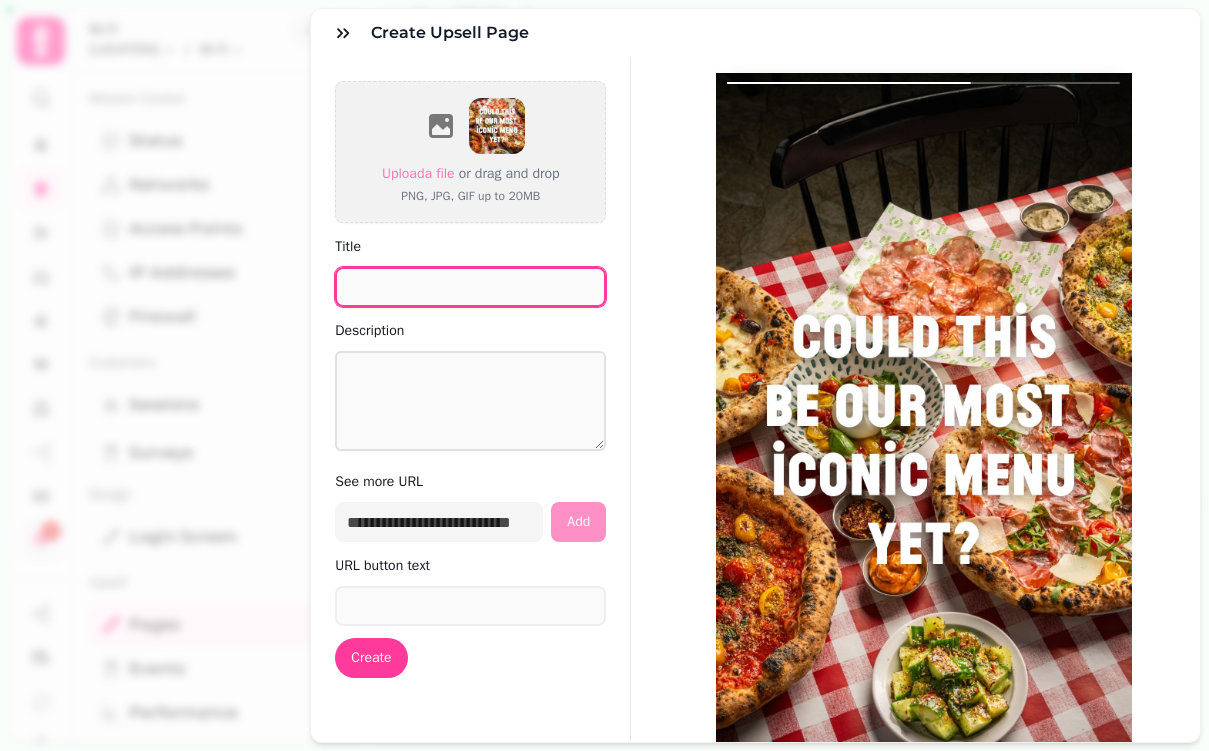 paste on "**********" 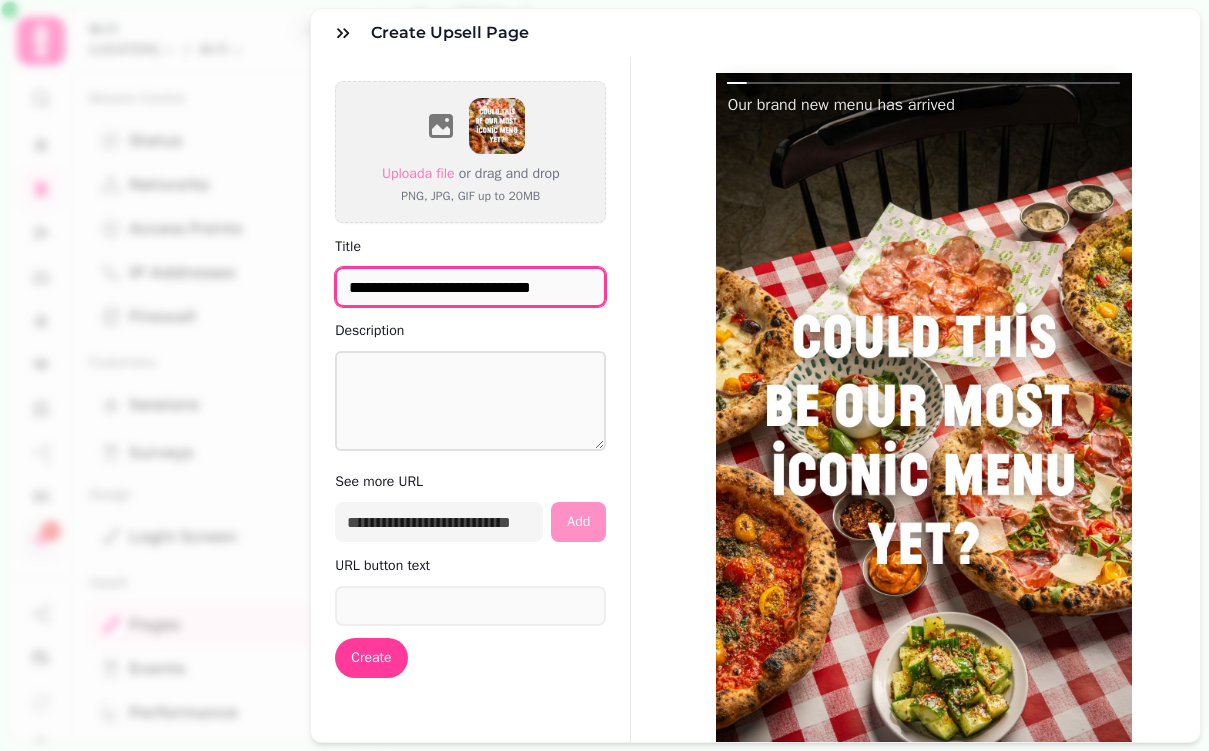type on "**********" 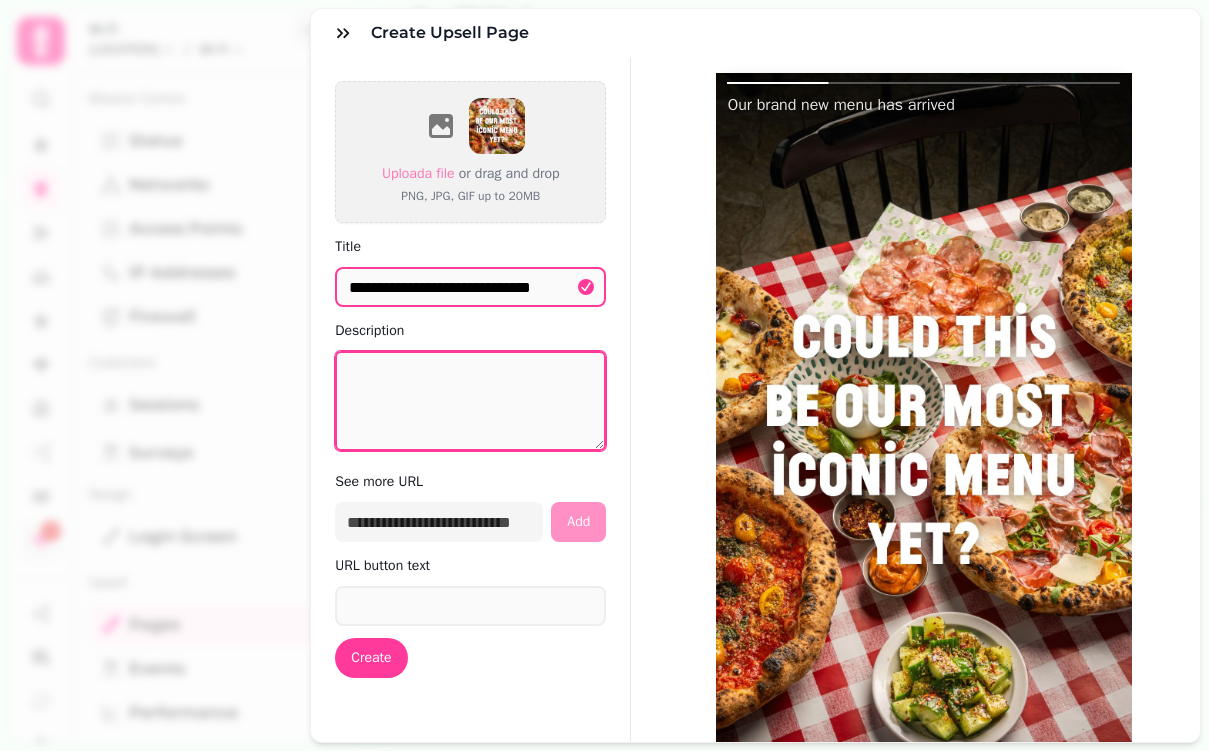 click on "Description" at bounding box center (470, 401) 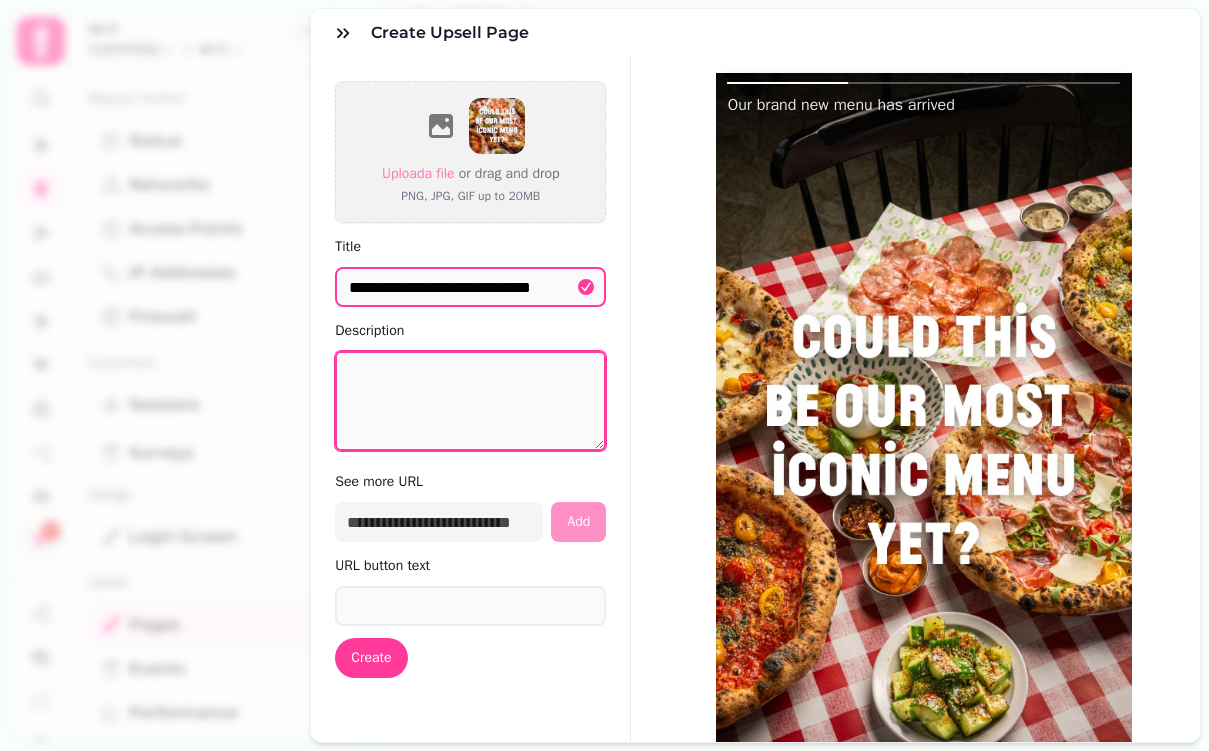 paste on "**********" 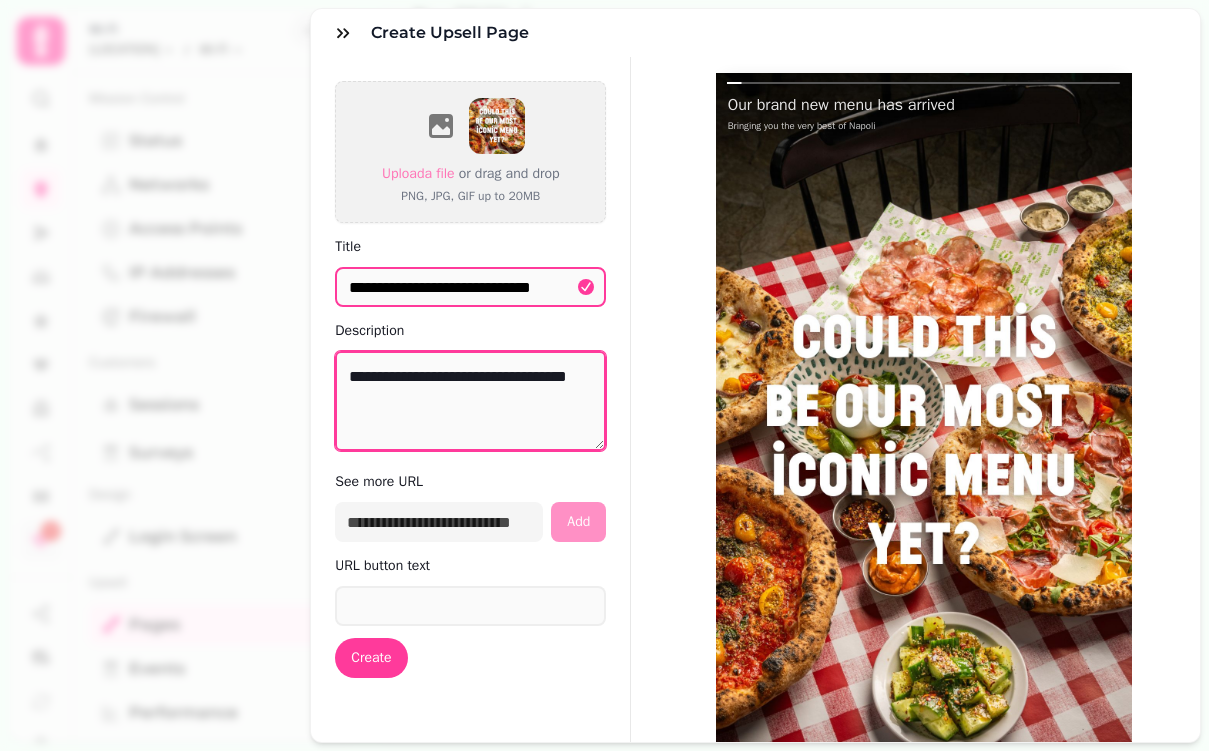 type on "**********" 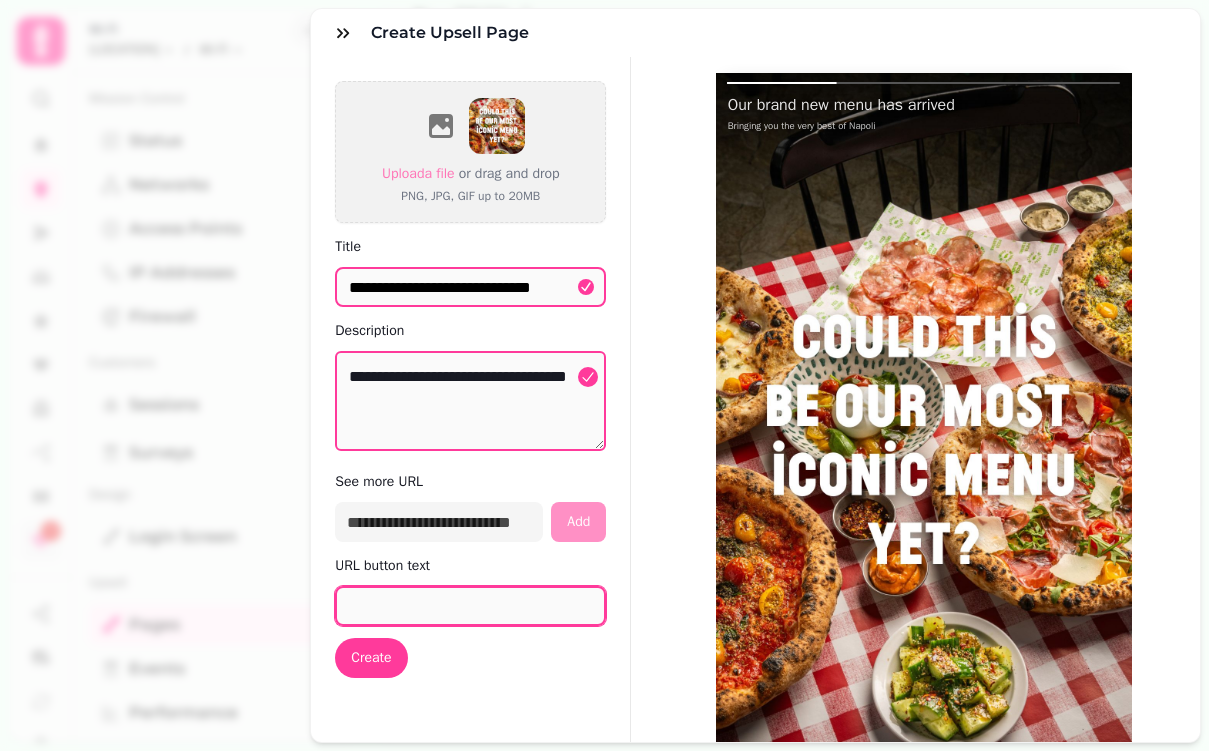 click on "URL button text" at bounding box center (470, 606) 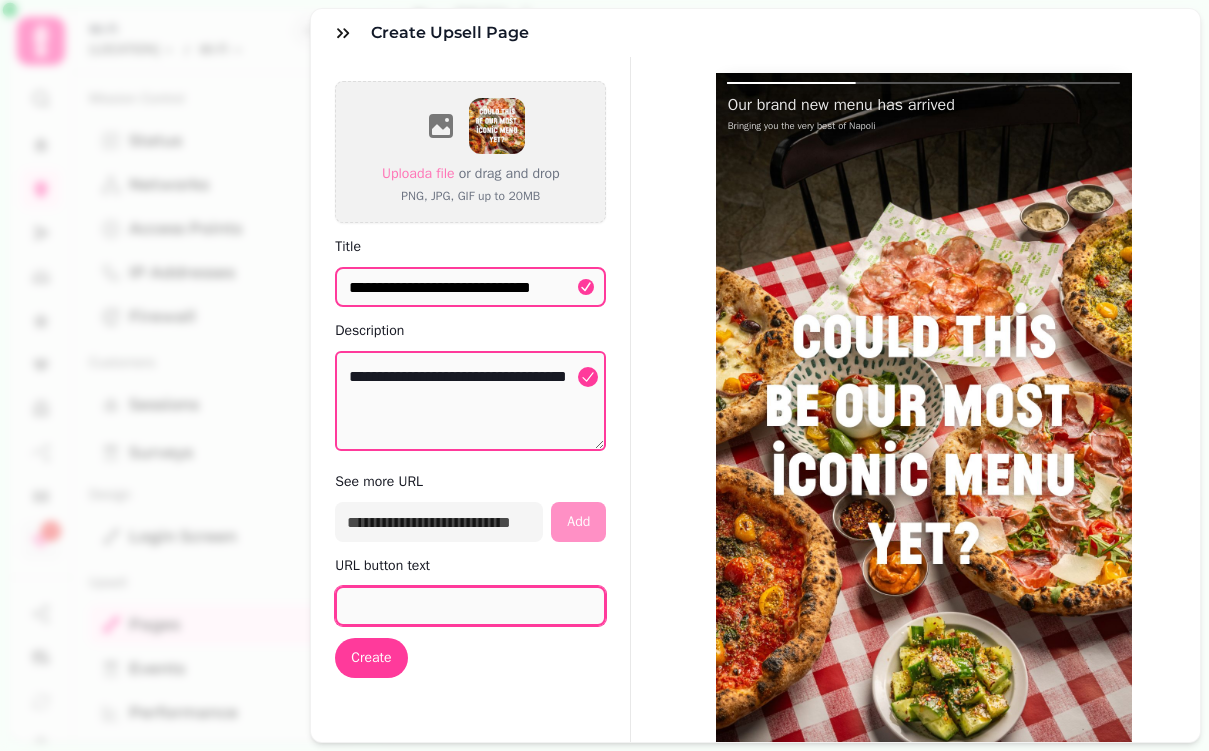 paste on "**********" 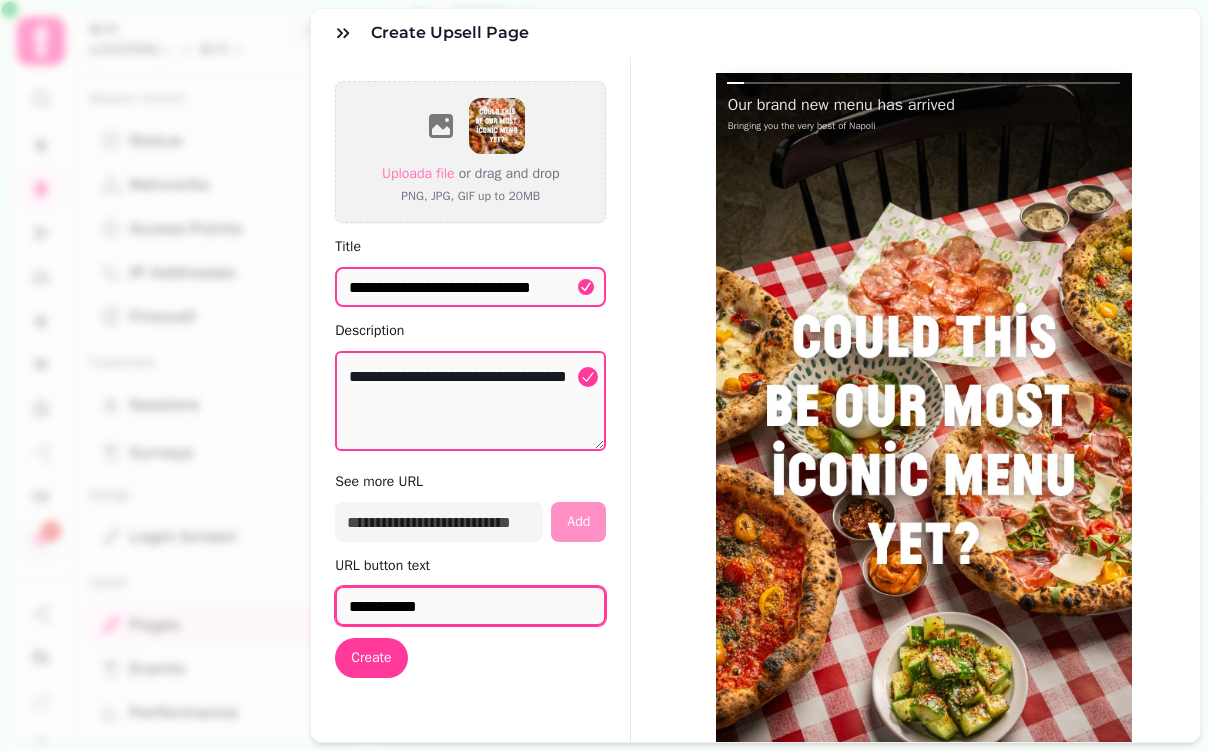 type on "**********" 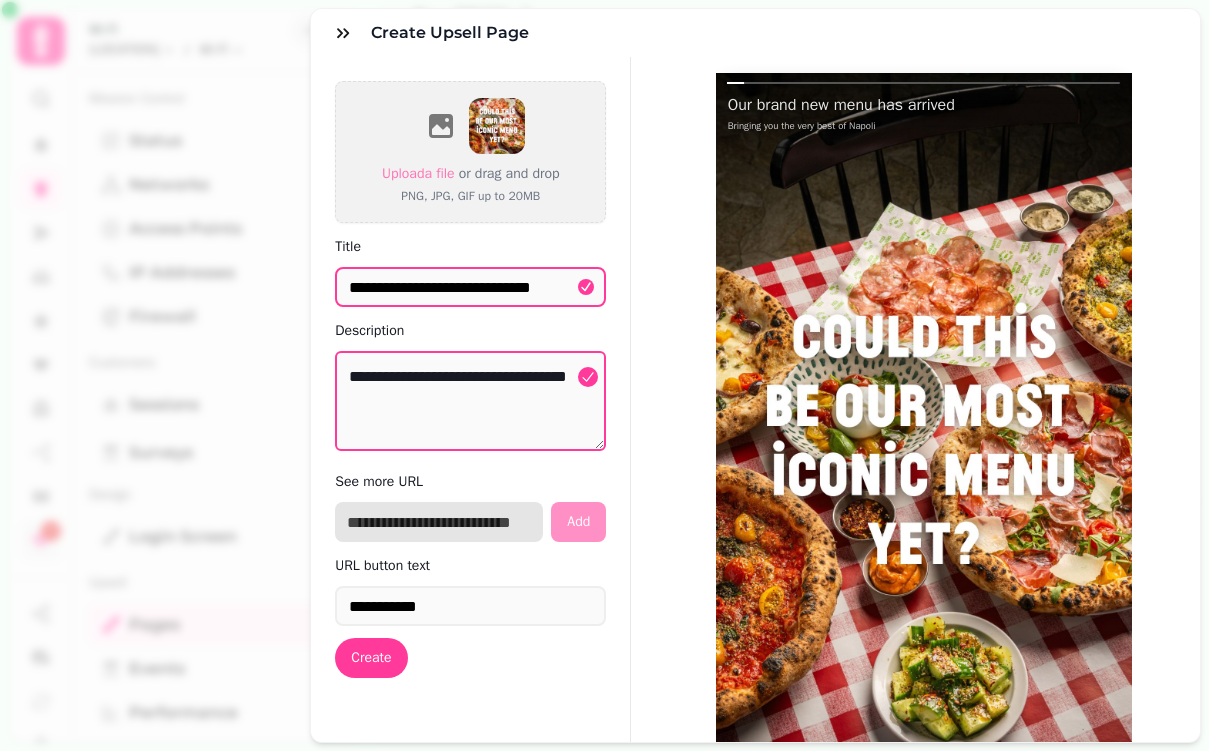 click at bounding box center [439, 522] 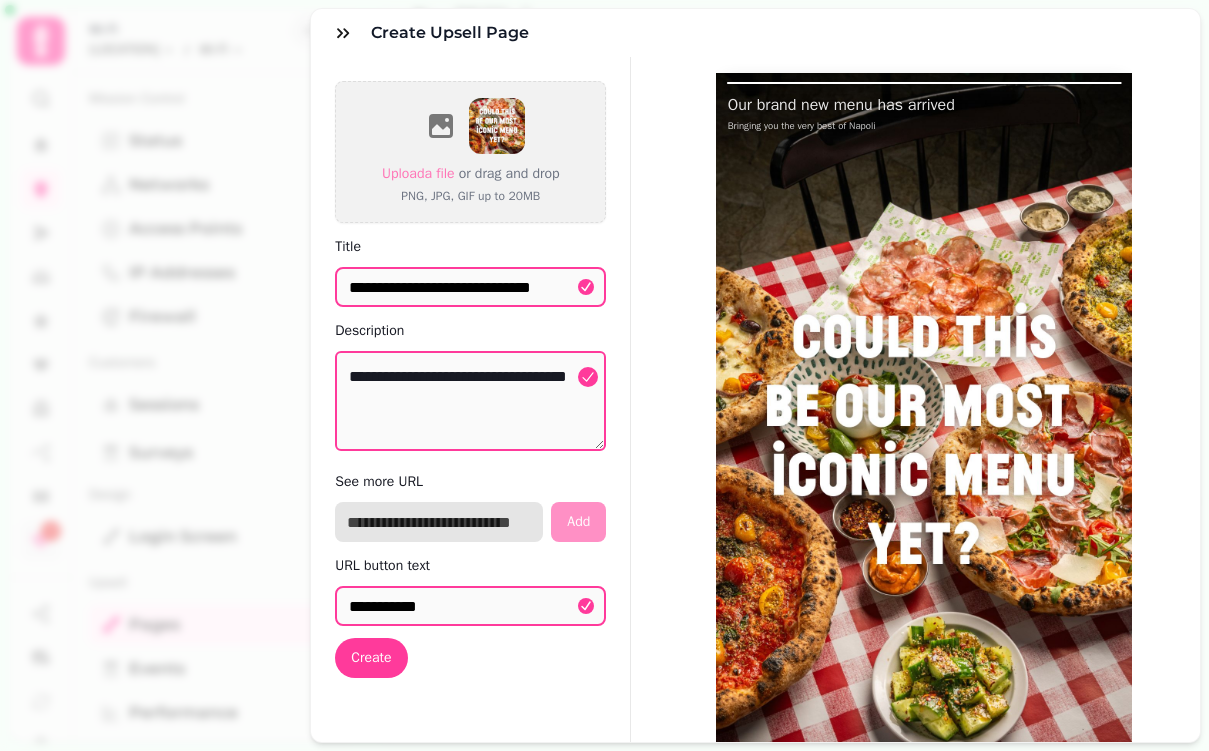 paste on "**********" 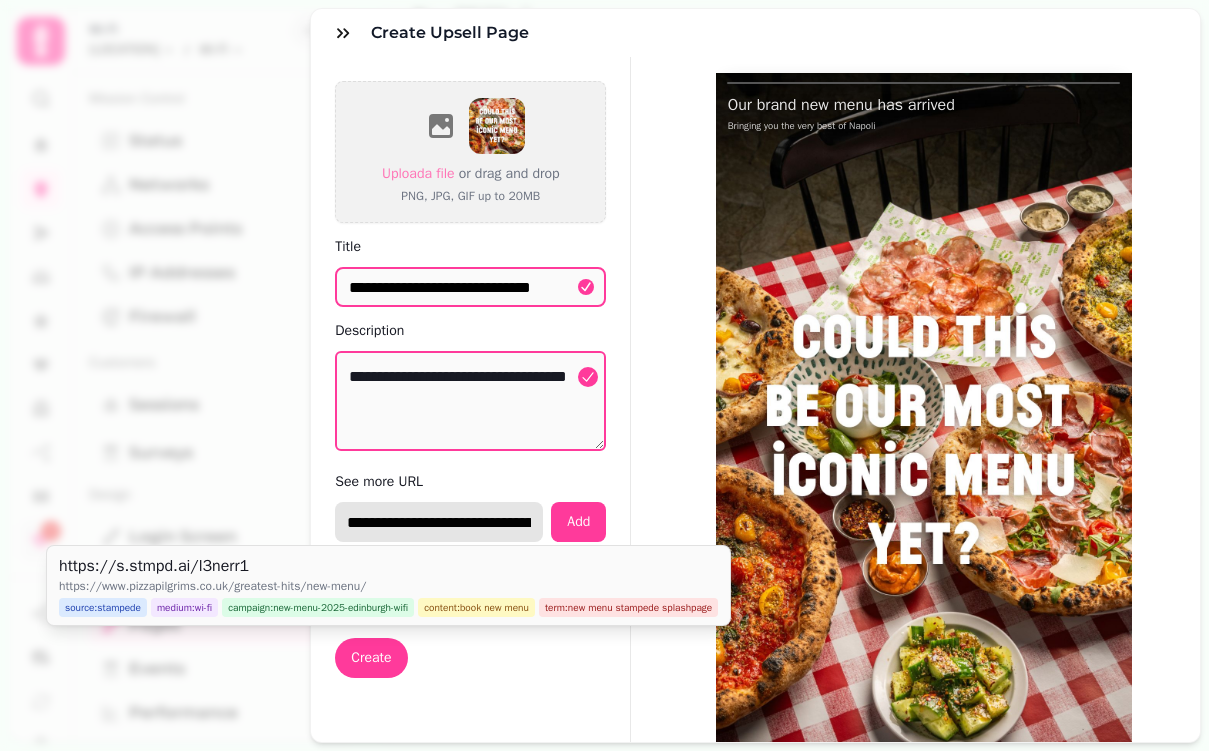 scroll, scrollTop: 0, scrollLeft: 234, axis: horizontal 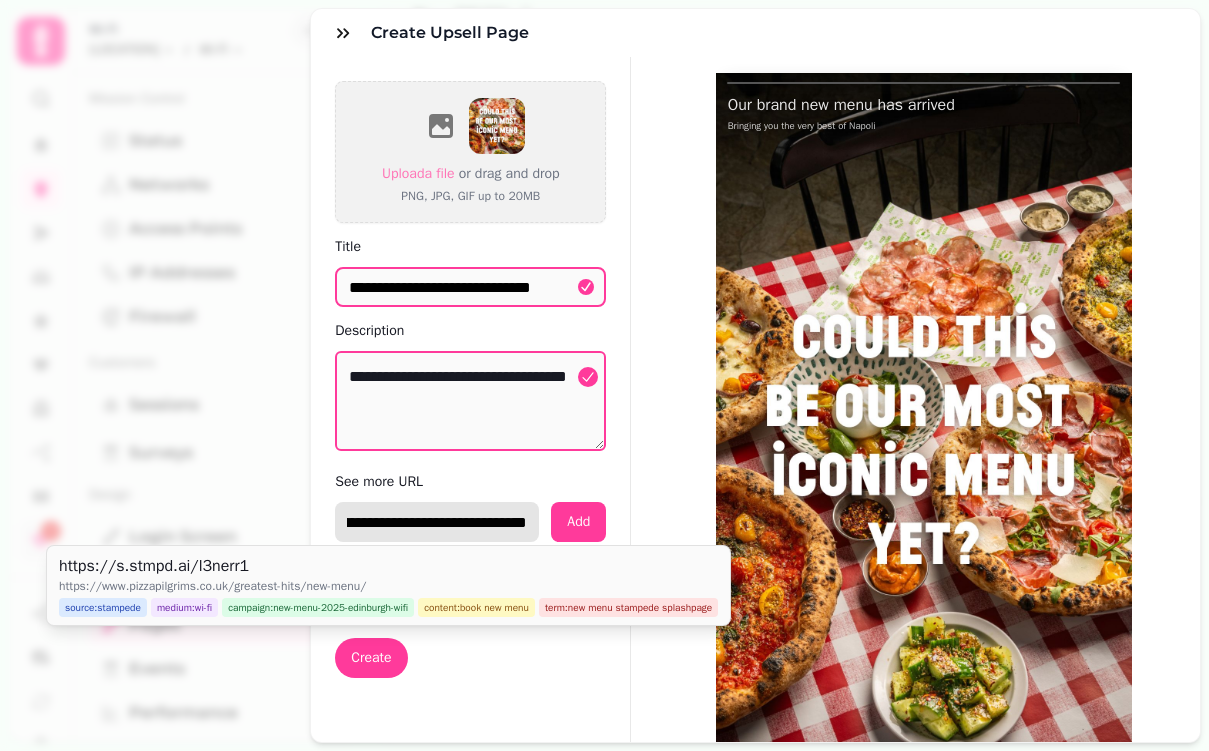 type on "**********" 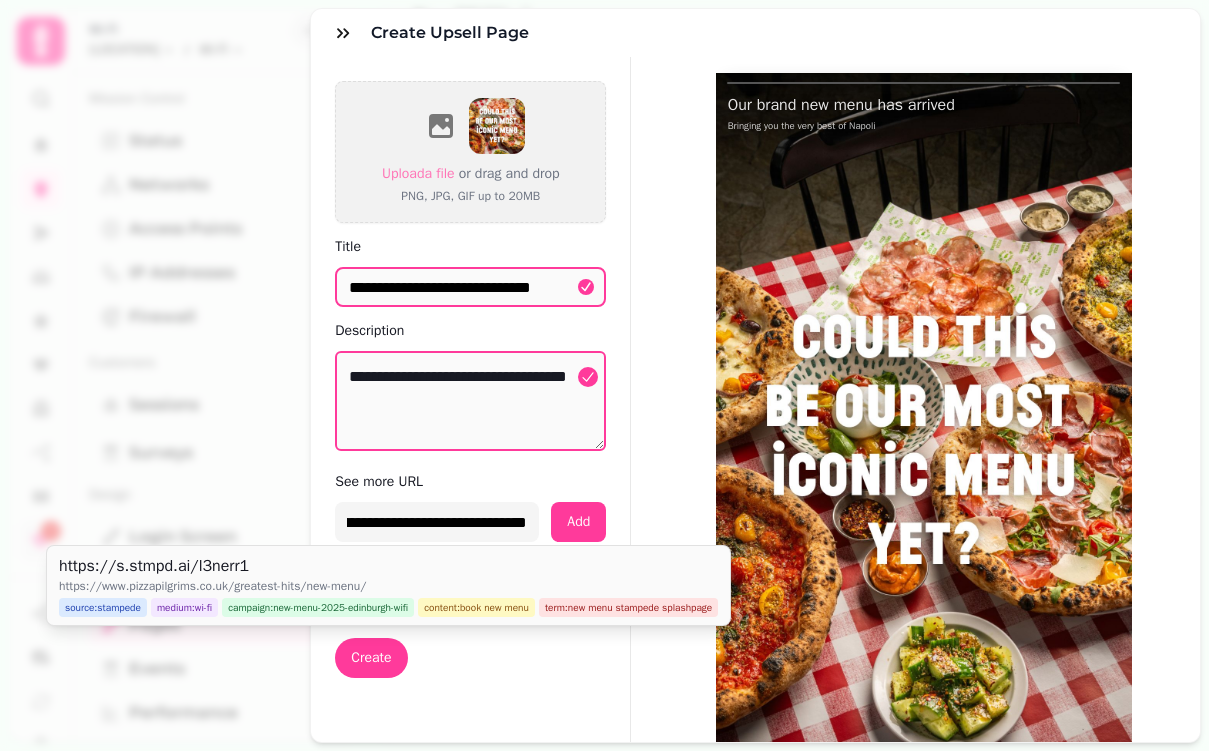 click on "**********" at bounding box center [471, 443] 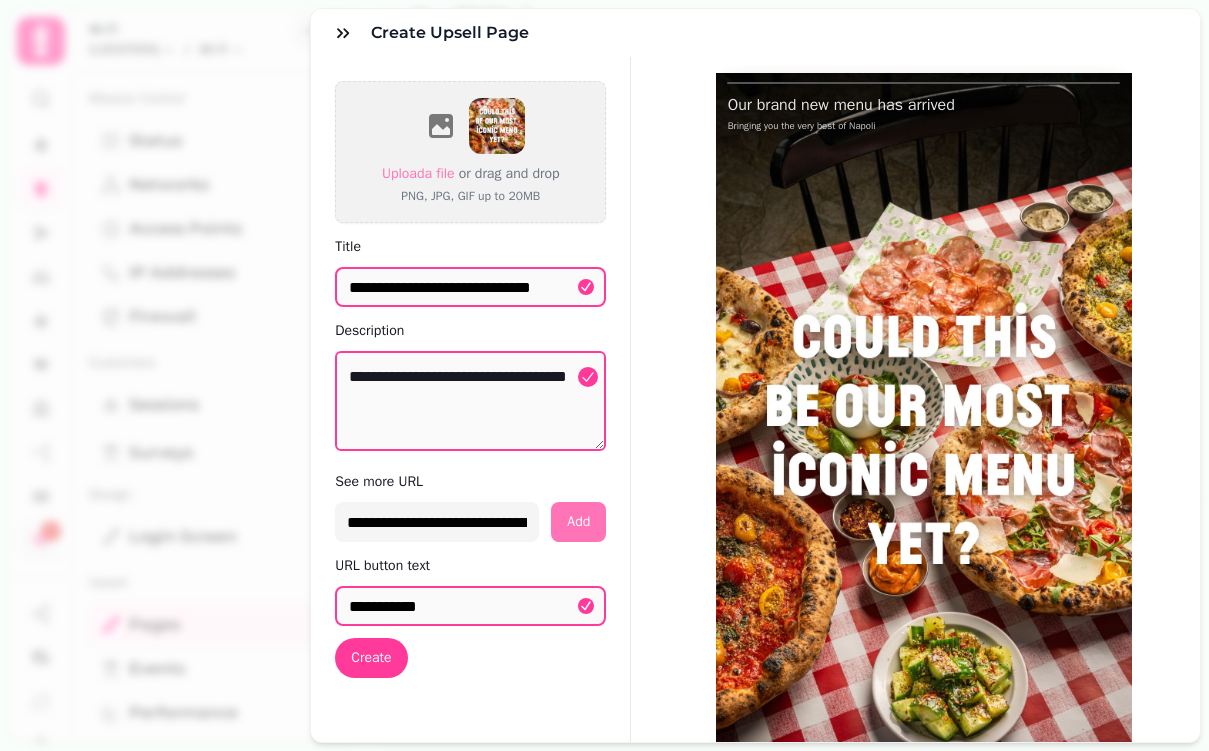 click on "Add" at bounding box center (578, 522) 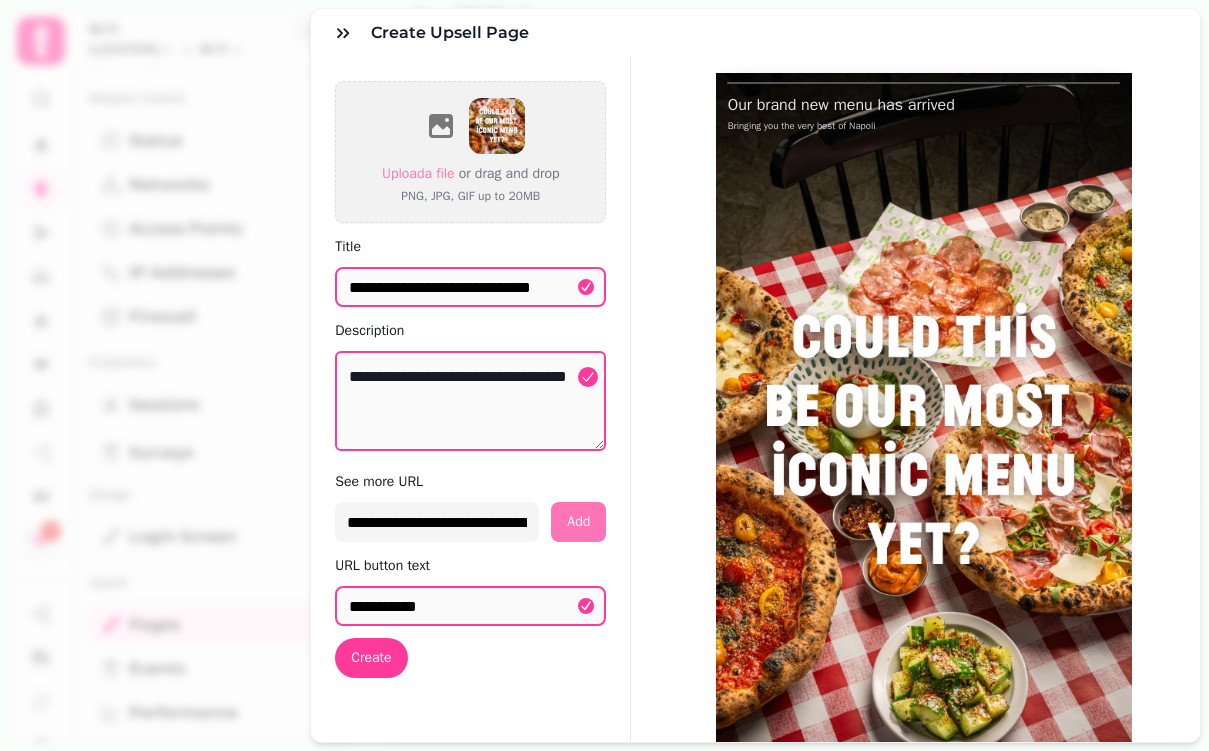 select on "**********" 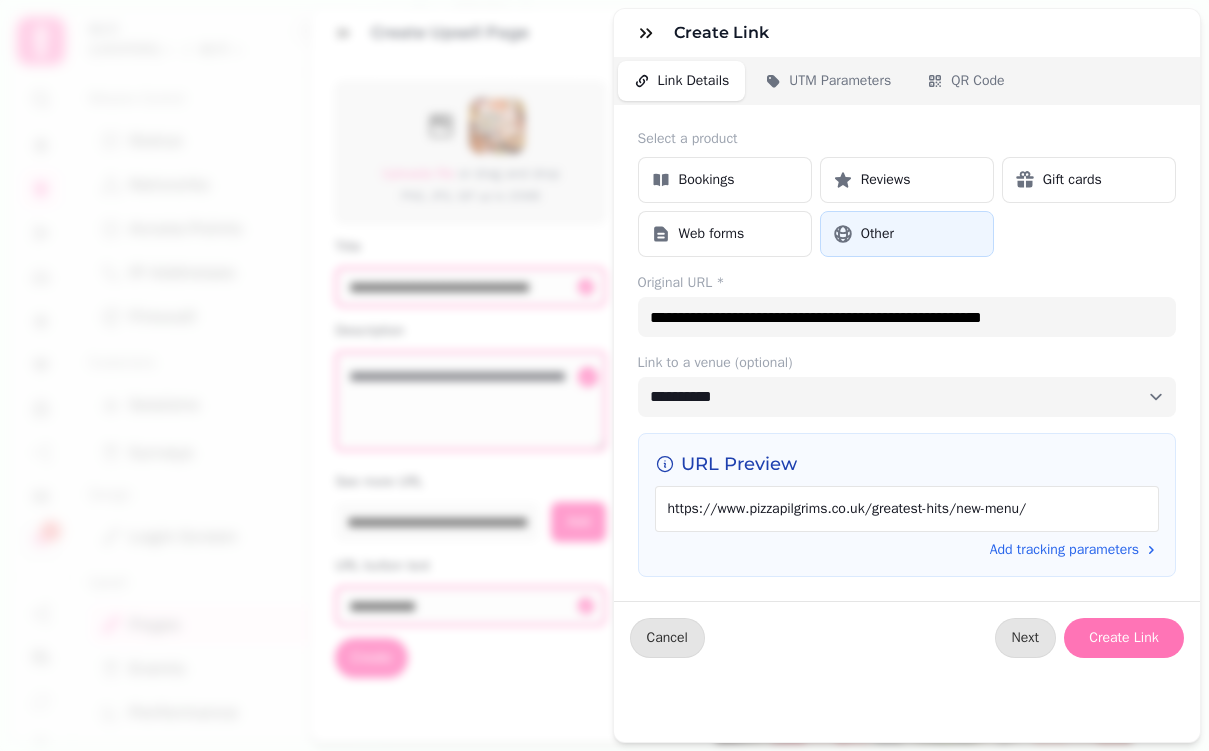 click on "Create Link" at bounding box center (1124, 638) 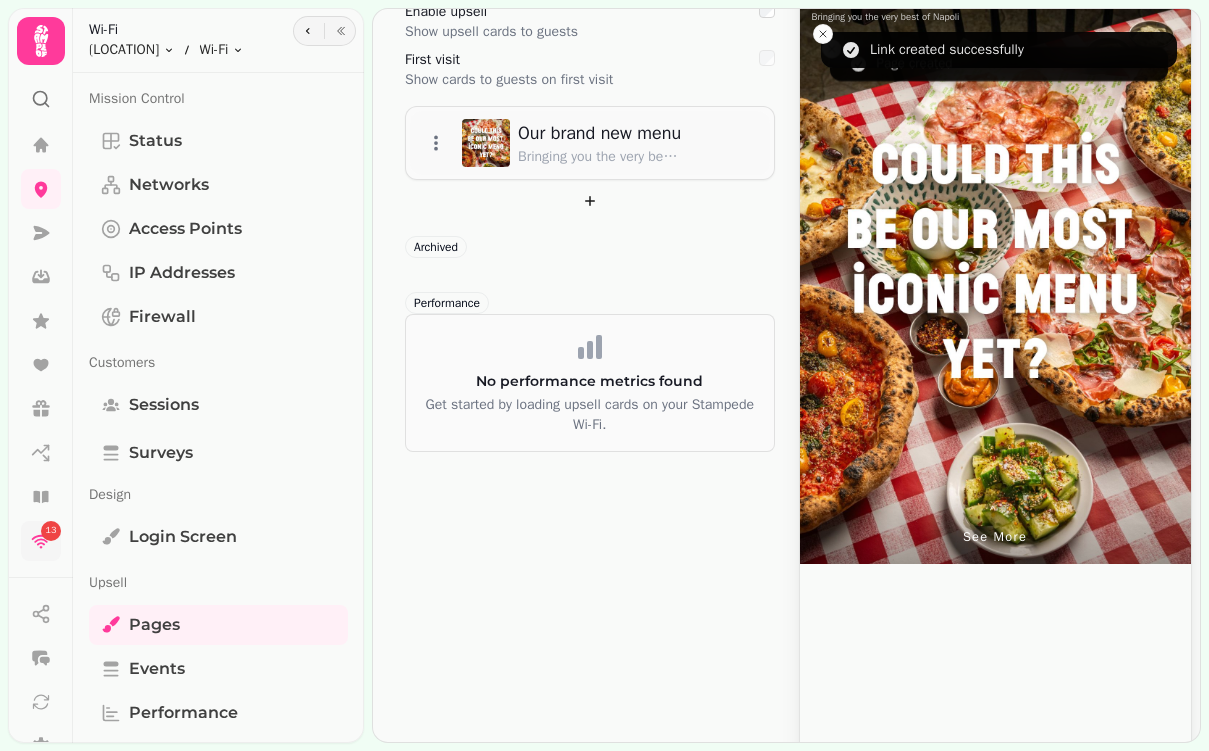scroll, scrollTop: 397, scrollLeft: 0, axis: vertical 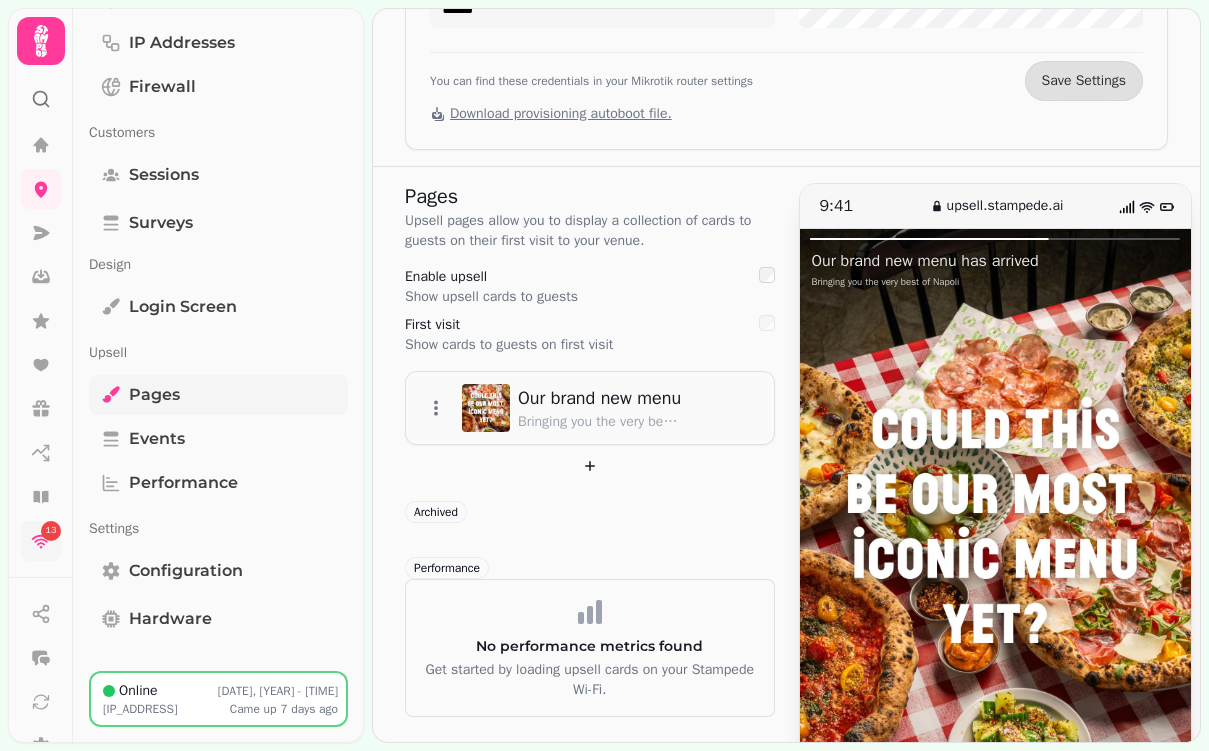 click on "Pages" at bounding box center [154, 395] 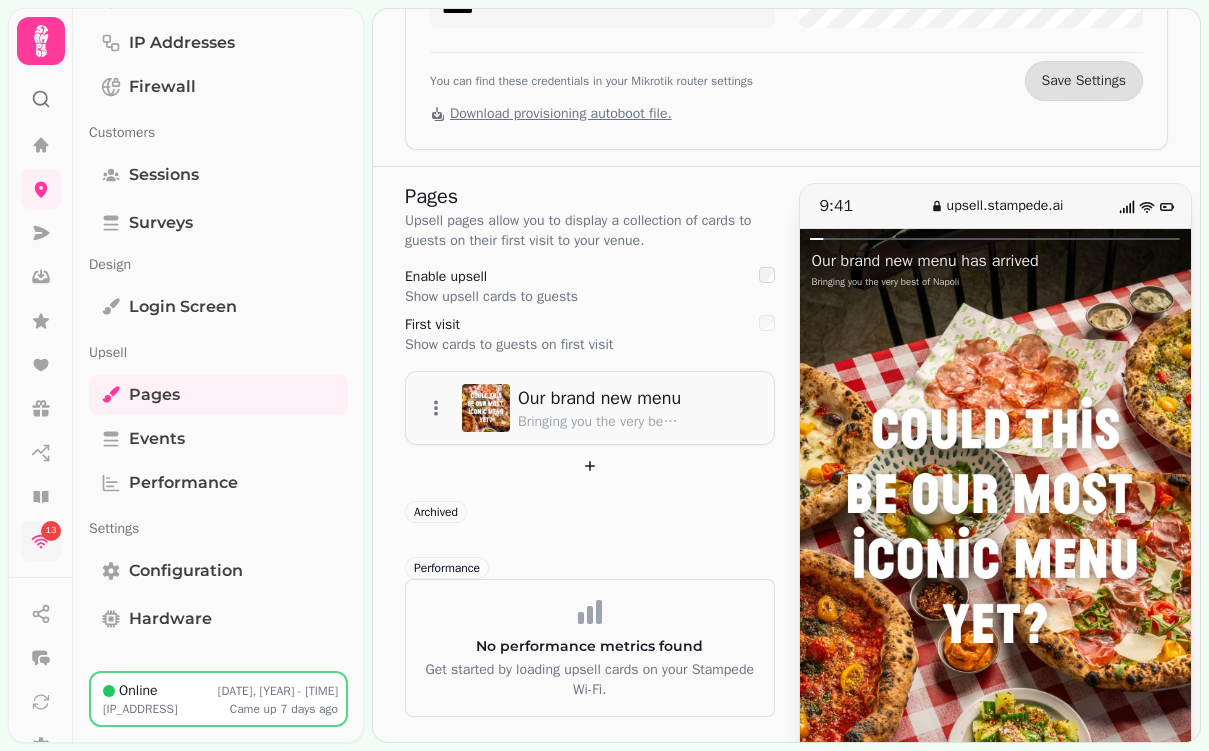 click on "13" at bounding box center (51, 531) 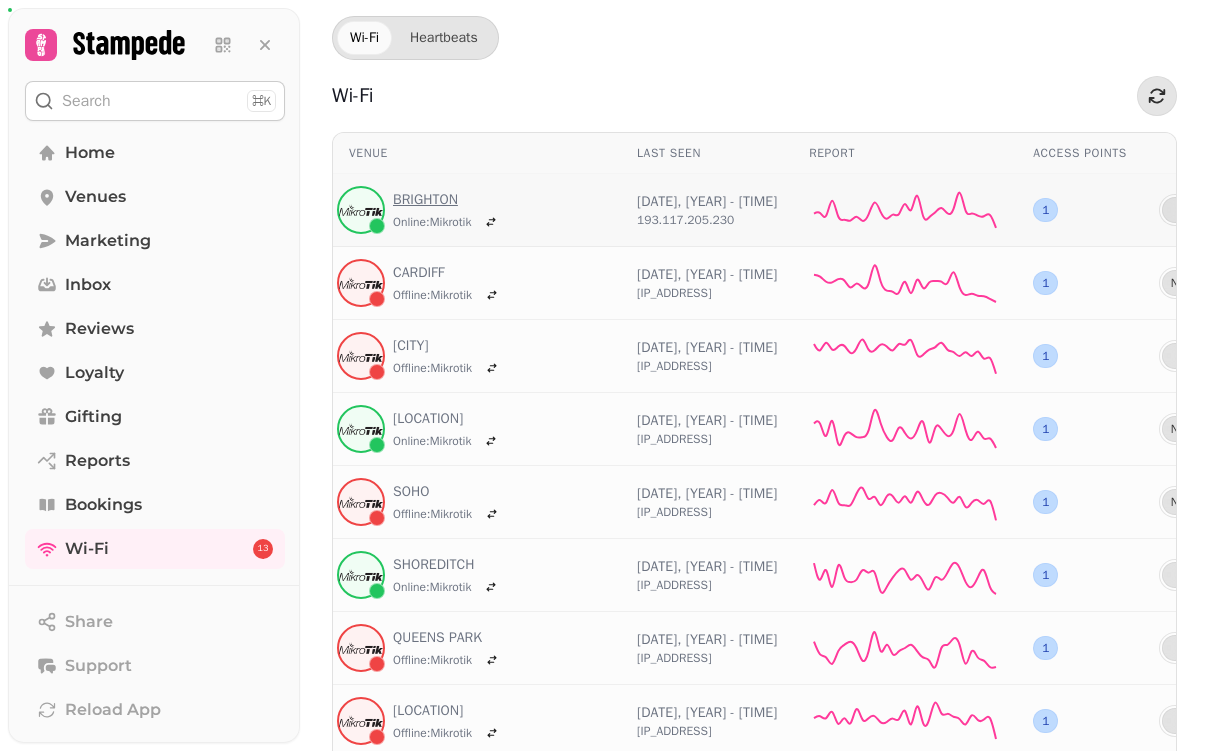 click on "BRIGHTON" at bounding box center (448, 200) 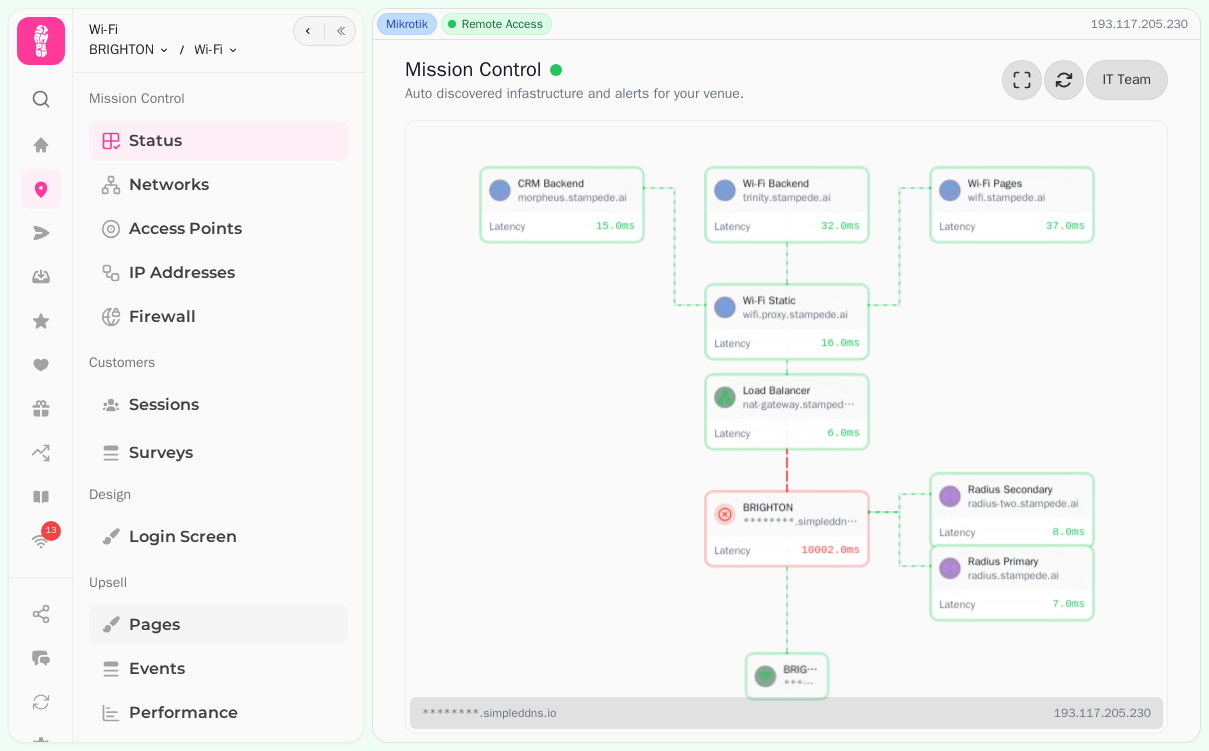 click on "Pages" at bounding box center [154, 625] 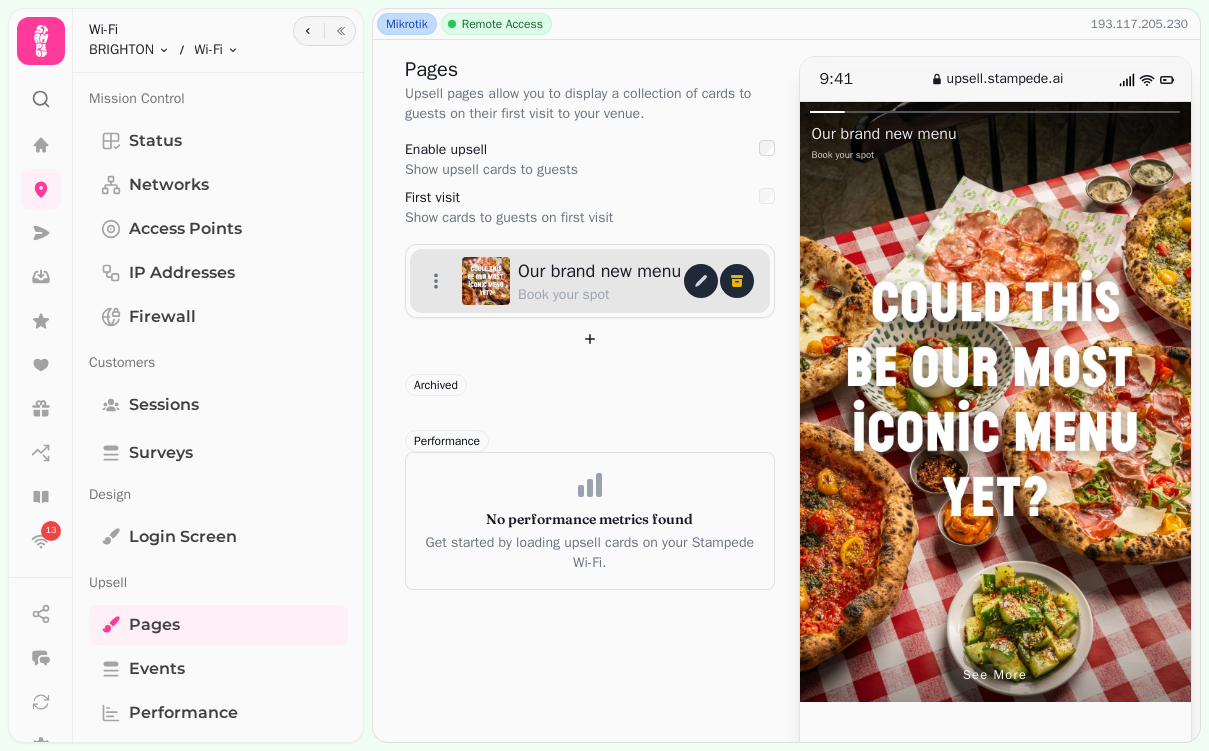 click on "Our brand new menu" at bounding box center [599, 271] 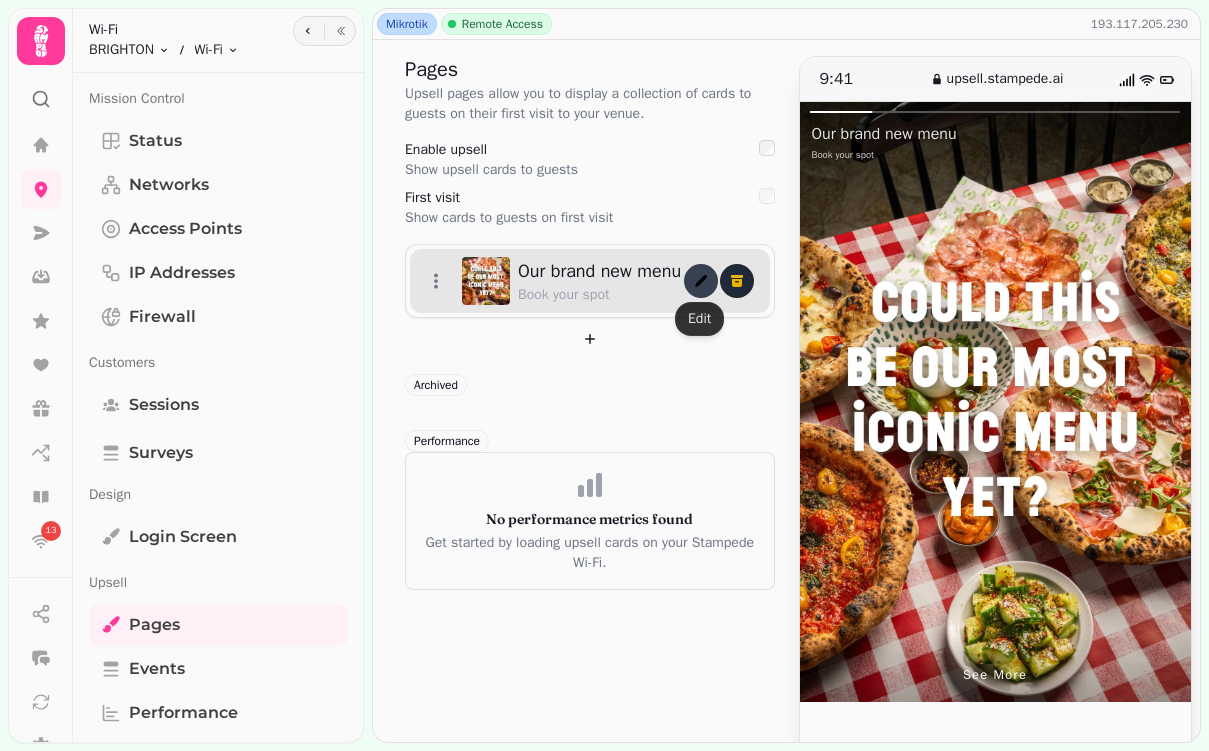 click 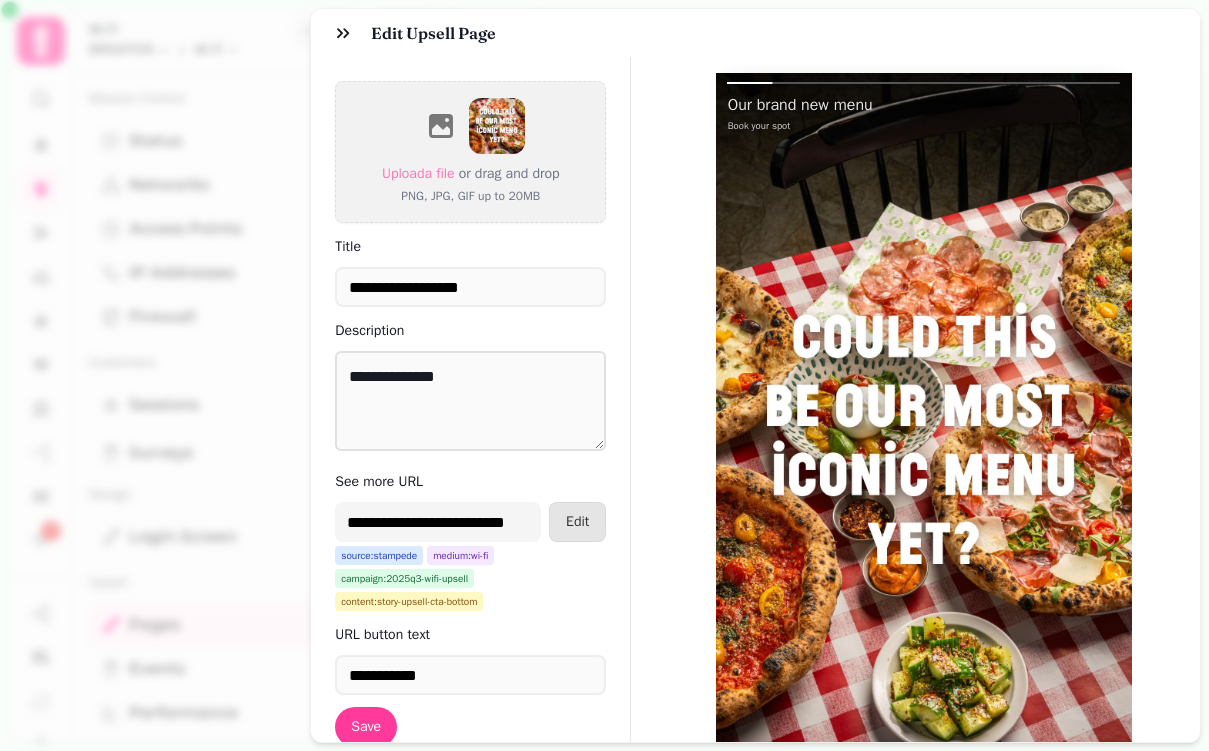 scroll, scrollTop: 86, scrollLeft: 0, axis: vertical 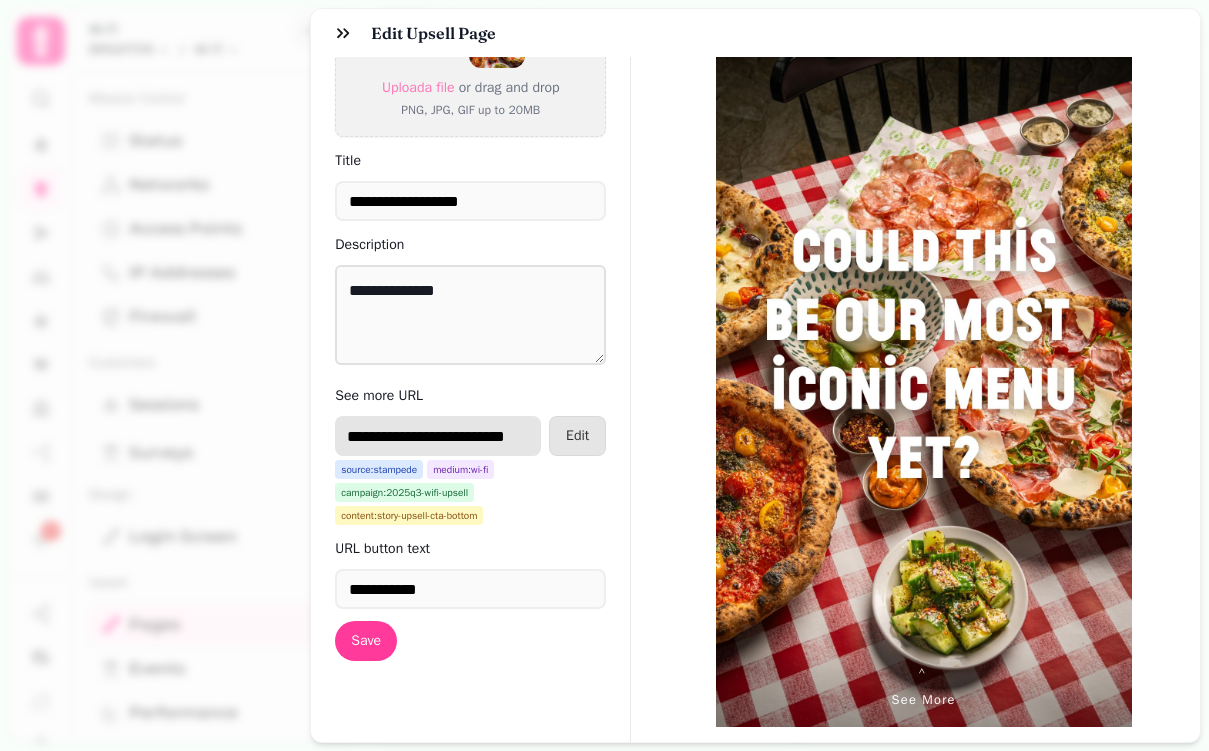 click on "**********" at bounding box center [438, 436] 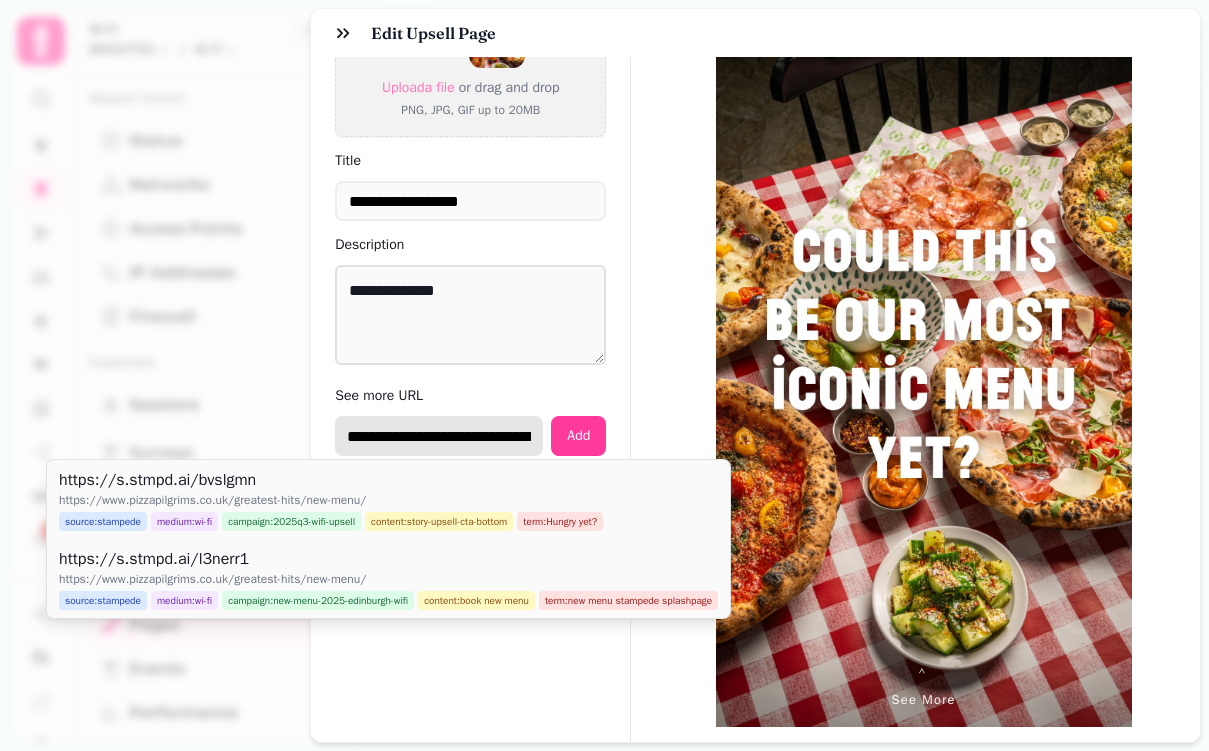 scroll, scrollTop: 0, scrollLeft: 234, axis: horizontal 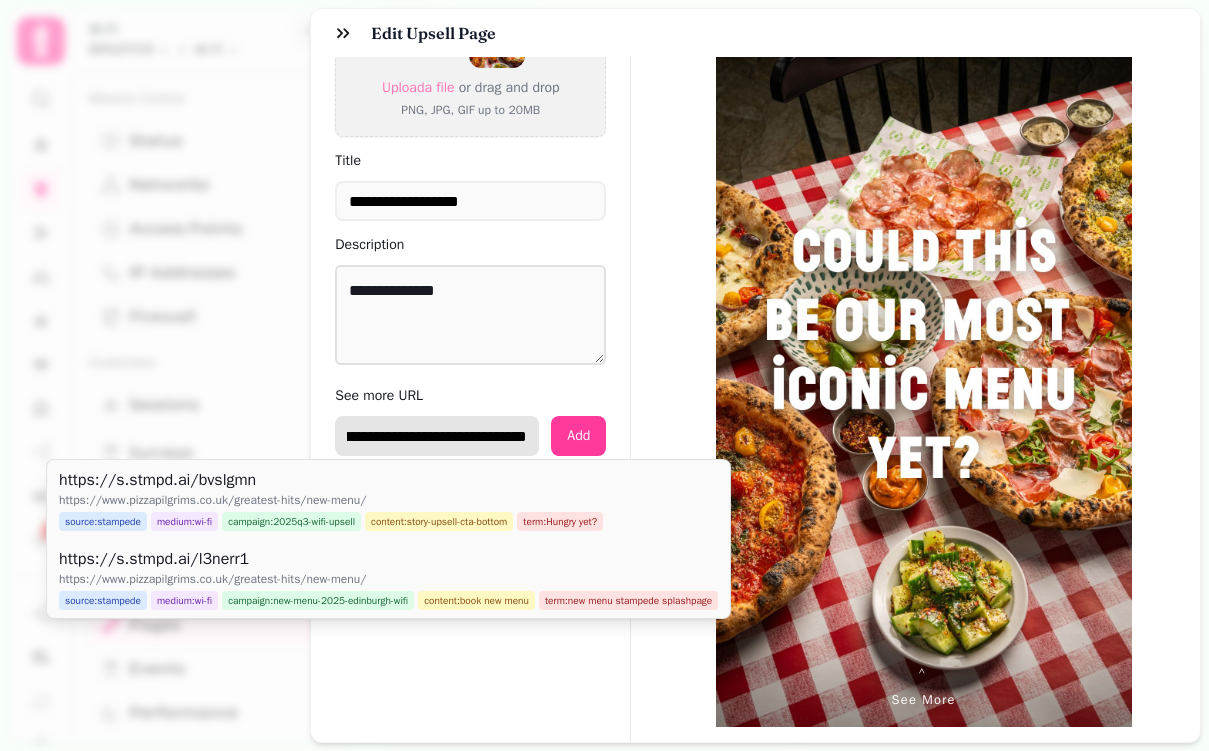 type on "**********" 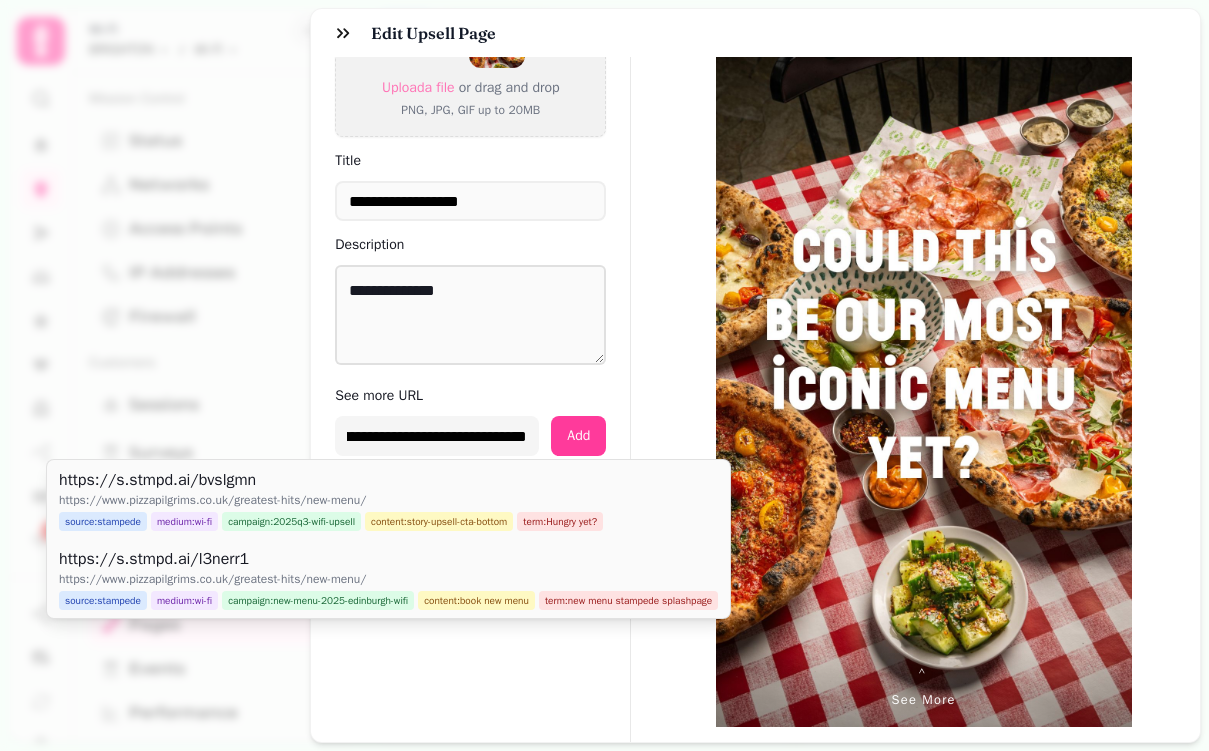 click on "**********" at bounding box center (471, 357) 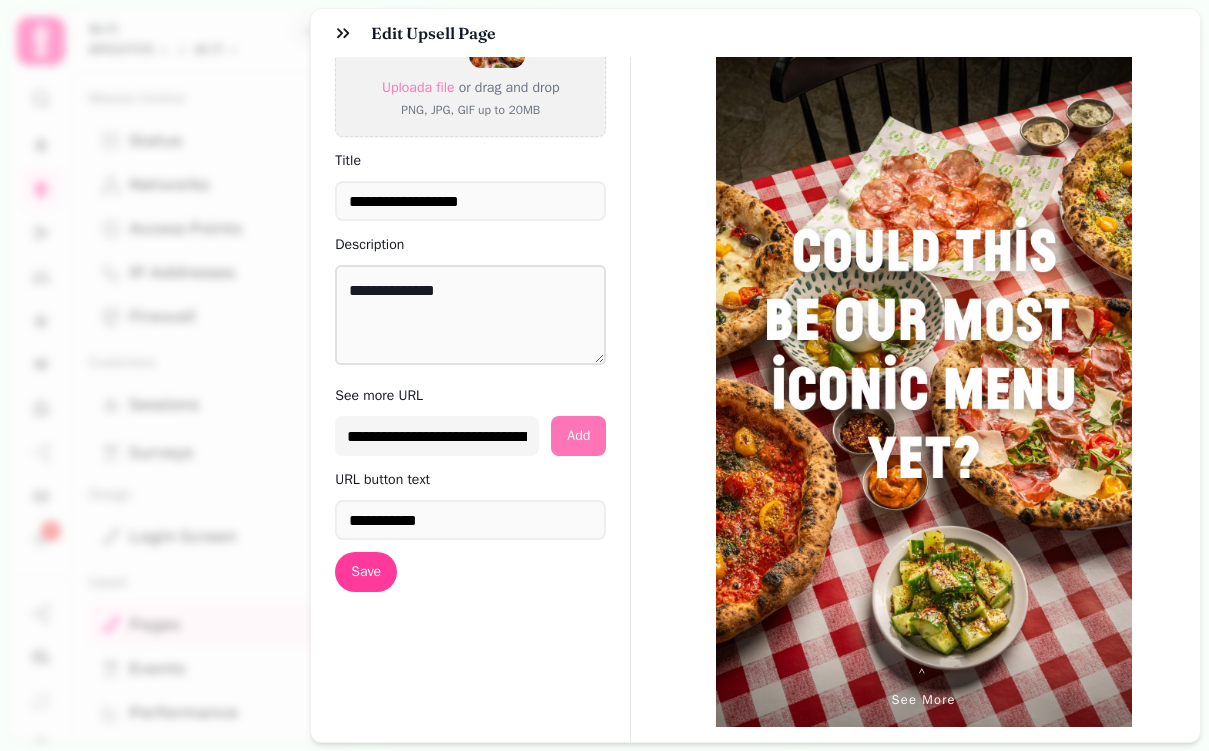 click on "Add" at bounding box center (578, 436) 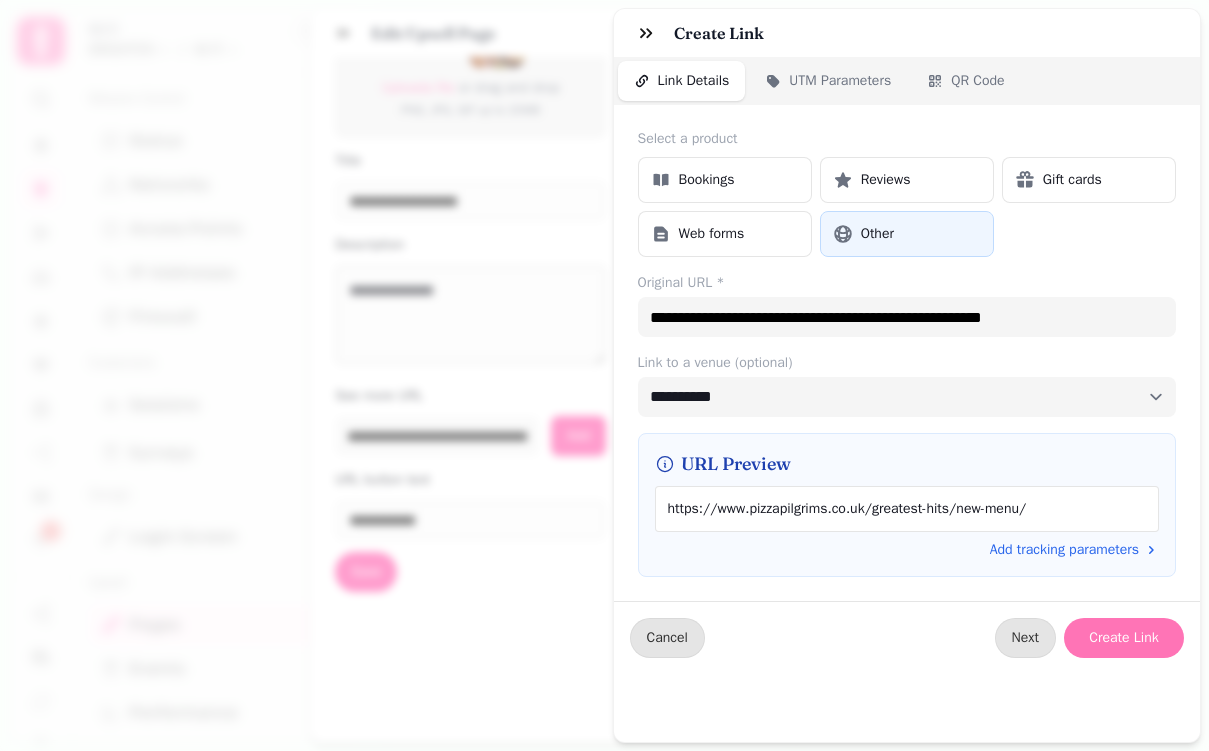 click on "Create Link" at bounding box center [1124, 638] 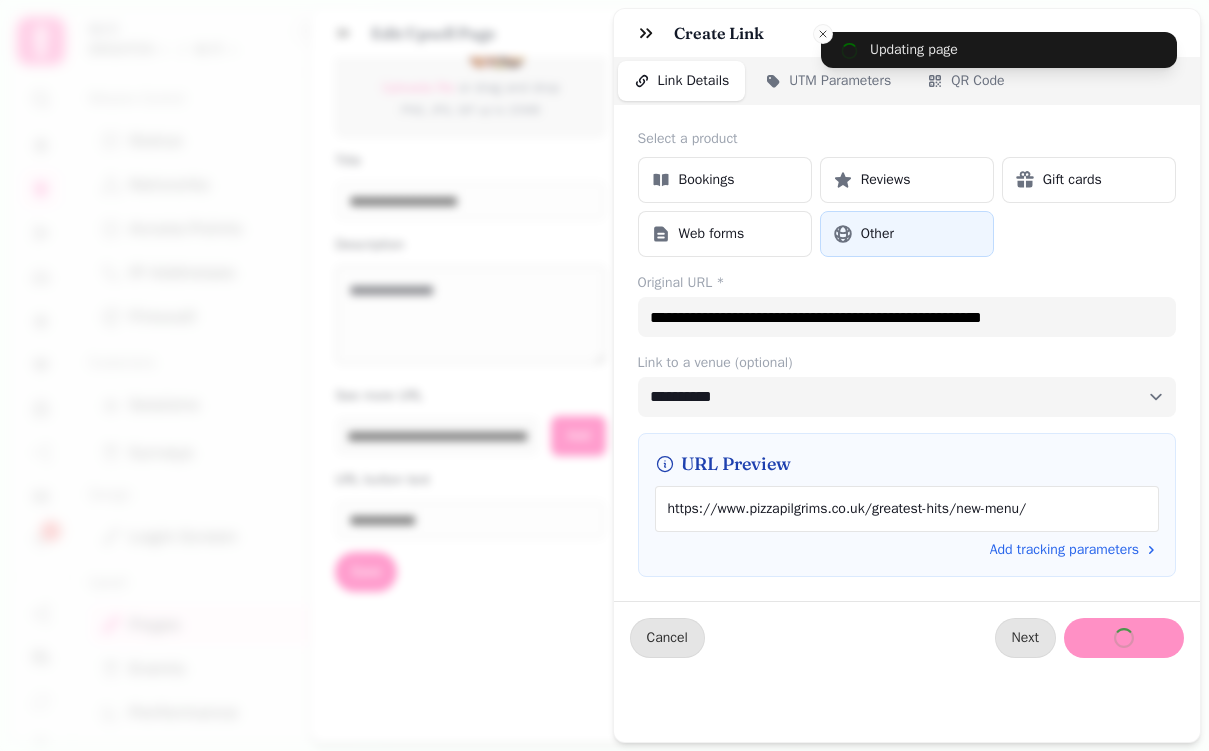 scroll, scrollTop: 0, scrollLeft: 0, axis: both 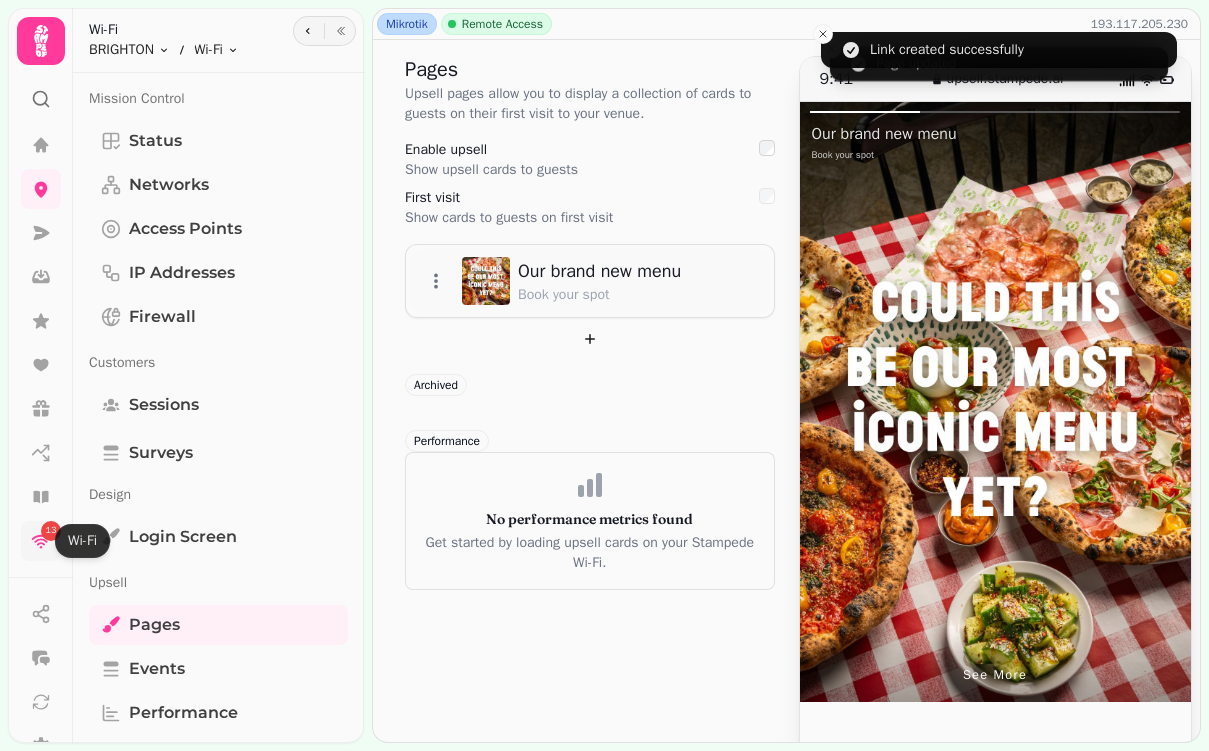 click 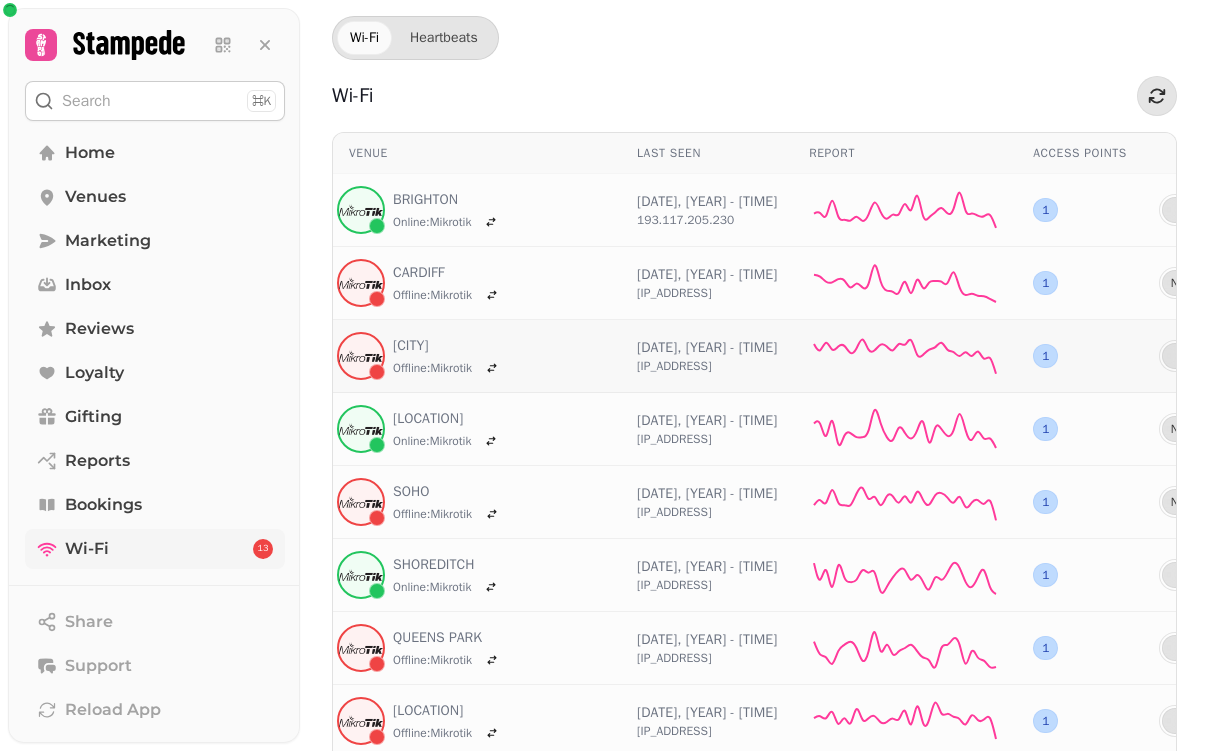 scroll, scrollTop: 126, scrollLeft: 0, axis: vertical 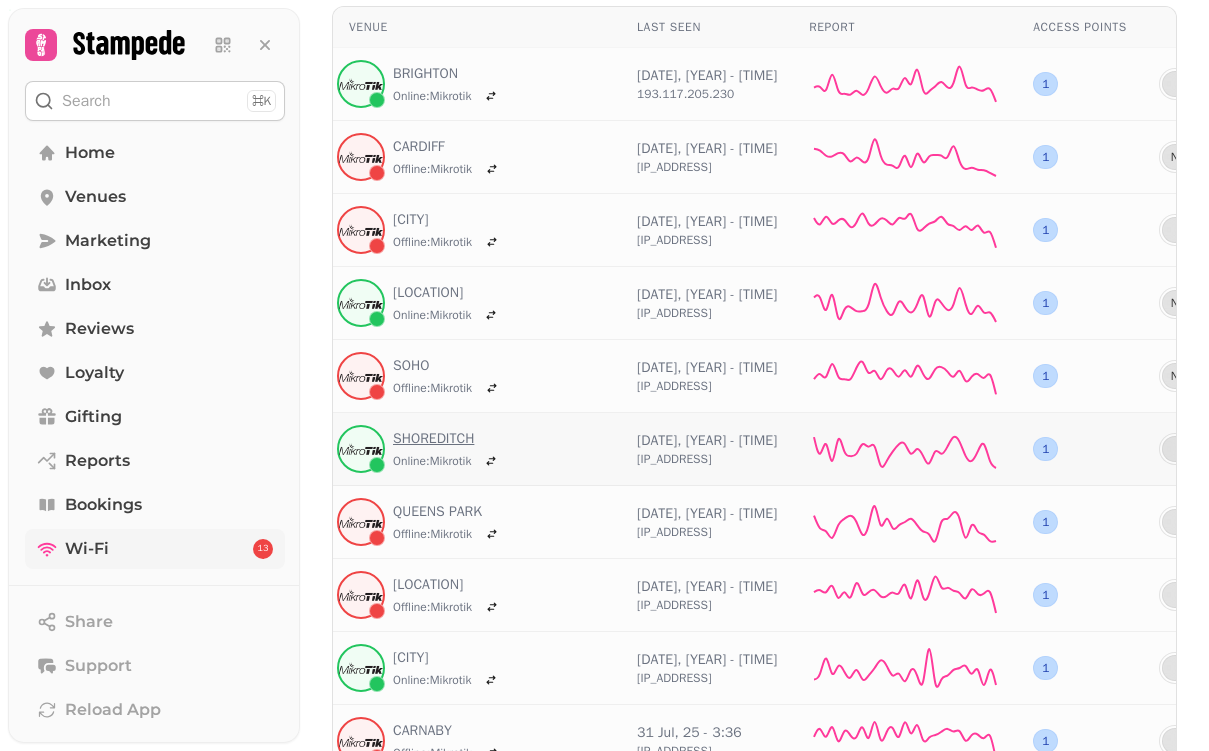 click on "SHOREDITCH" at bounding box center (448, 439) 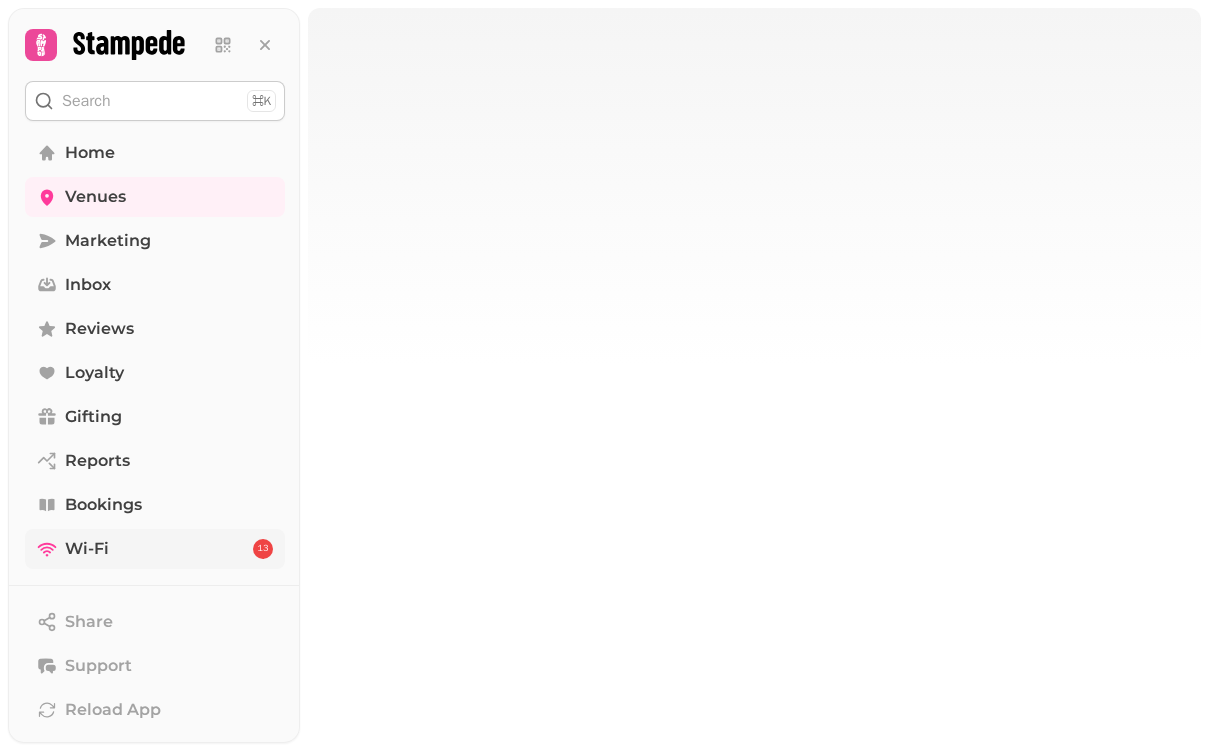 scroll, scrollTop: 0, scrollLeft: 0, axis: both 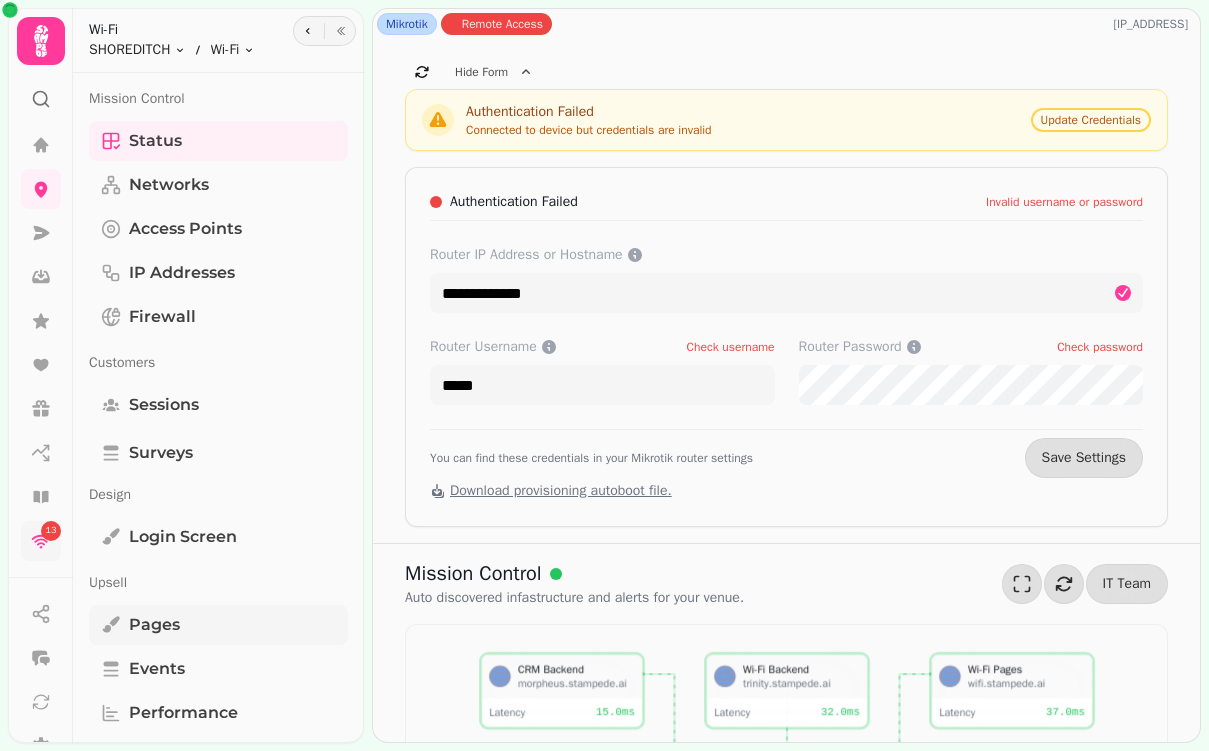 click on "Pages" at bounding box center [154, 625] 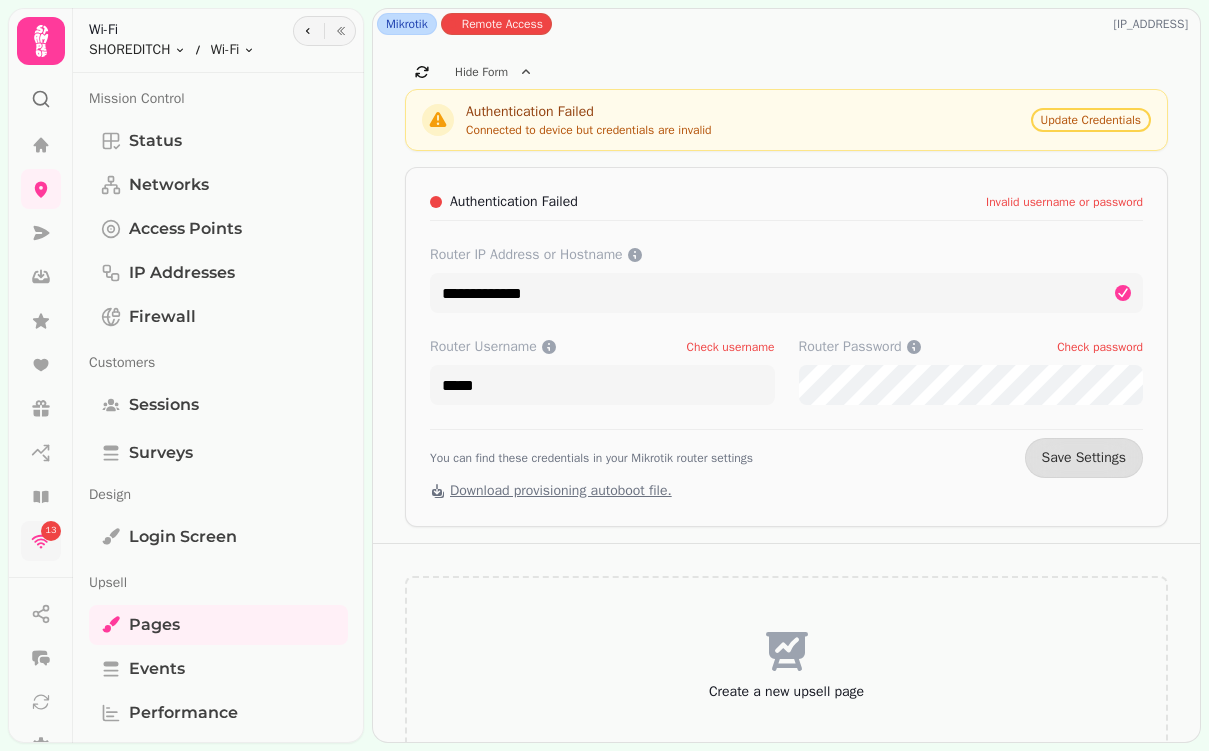 scroll, scrollTop: 42, scrollLeft: 0, axis: vertical 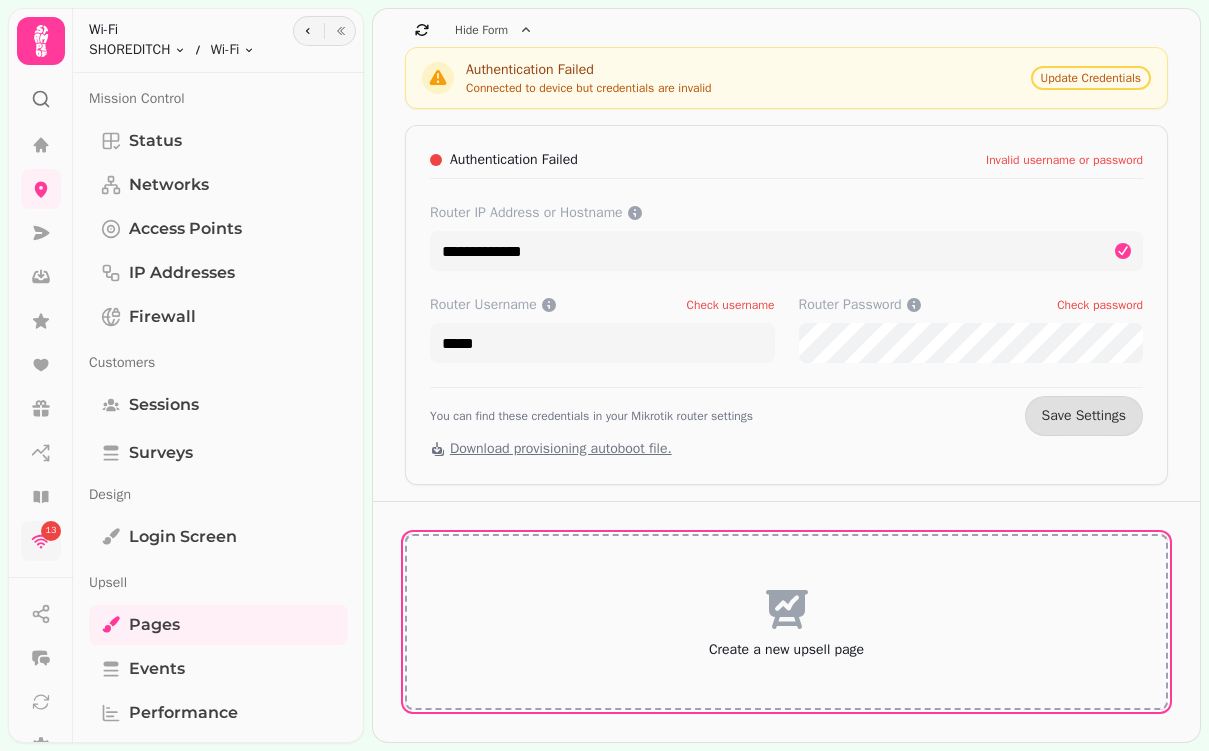 click on "Create a new upsell page" at bounding box center (786, 622) 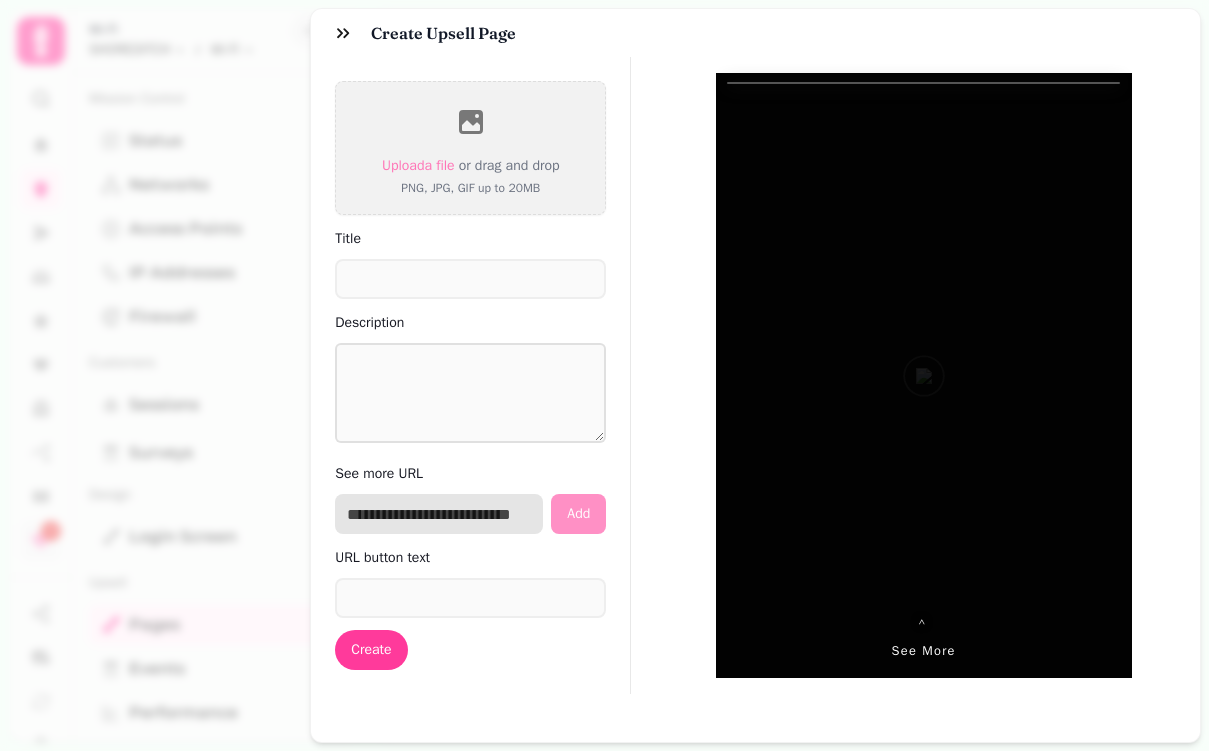 click at bounding box center [439, 514] 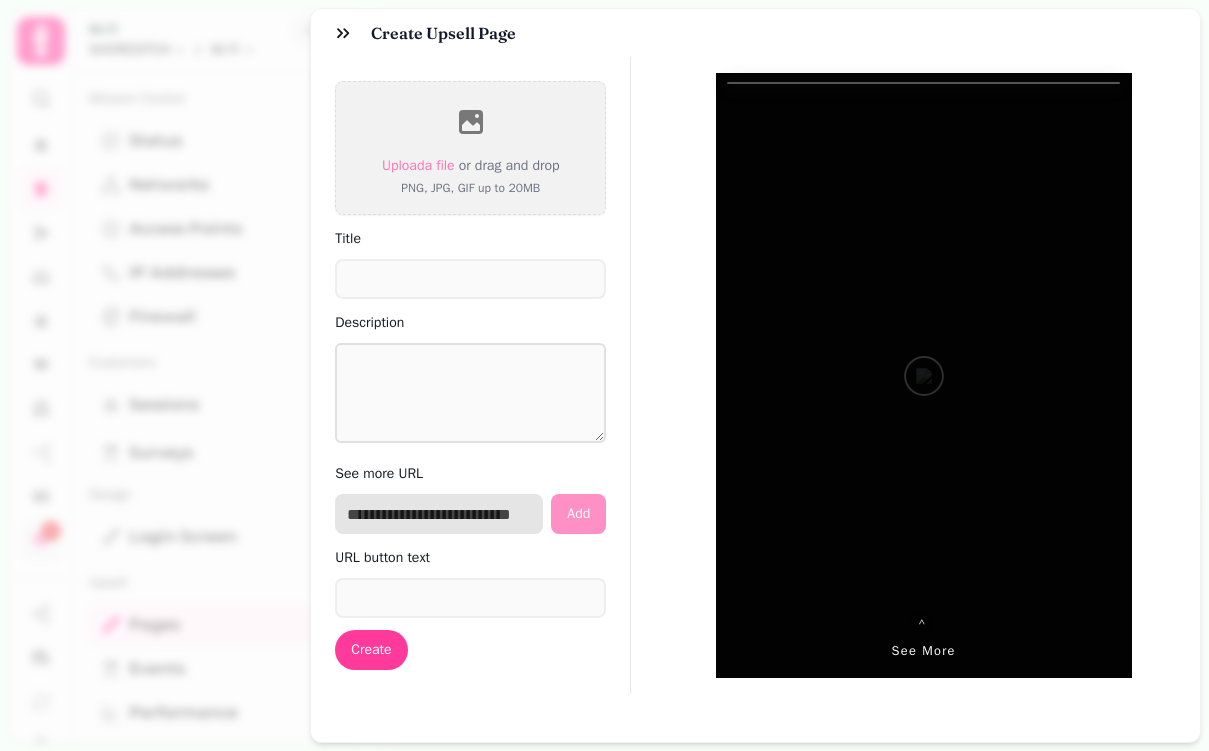 paste on "**********" 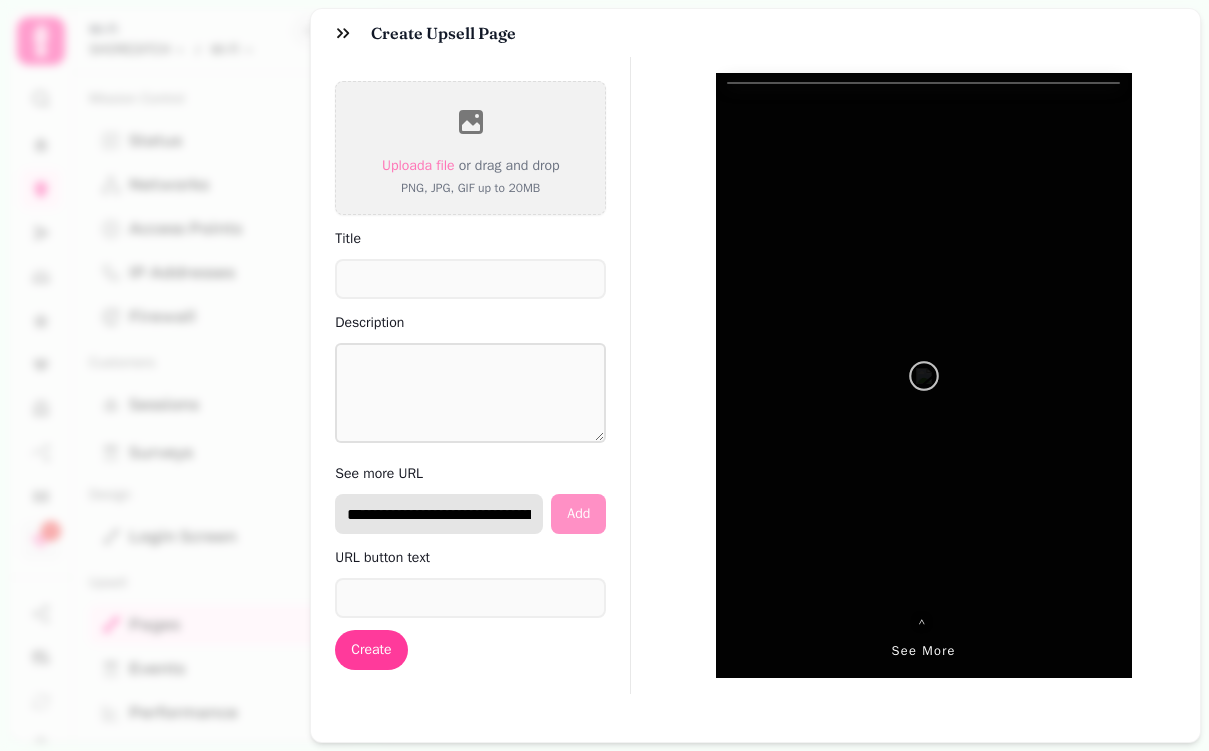 scroll, scrollTop: 0, scrollLeft: 234, axis: horizontal 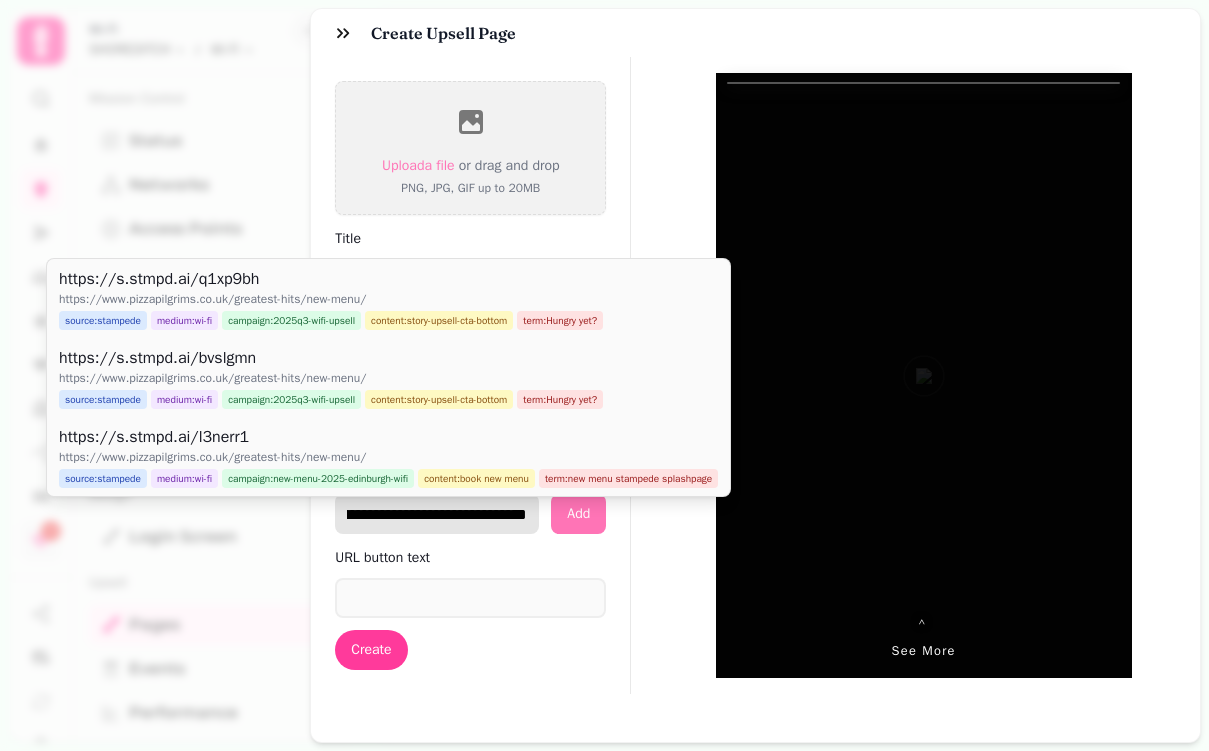 type on "**********" 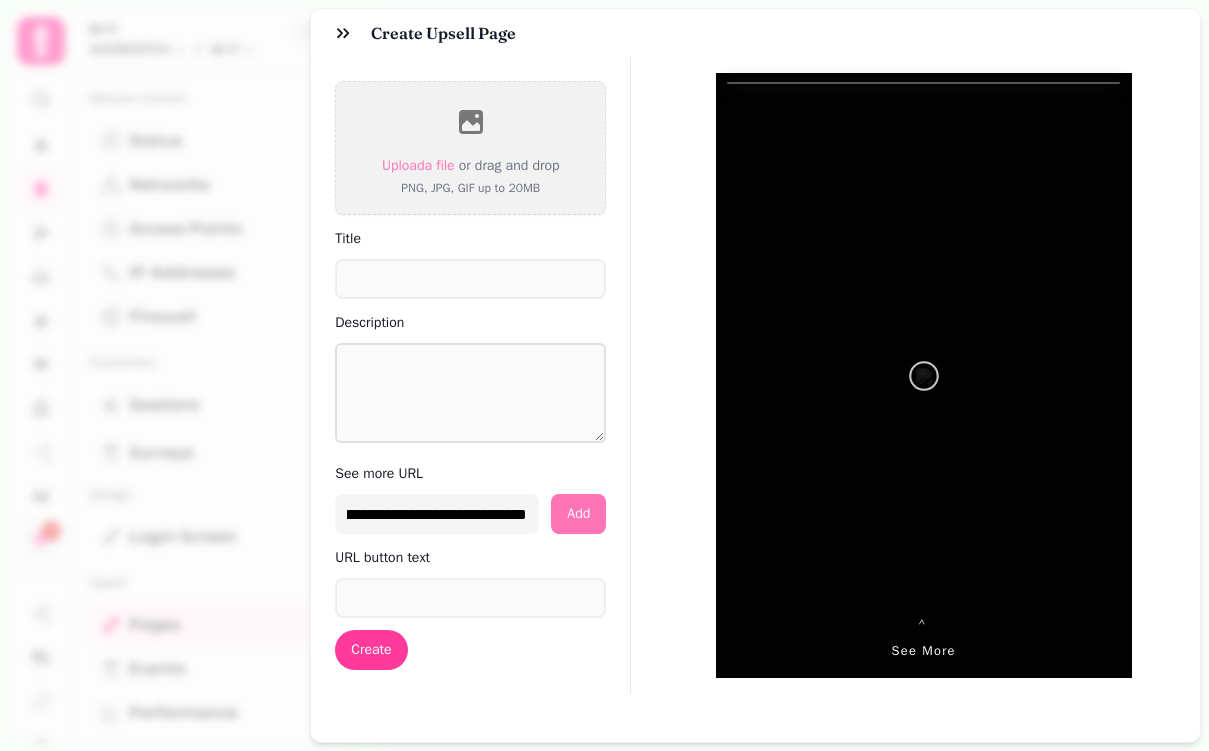 click on "**********" at bounding box center [470, 514] 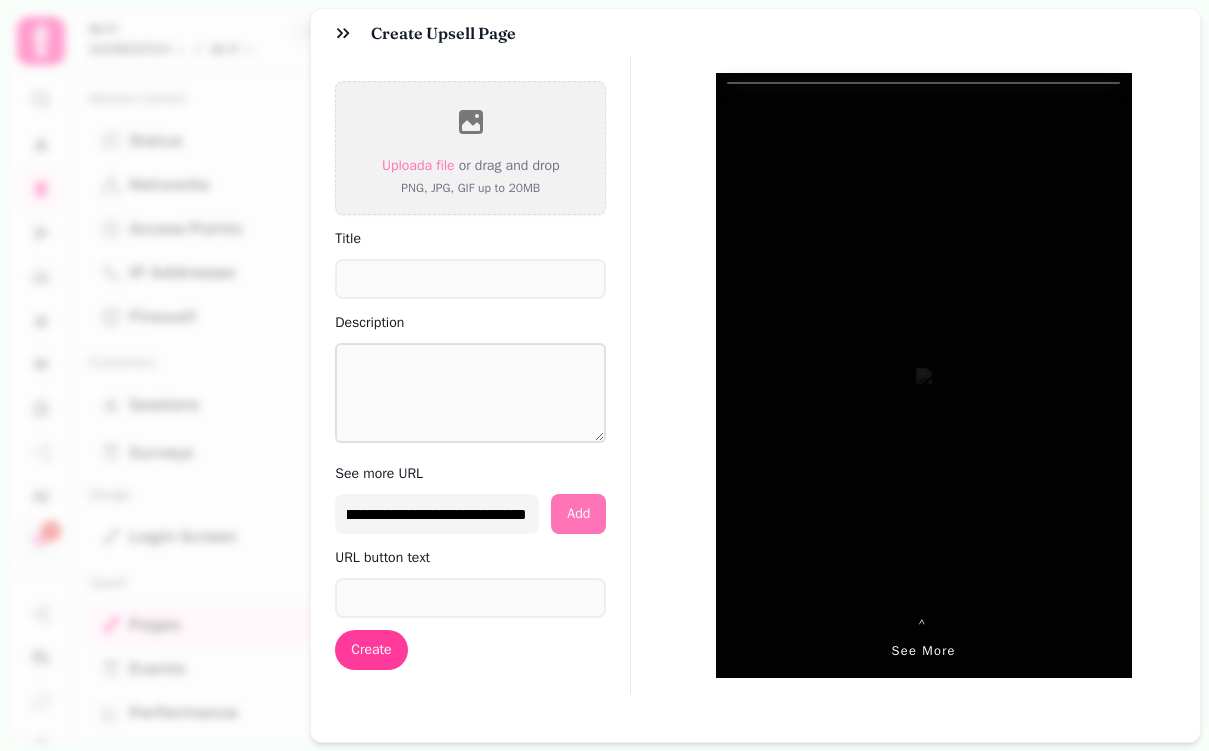 scroll, scrollTop: 0, scrollLeft: 0, axis: both 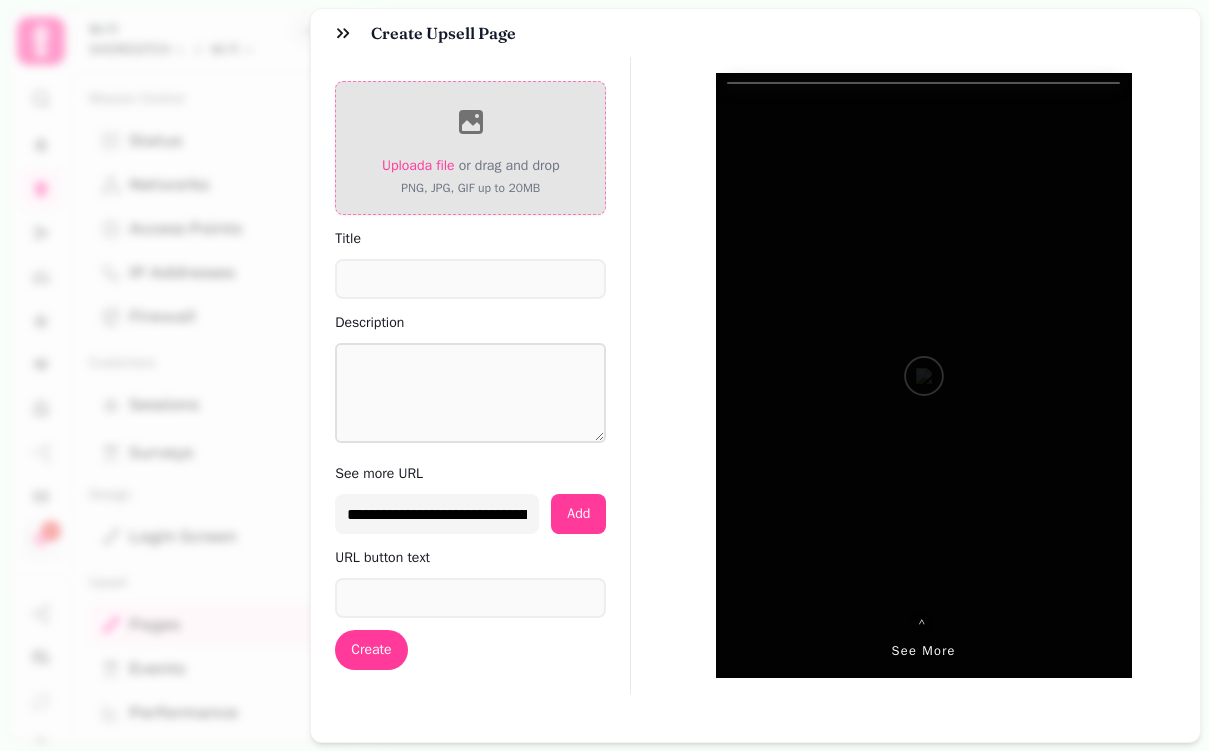 click on "Upload  a file" at bounding box center [418, 165] 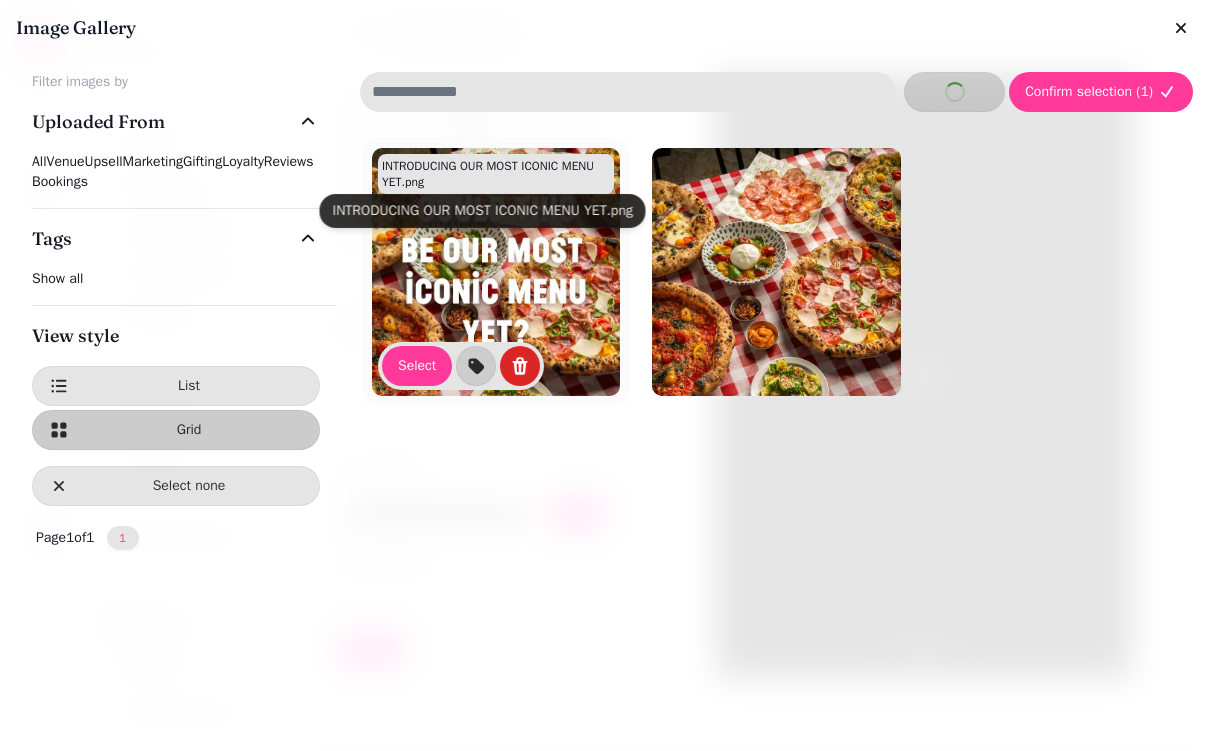 click at bounding box center (496, 272) 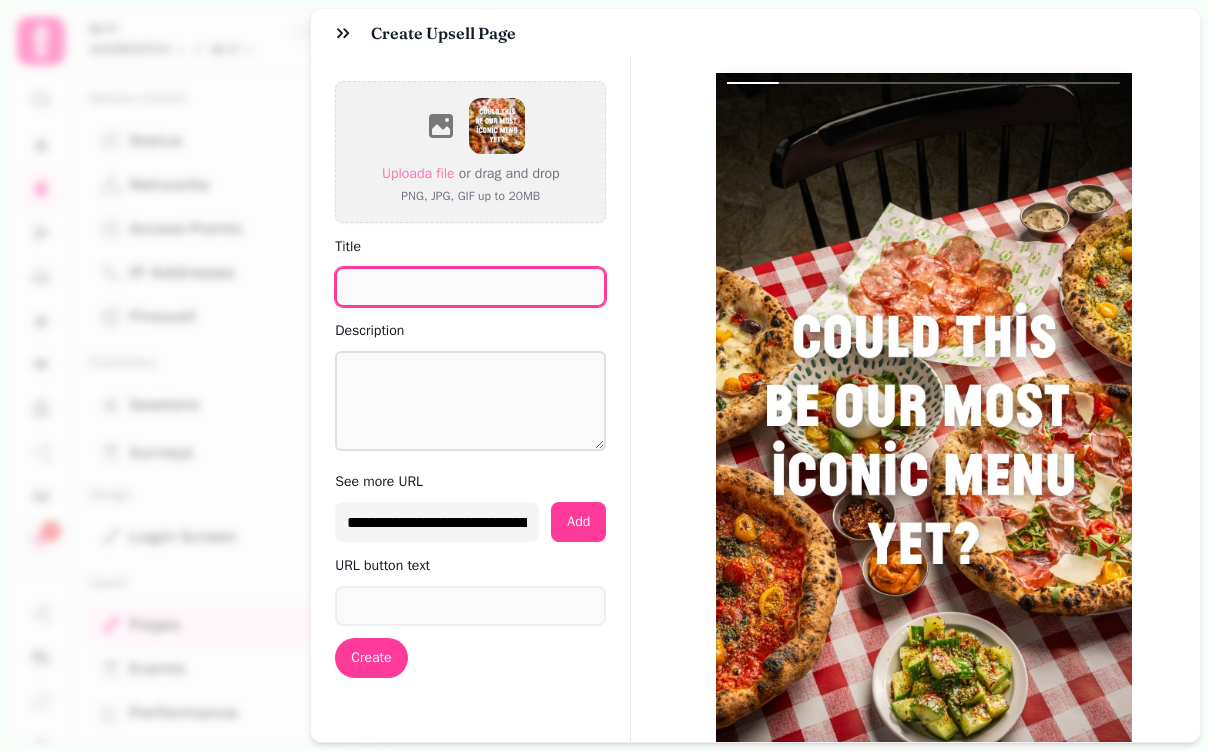 click on "Title" at bounding box center (470, 287) 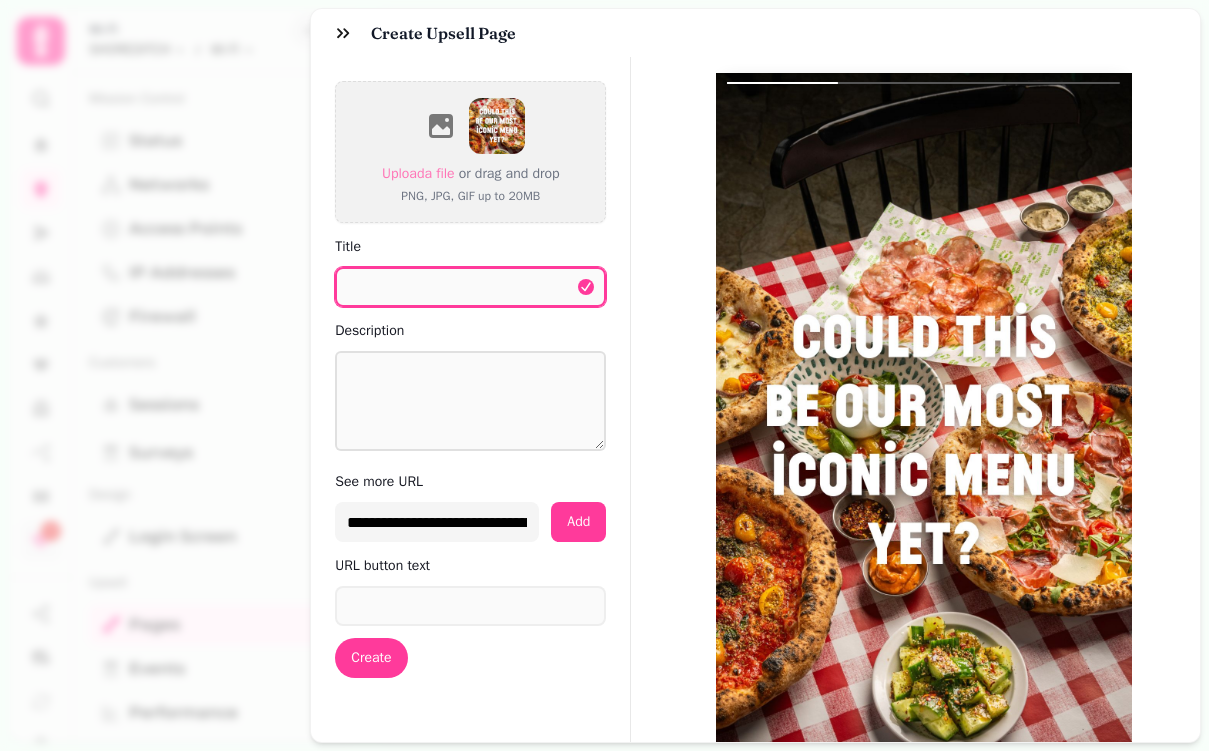 paste on "**********" 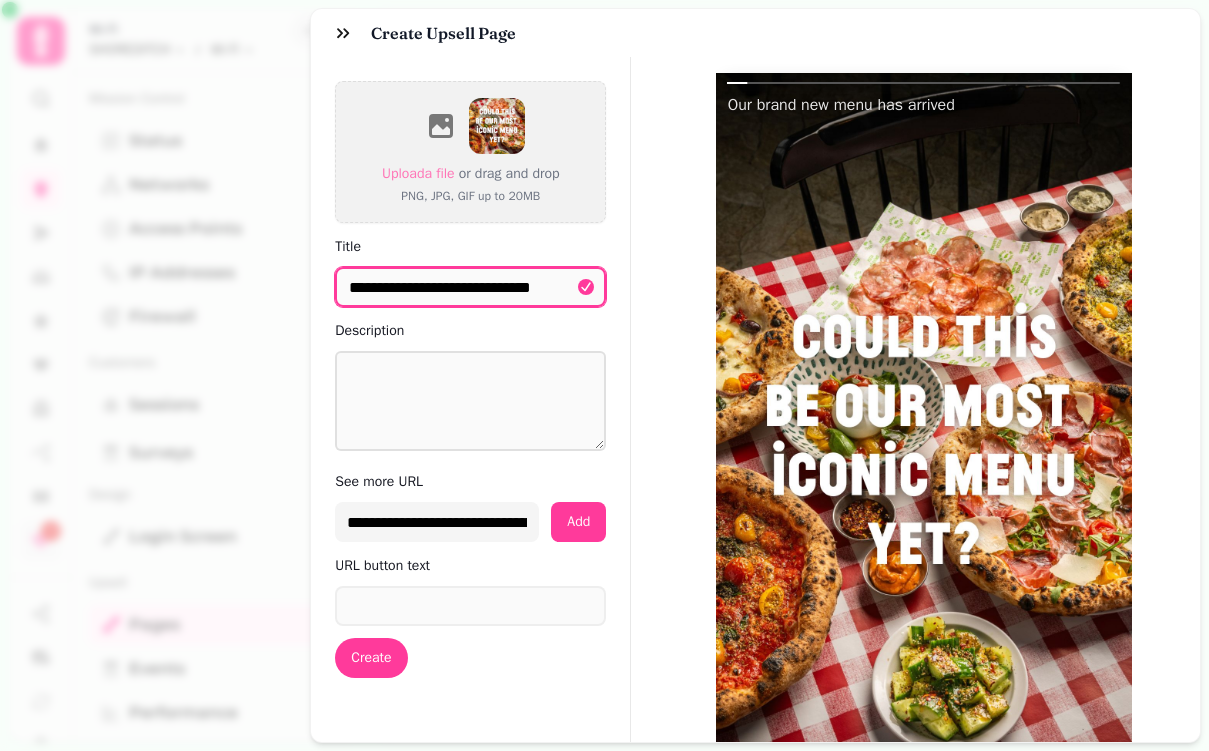 type on "**********" 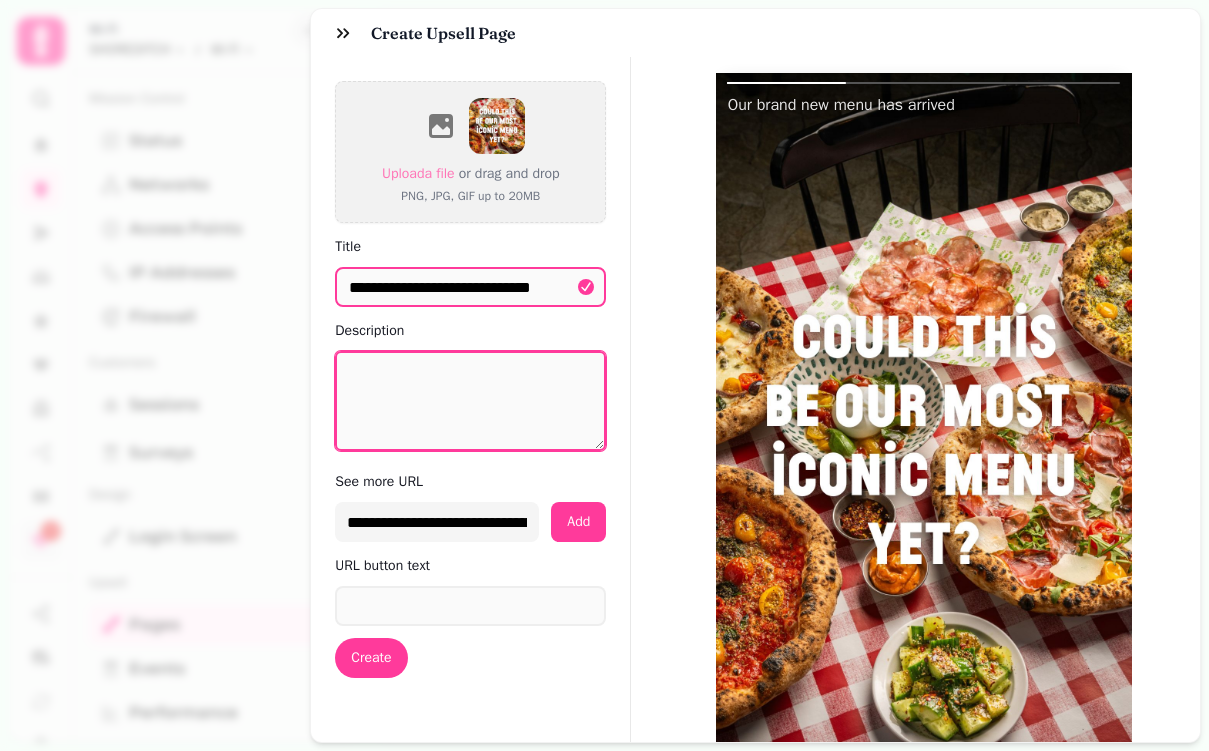 click on "Description" at bounding box center (470, 401) 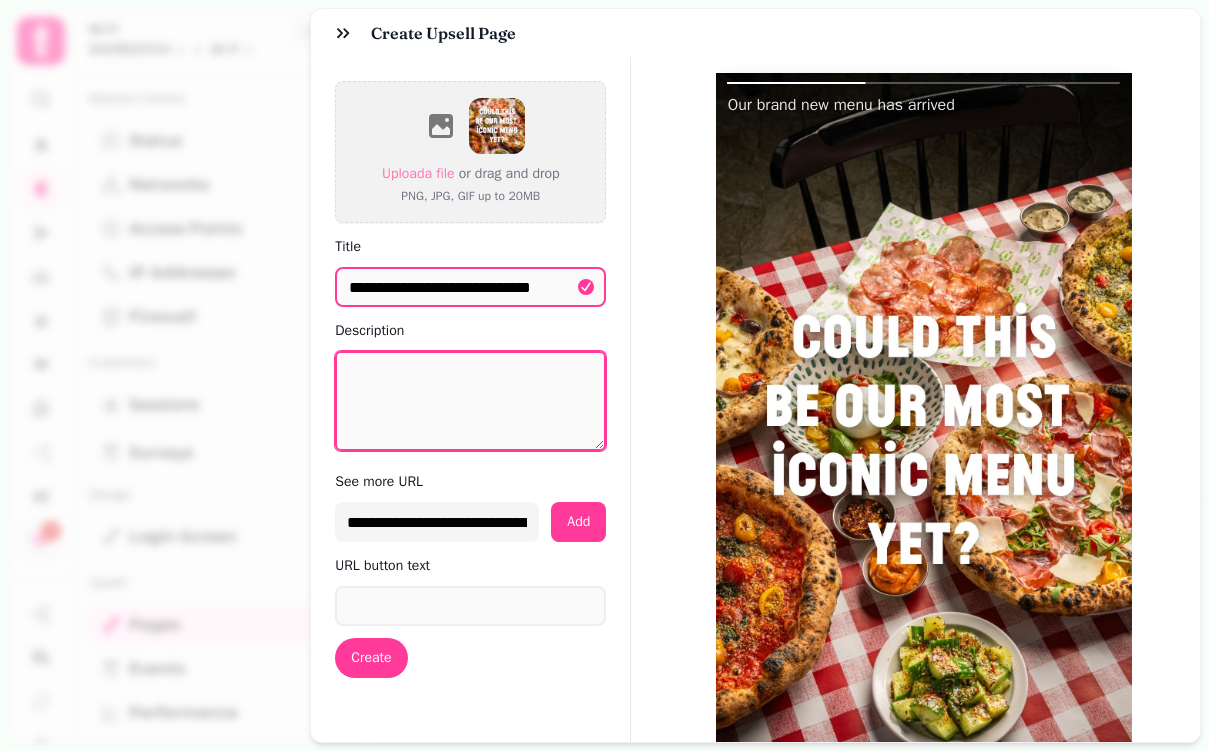 paste on "**********" 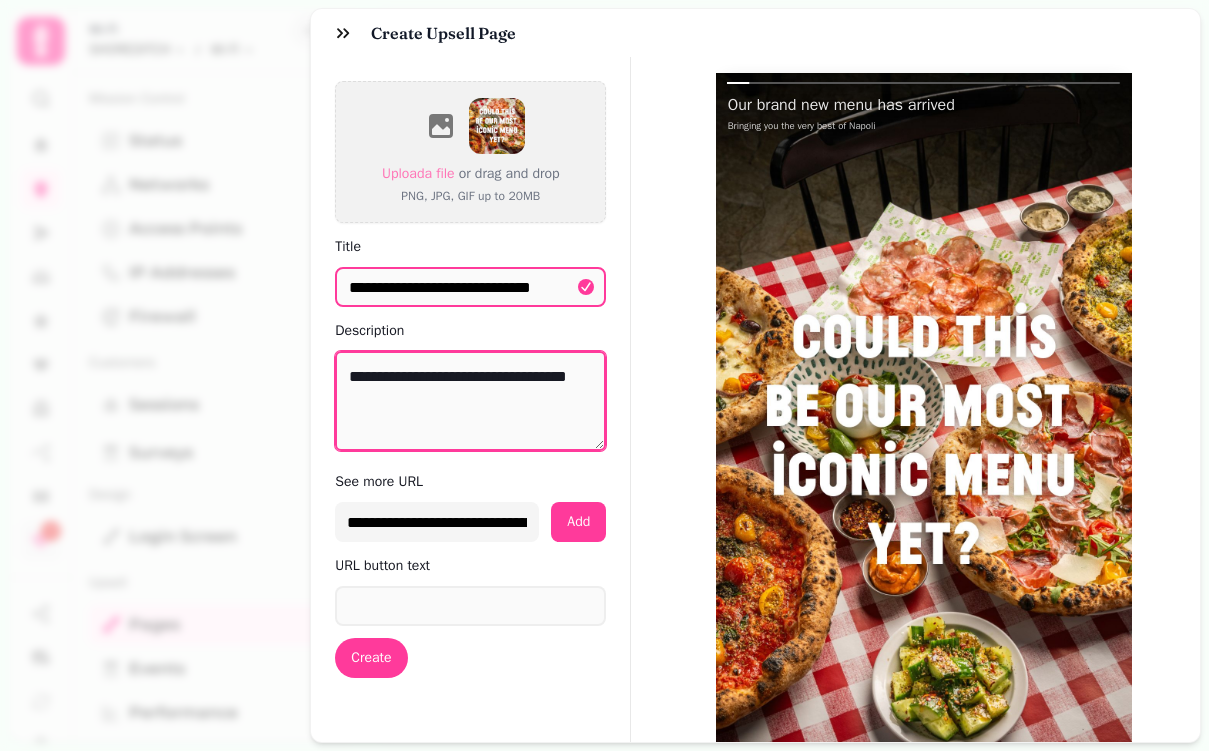 type on "**********" 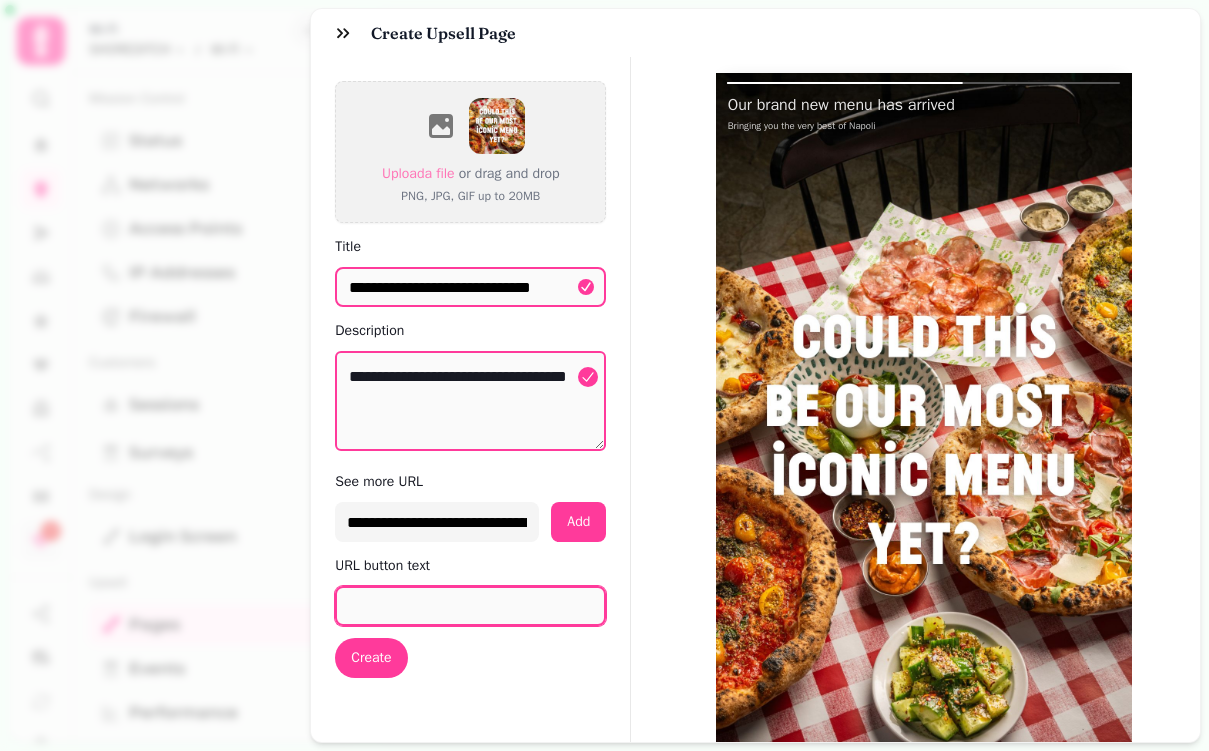 click on "URL button text" at bounding box center (470, 606) 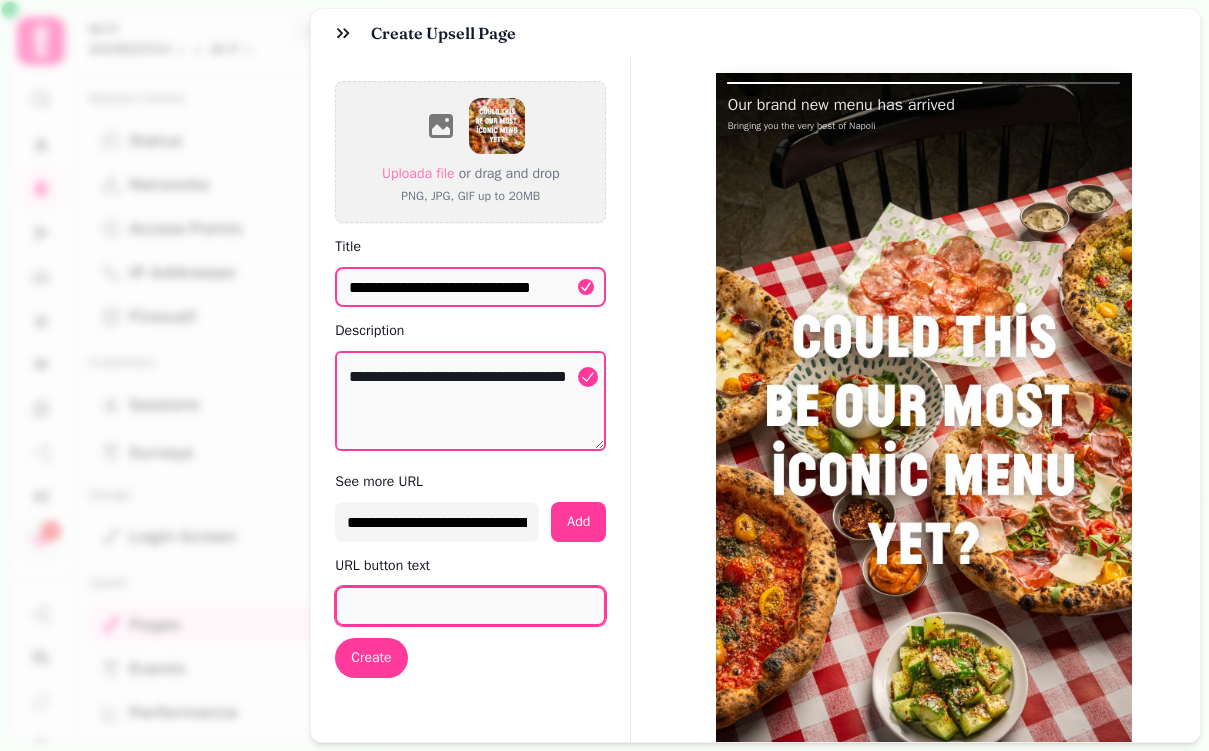 paste on "**********" 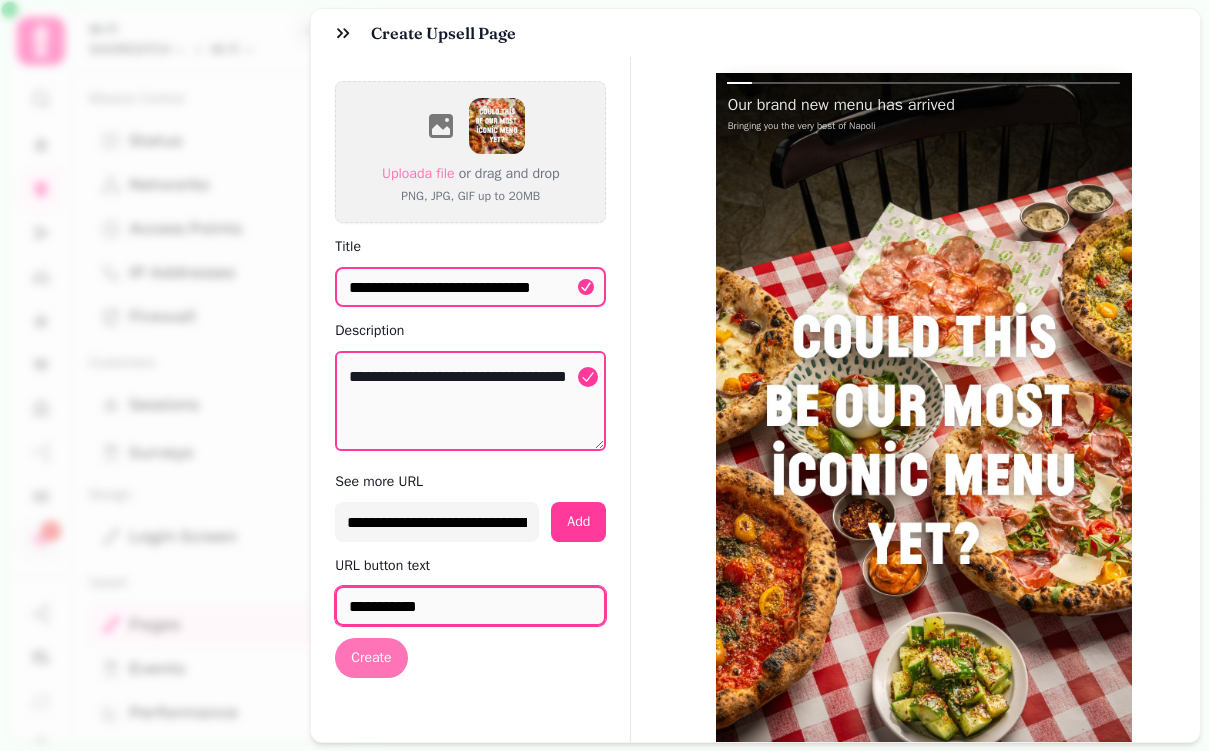 type on "**********" 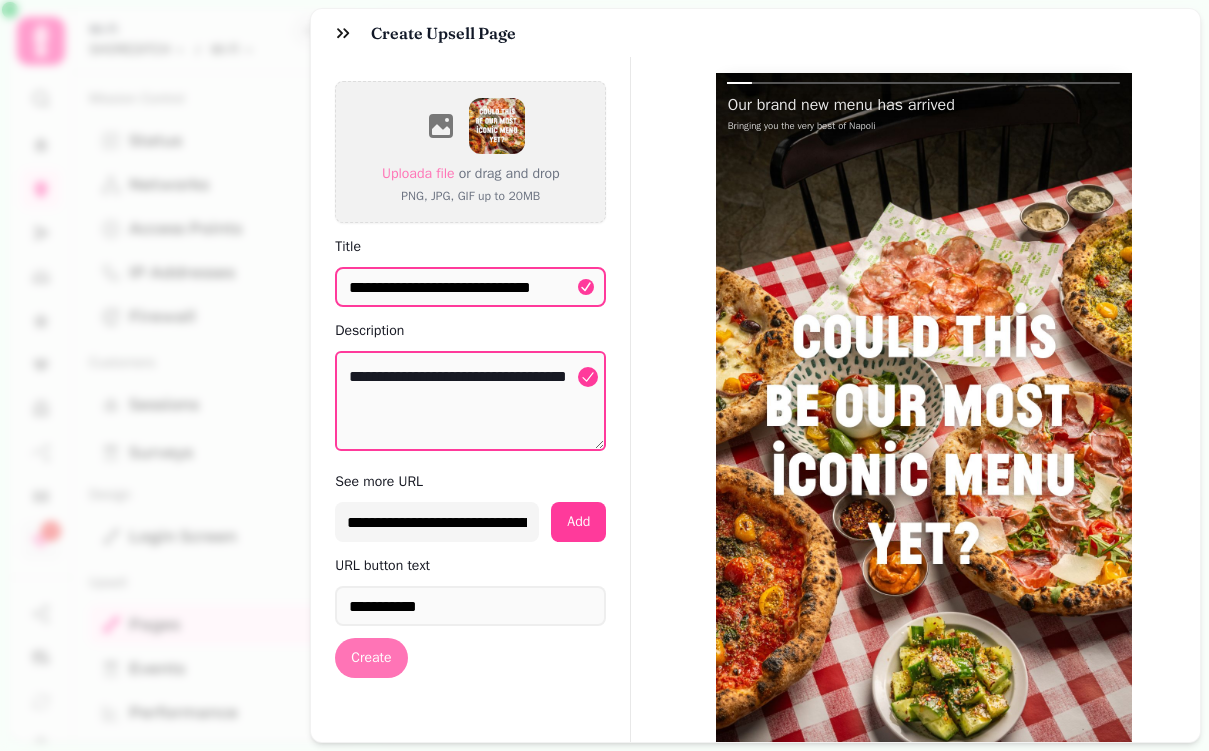 click on "Create" at bounding box center [371, 658] 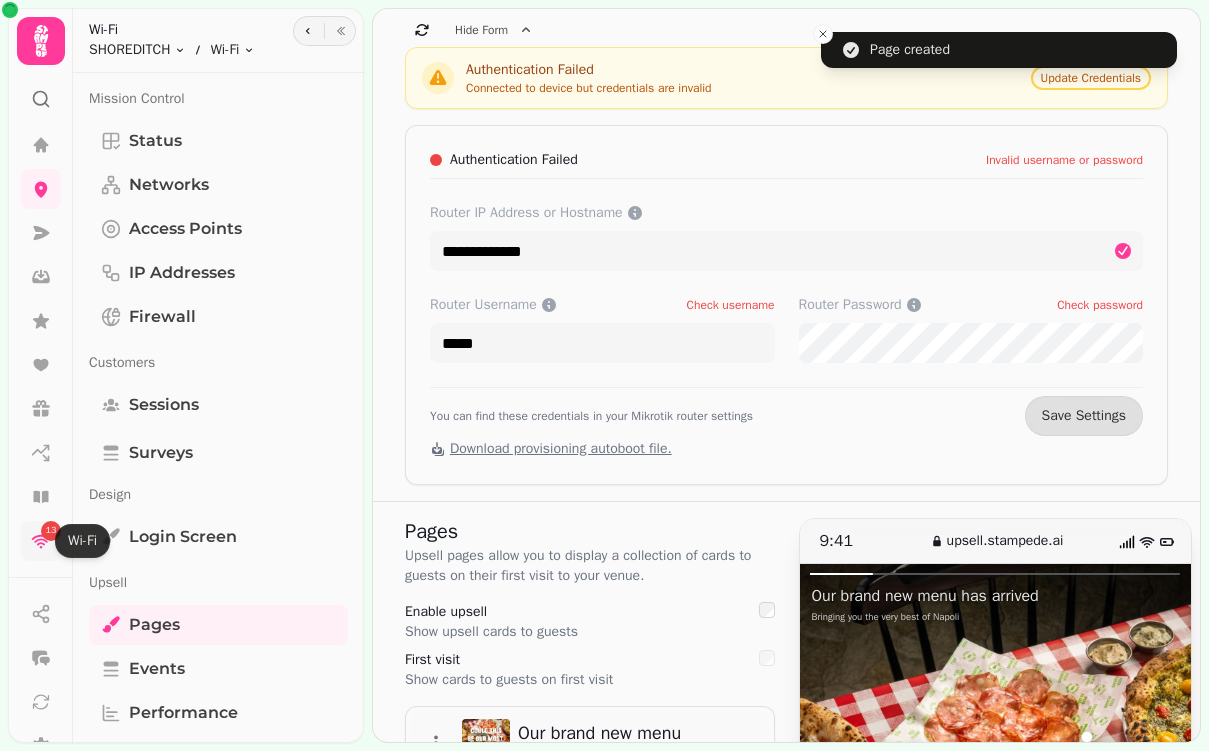 click 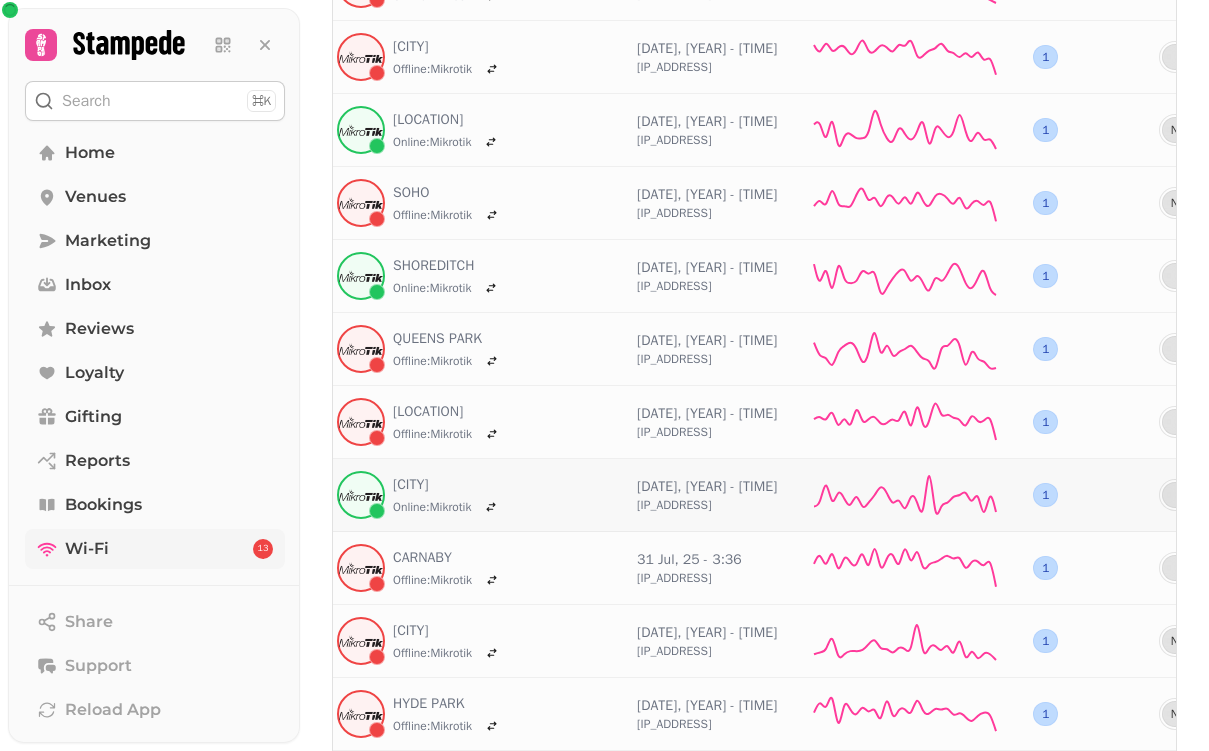 scroll, scrollTop: 305, scrollLeft: 0, axis: vertical 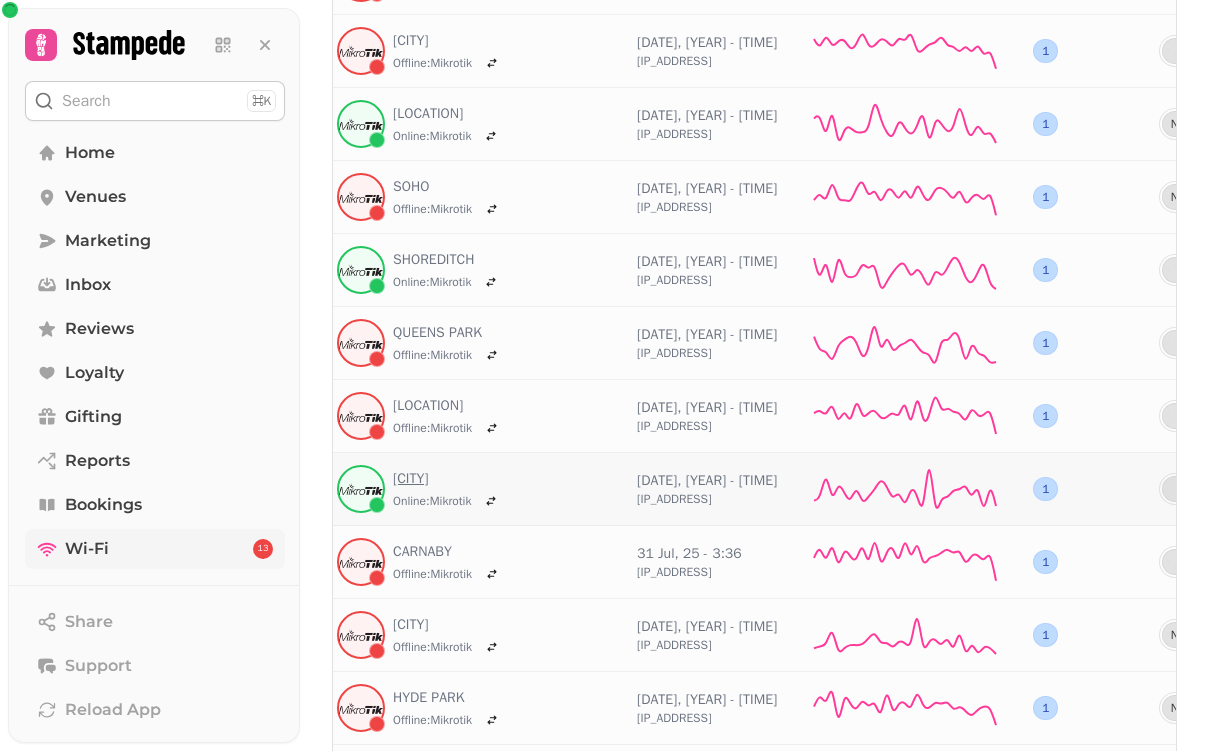 click on "[CITY]" at bounding box center (448, 479) 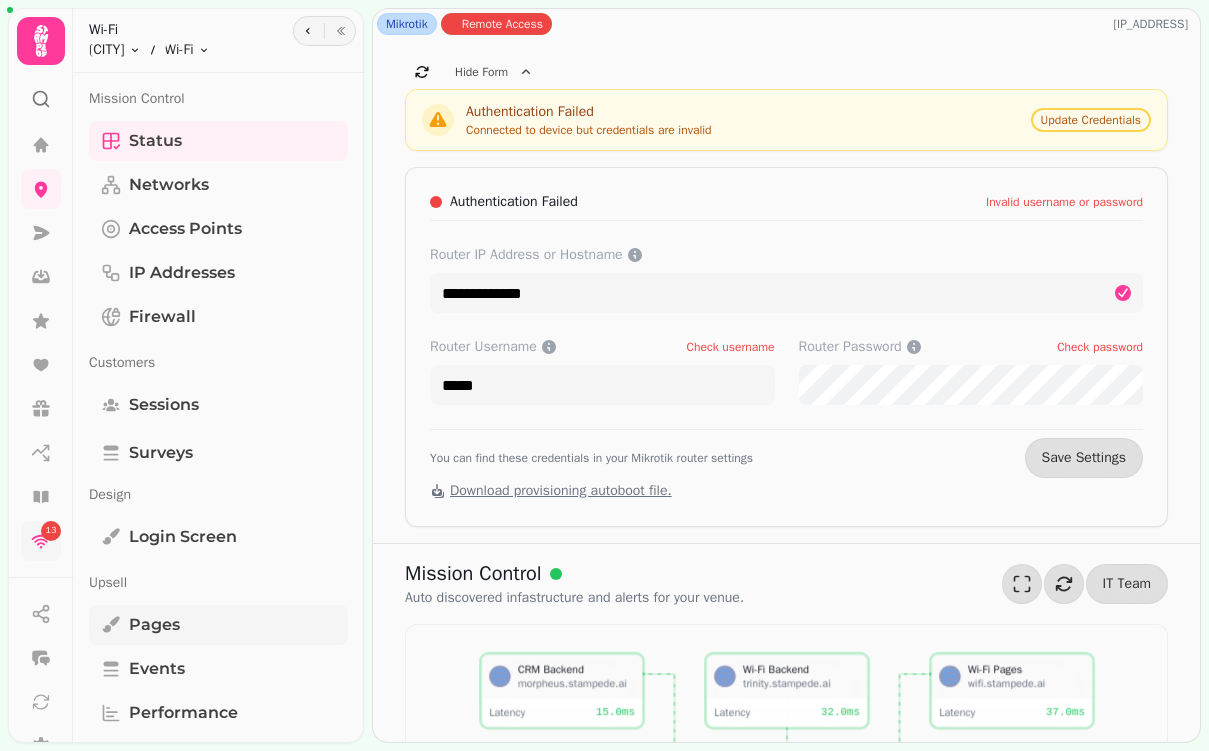 click on "Pages" at bounding box center [218, 625] 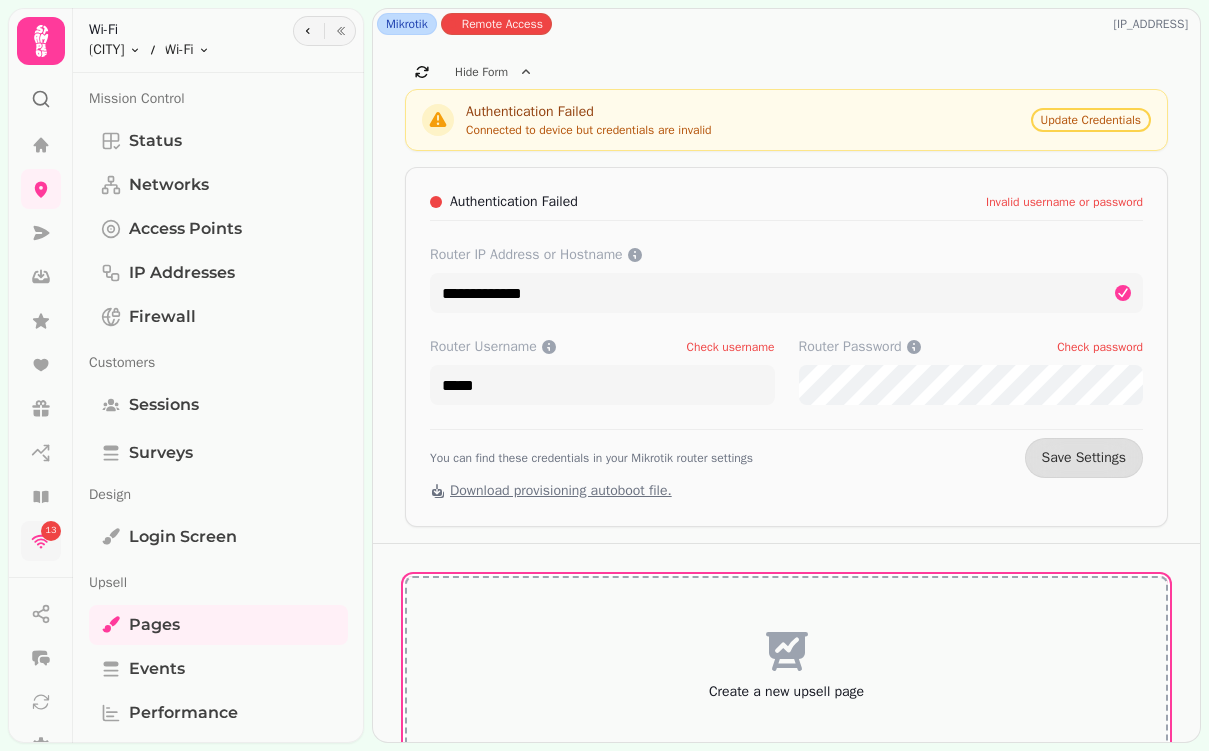 click on "Create a new upsell page" at bounding box center [786, 692] 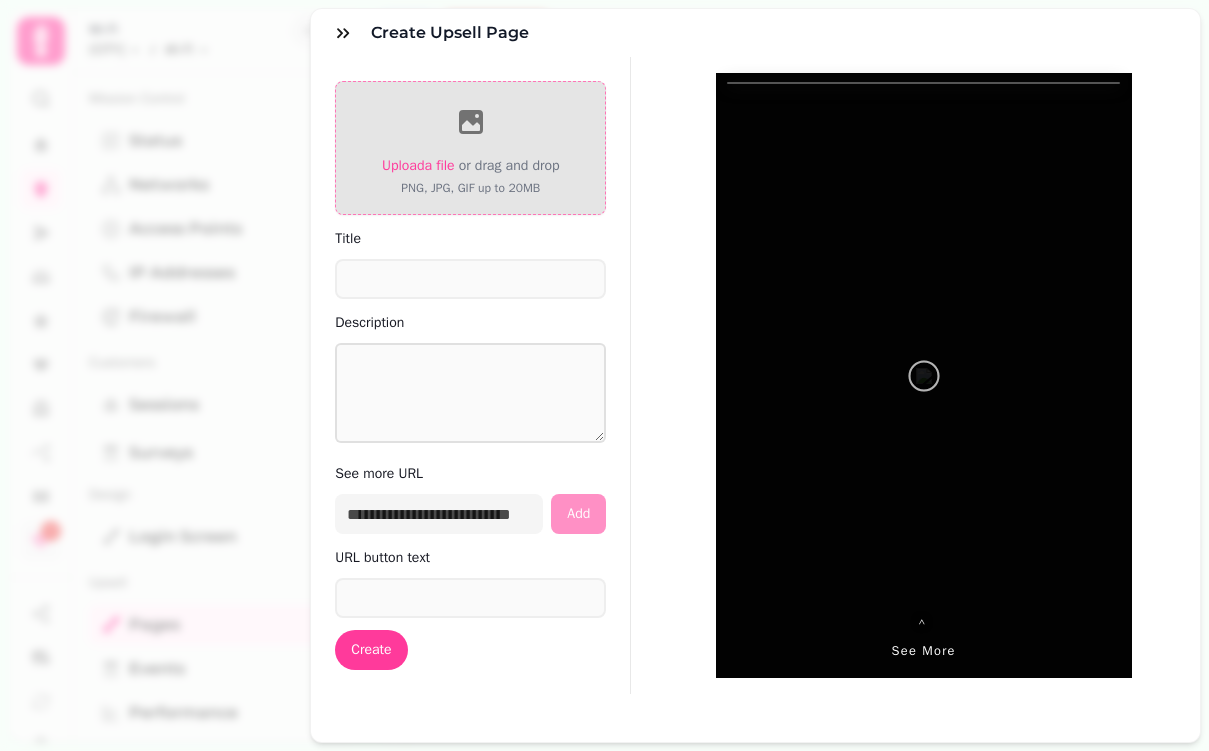 click on "Upload  a file" at bounding box center [418, 165] 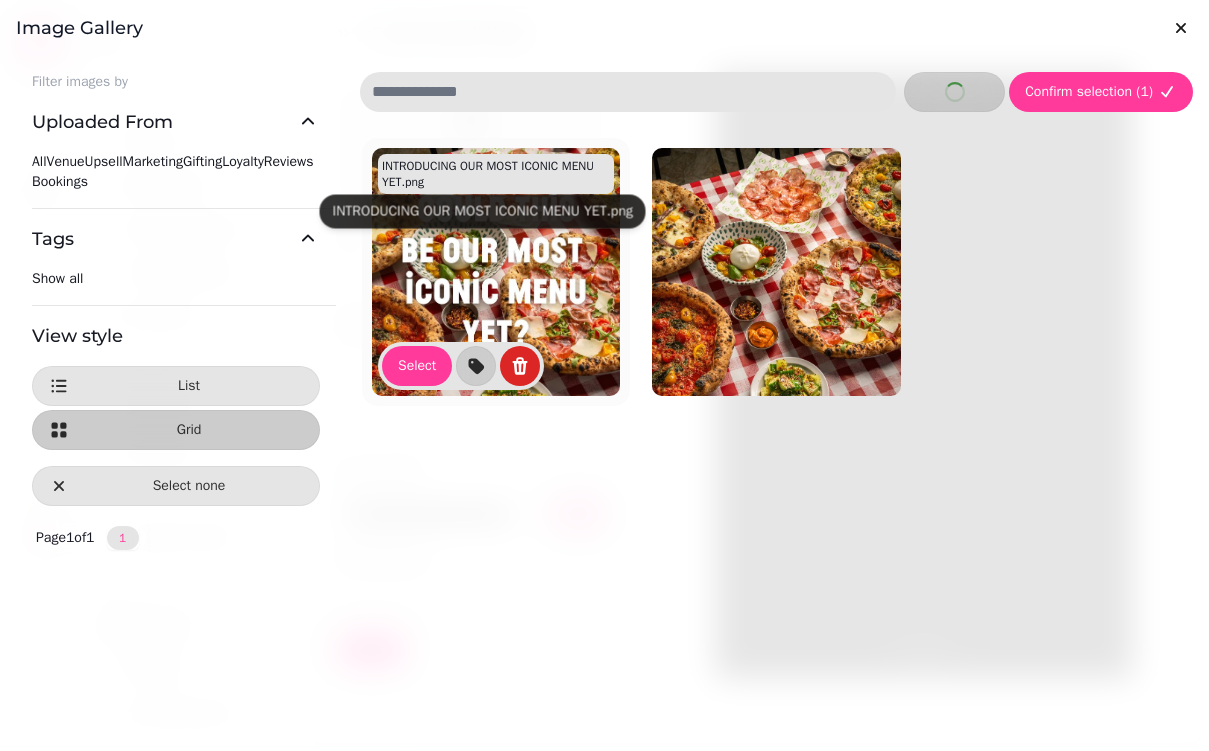click at bounding box center [496, 272] 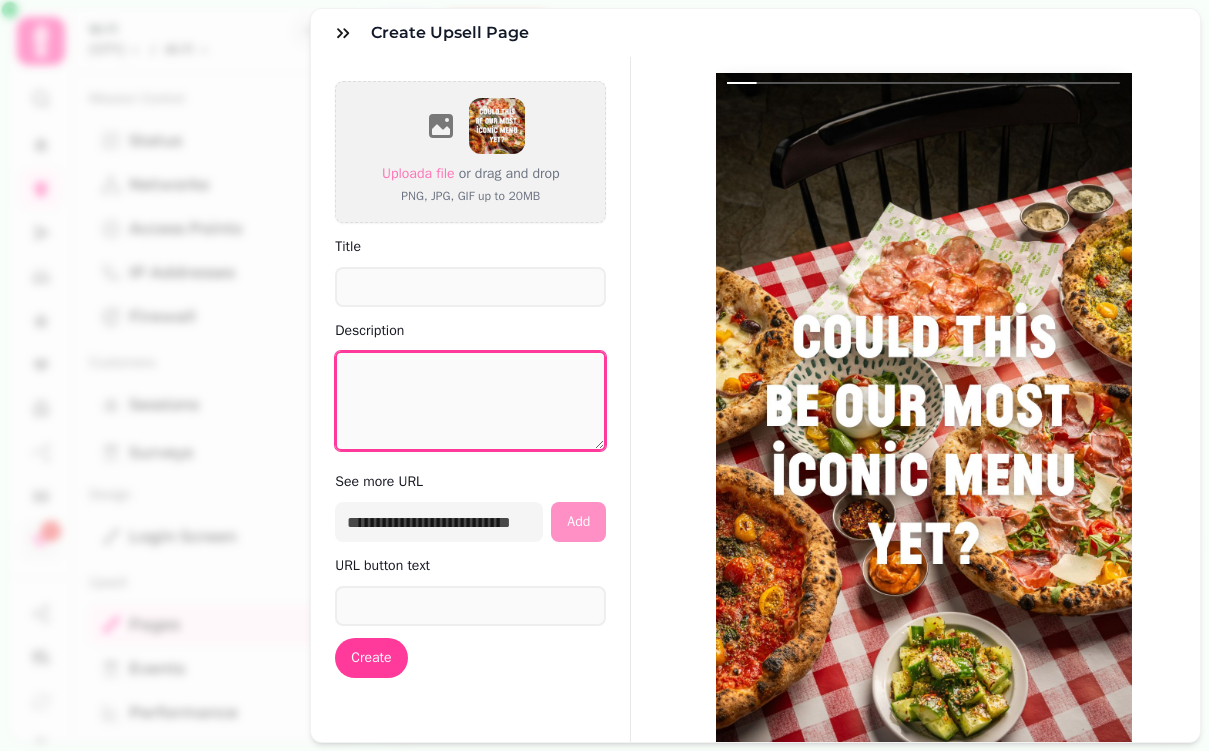 click on "Description" at bounding box center (470, 401) 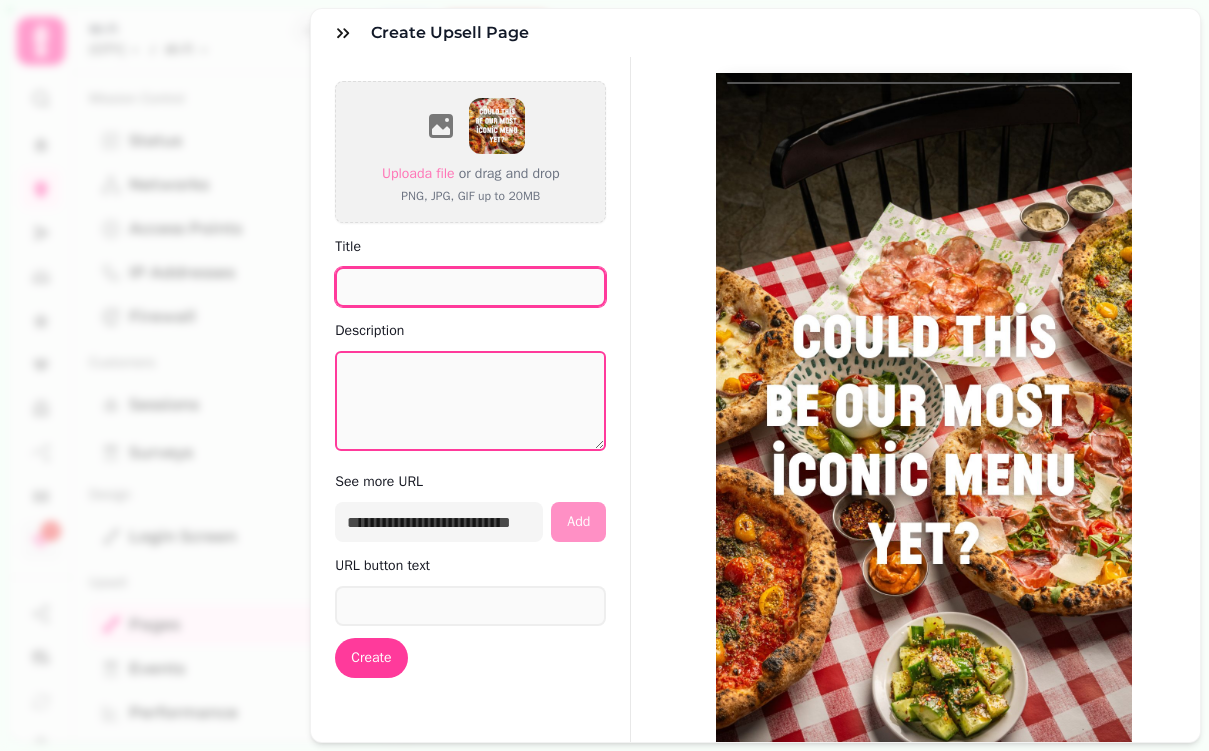 click on "Title" at bounding box center [470, 287] 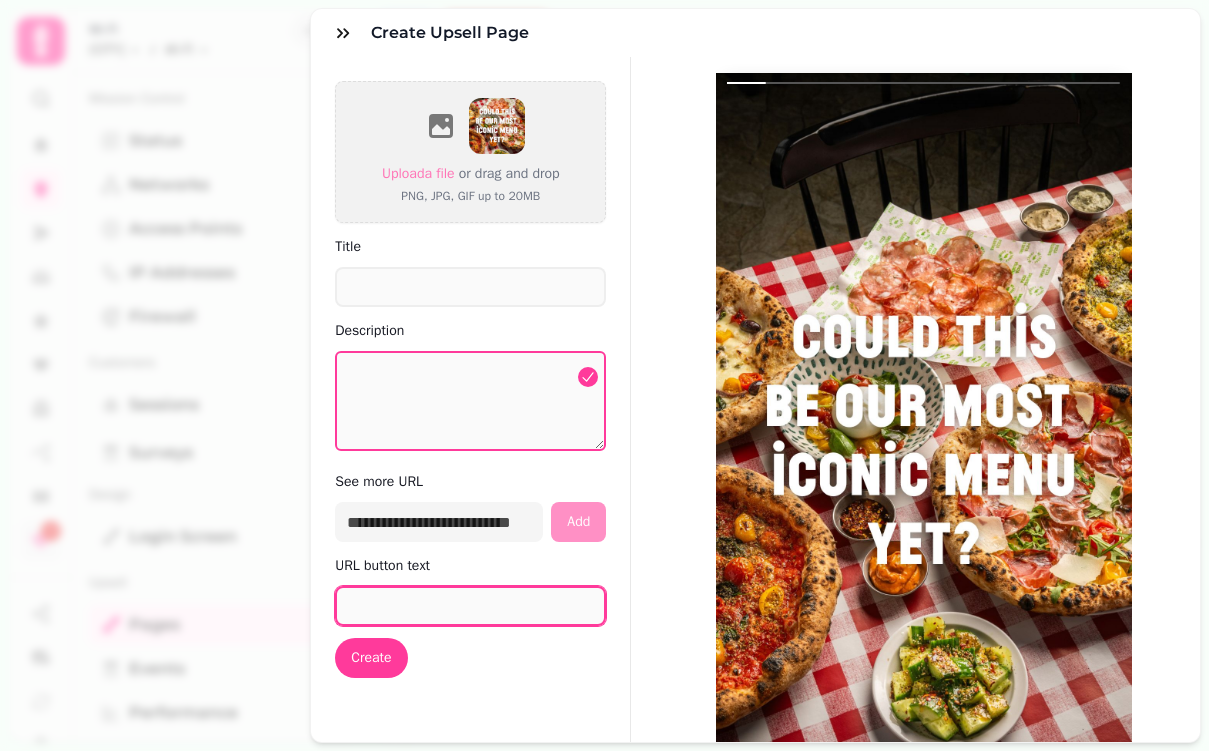 click on "URL button text" at bounding box center [470, 606] 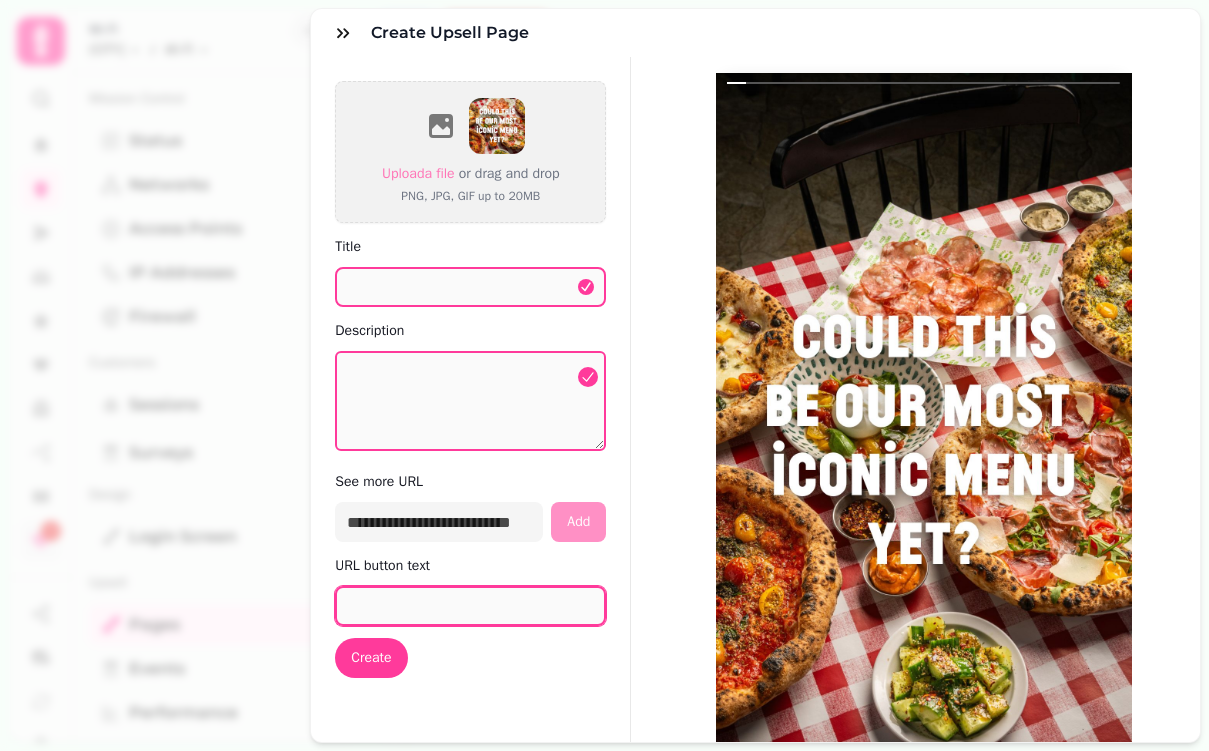 paste on "**********" 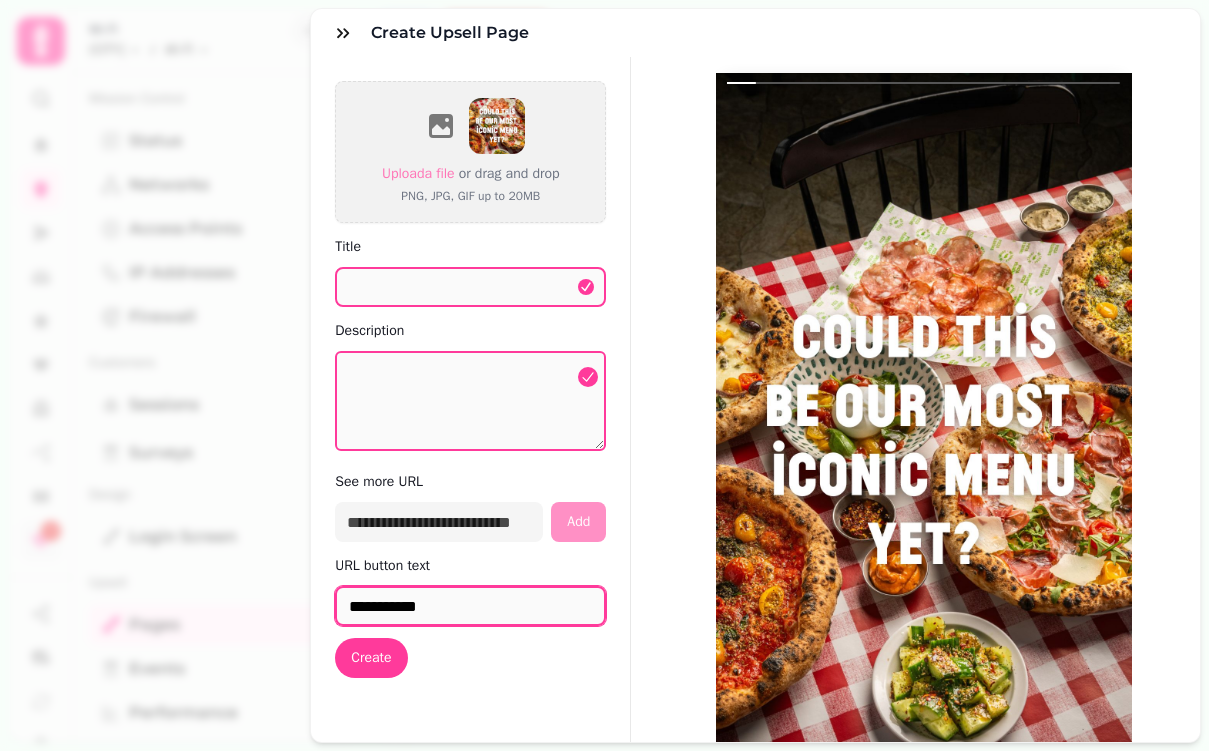 type on "**********" 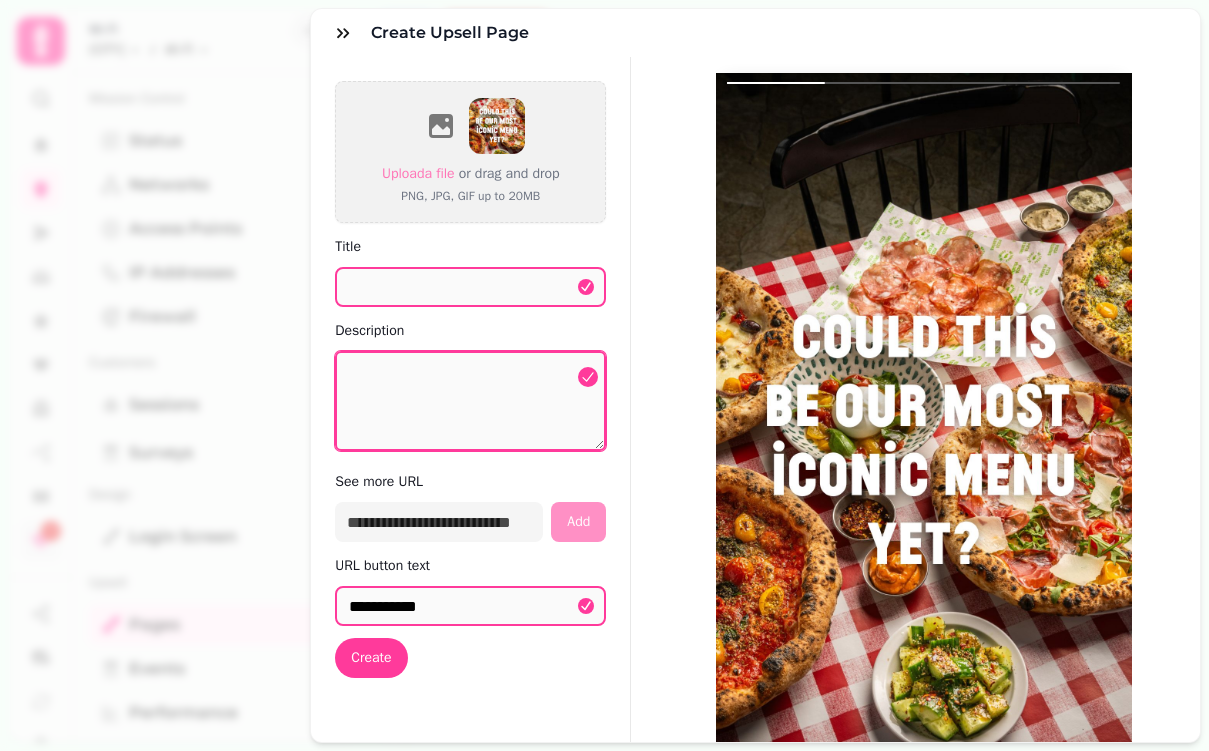 click on "Description" at bounding box center [470, 401] 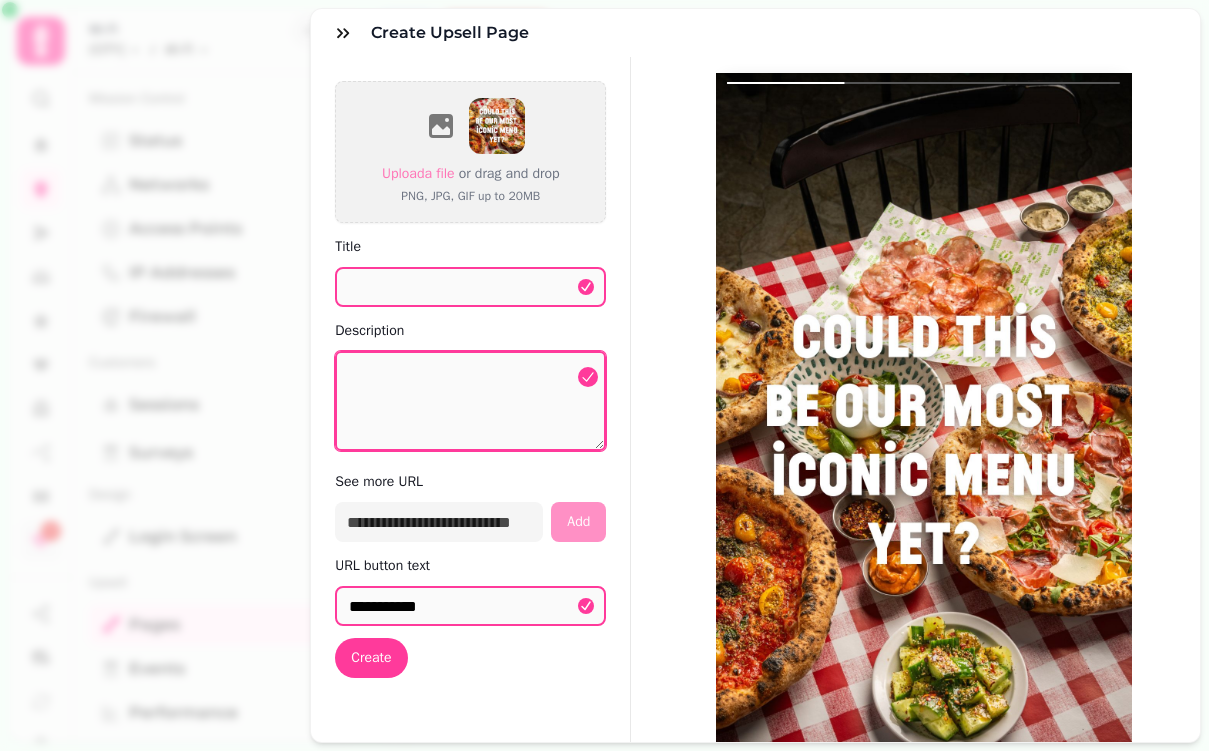 paste on "**********" 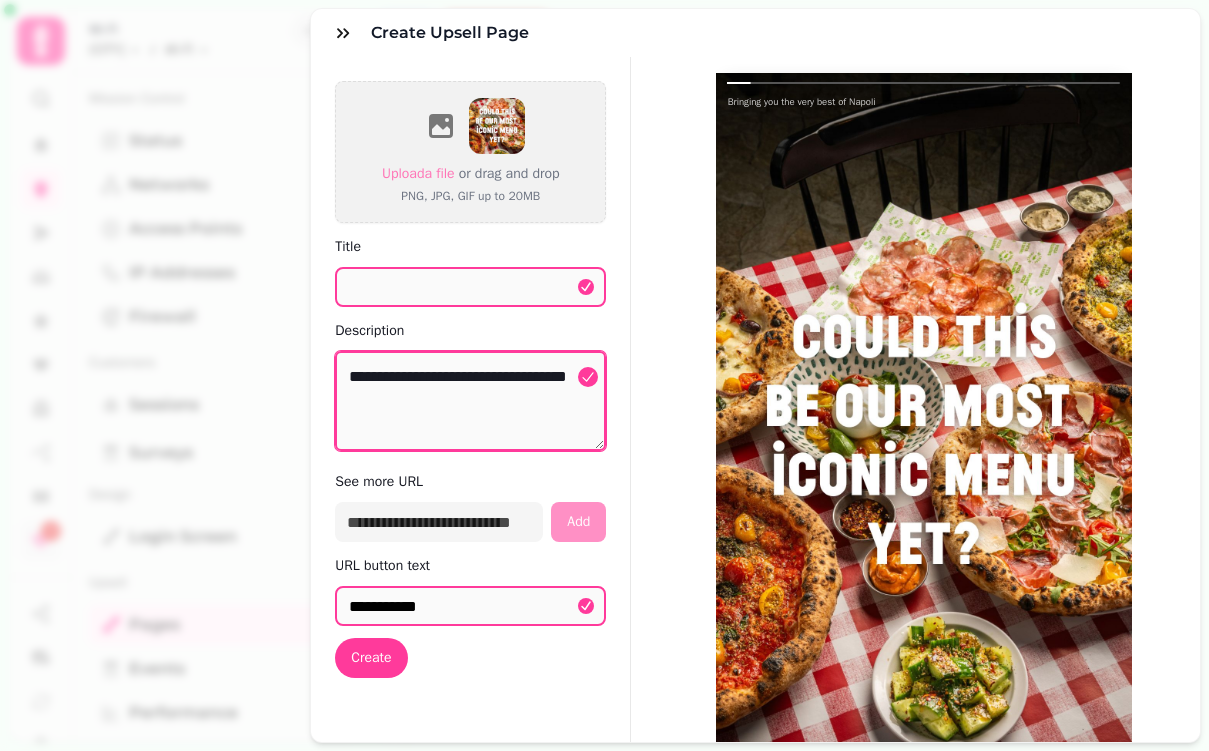 type on "**********" 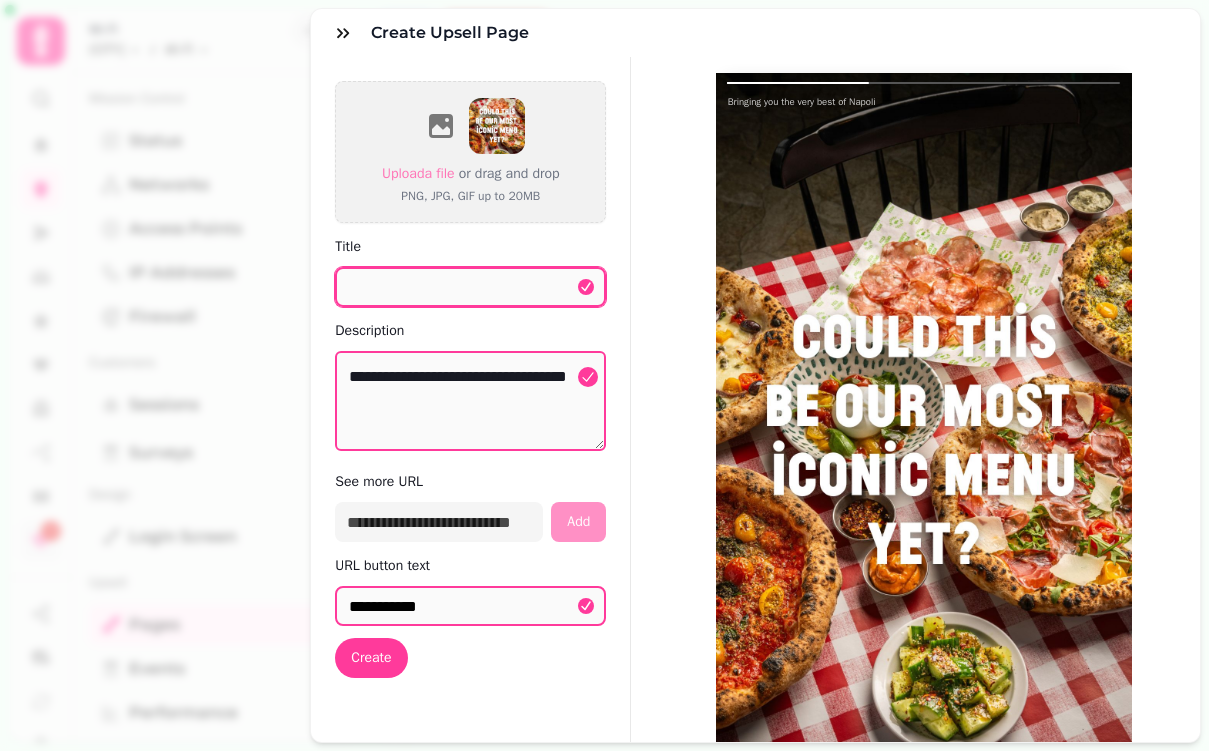 click on "Title" at bounding box center (470, 287) 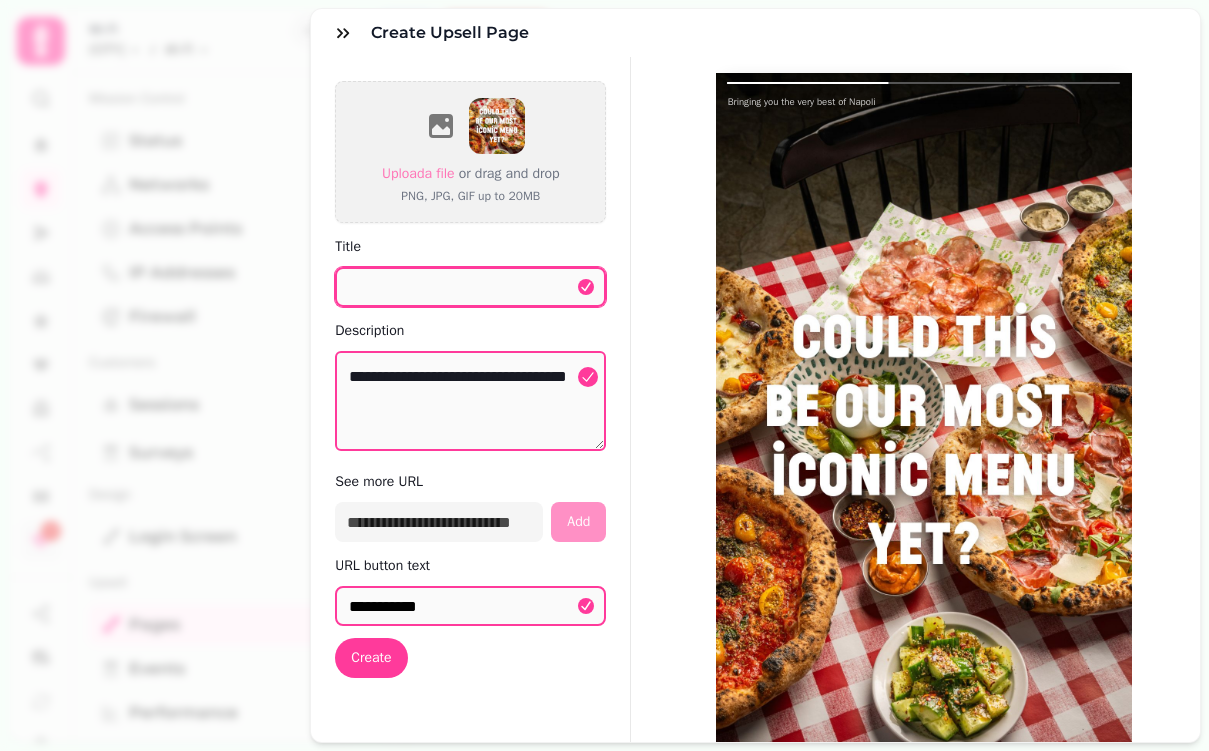 paste on "**********" 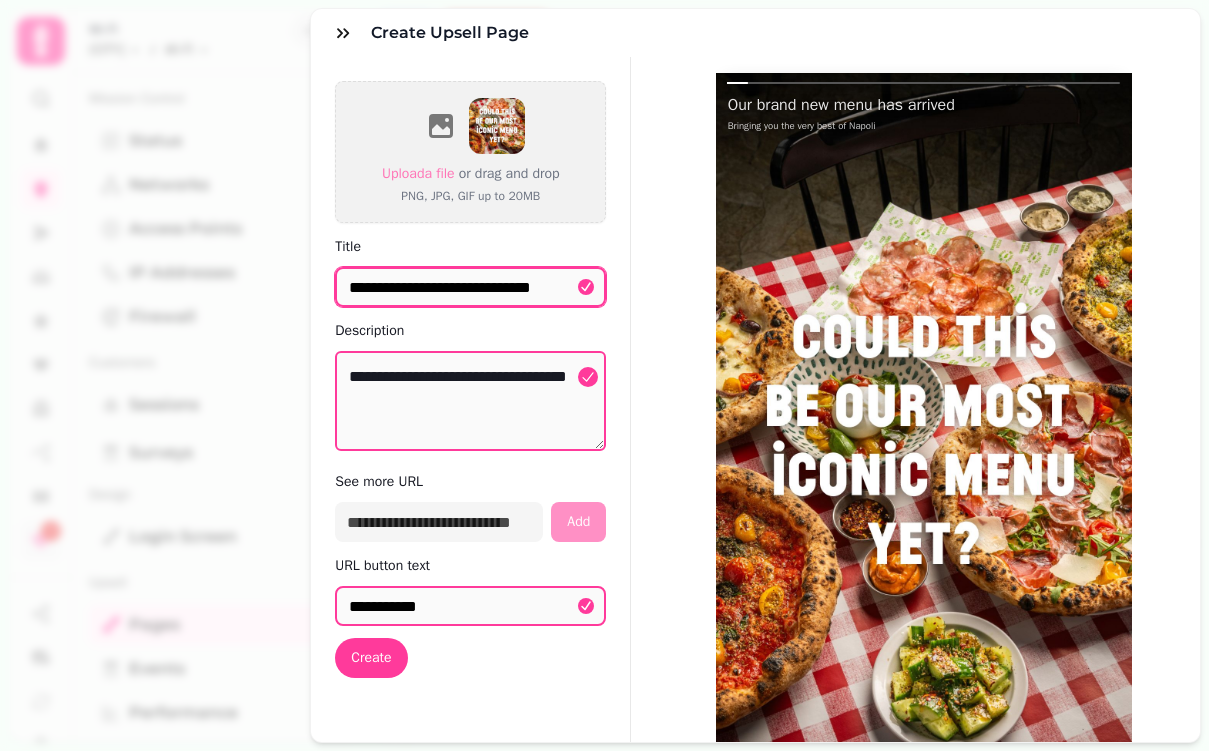 type on "**********" 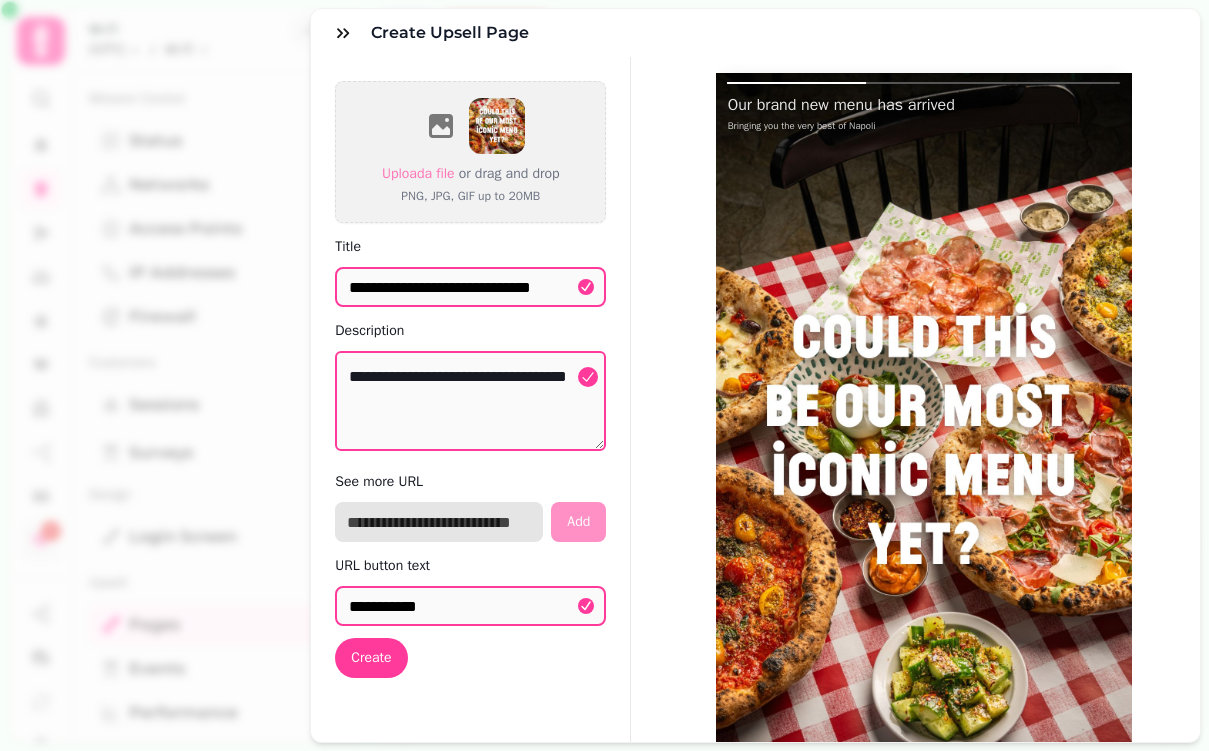 click at bounding box center [439, 522] 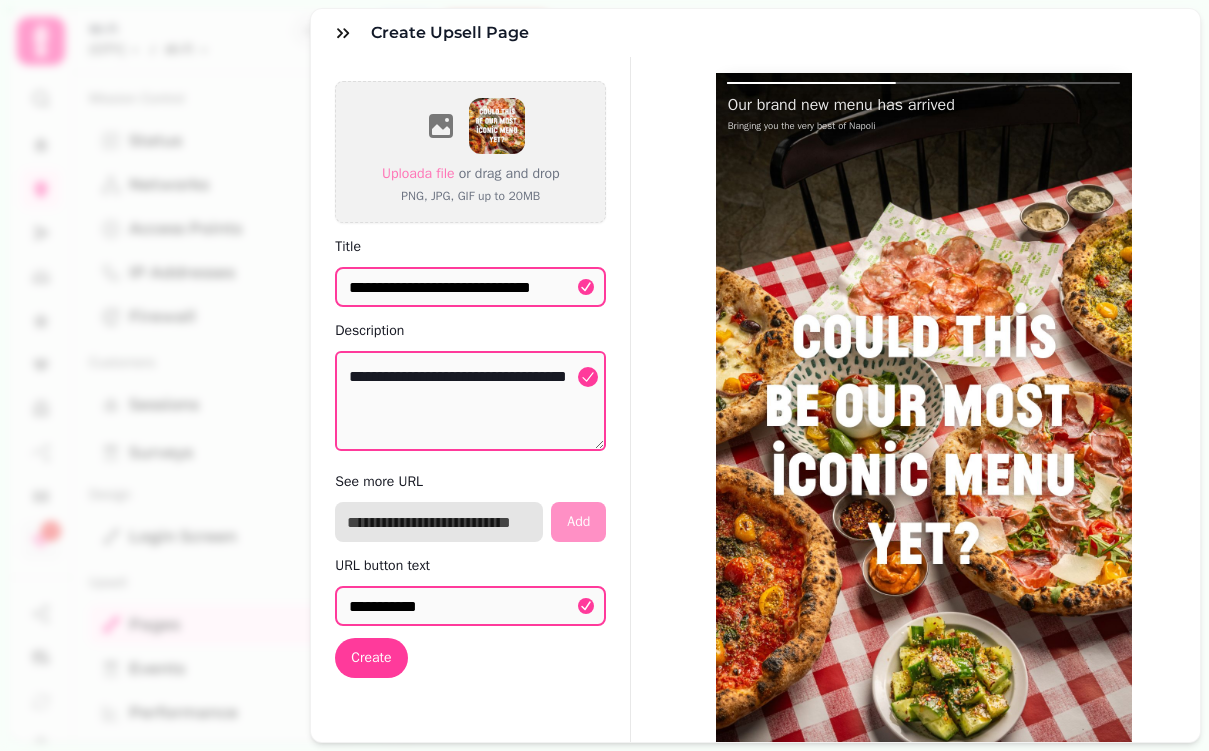 paste on "**********" 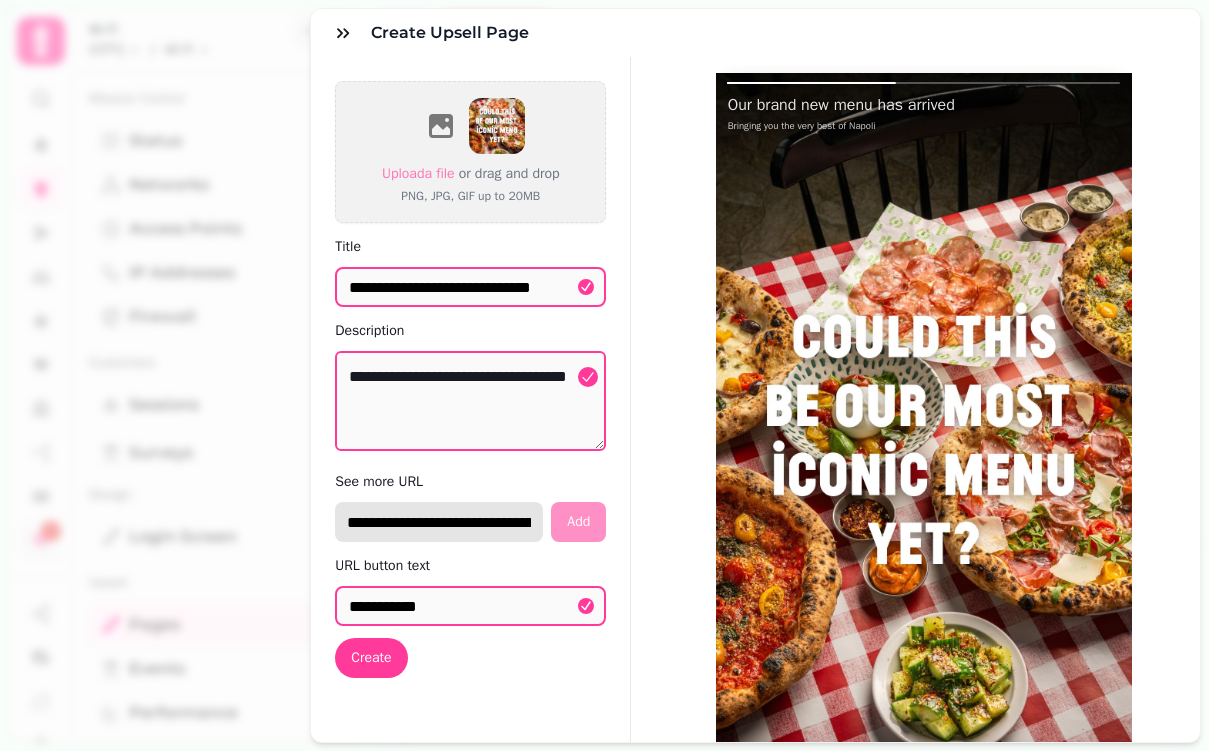 scroll, scrollTop: 0, scrollLeft: 234, axis: horizontal 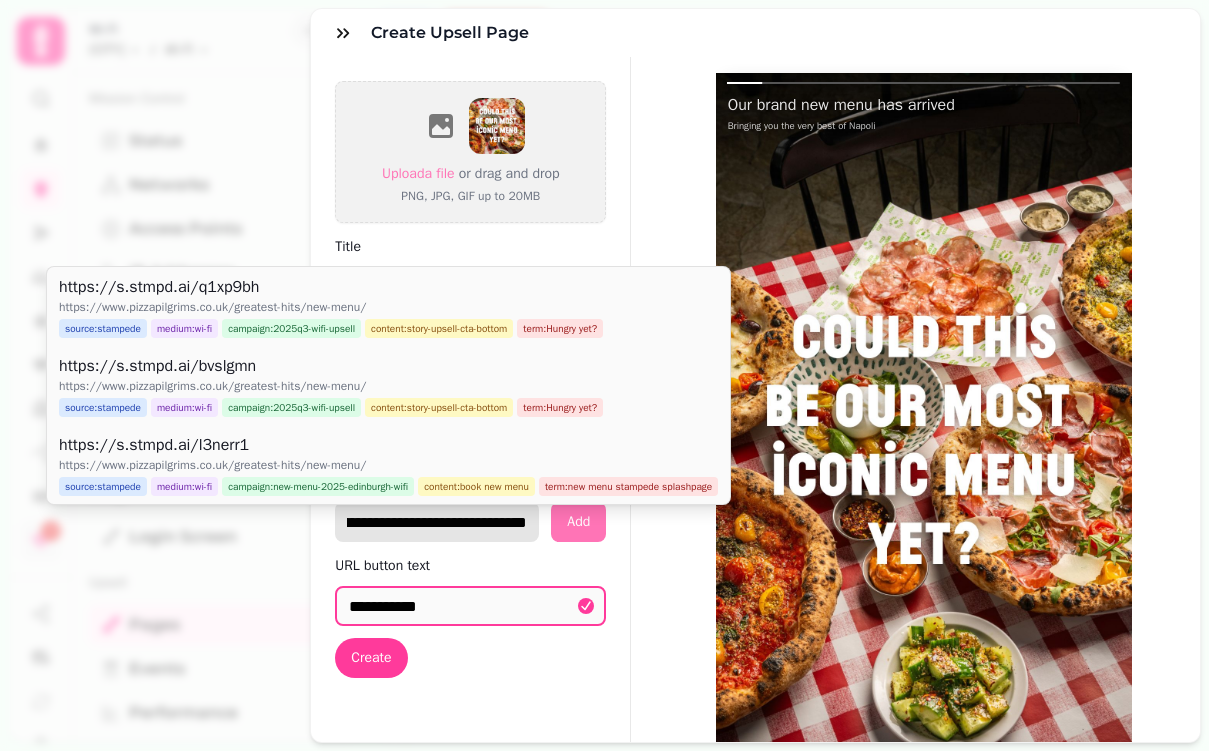 type on "**********" 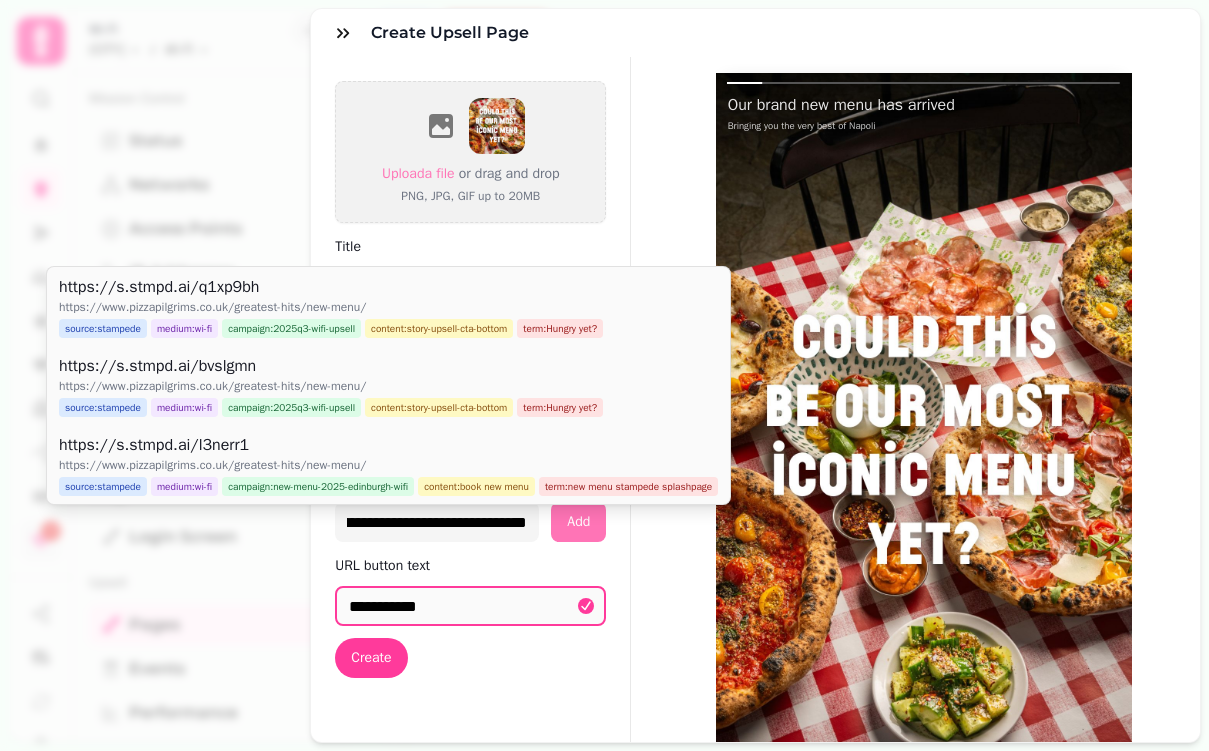 click on "**********" at bounding box center (470, 522) 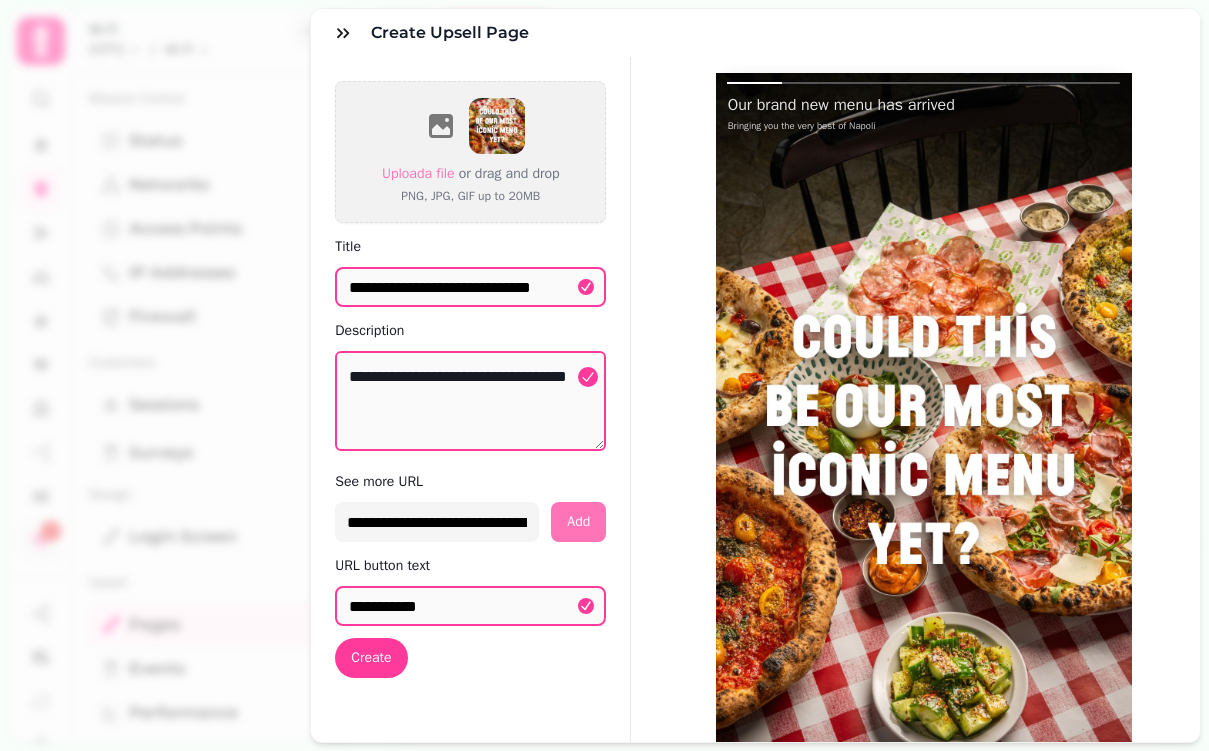 click on "Add" at bounding box center (578, 522) 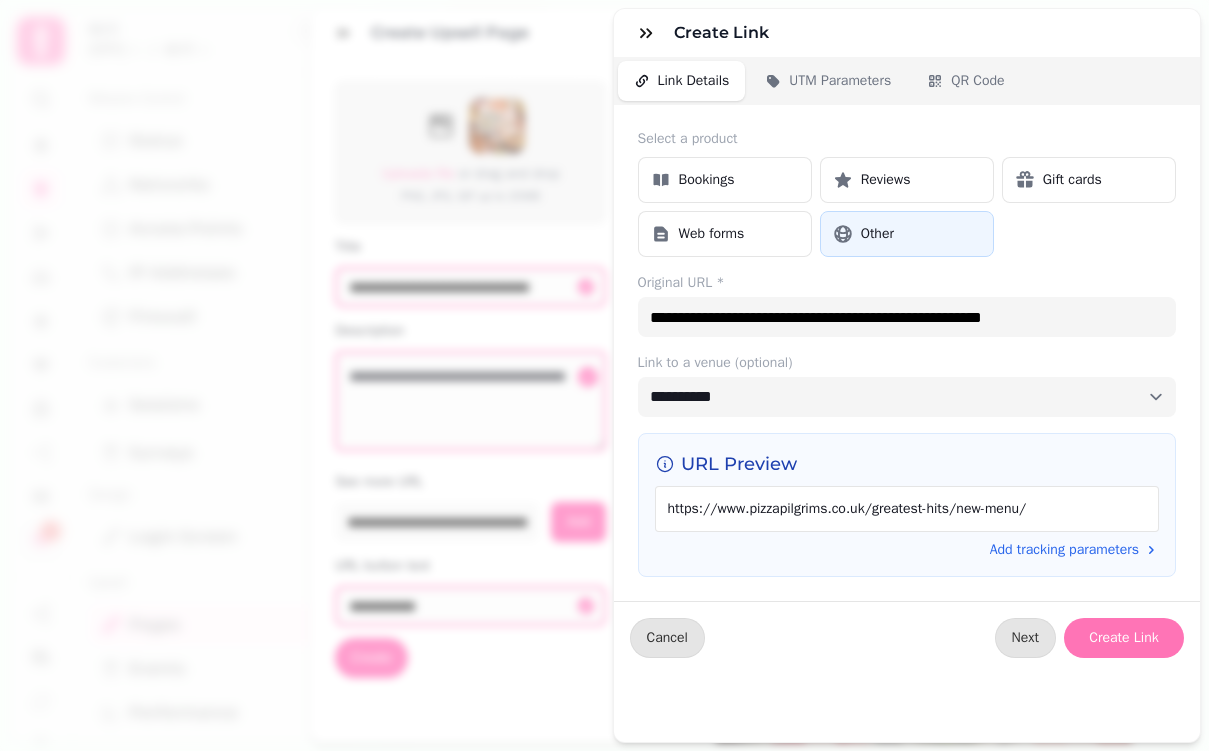 click on "Create Link" at bounding box center (1124, 638) 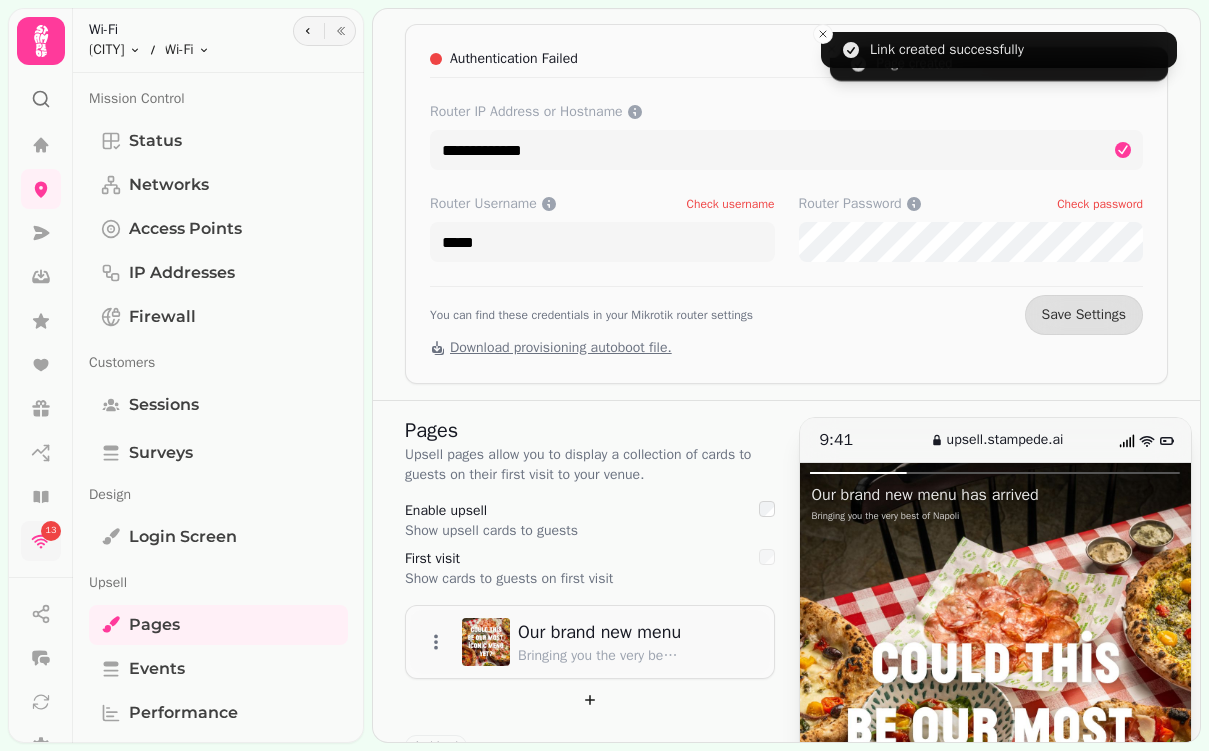 scroll, scrollTop: 0, scrollLeft: 0, axis: both 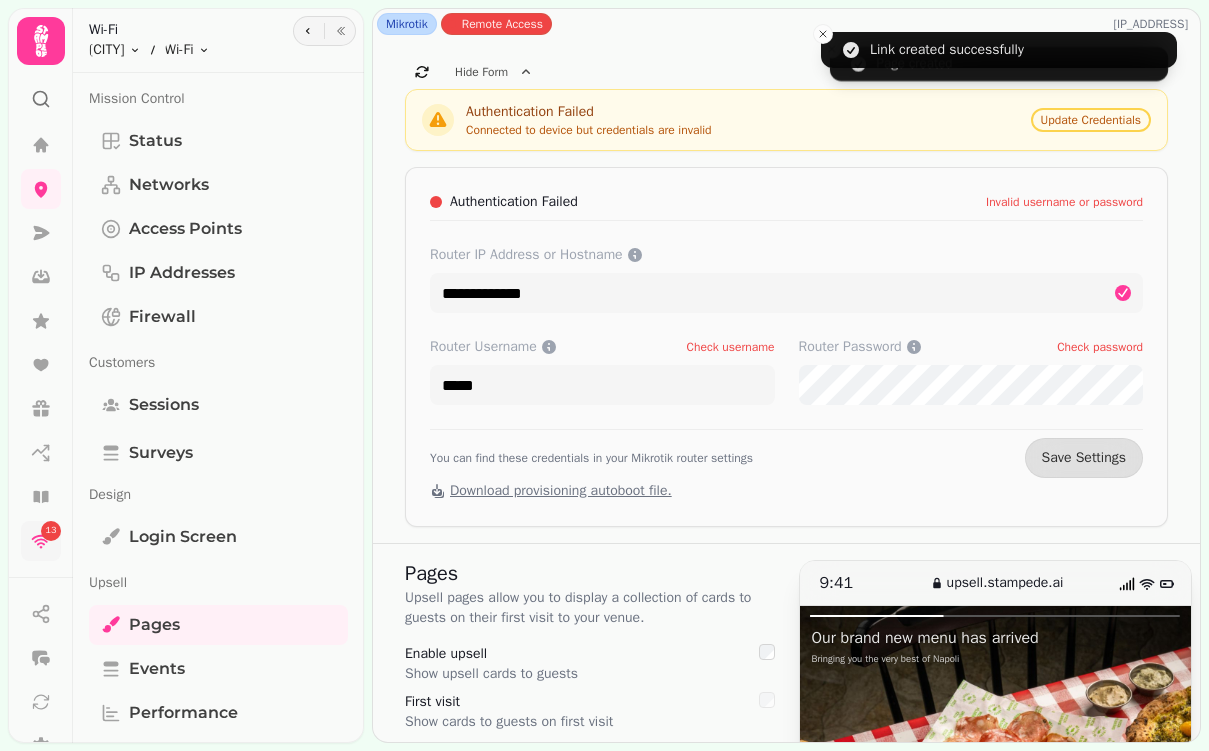 click on "13" at bounding box center (51, 531) 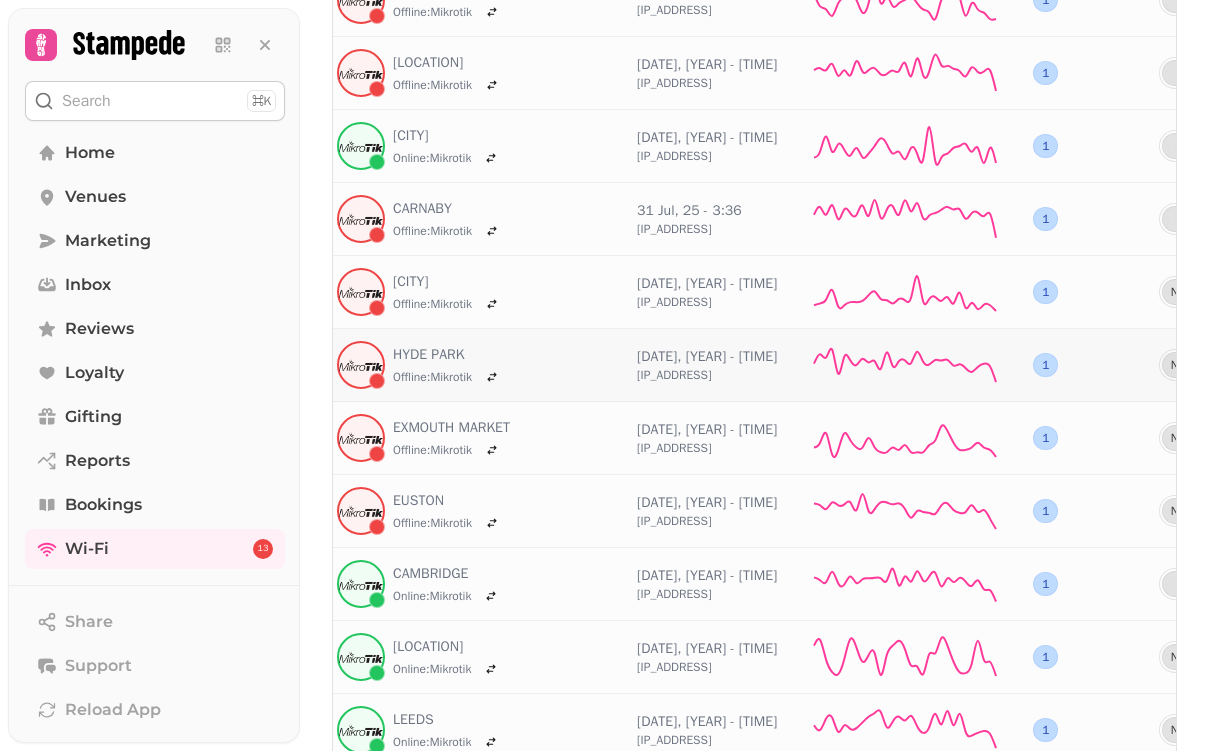 scroll, scrollTop: 680, scrollLeft: 0, axis: vertical 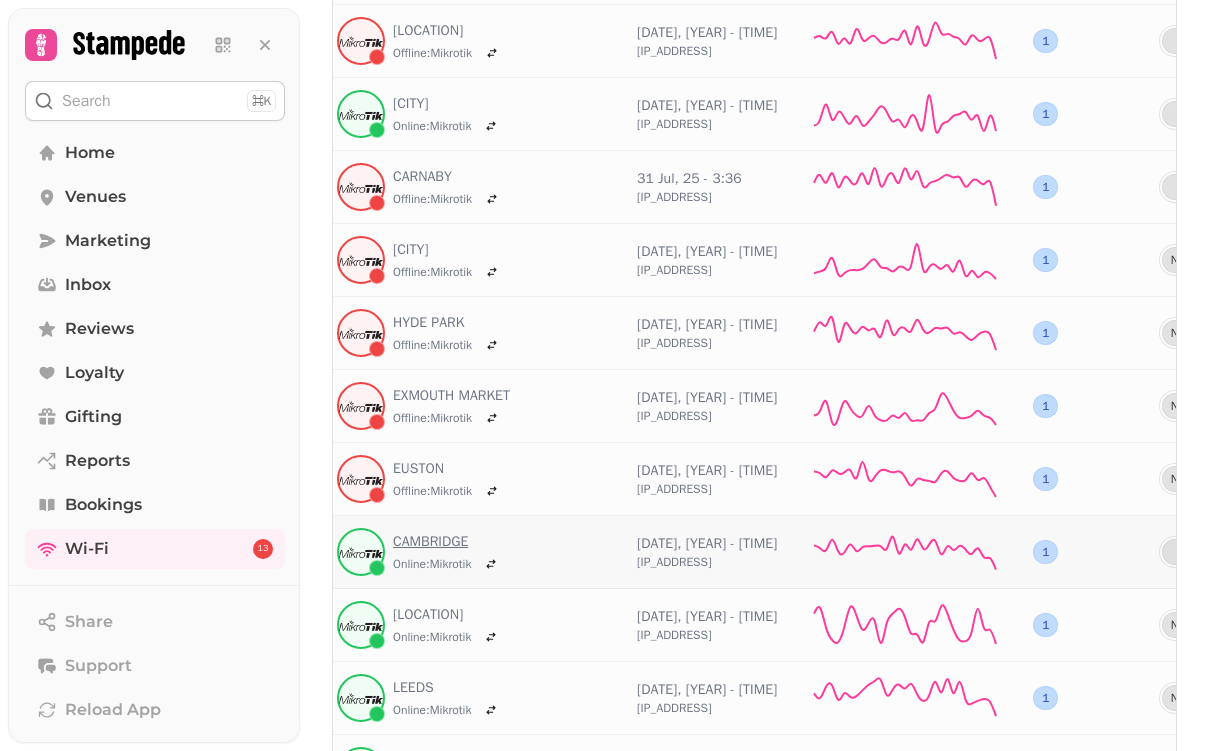 click on "CAMBRIDGE" at bounding box center [448, 542] 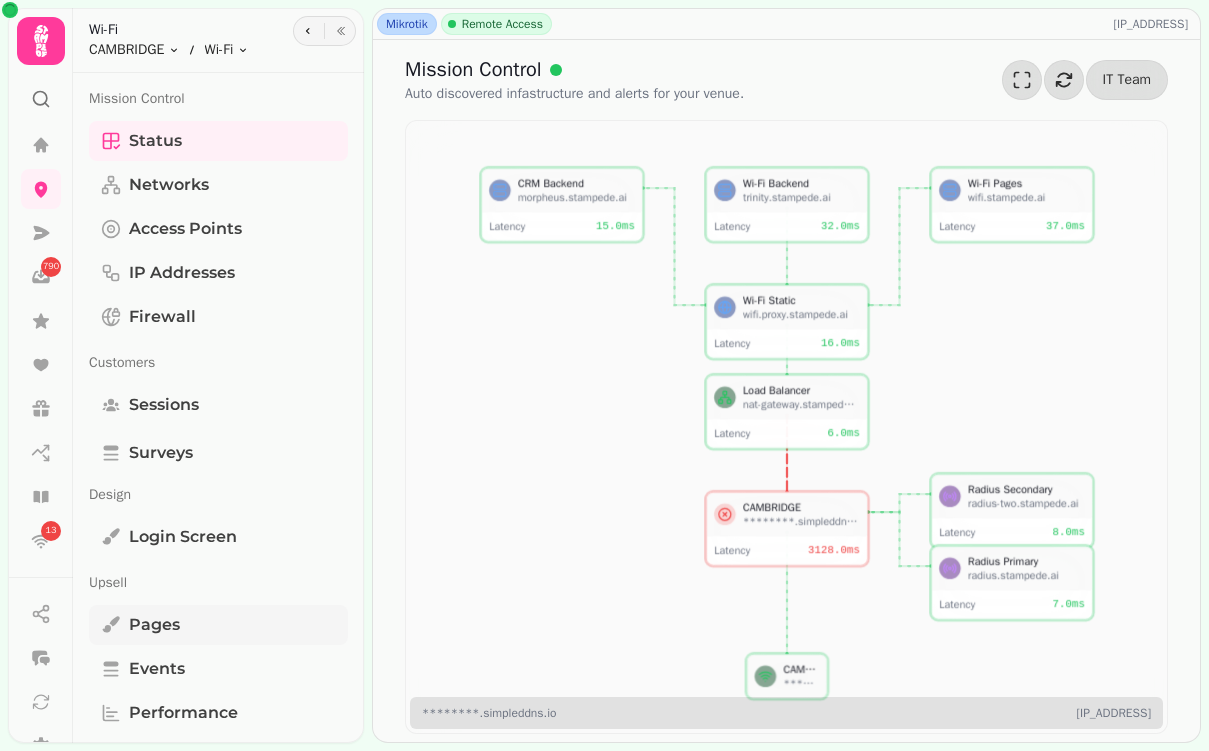click on "Pages" at bounding box center [154, 625] 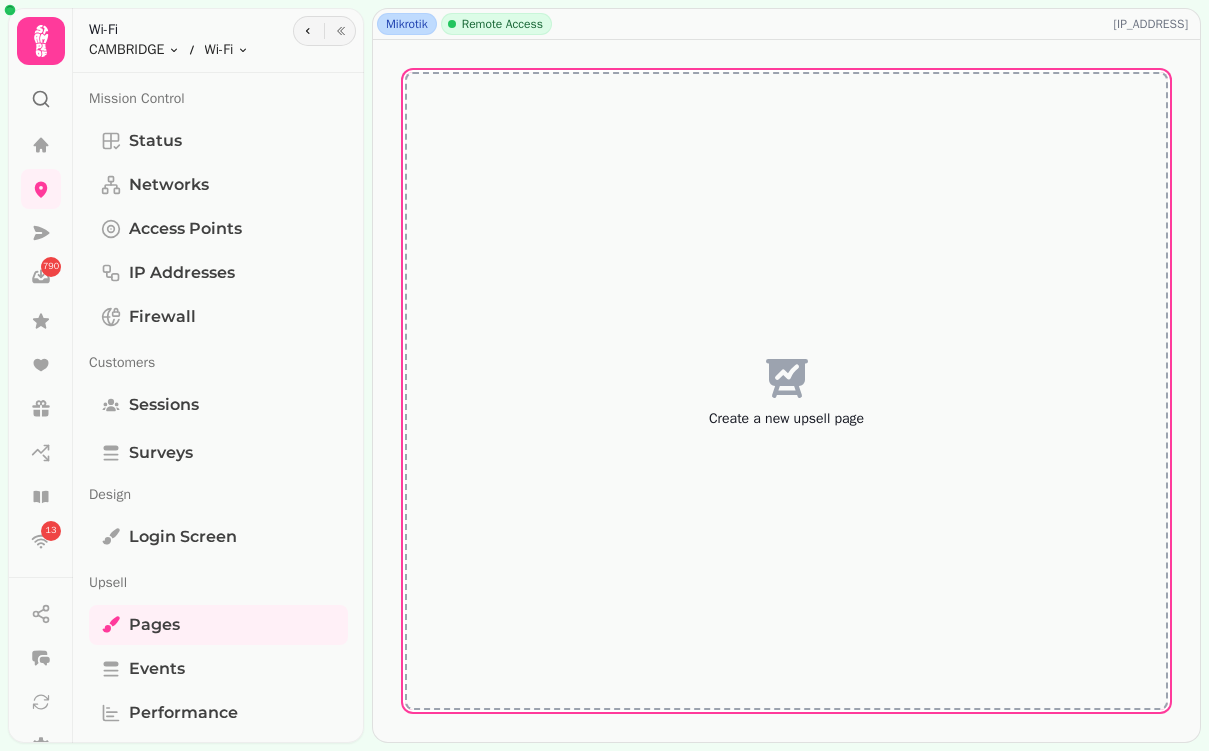 click on "Create a new upsell page" at bounding box center (786, 391) 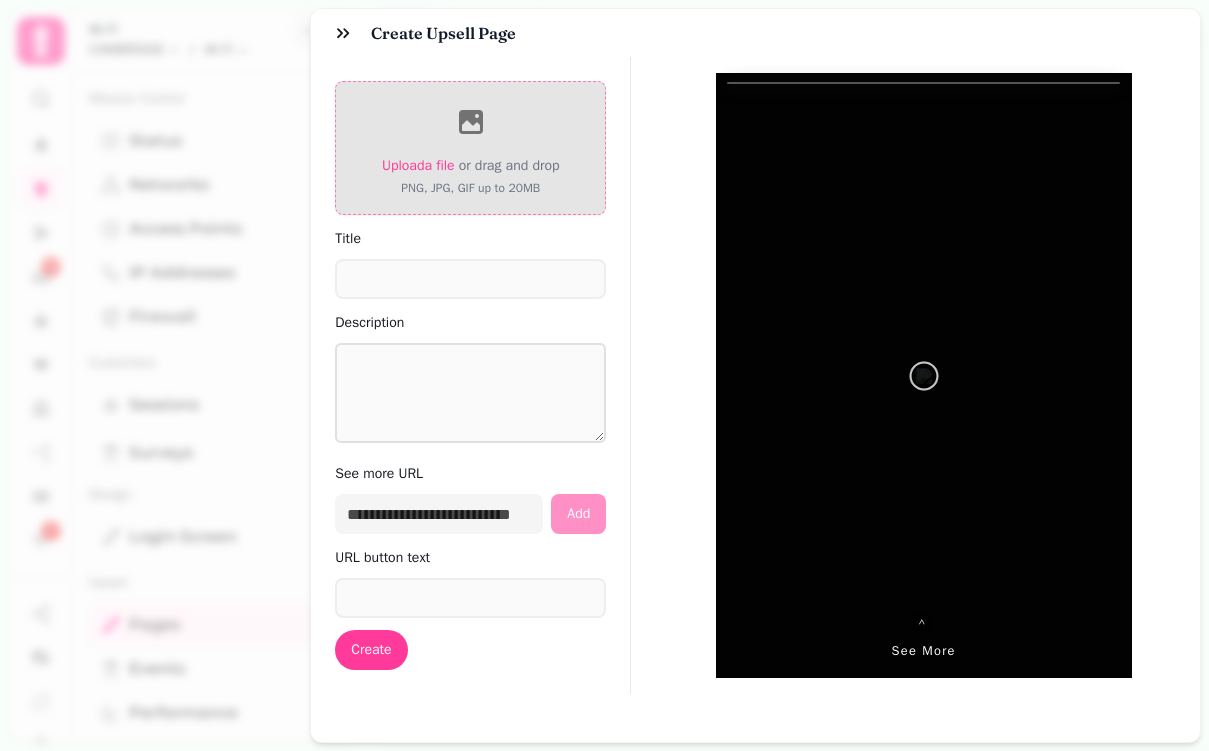 click on "Upload  a file" at bounding box center [418, 165] 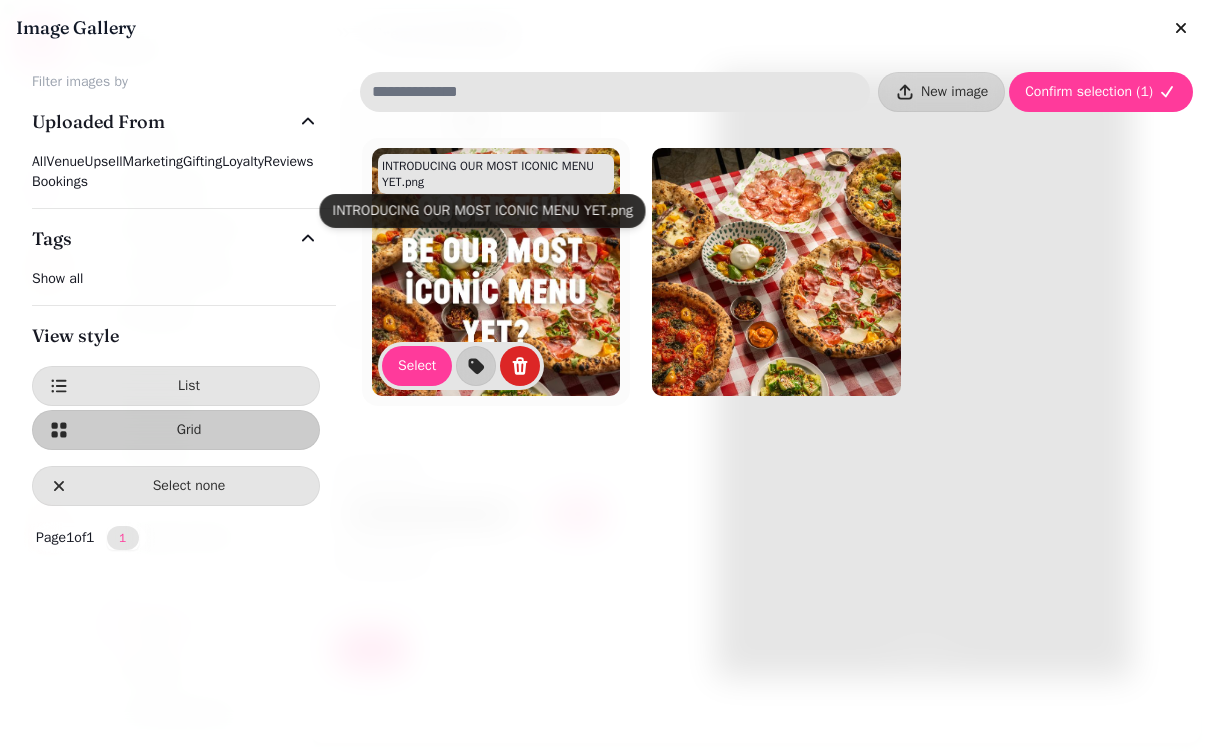 click at bounding box center (496, 272) 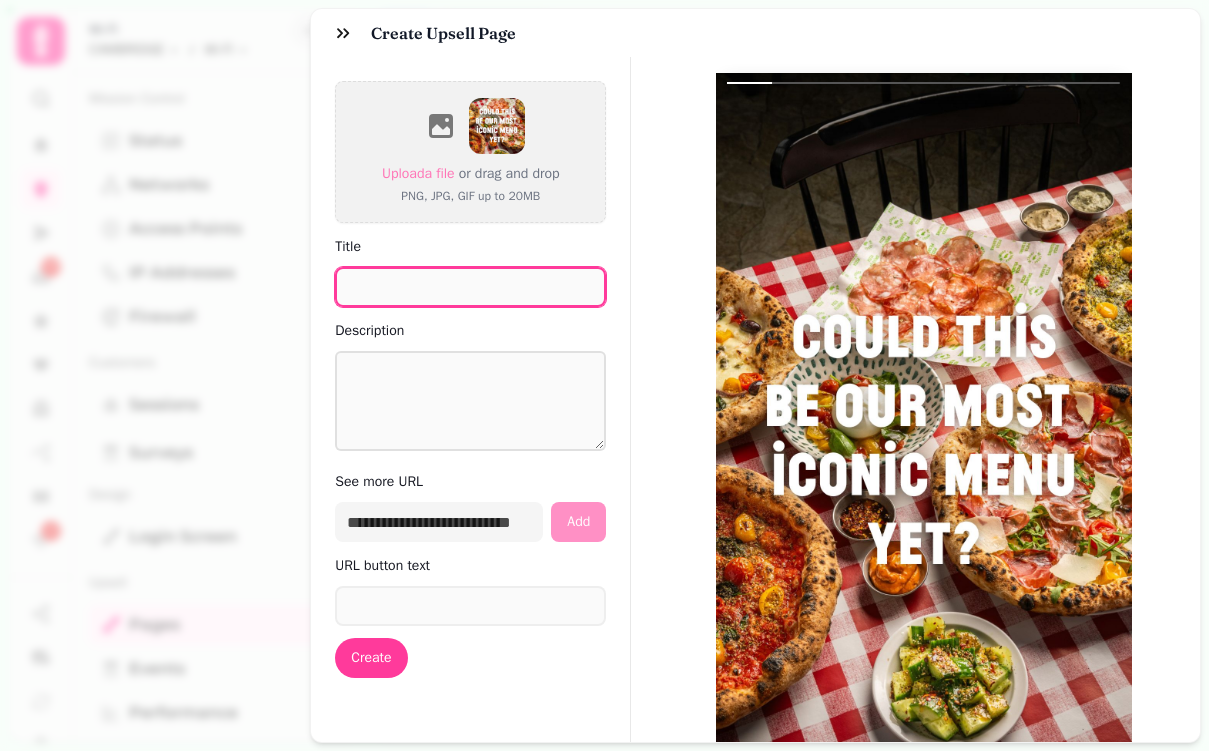click on "Title" at bounding box center [470, 287] 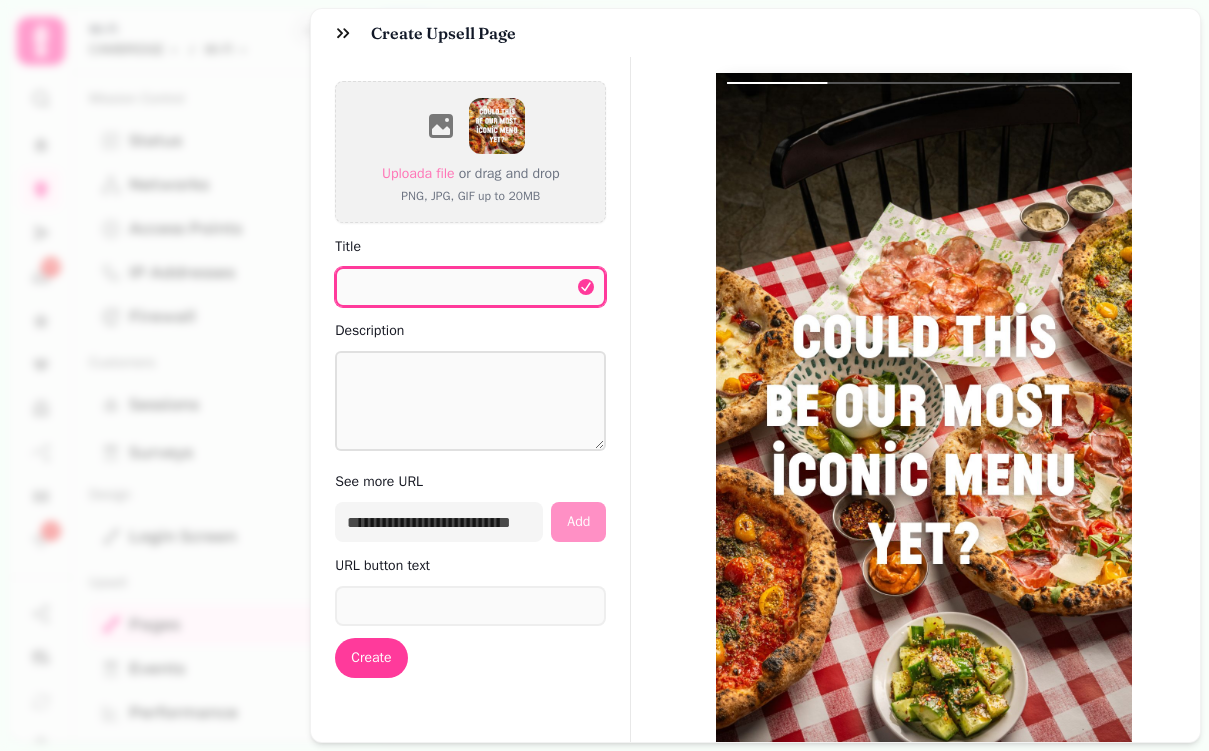 click on "Title" at bounding box center [470, 287] 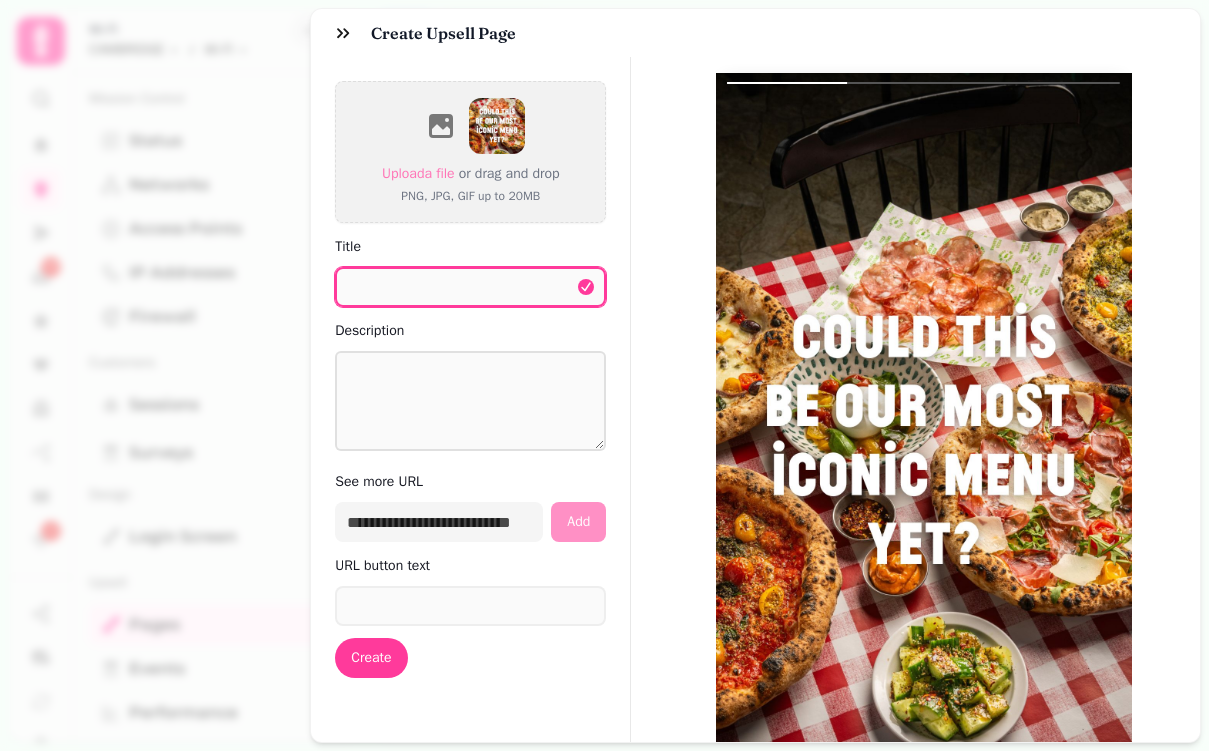 paste on "**********" 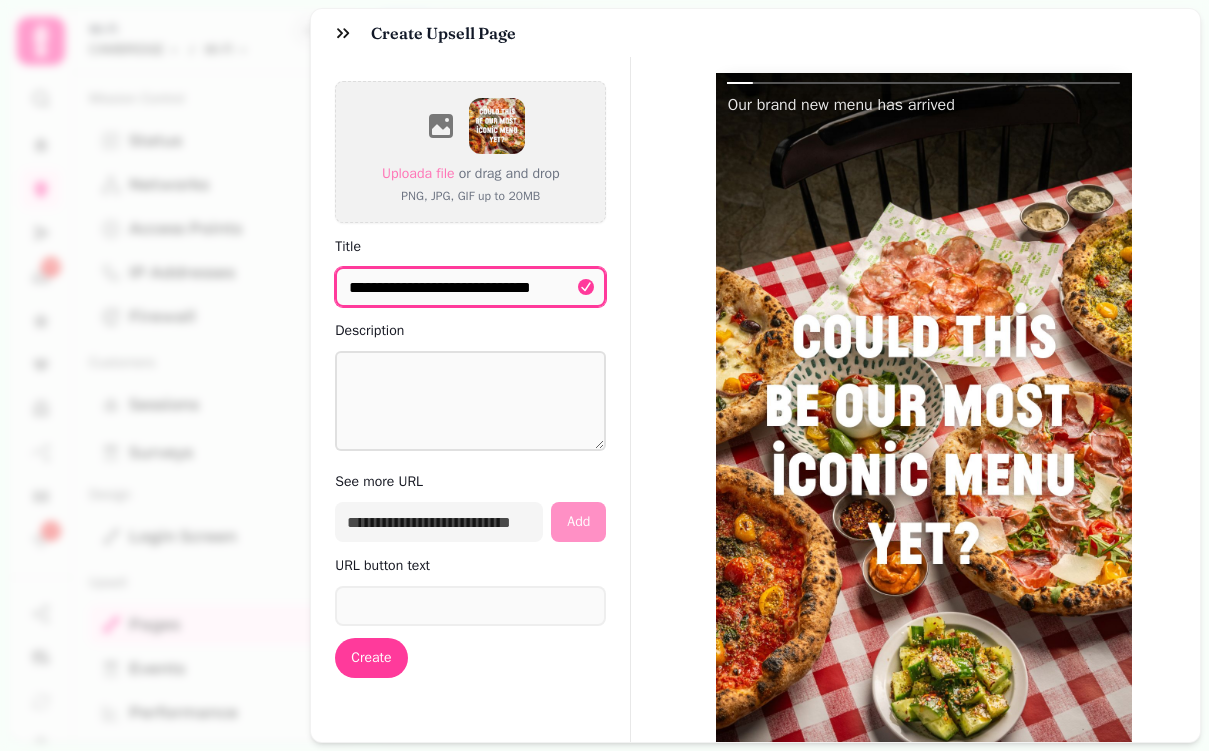 type on "**********" 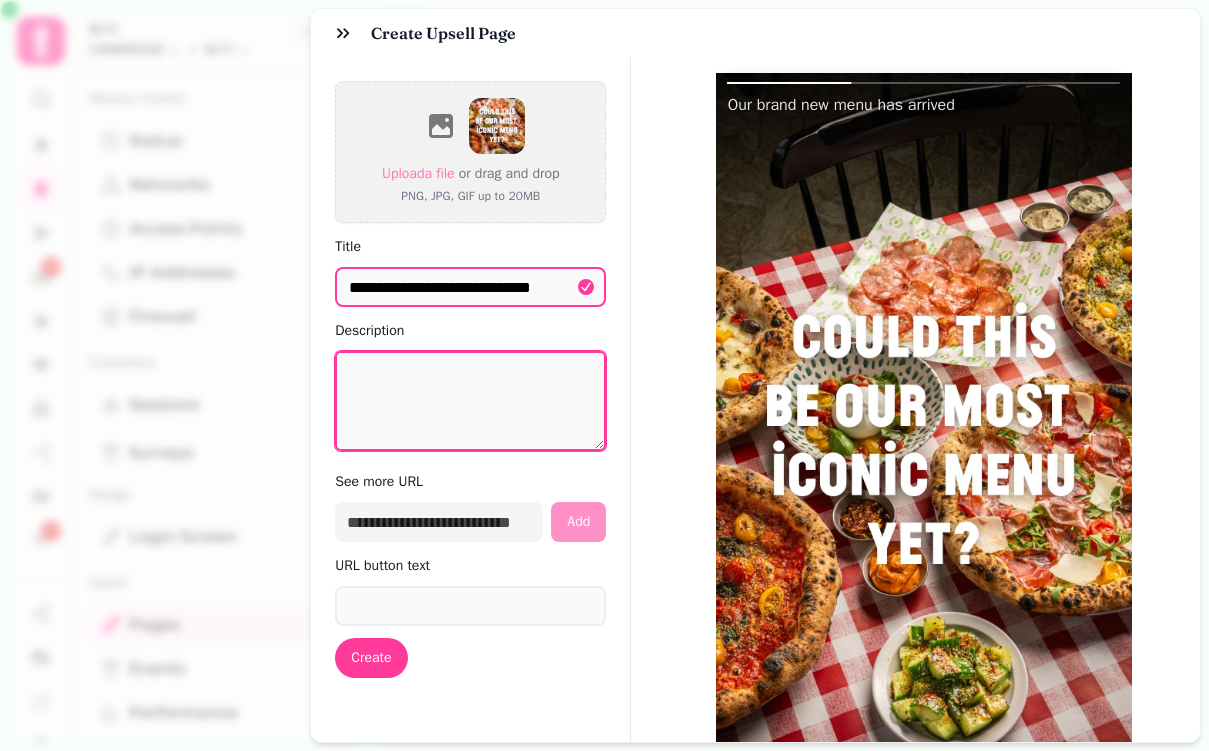 click on "Description" at bounding box center [470, 401] 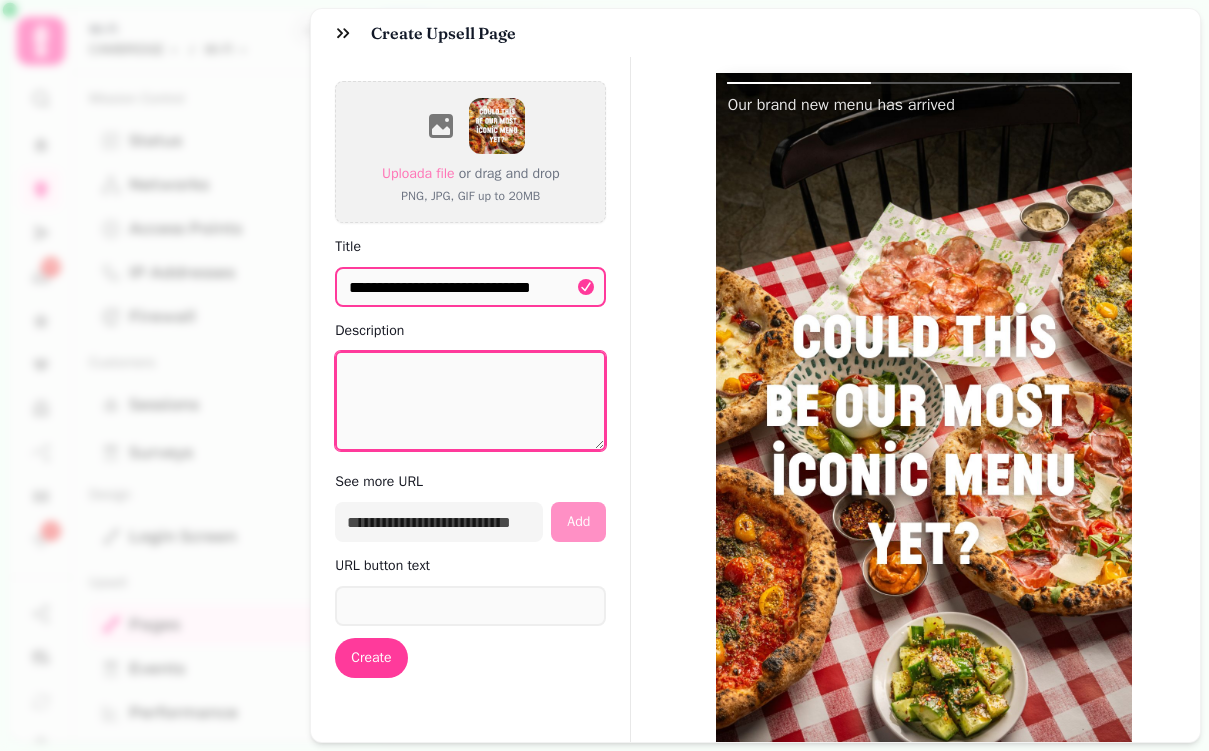 paste on "**********" 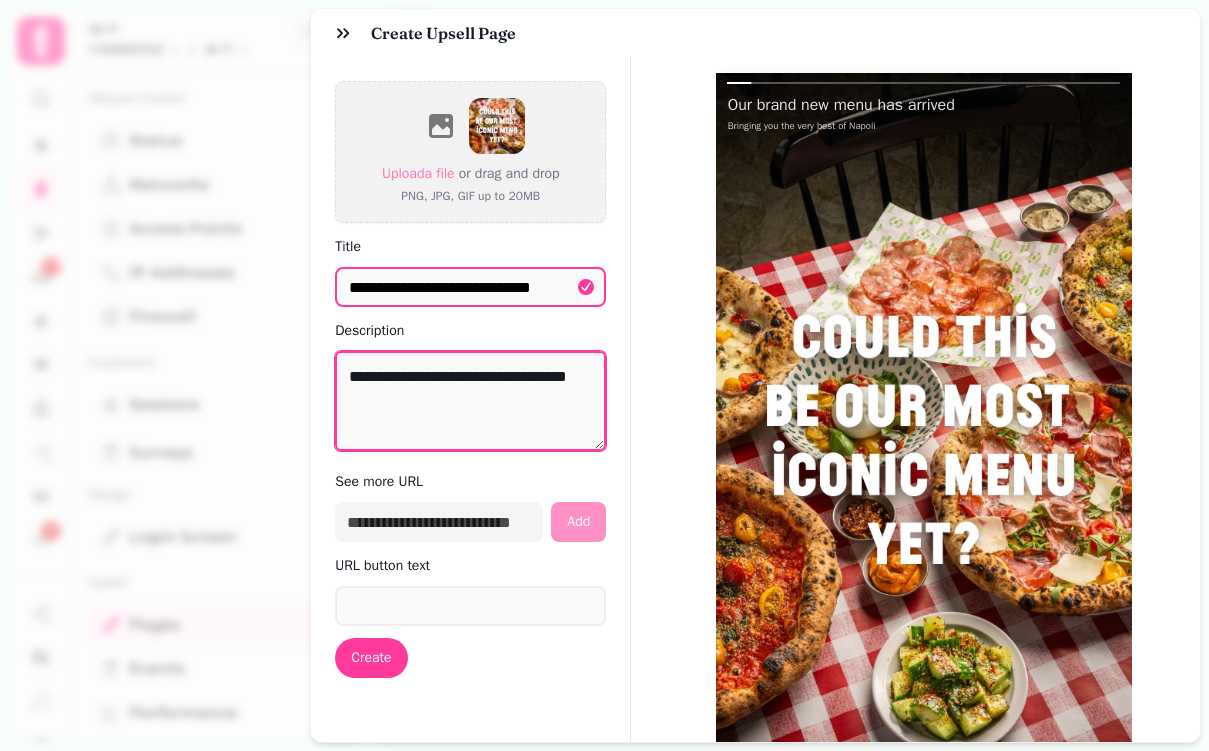 type on "**********" 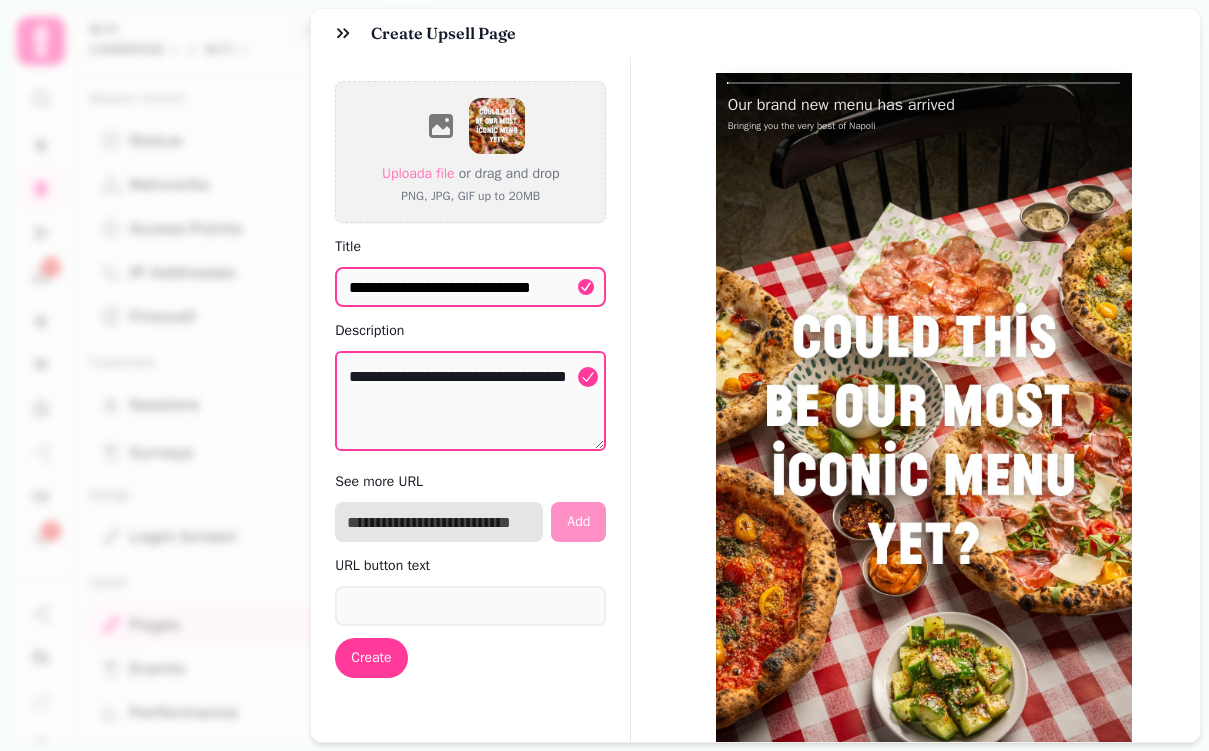 click at bounding box center (439, 522) 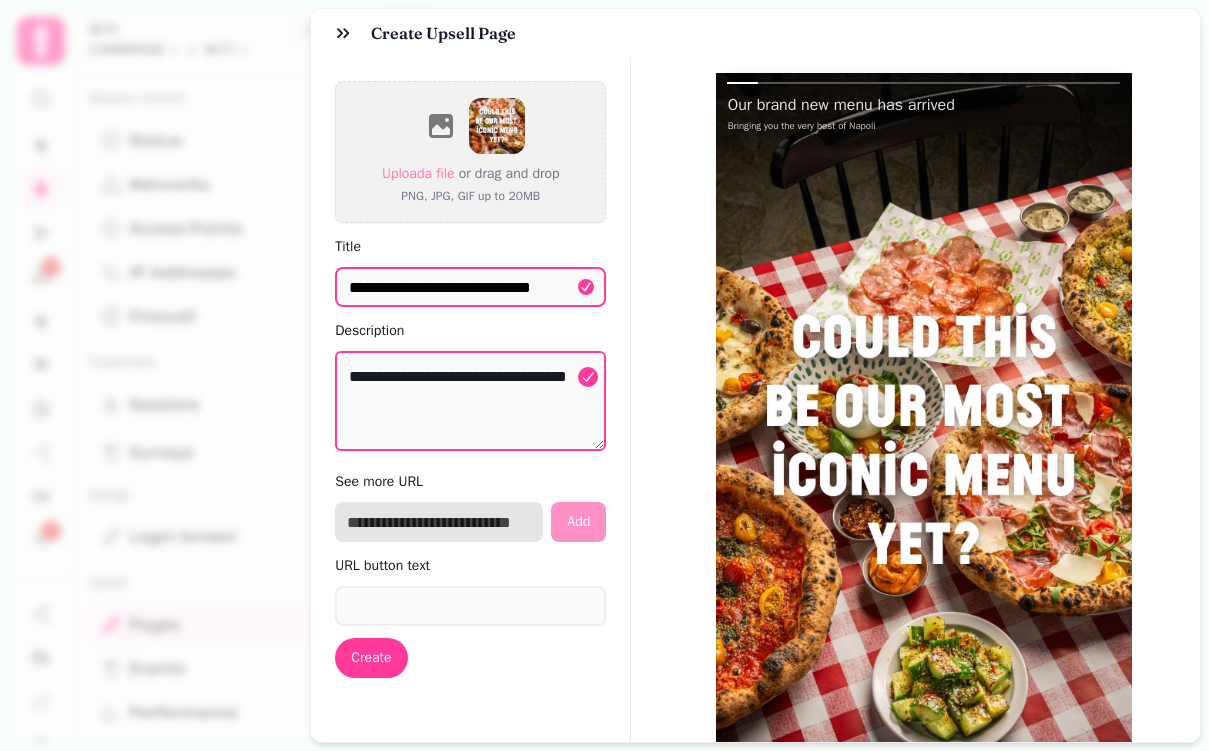 click at bounding box center [439, 522] 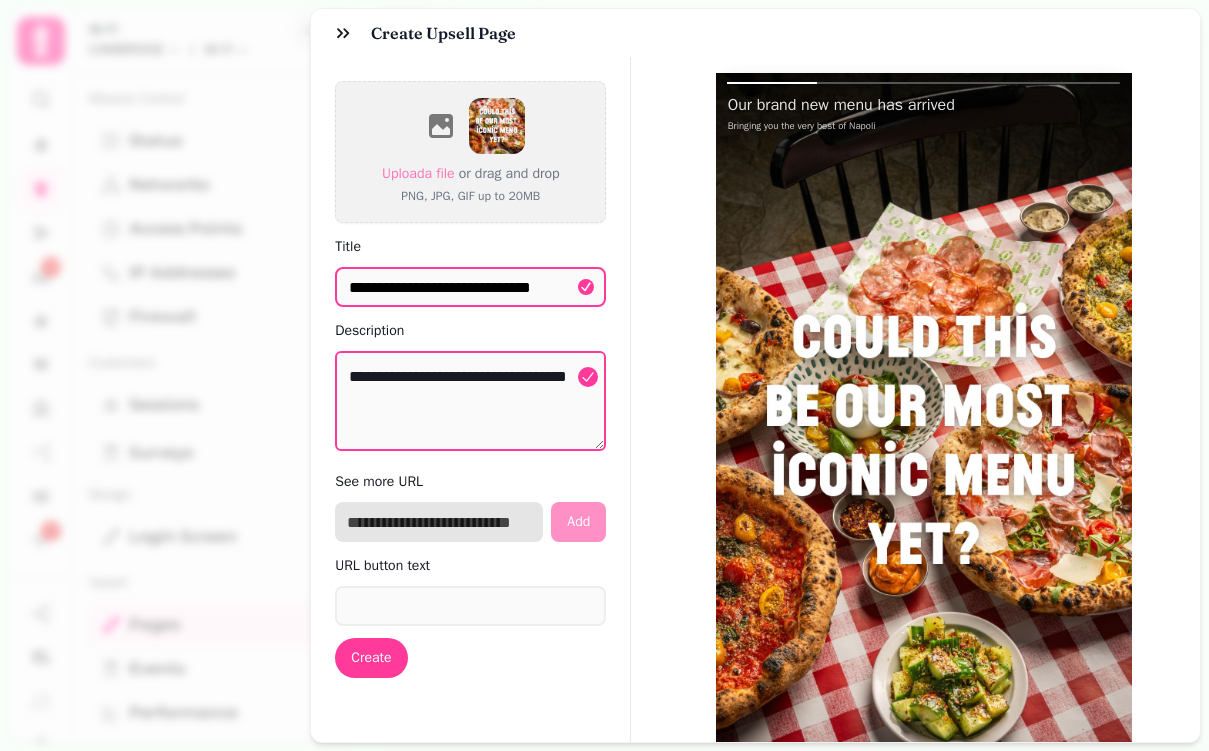 click at bounding box center (439, 522) 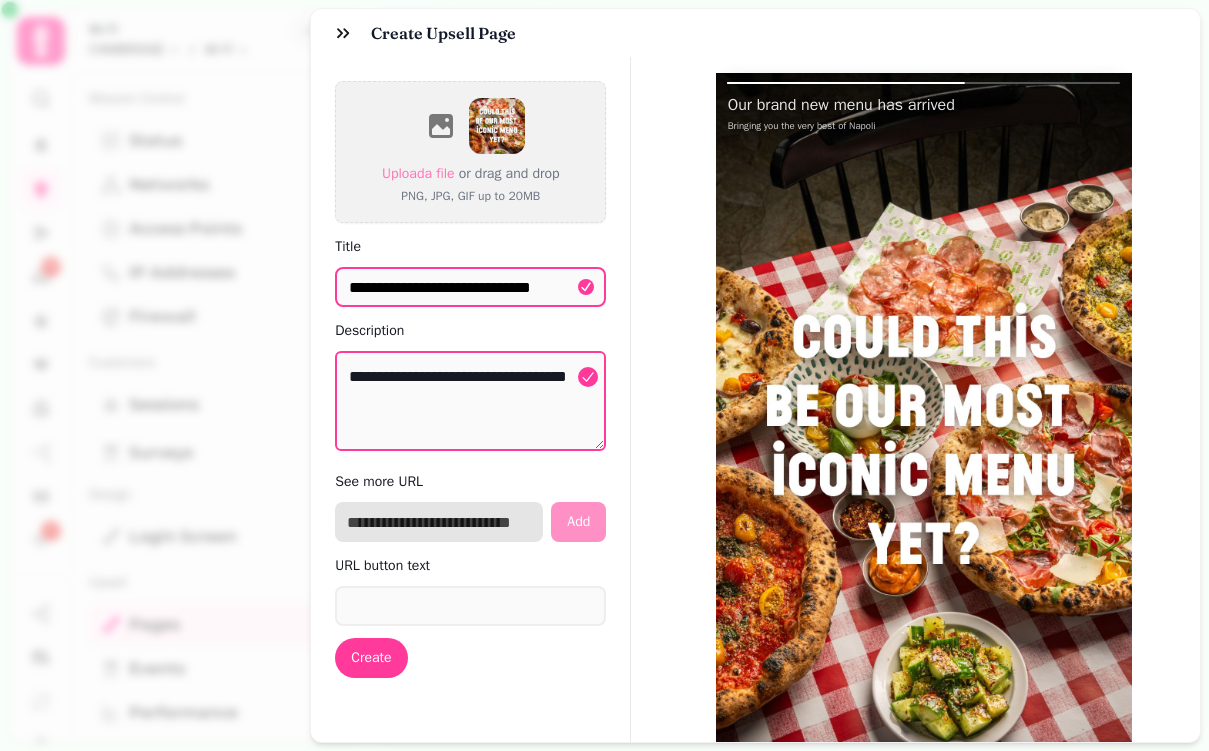 paste on "**********" 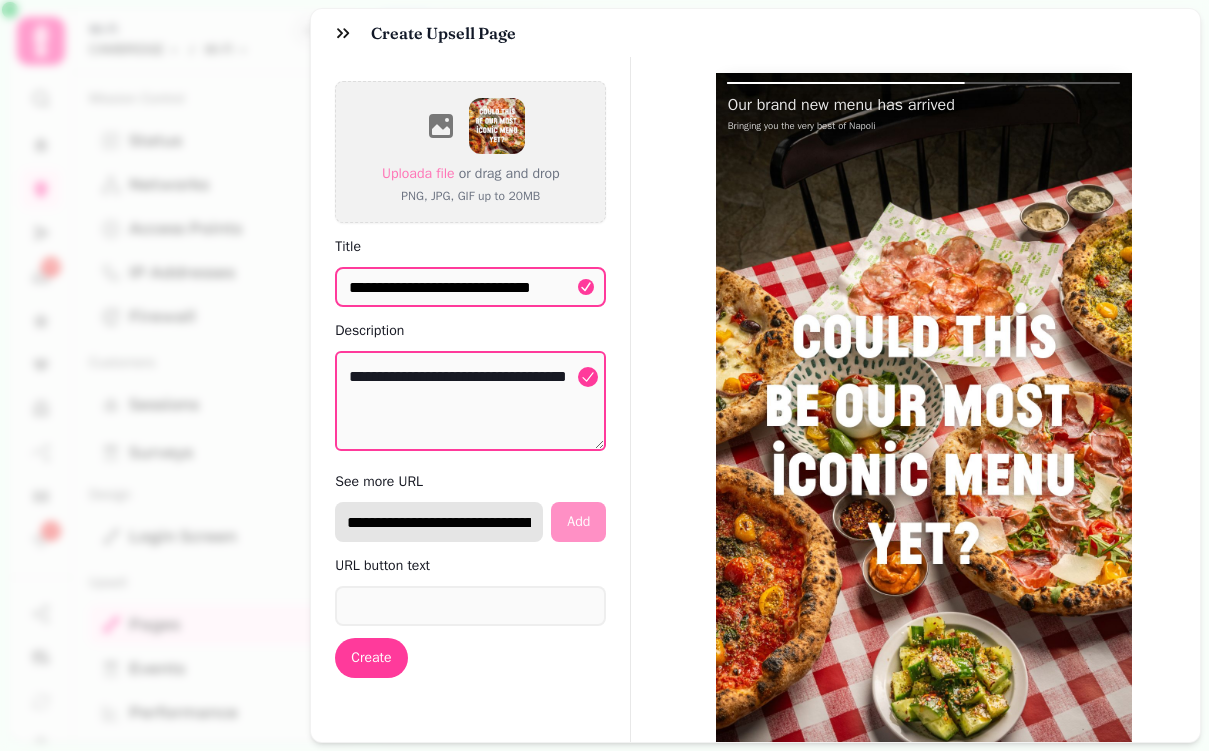 scroll, scrollTop: 0, scrollLeft: 234, axis: horizontal 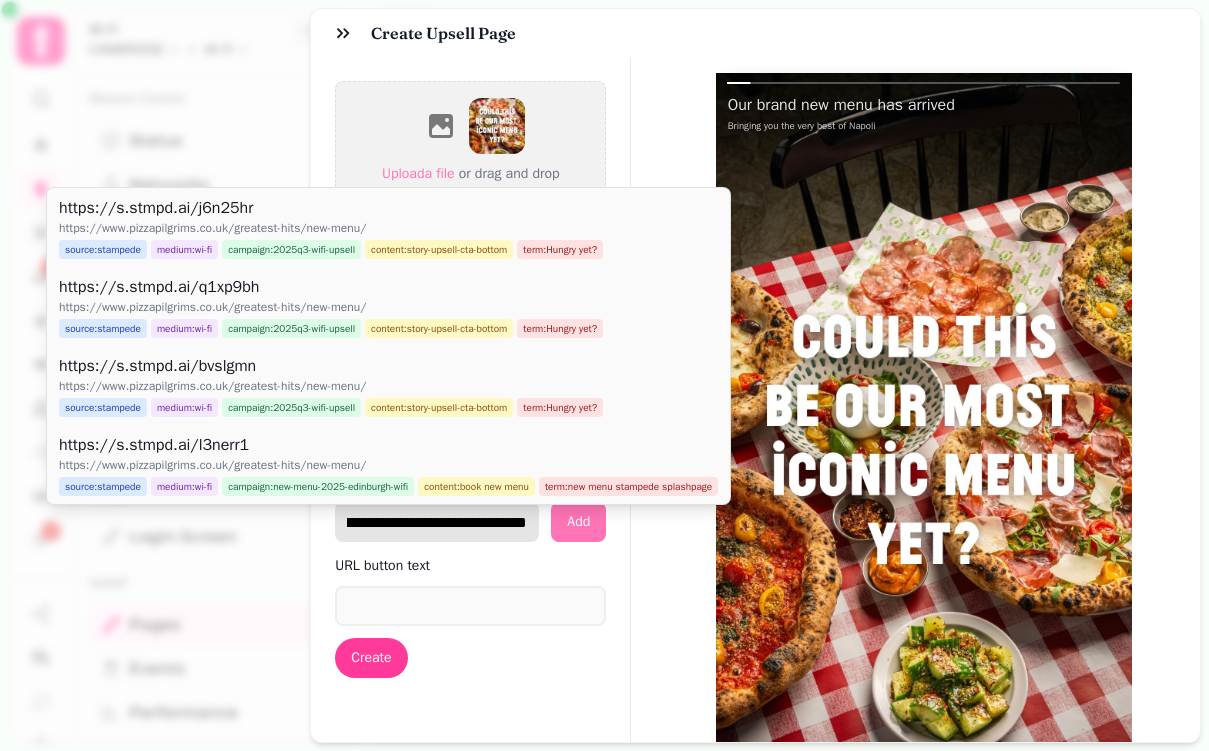 type on "**********" 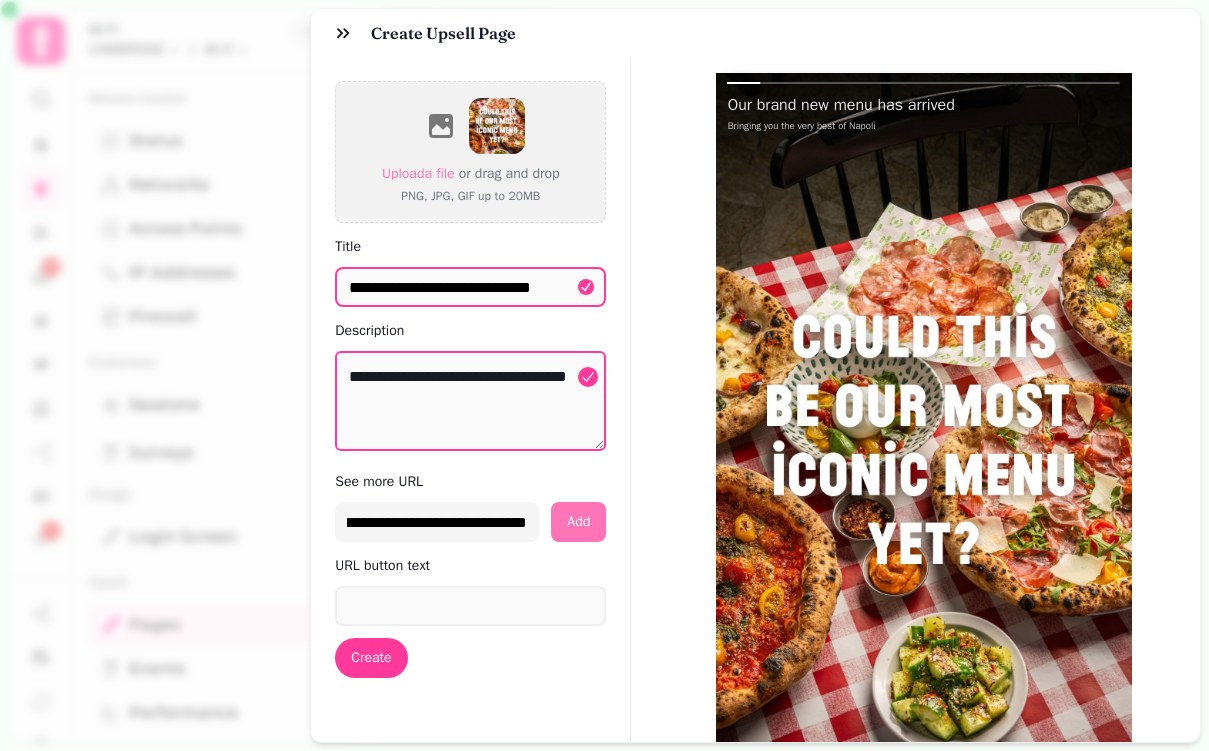 click on "**********" at bounding box center (470, 522) 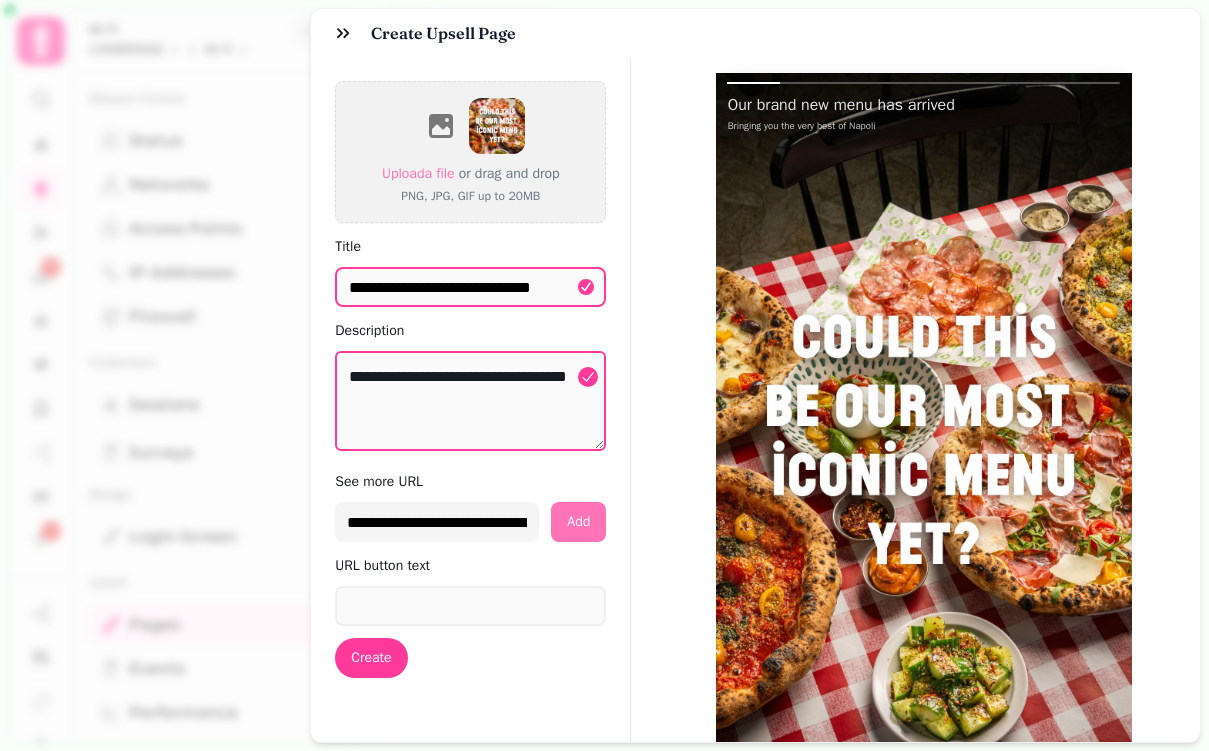 click on "Add" at bounding box center [578, 522] 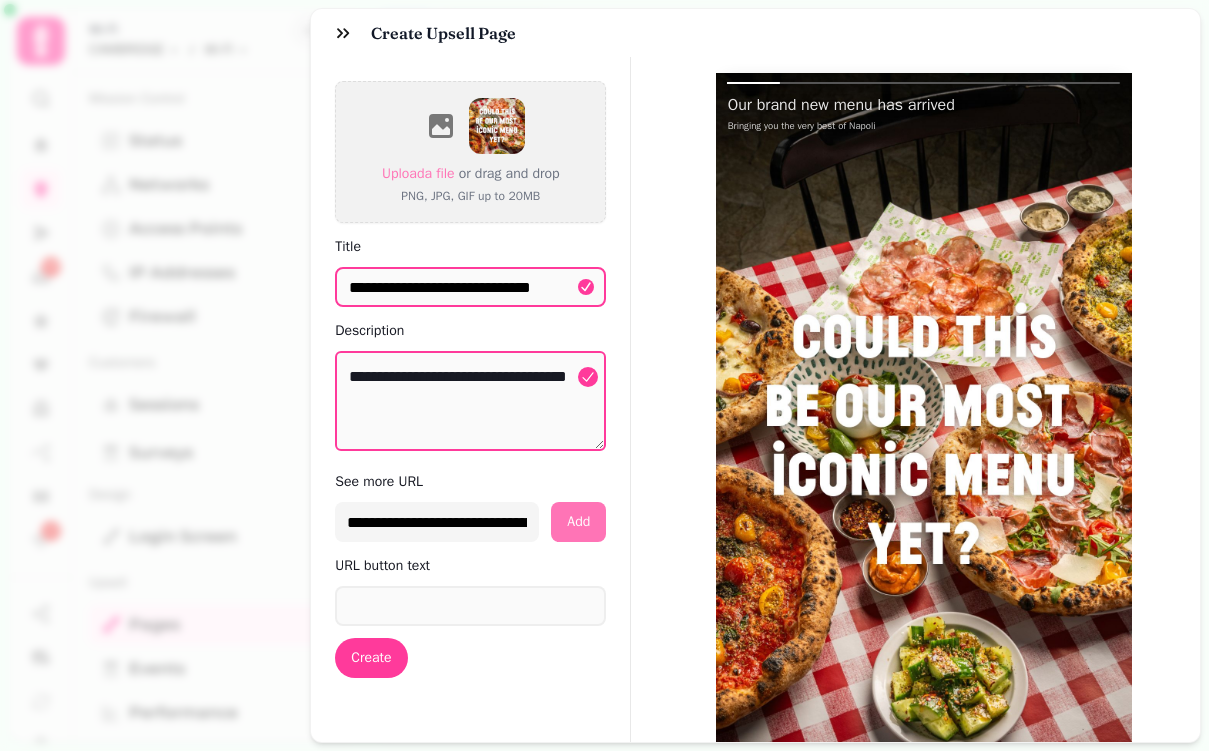 select on "**********" 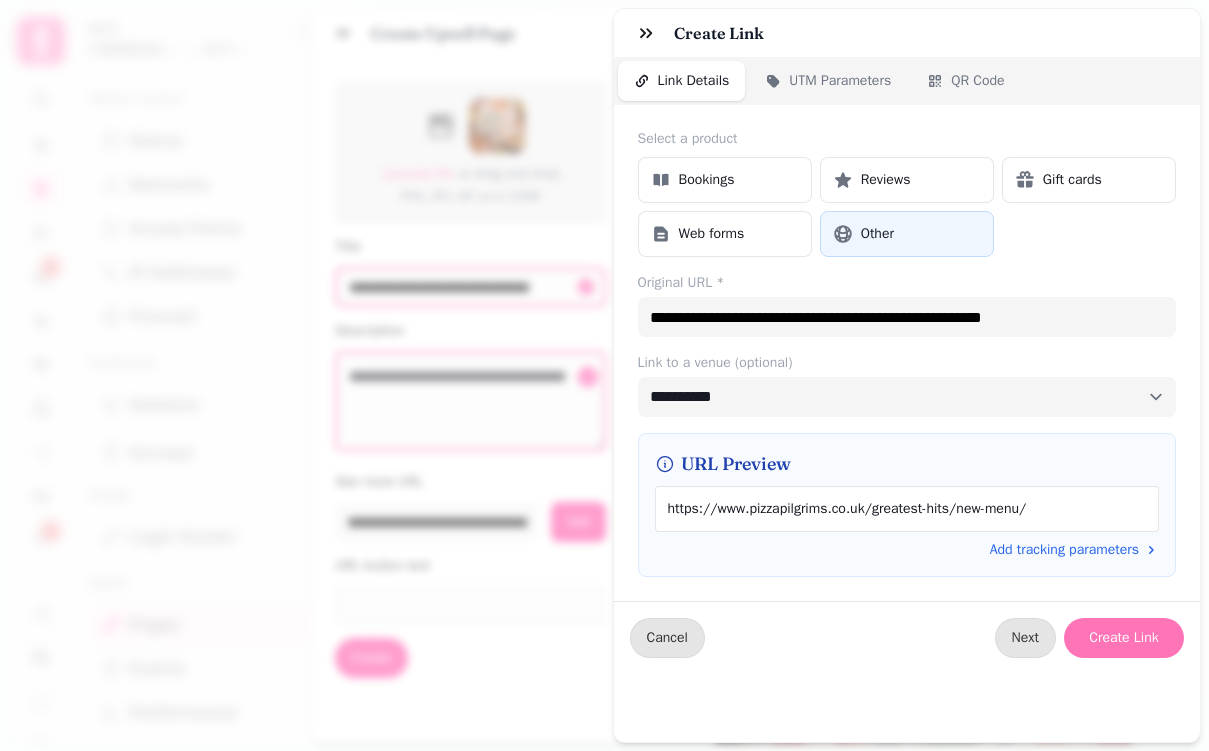 click on "Create Link" at bounding box center (1124, 638) 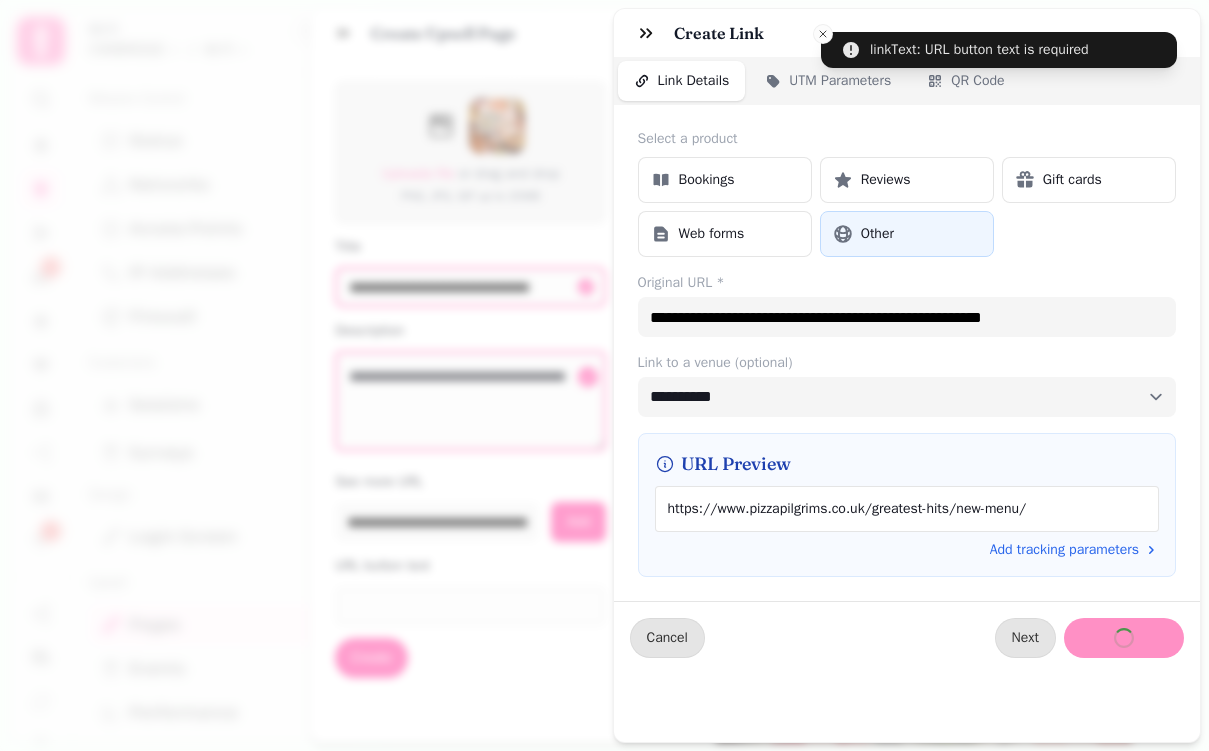 type 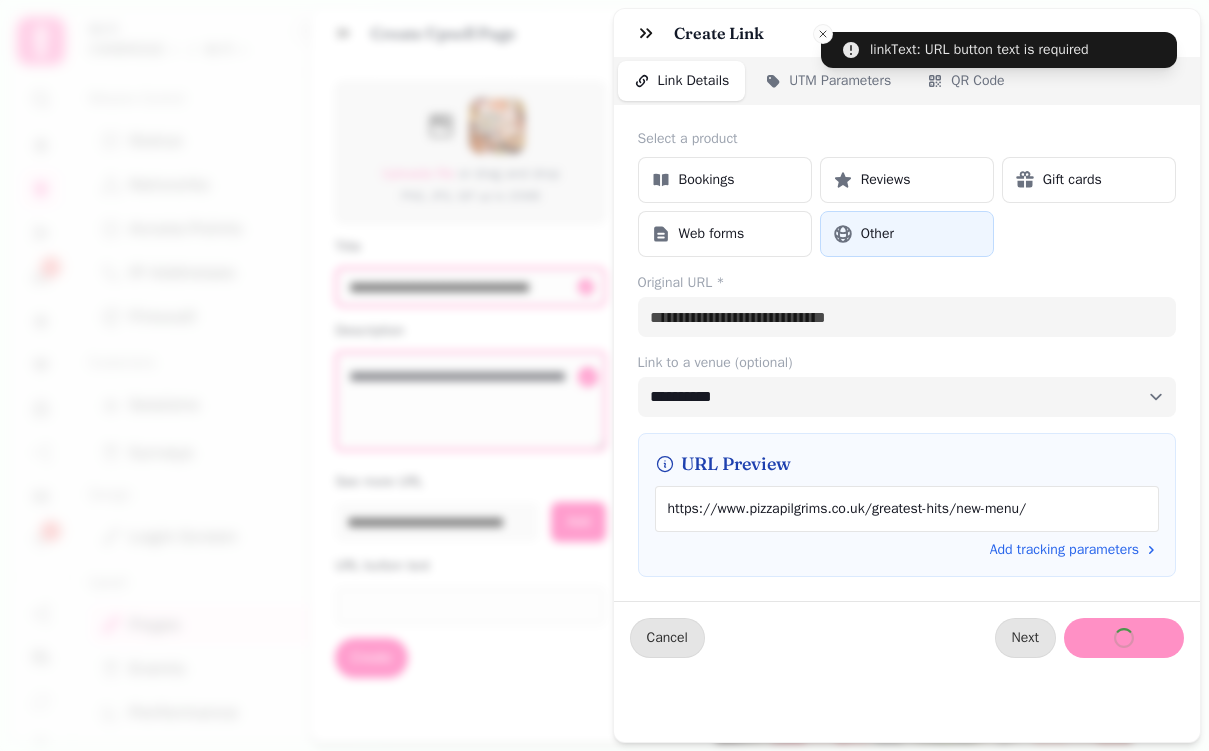 type on "**********" 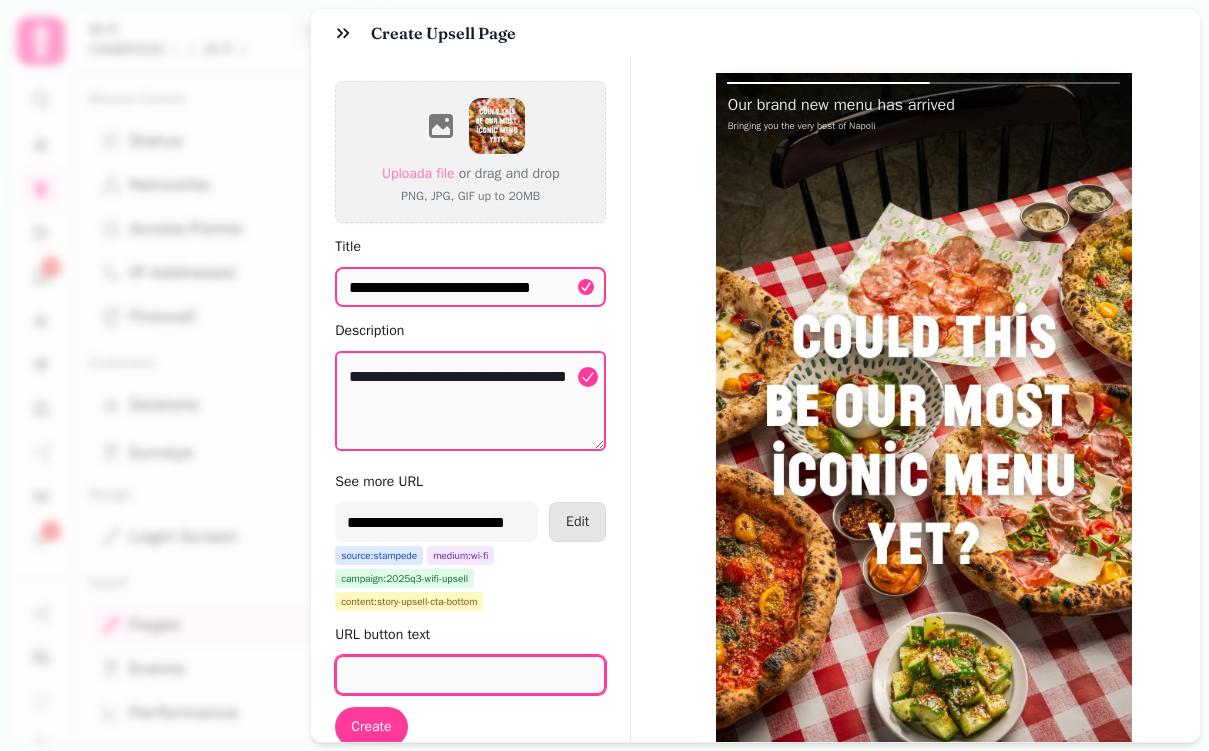 click on "URL button text" at bounding box center [470, 675] 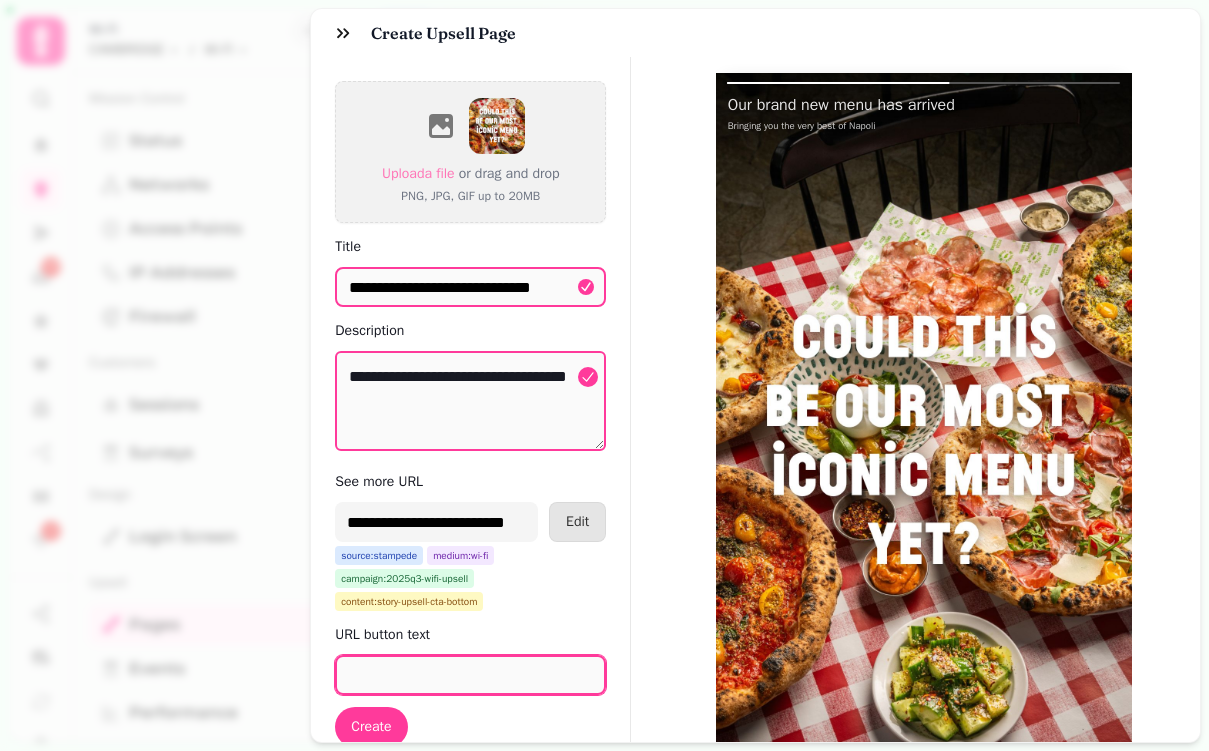 paste on "**********" 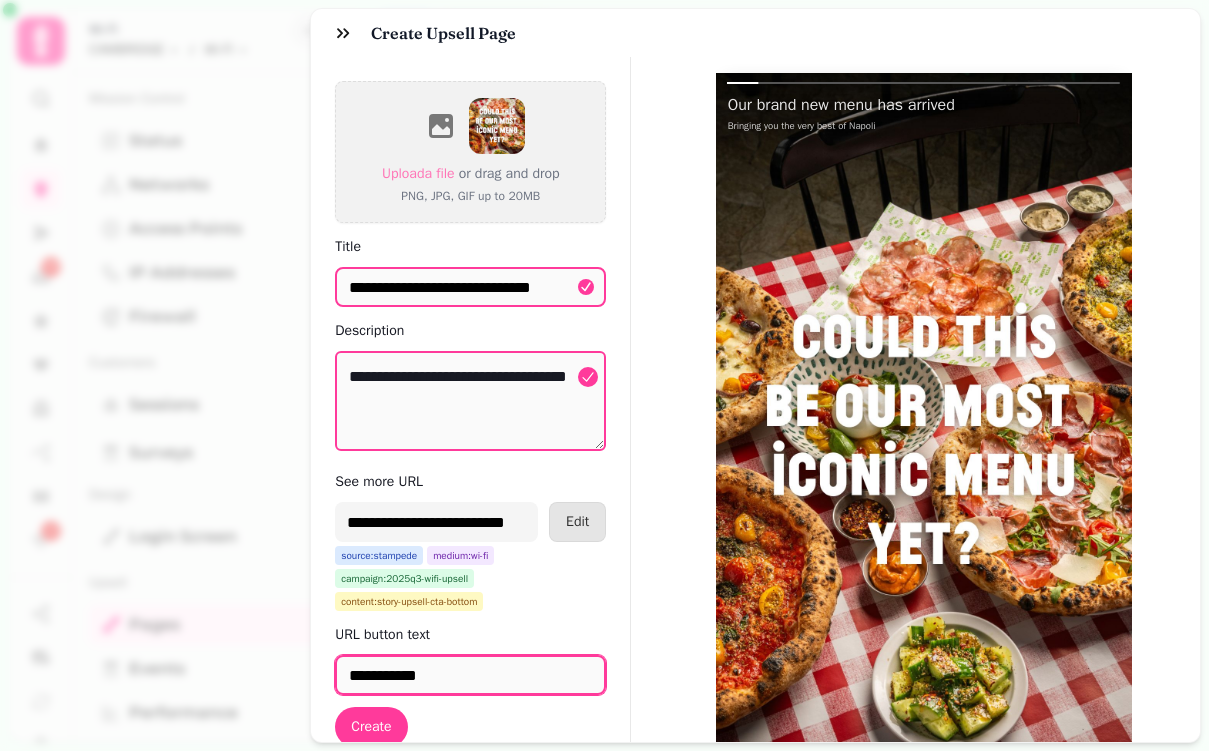 type on "**********" 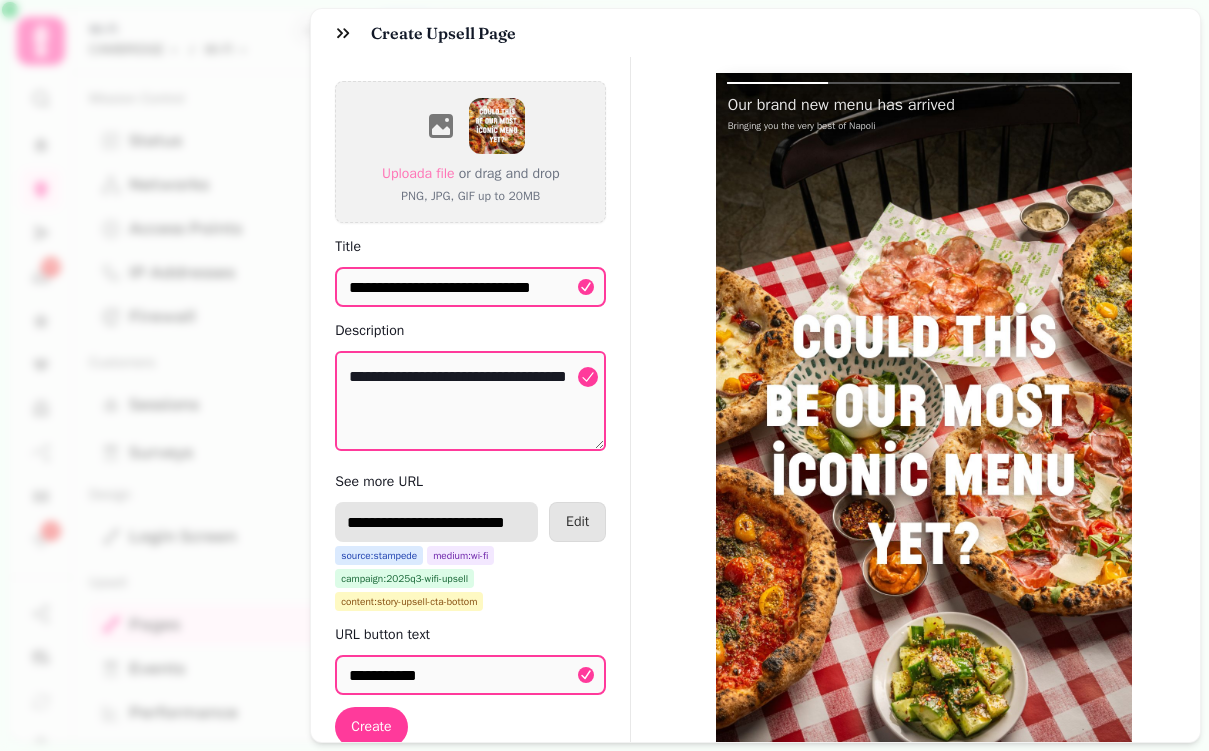 click on "**********" at bounding box center (436, 522) 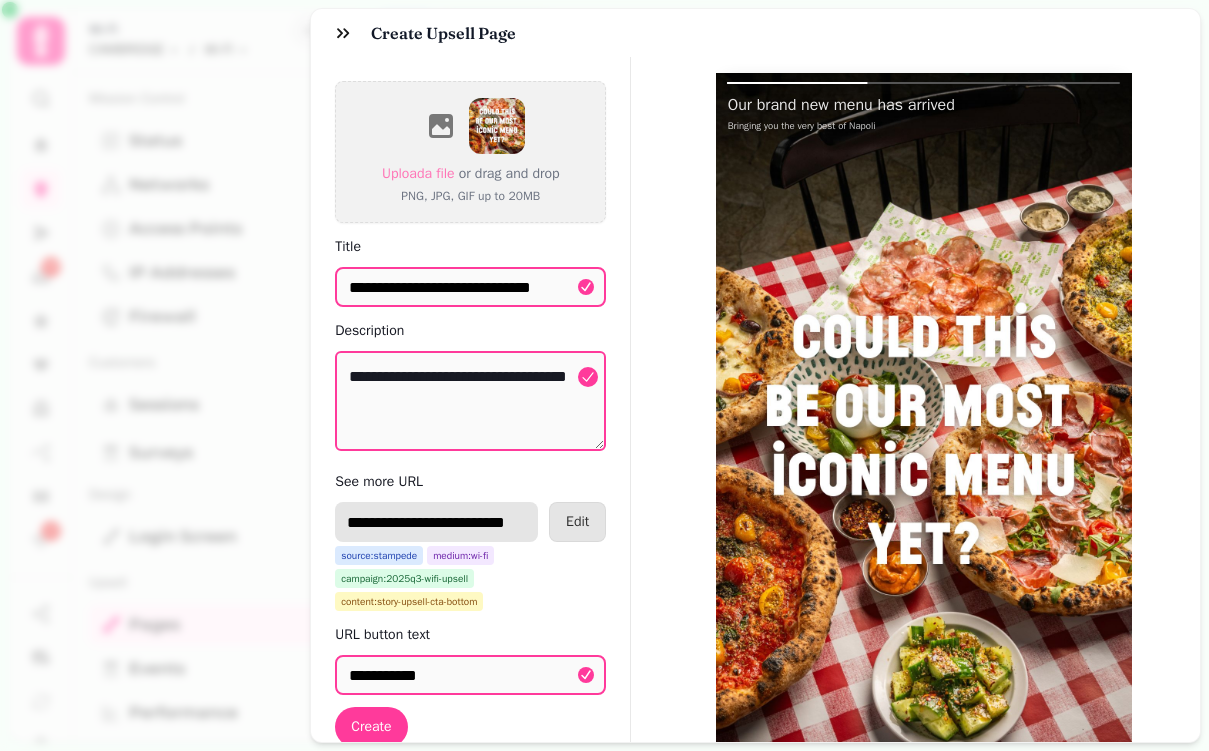 paste on "**********" 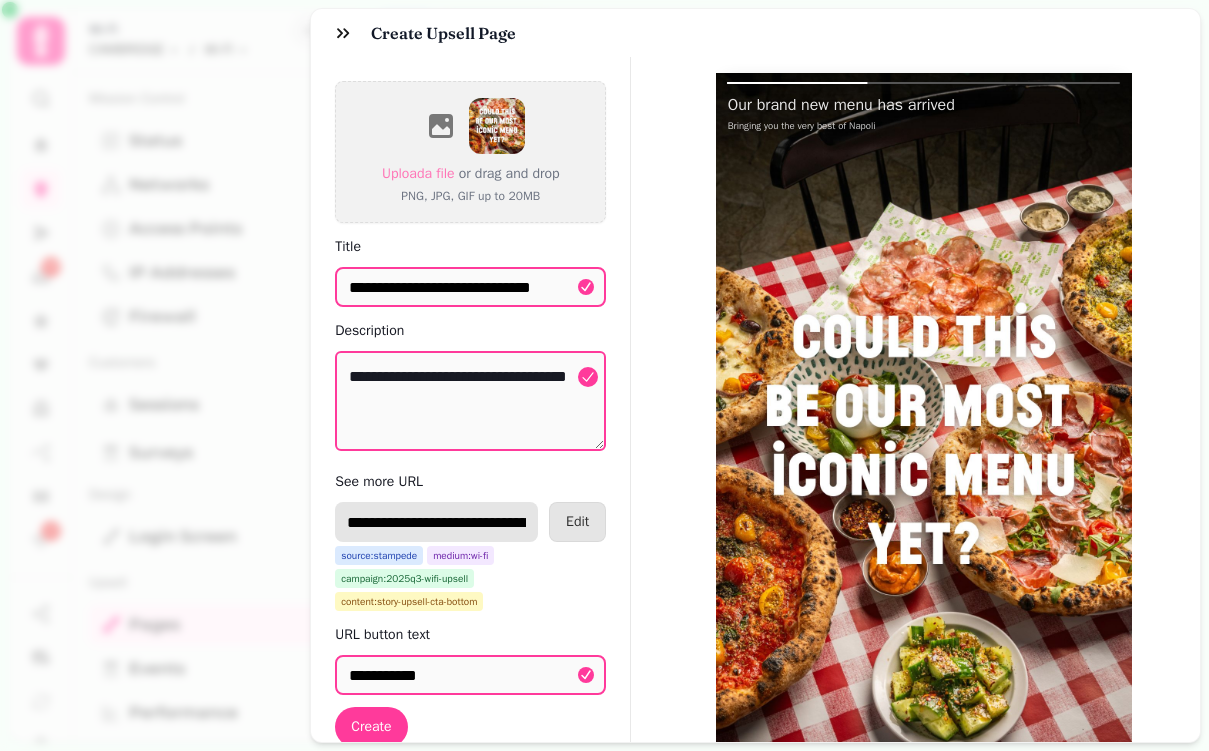 scroll, scrollTop: 0, scrollLeft: 234, axis: horizontal 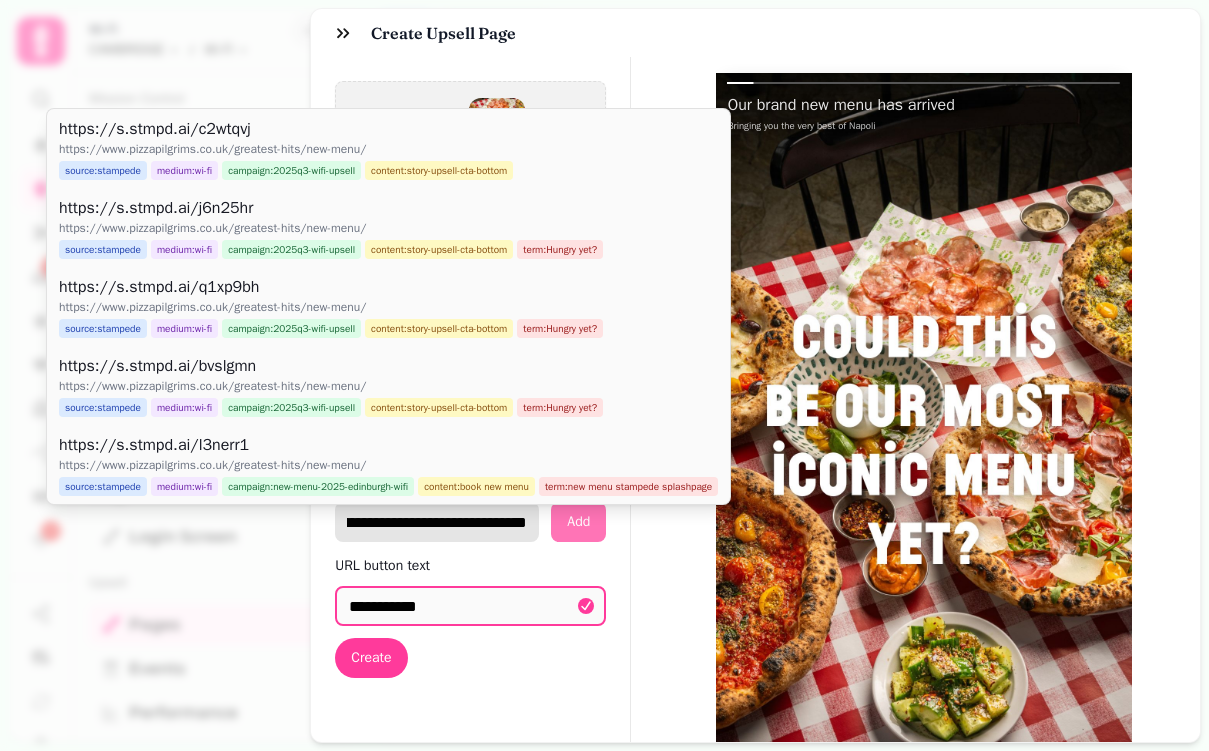 type on "**********" 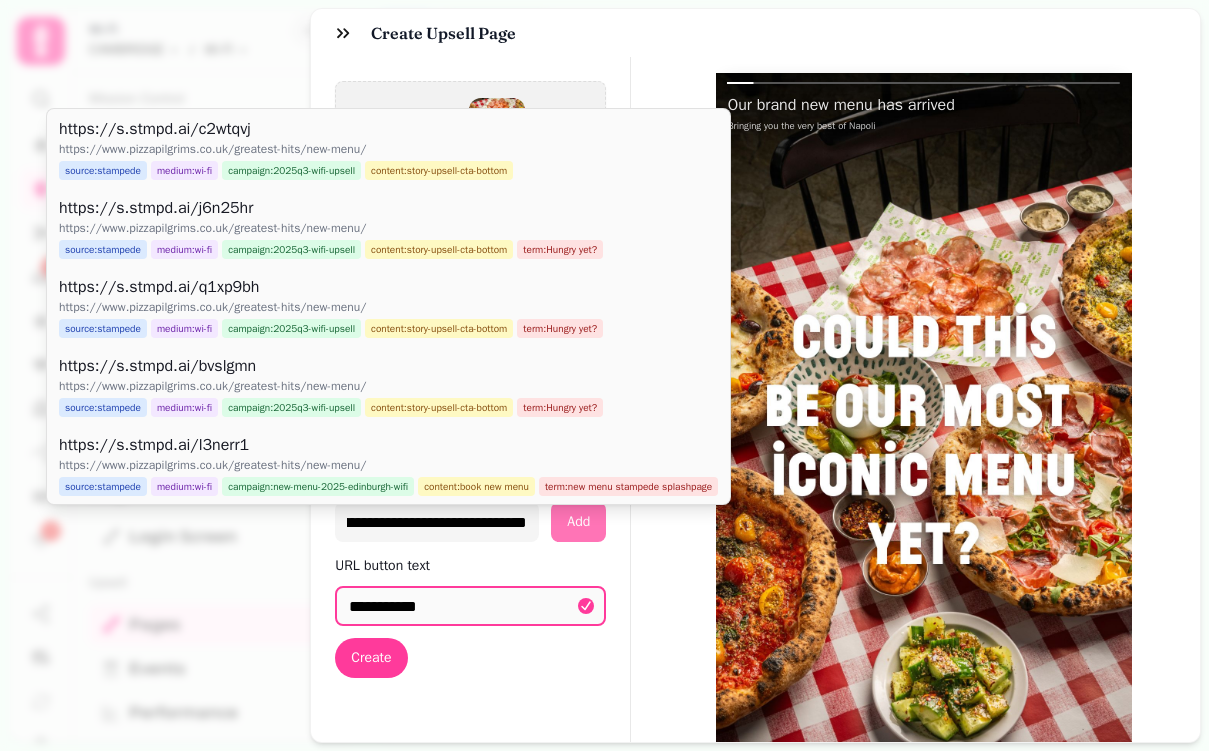 click on "**********" at bounding box center (470, 522) 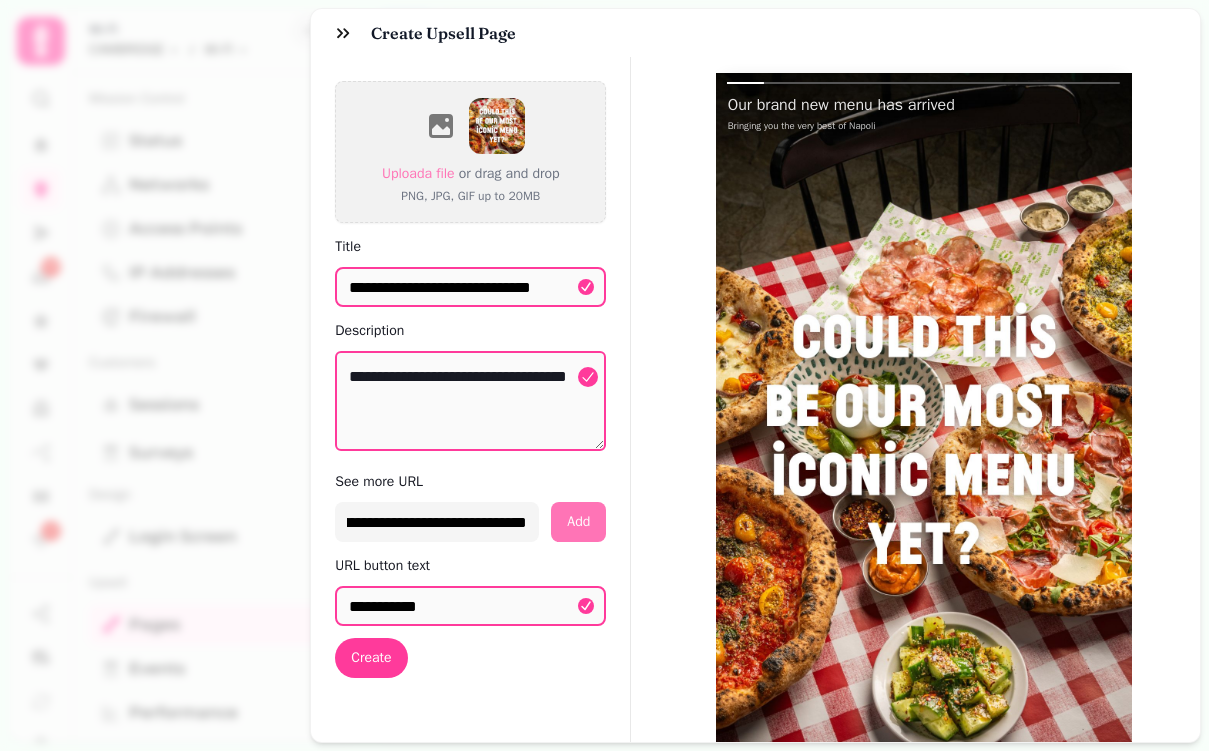 scroll, scrollTop: 0, scrollLeft: 0, axis: both 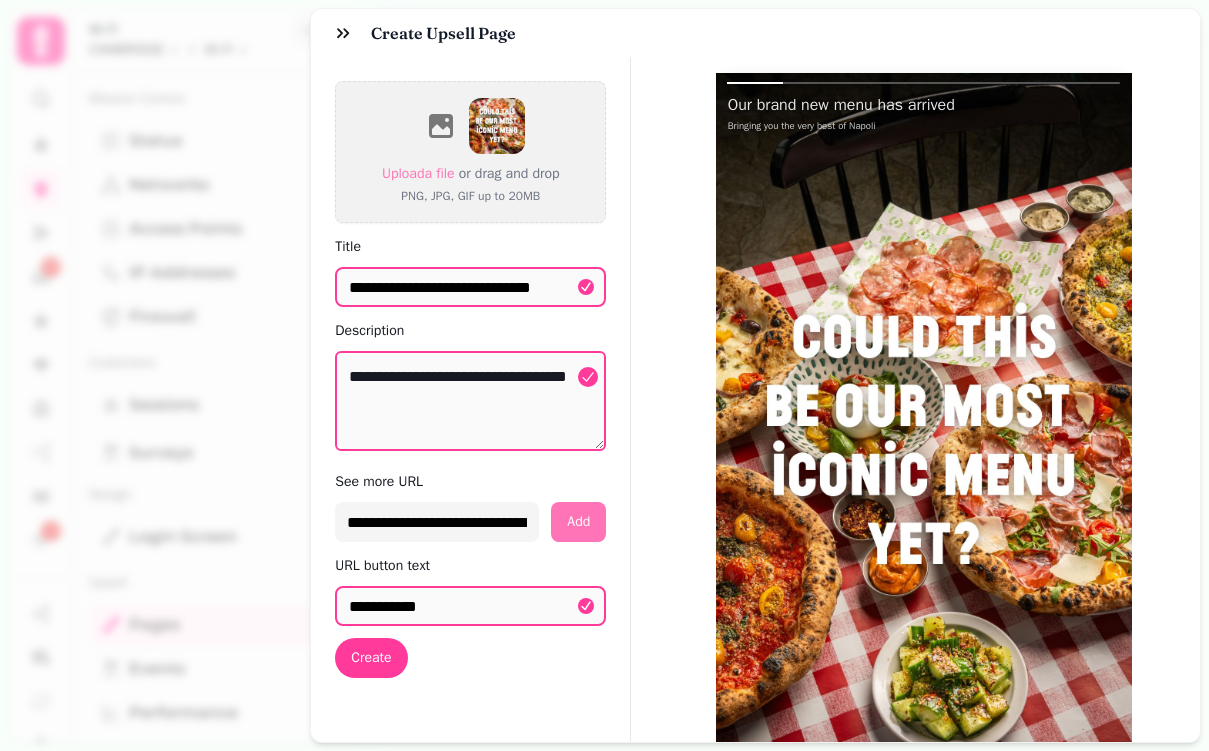 click on "Add" at bounding box center [578, 522] 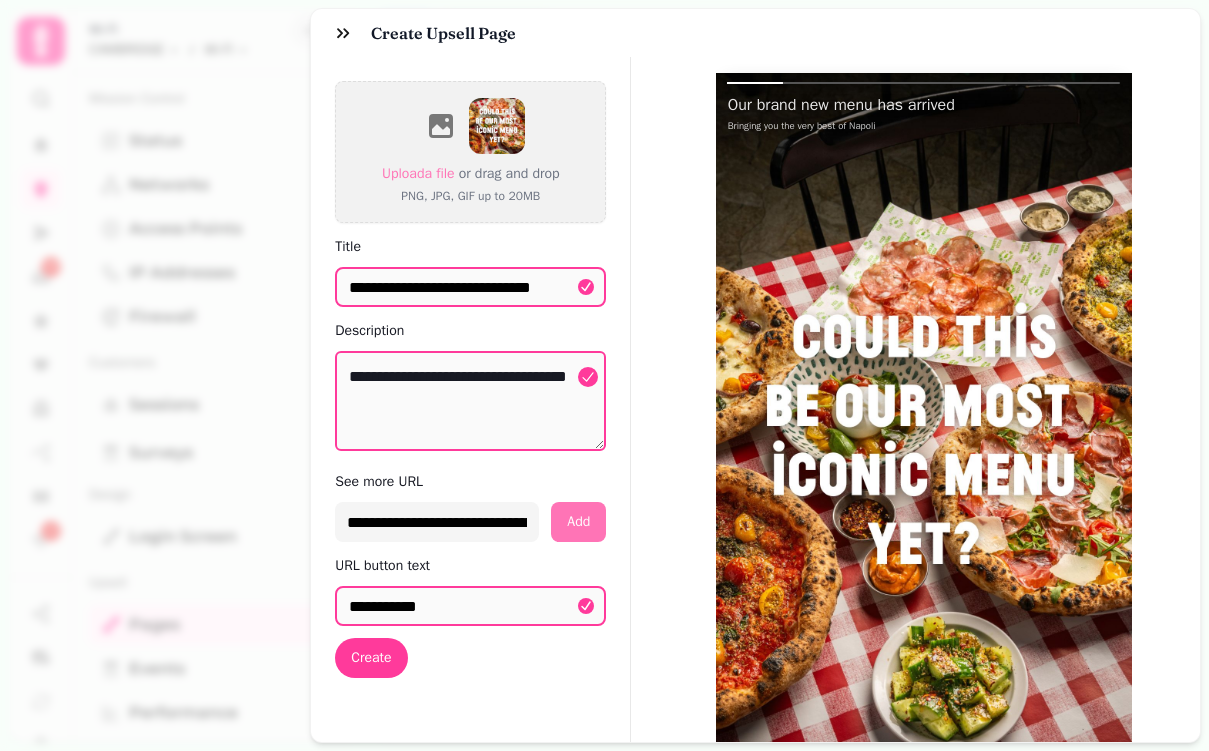 select on "**********" 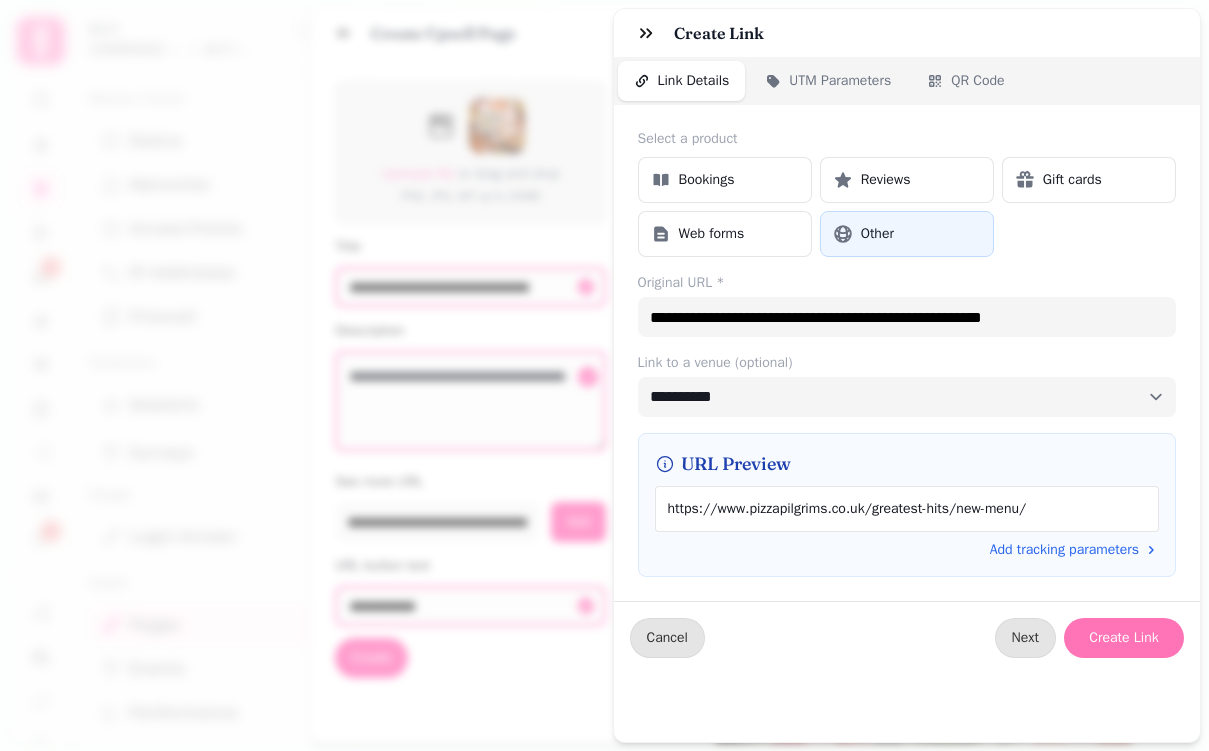 click on "Create Link" at bounding box center (1124, 638) 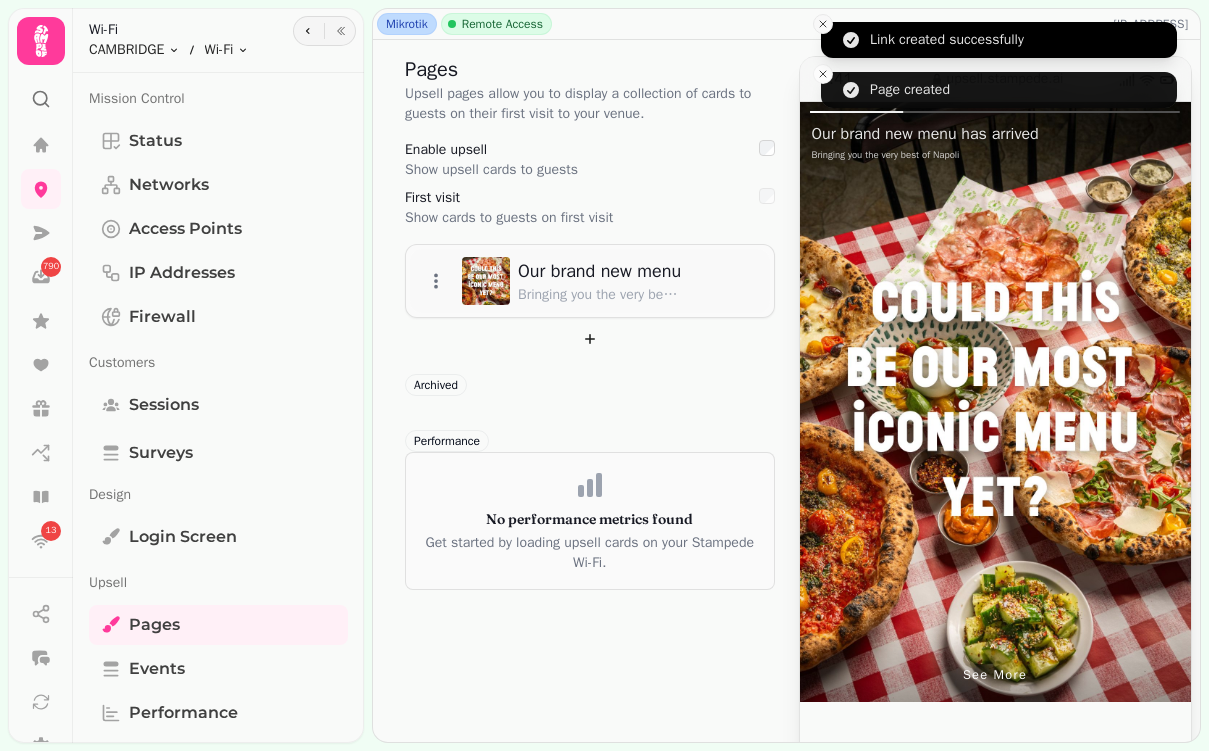 click 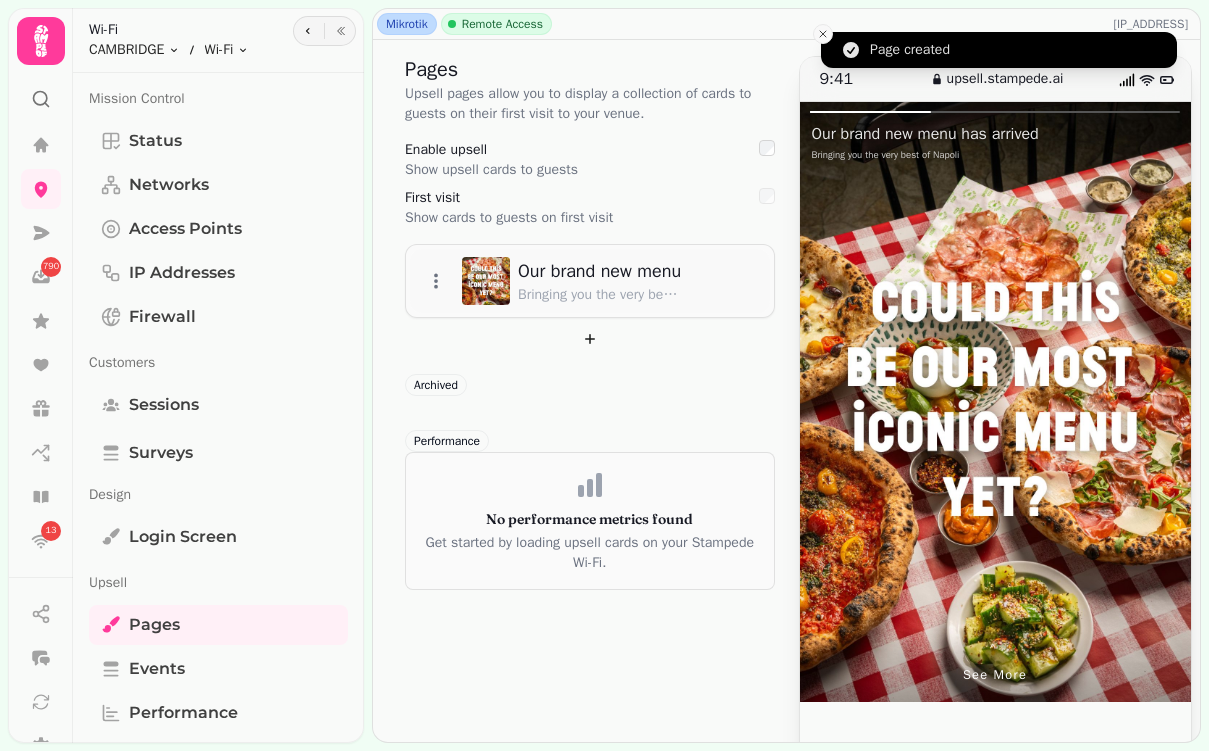 click at bounding box center [823, 34] 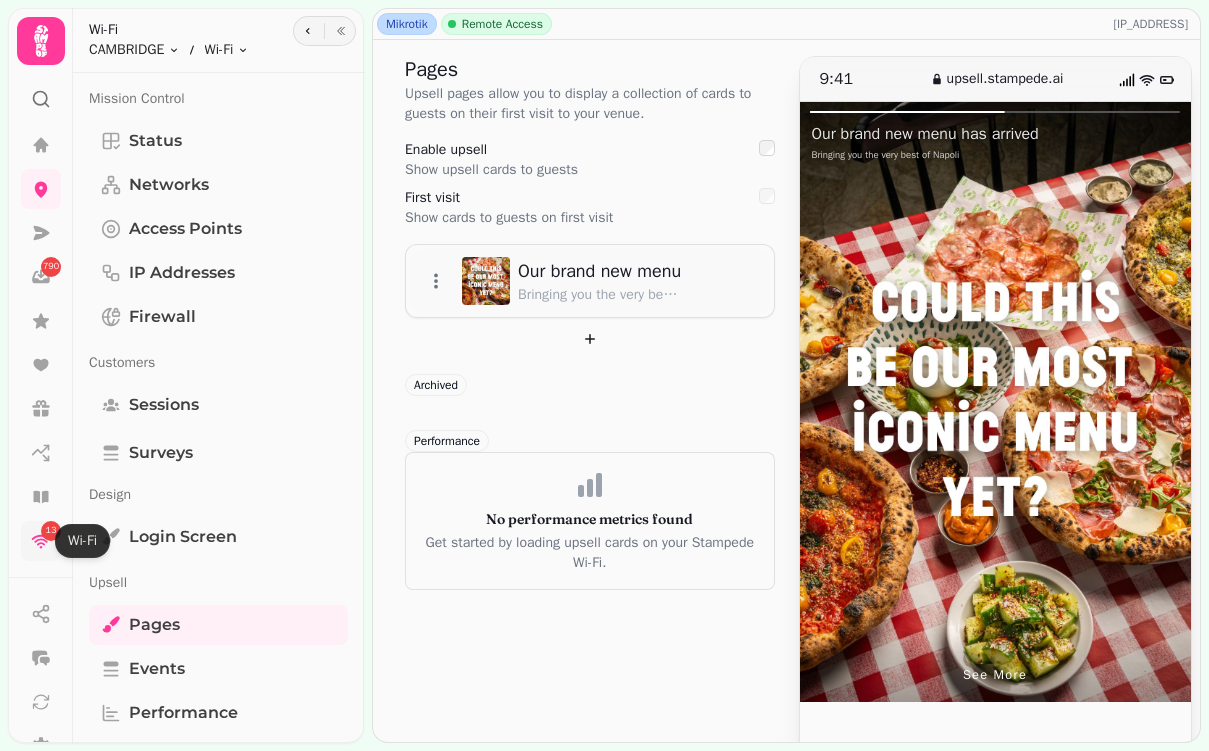click 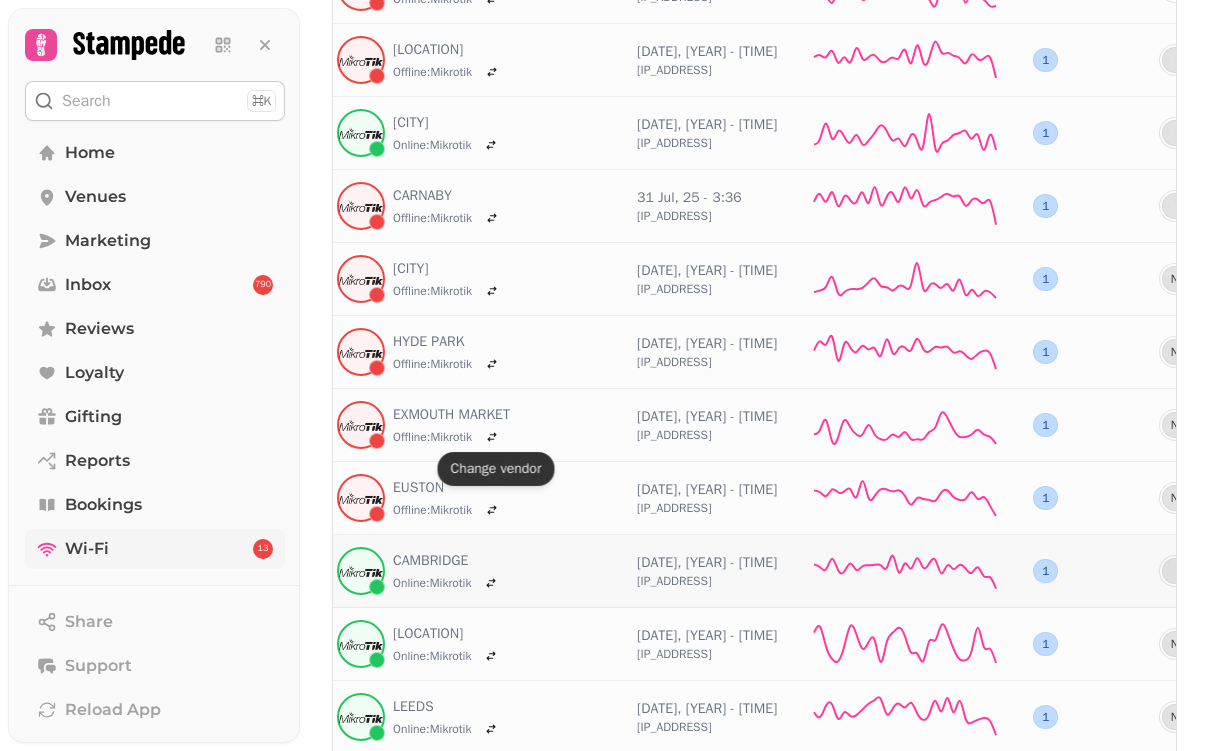 scroll, scrollTop: 777, scrollLeft: 0, axis: vertical 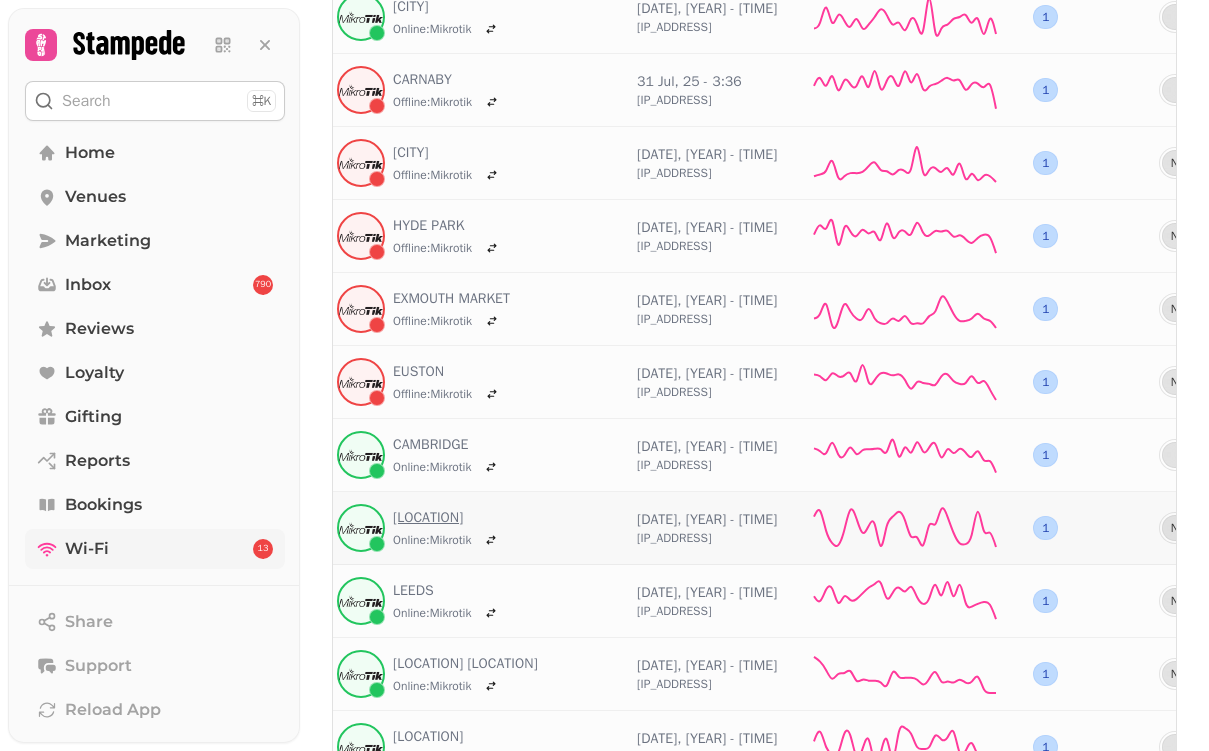 click on "[LOCATION]" at bounding box center (448, 518) 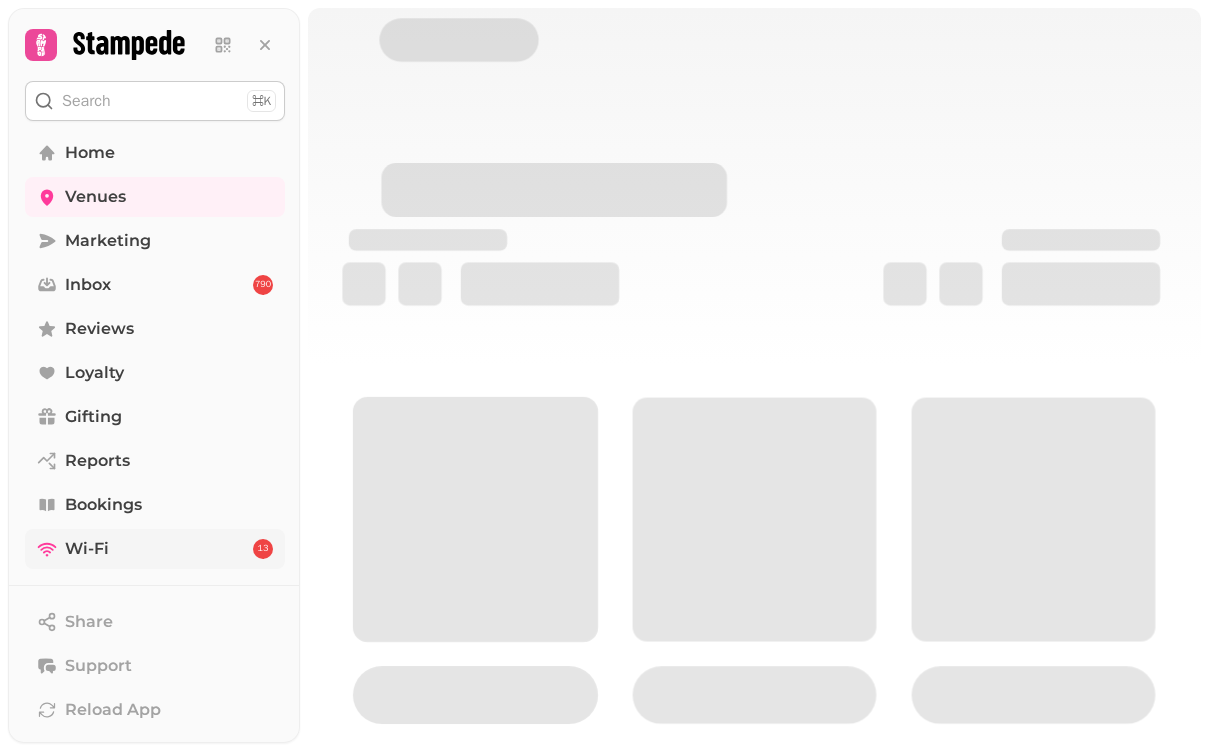 scroll, scrollTop: 0, scrollLeft: 0, axis: both 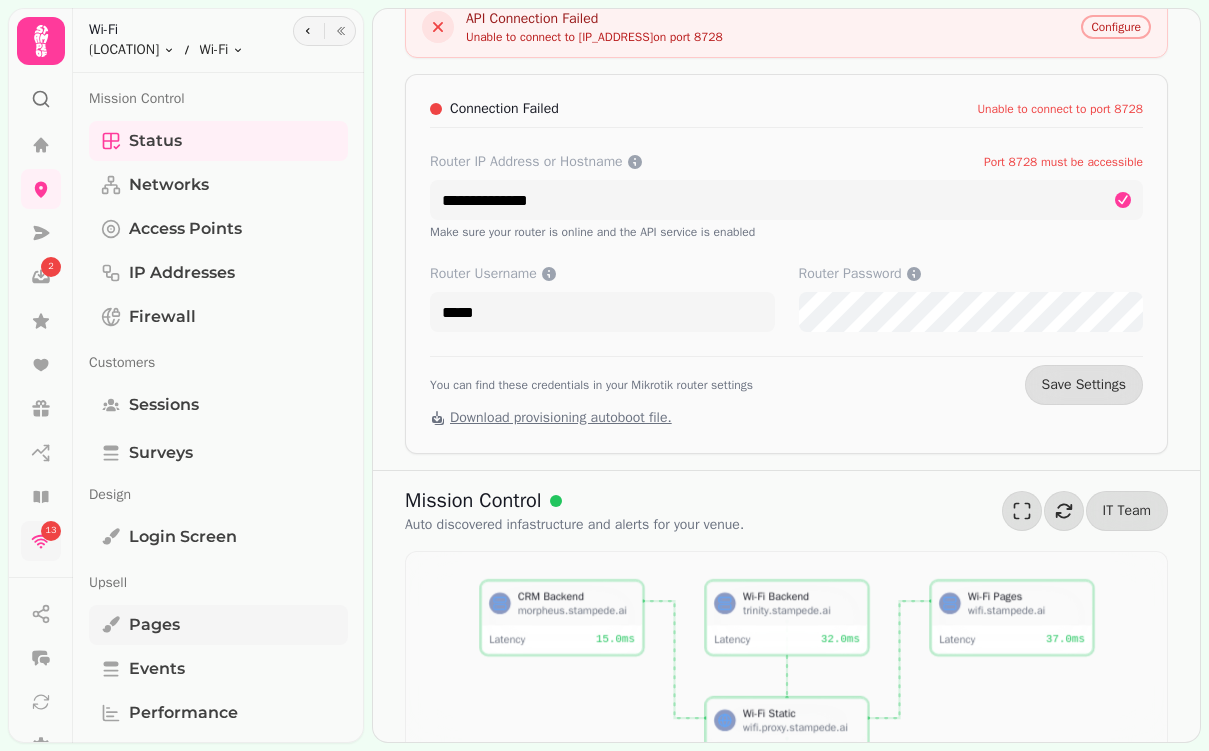 click on "Pages" at bounding box center (154, 625) 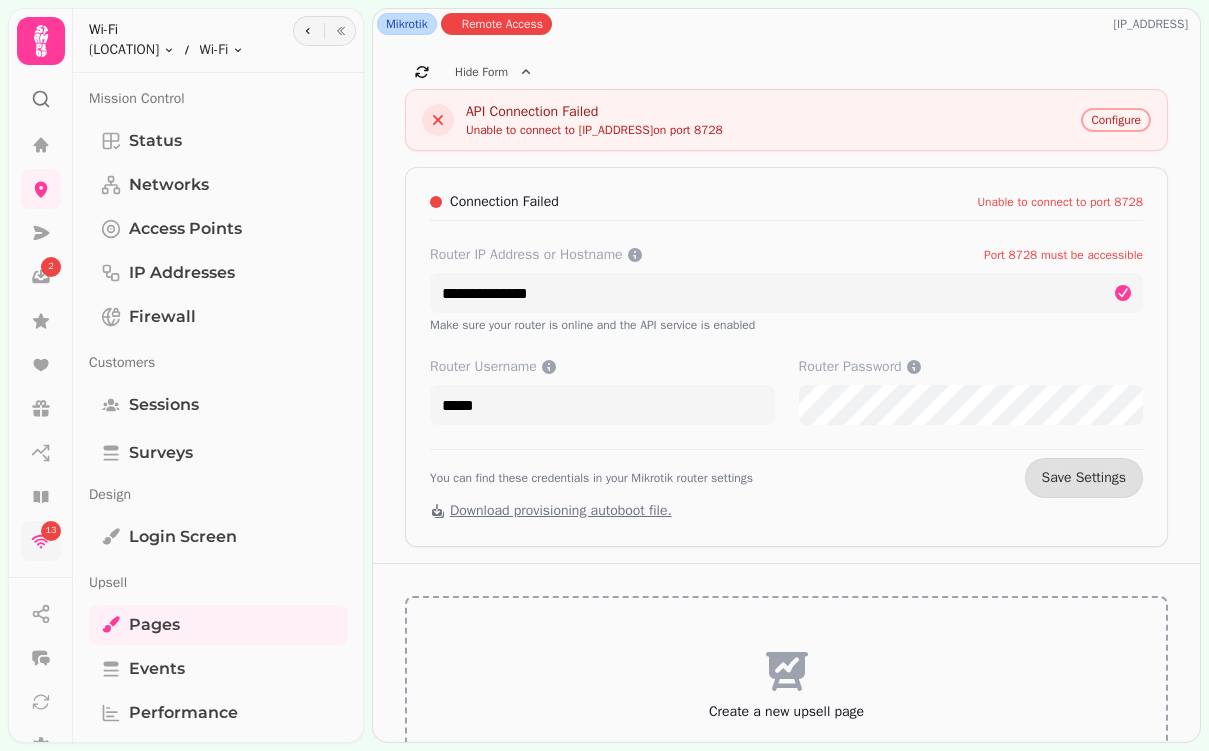 scroll, scrollTop: 62, scrollLeft: 0, axis: vertical 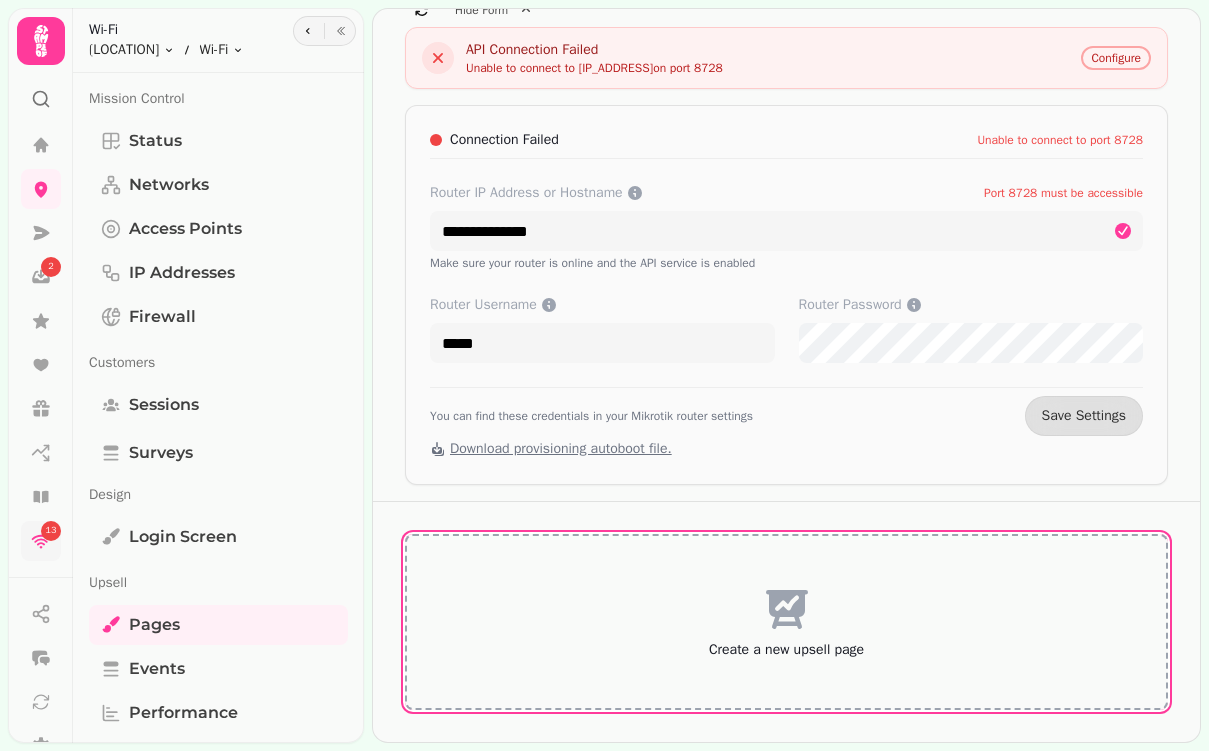 click on "Create a new upsell page" at bounding box center (786, 650) 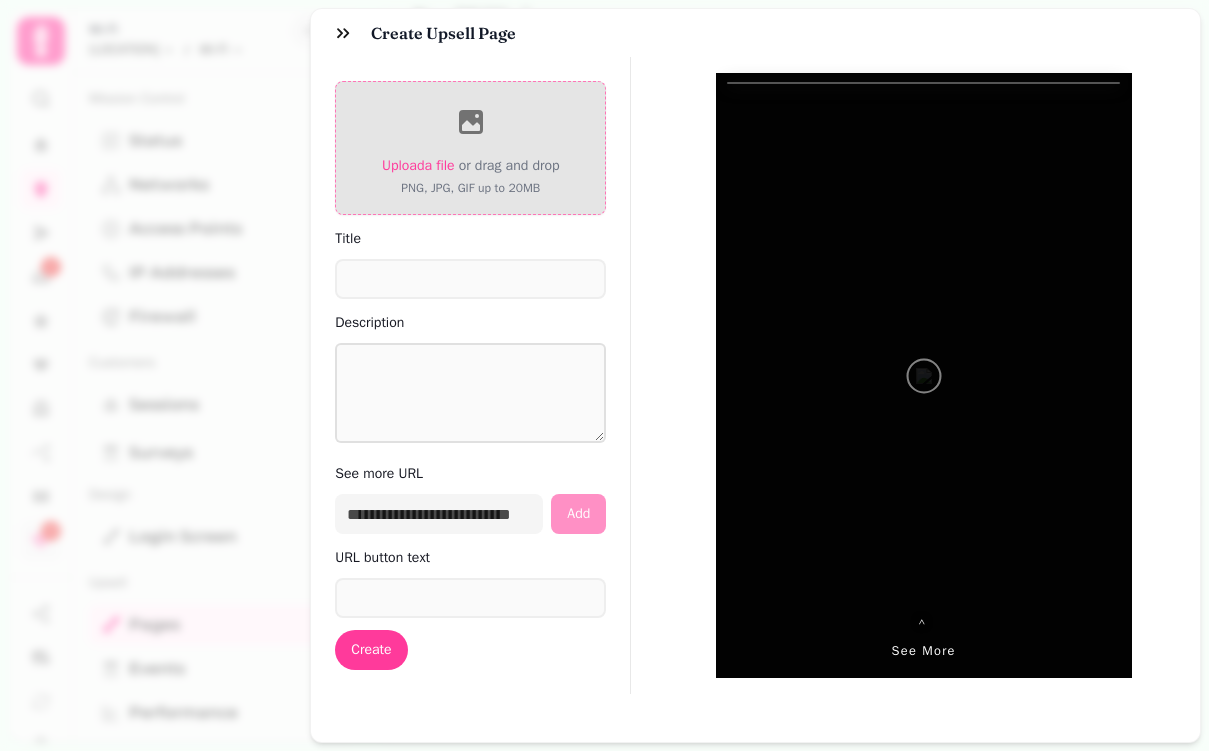click on "Upload  a file" at bounding box center [418, 165] 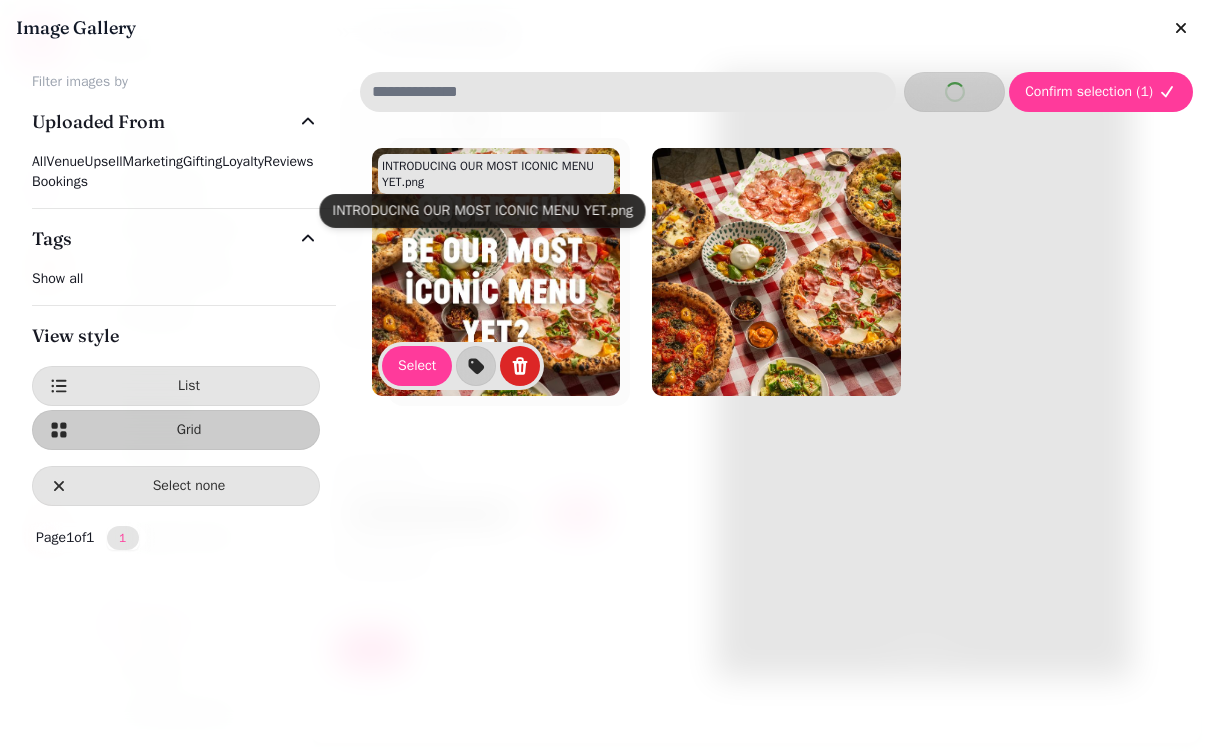 click at bounding box center [496, 272] 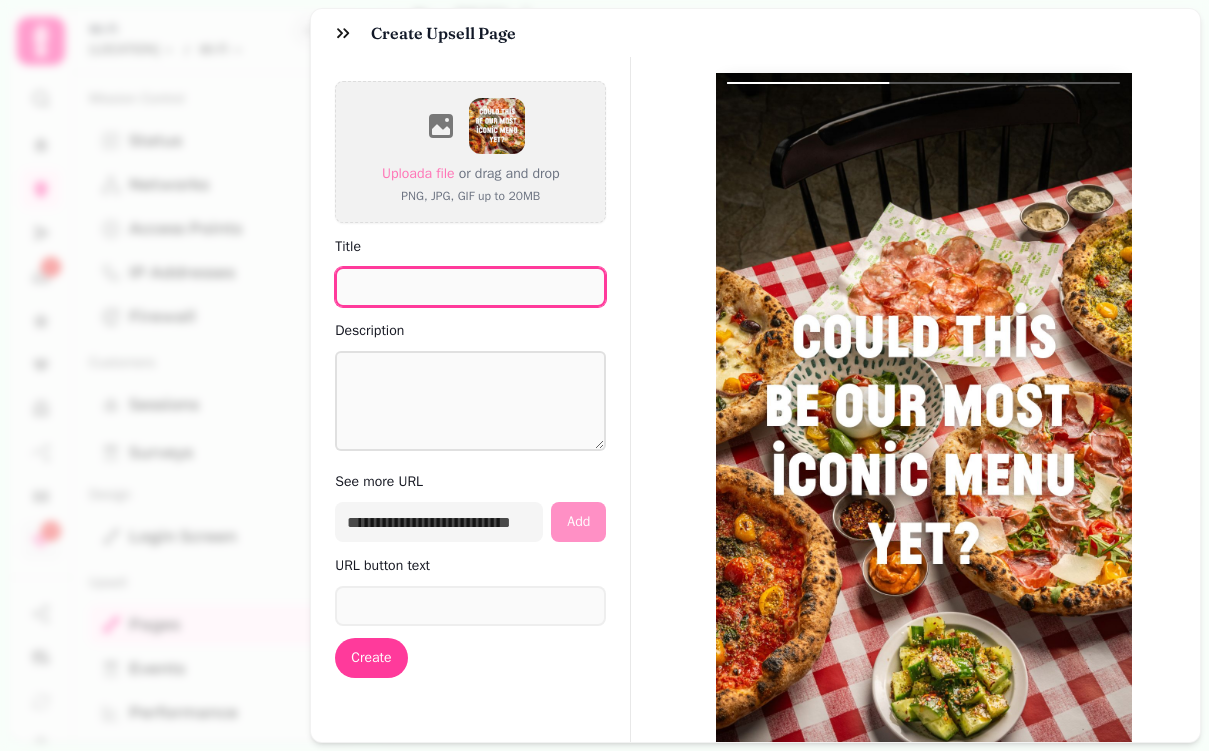 click on "Title" at bounding box center [470, 287] 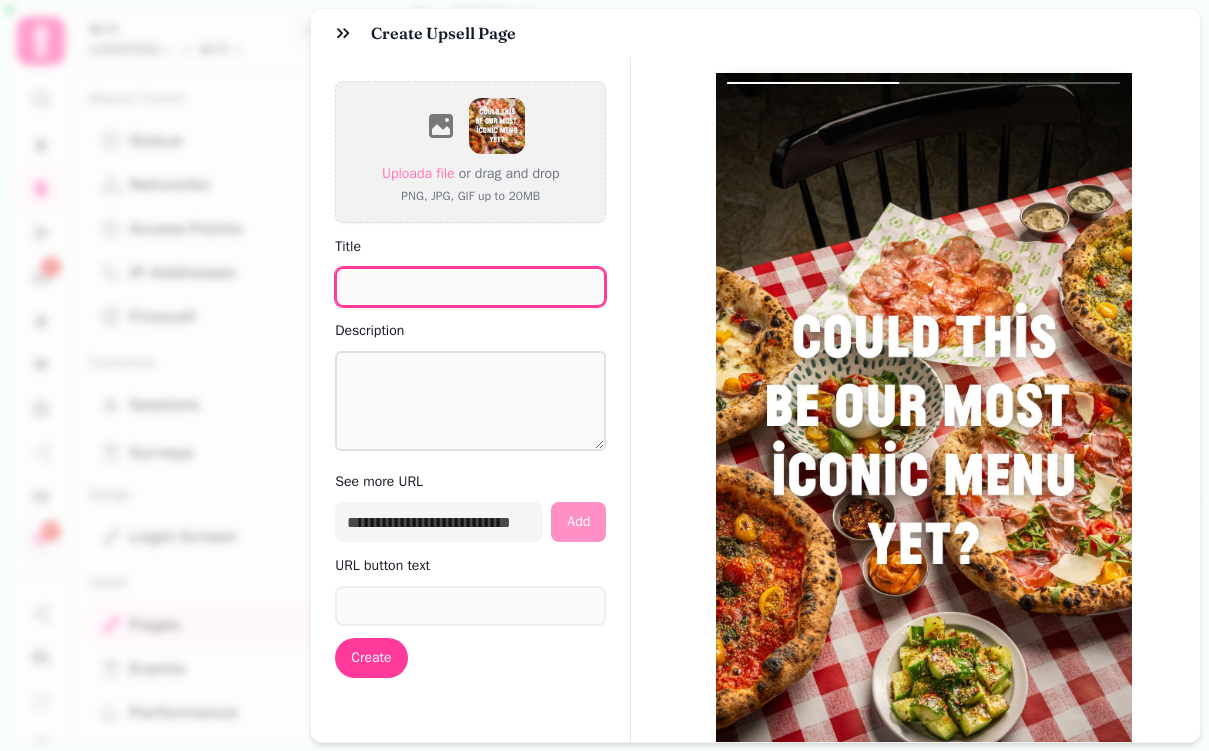 paste on "**********" 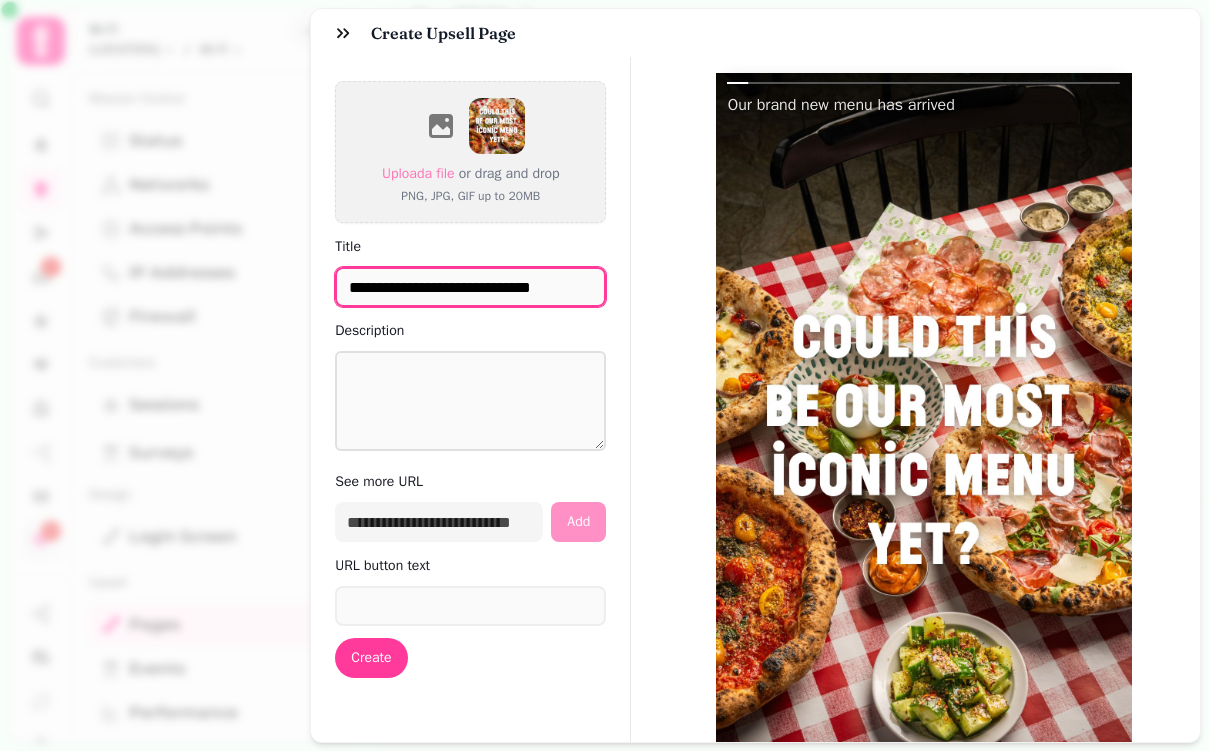 type on "**********" 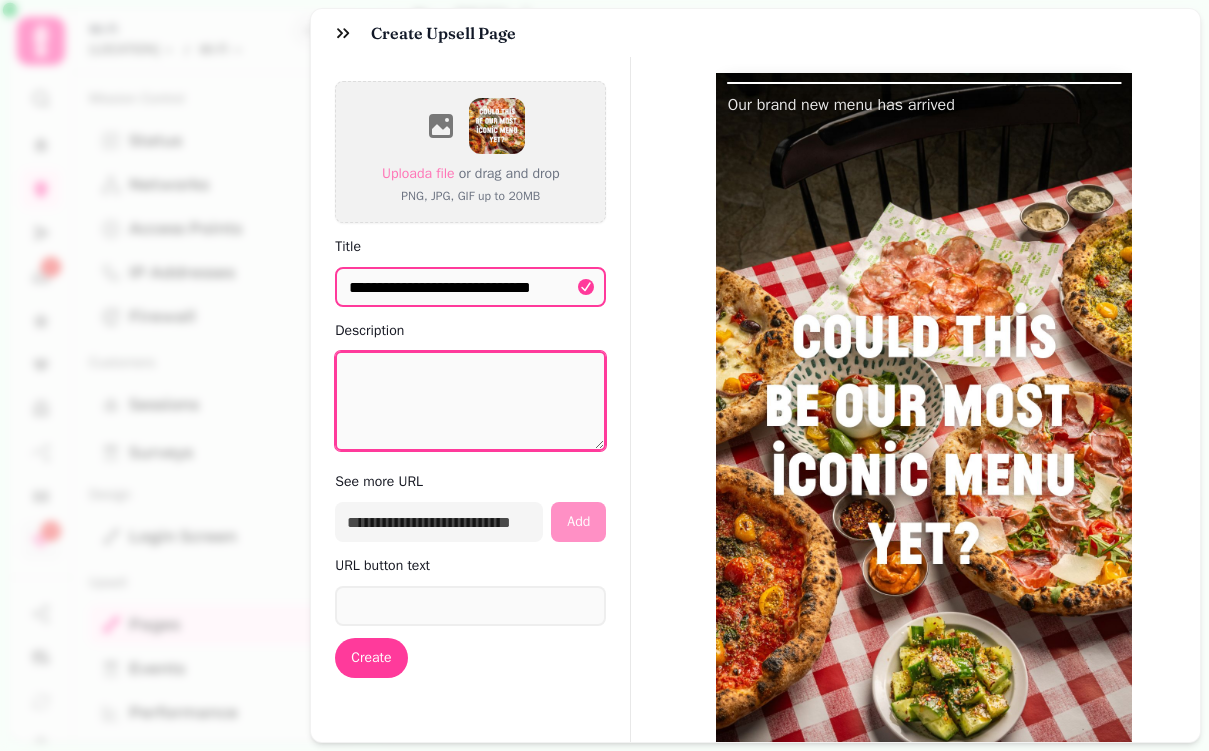 click on "Description" at bounding box center [470, 401] 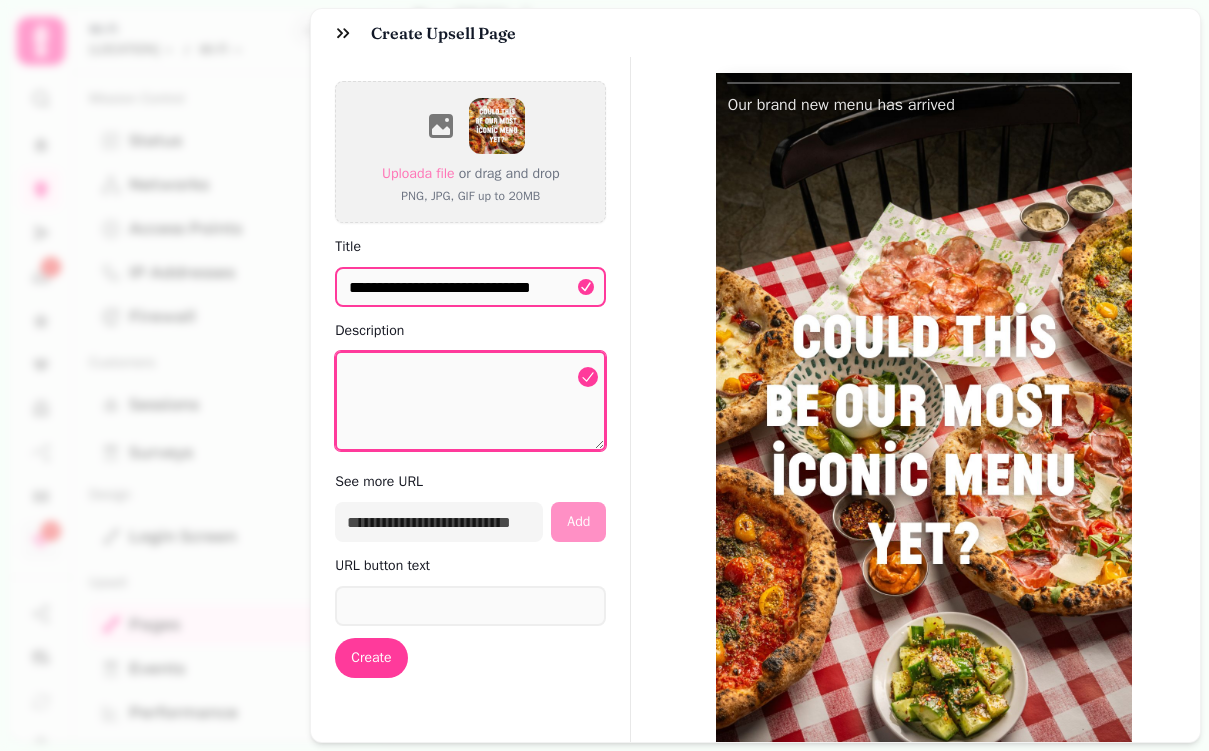 click on "Description" at bounding box center (470, 401) 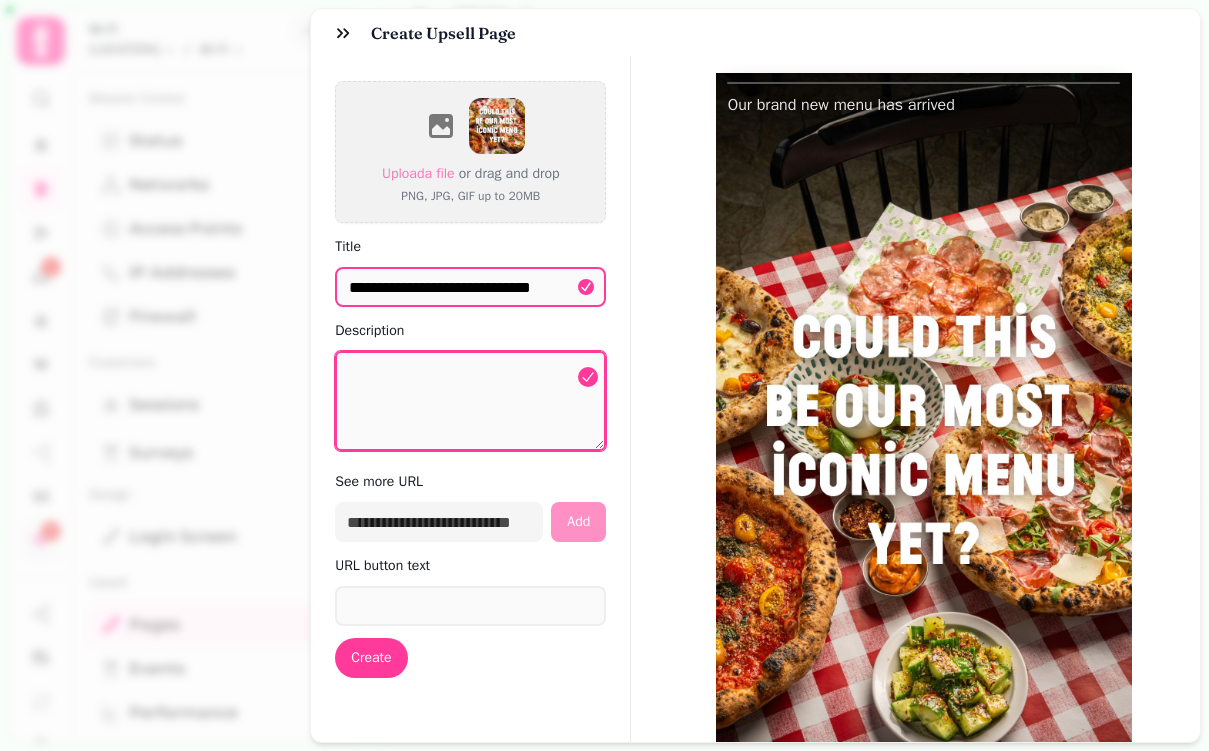 paste on "**********" 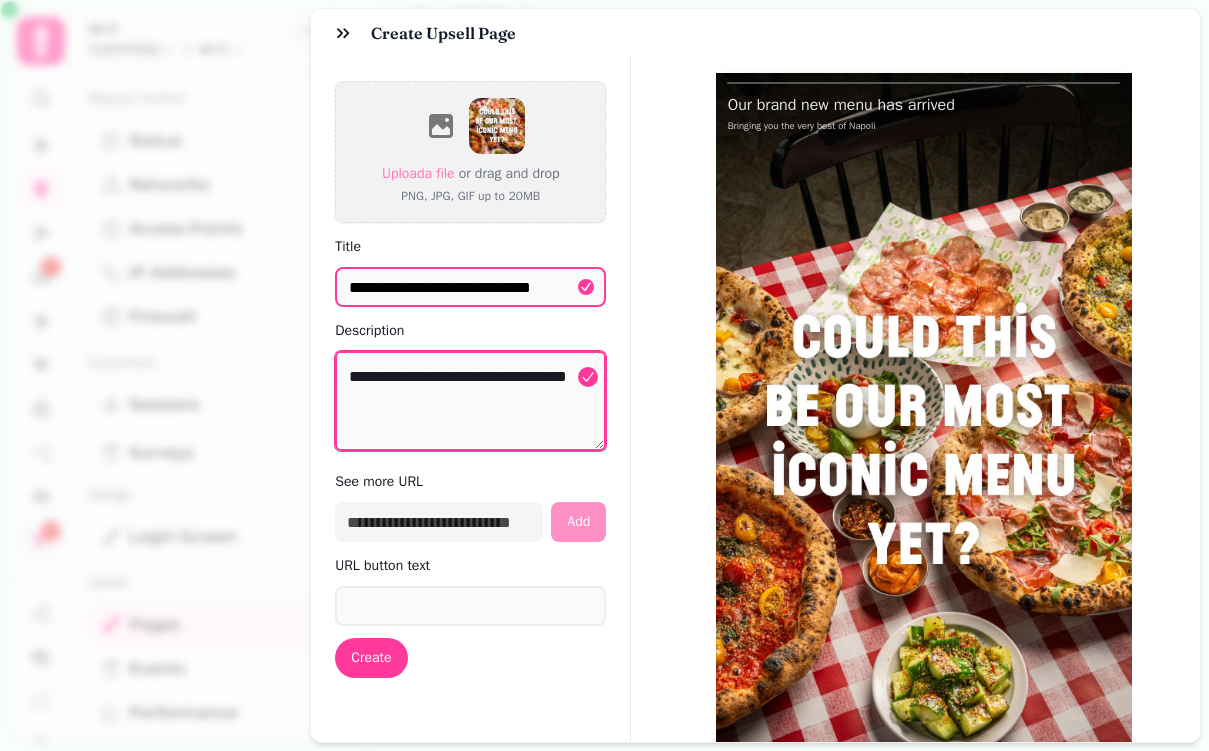type on "**********" 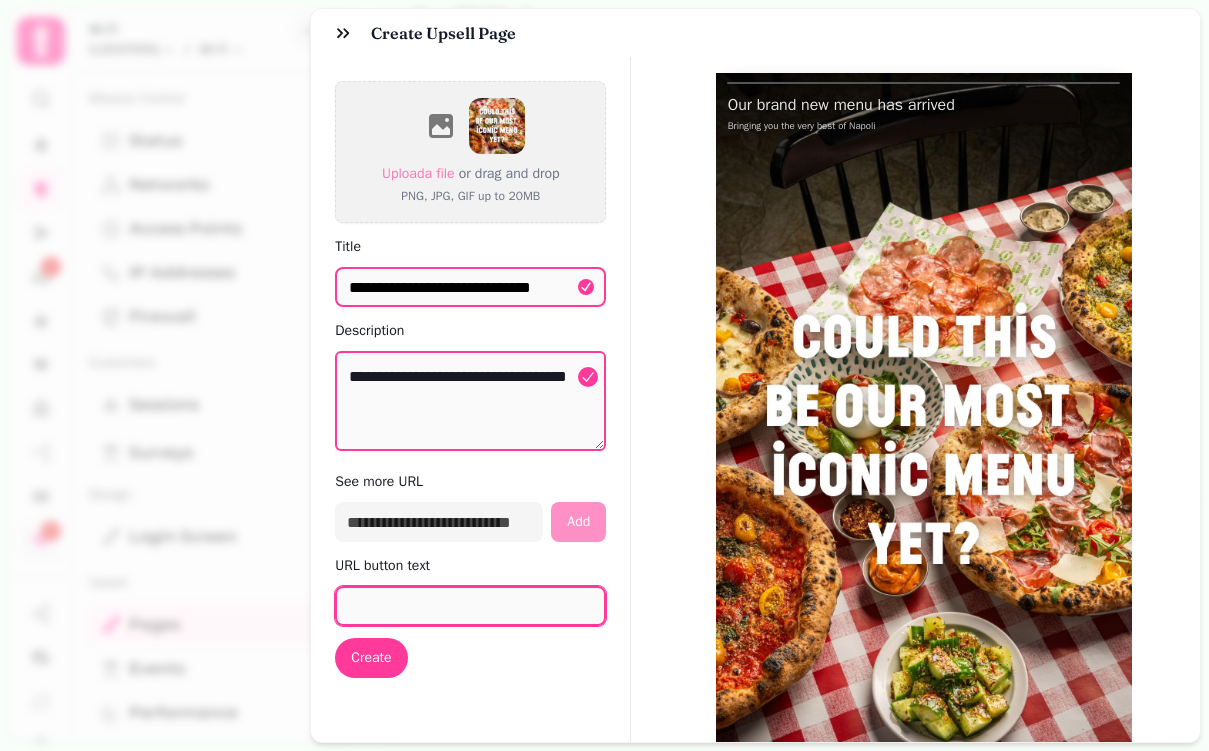 click on "URL button text" at bounding box center [470, 606] 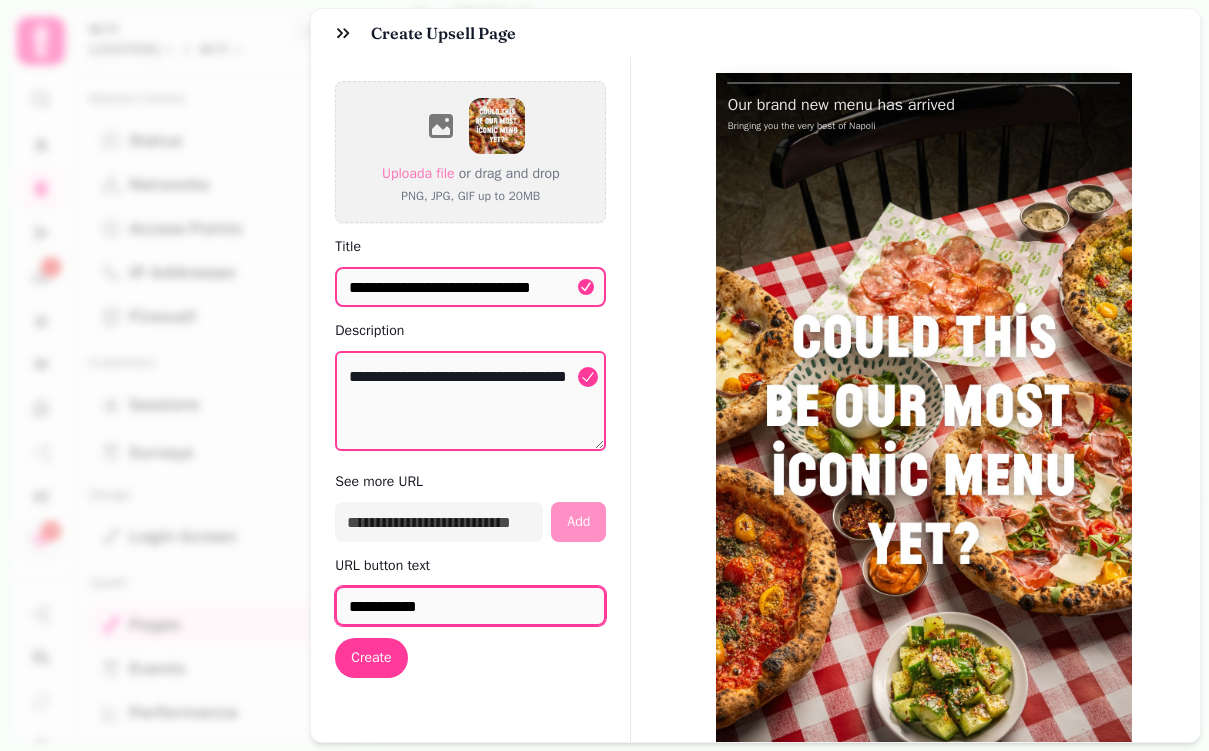 type on "**********" 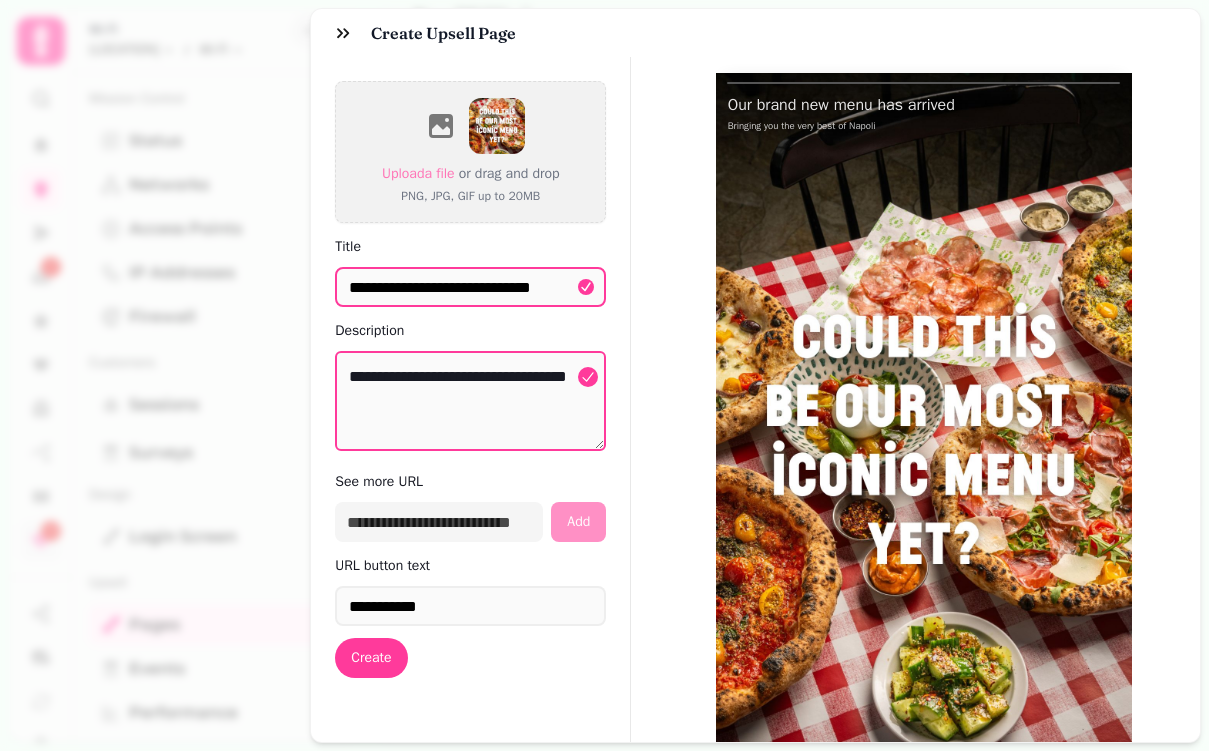 click on "**********" at bounding box center (471, 443) 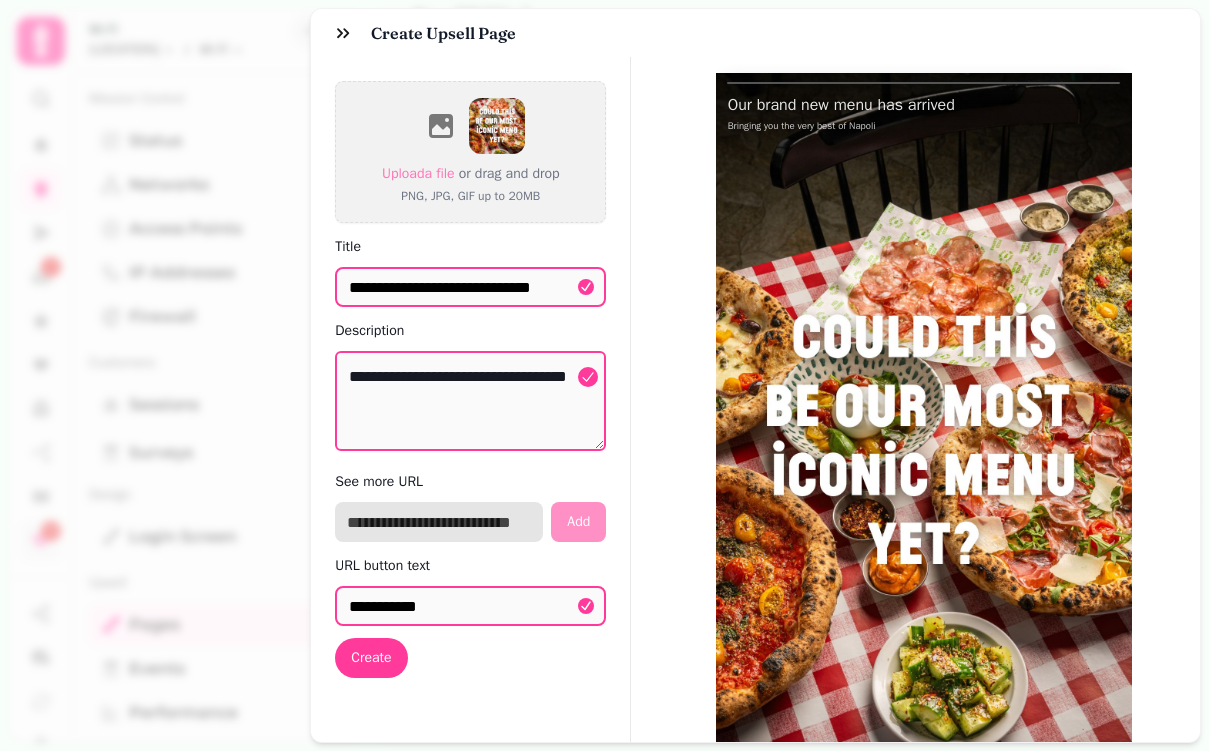 click at bounding box center (439, 522) 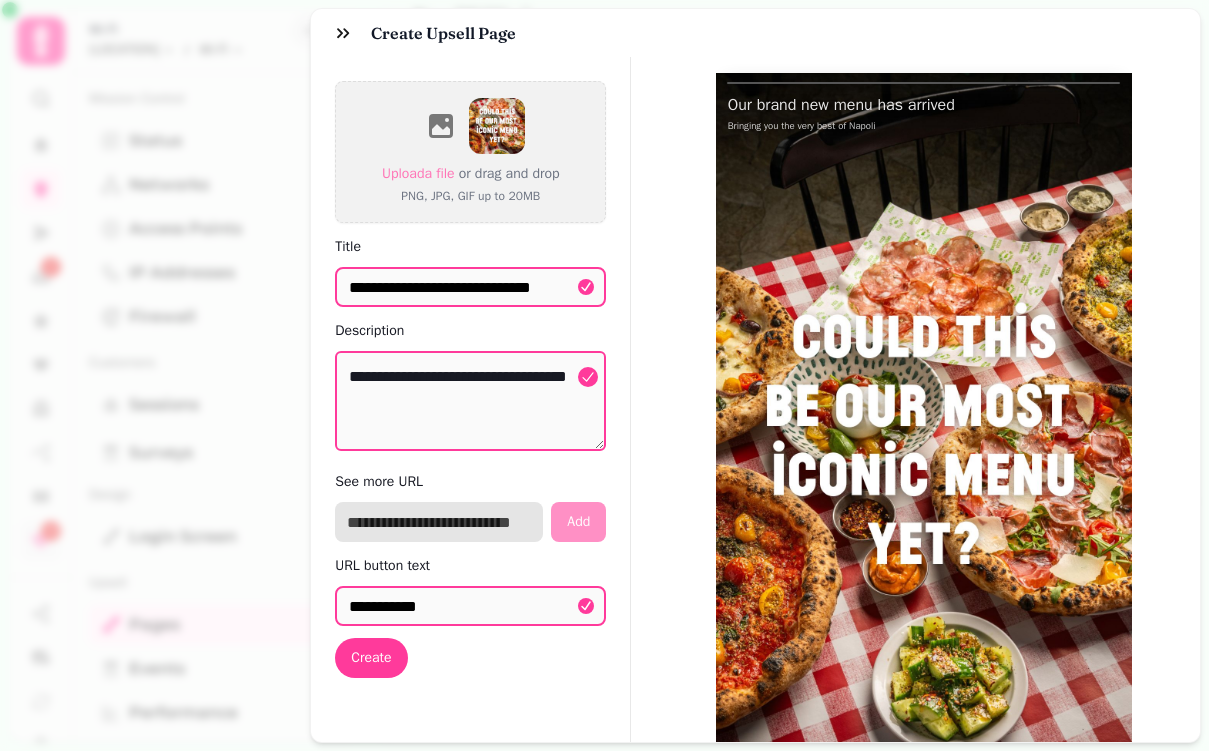 paste on "**********" 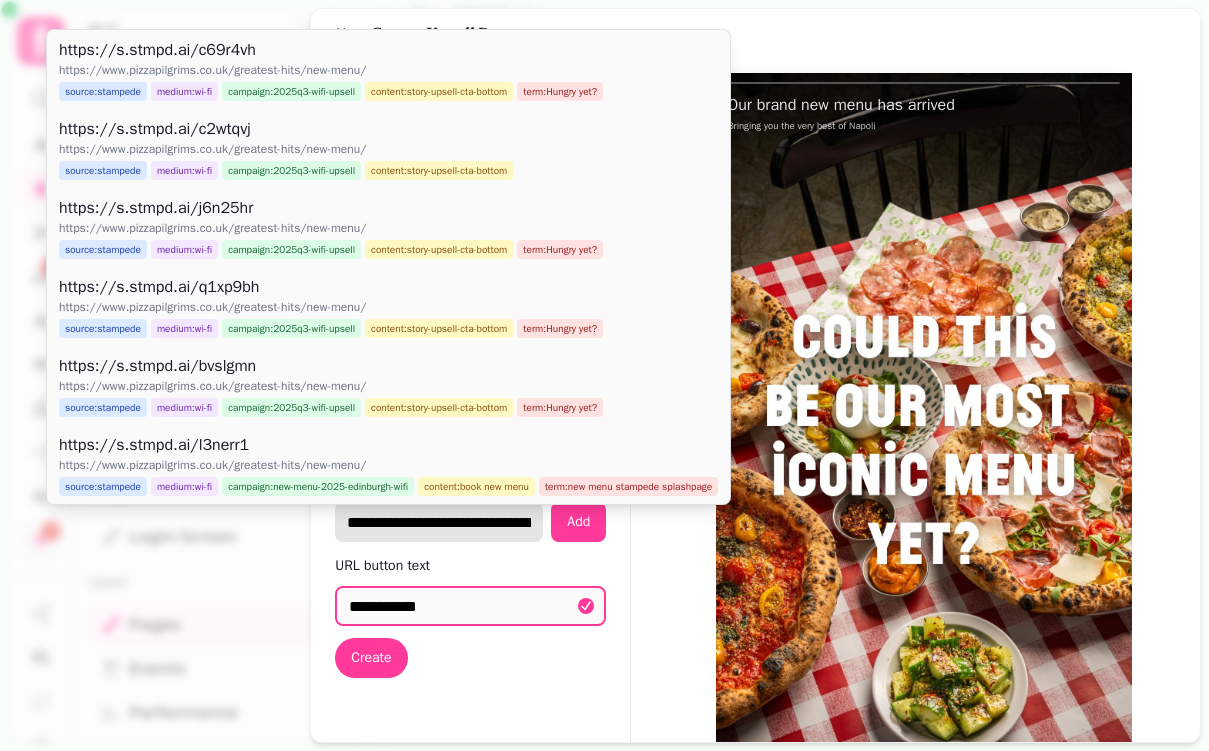 scroll, scrollTop: 0, scrollLeft: 234, axis: horizontal 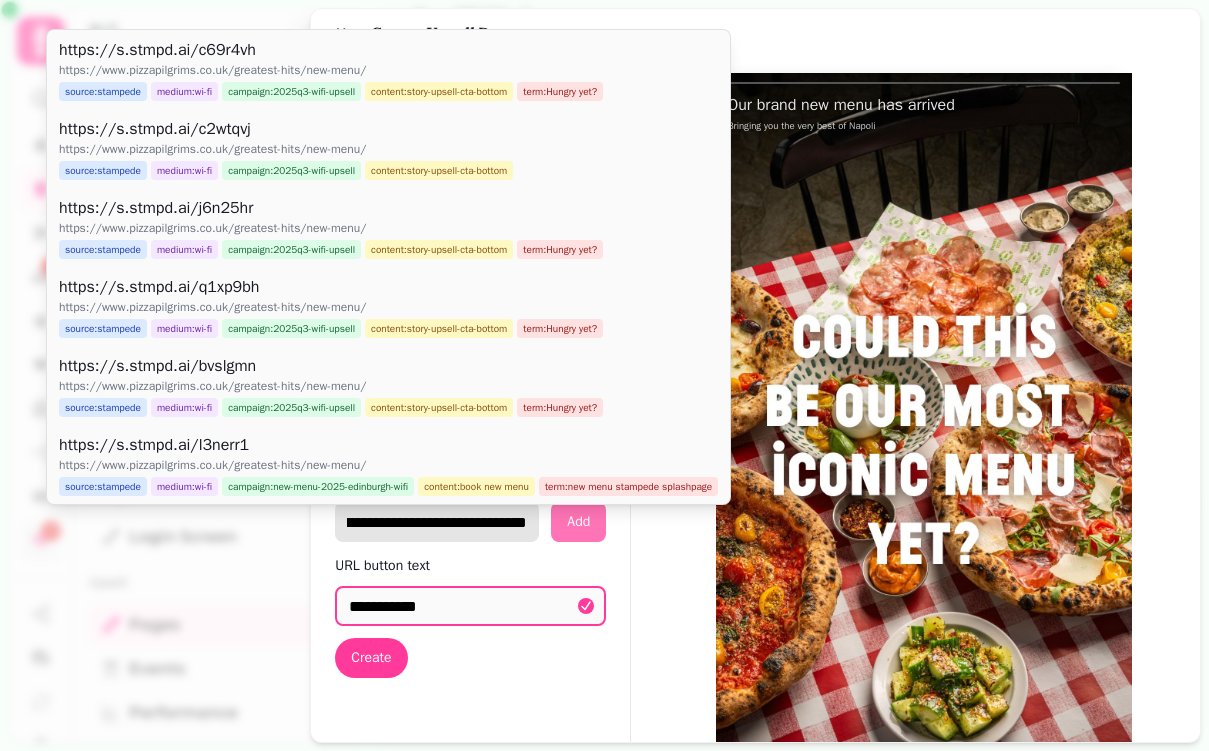 type on "**********" 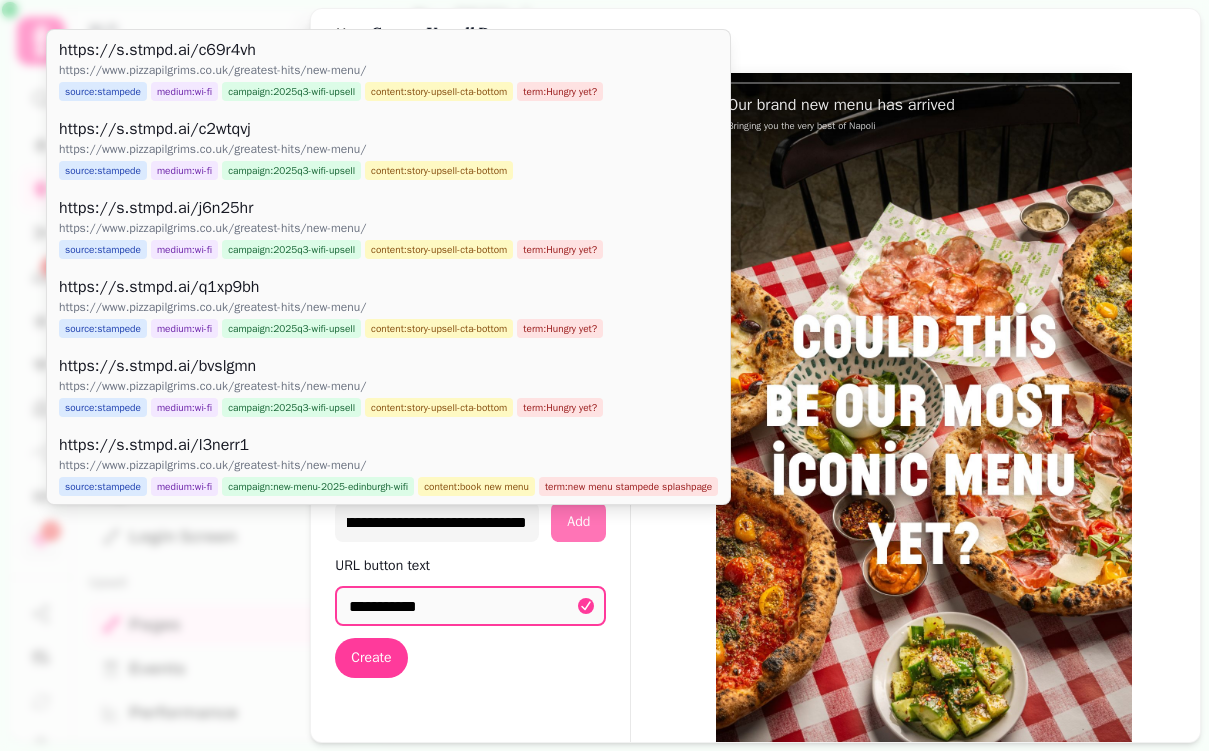 click on "**********" at bounding box center (470, 522) 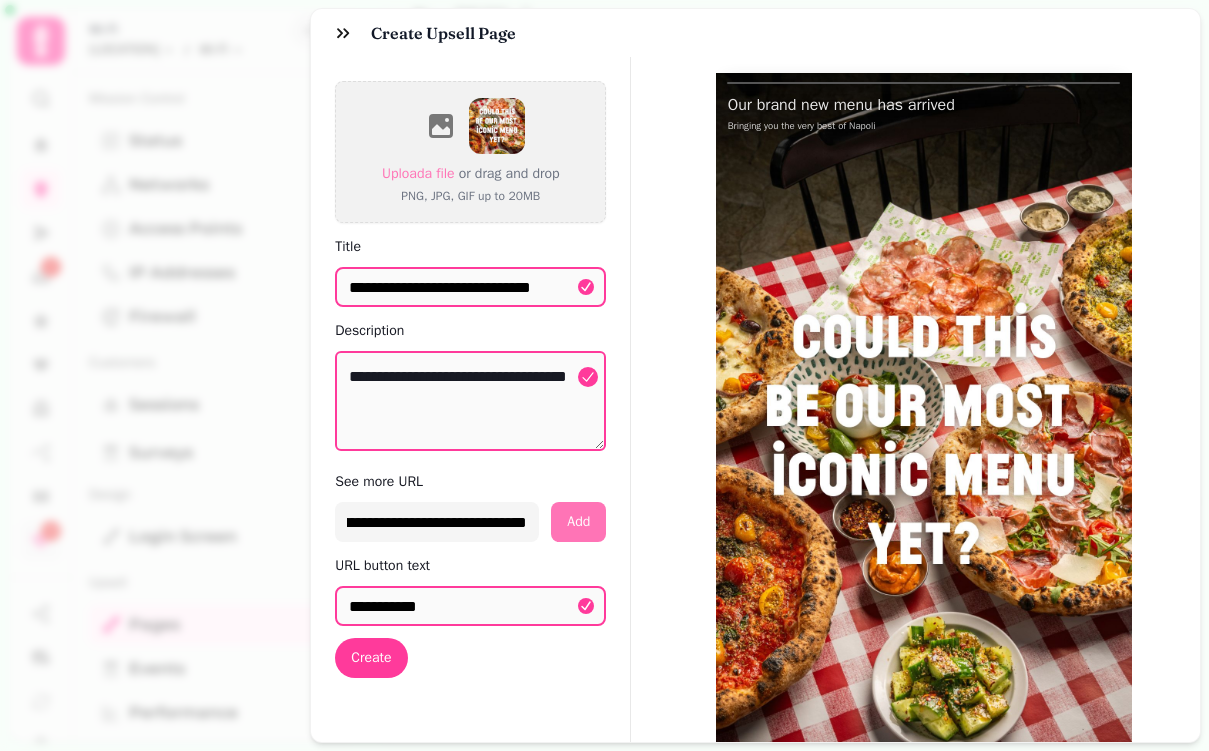 scroll, scrollTop: 0, scrollLeft: 0, axis: both 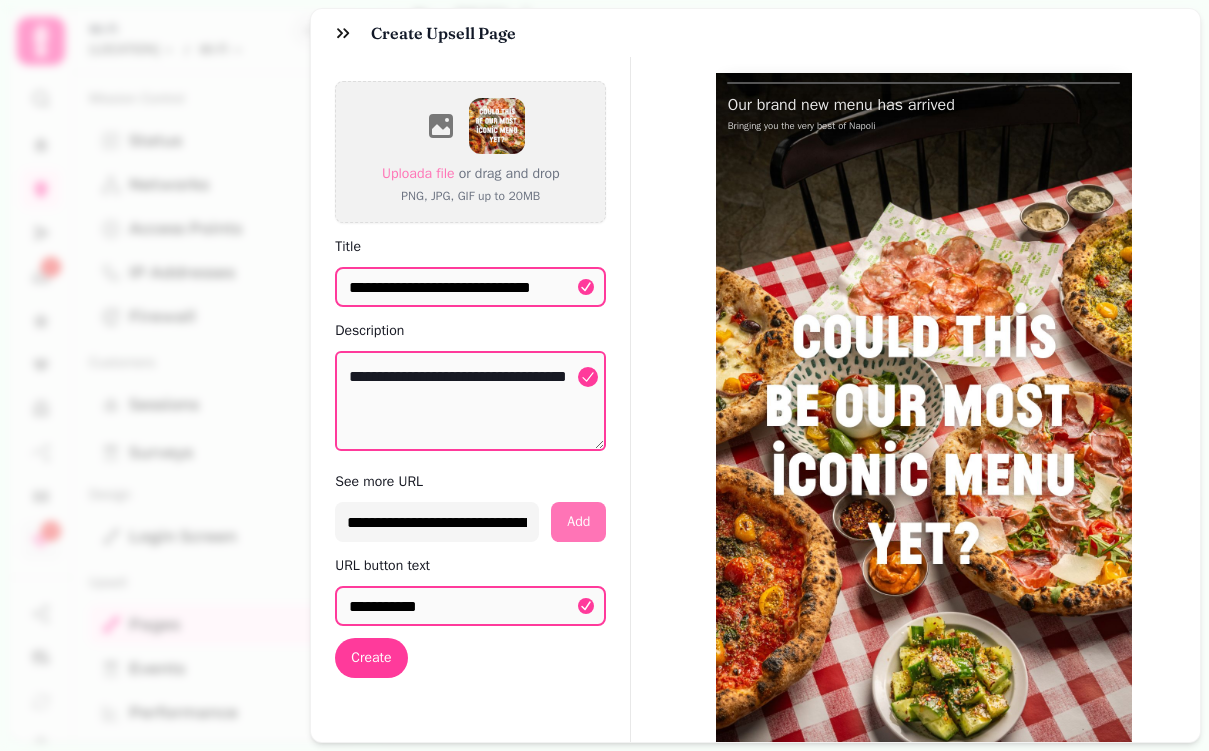 click on "Add" at bounding box center (578, 522) 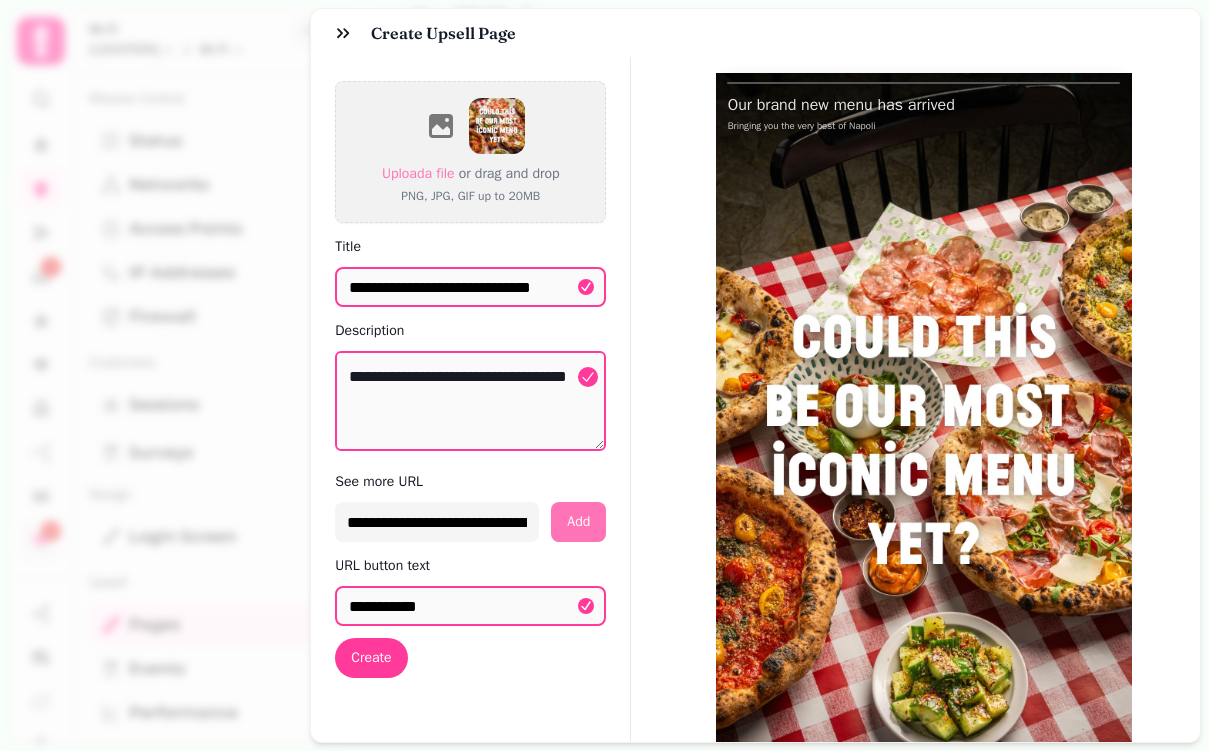 select on "**********" 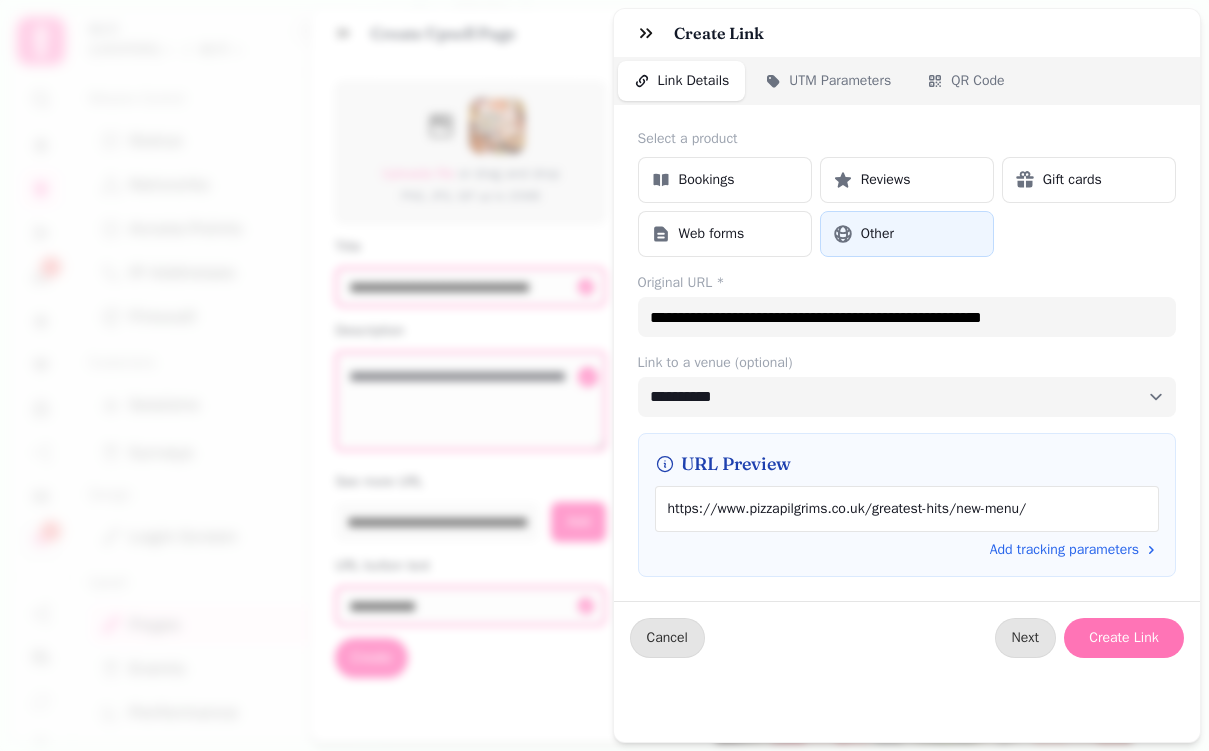 click on "Create Link" at bounding box center [1124, 638] 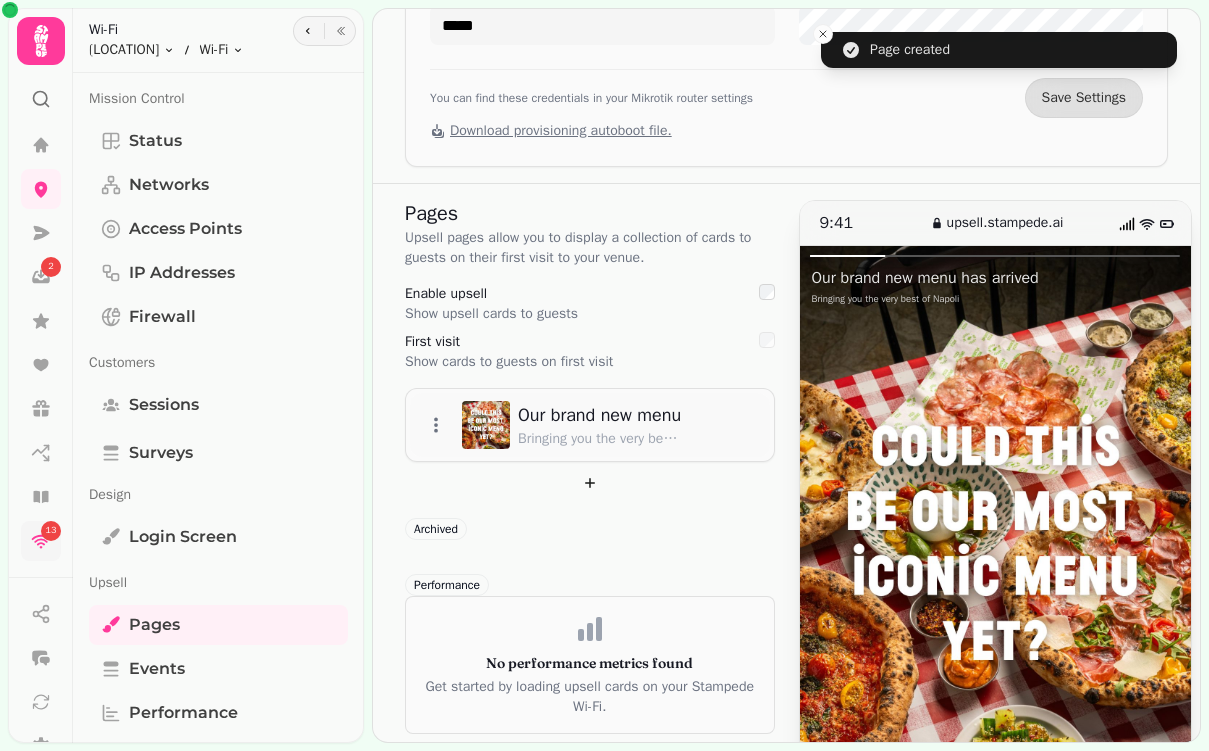 scroll, scrollTop: 0, scrollLeft: 0, axis: both 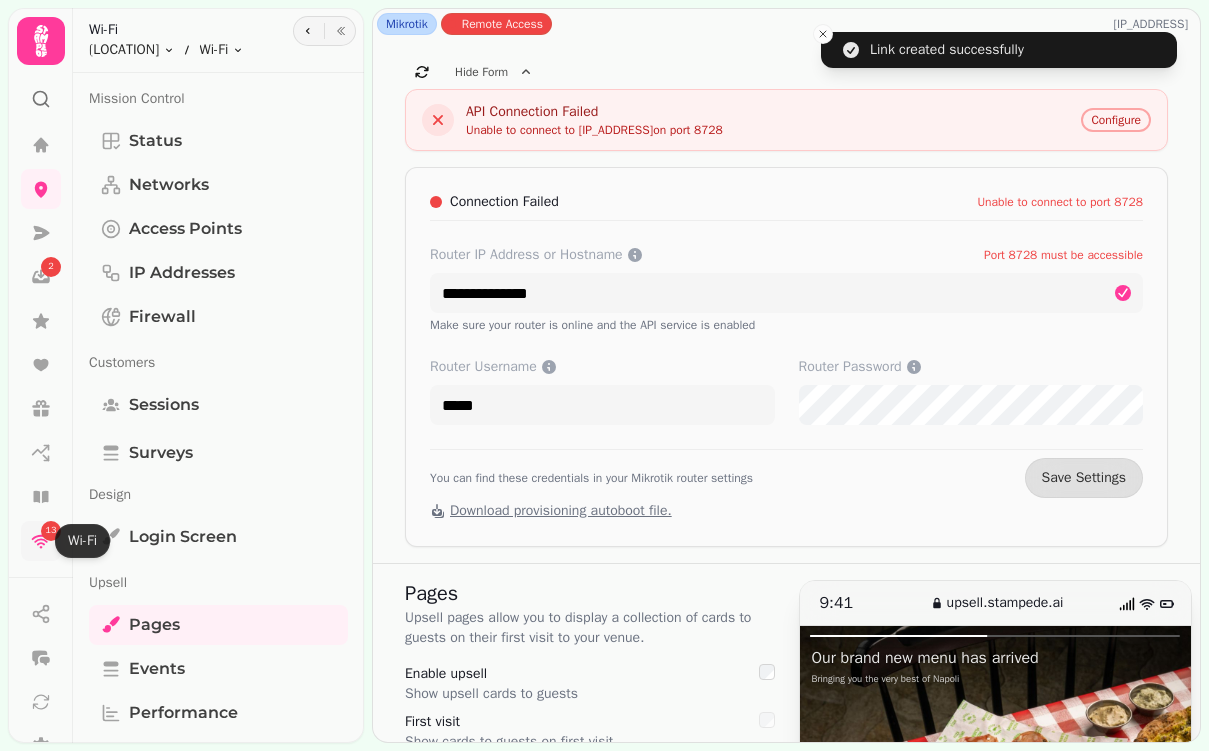 click on "13" at bounding box center (41, 541) 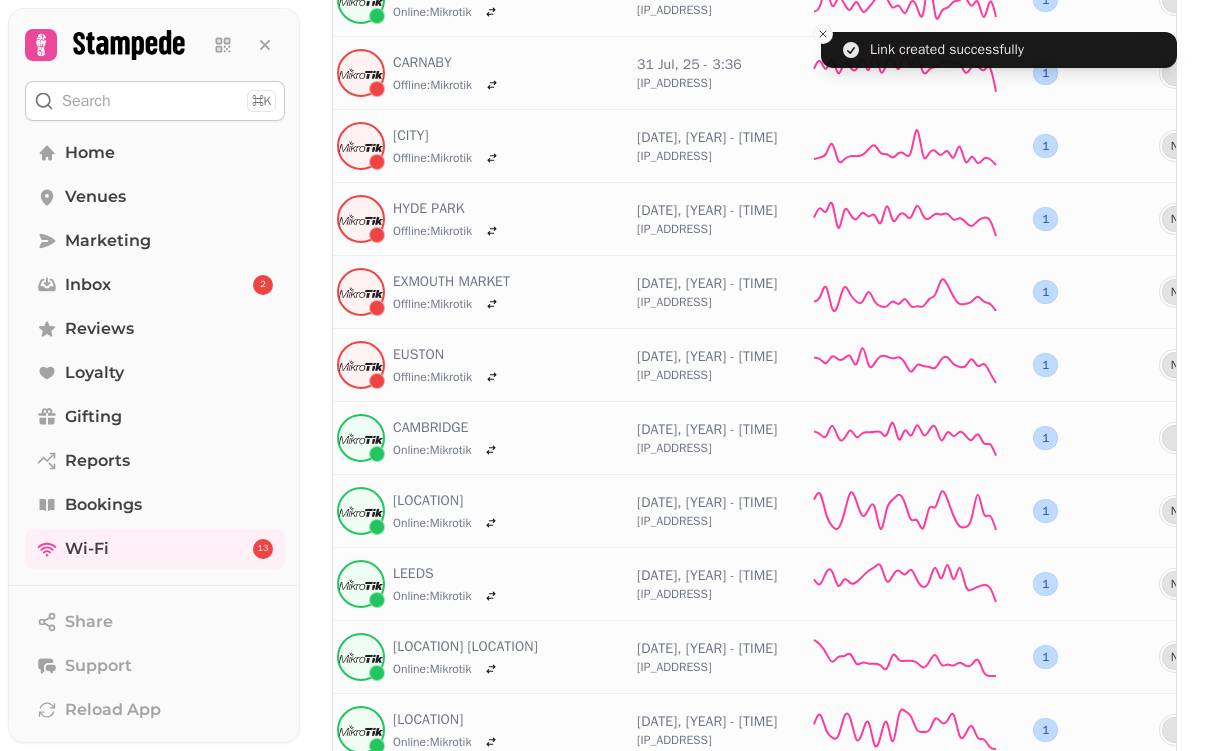 scroll, scrollTop: 860, scrollLeft: 0, axis: vertical 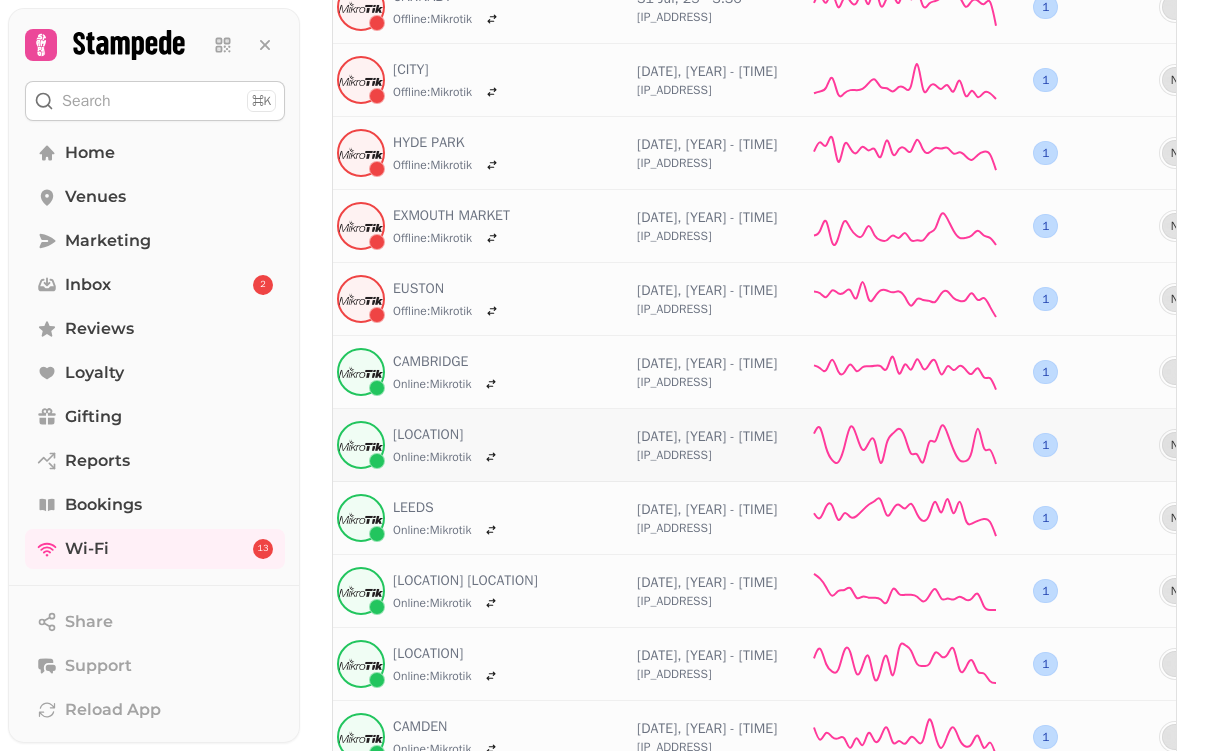 click on "Online : Mikrotik" at bounding box center (432, 457) 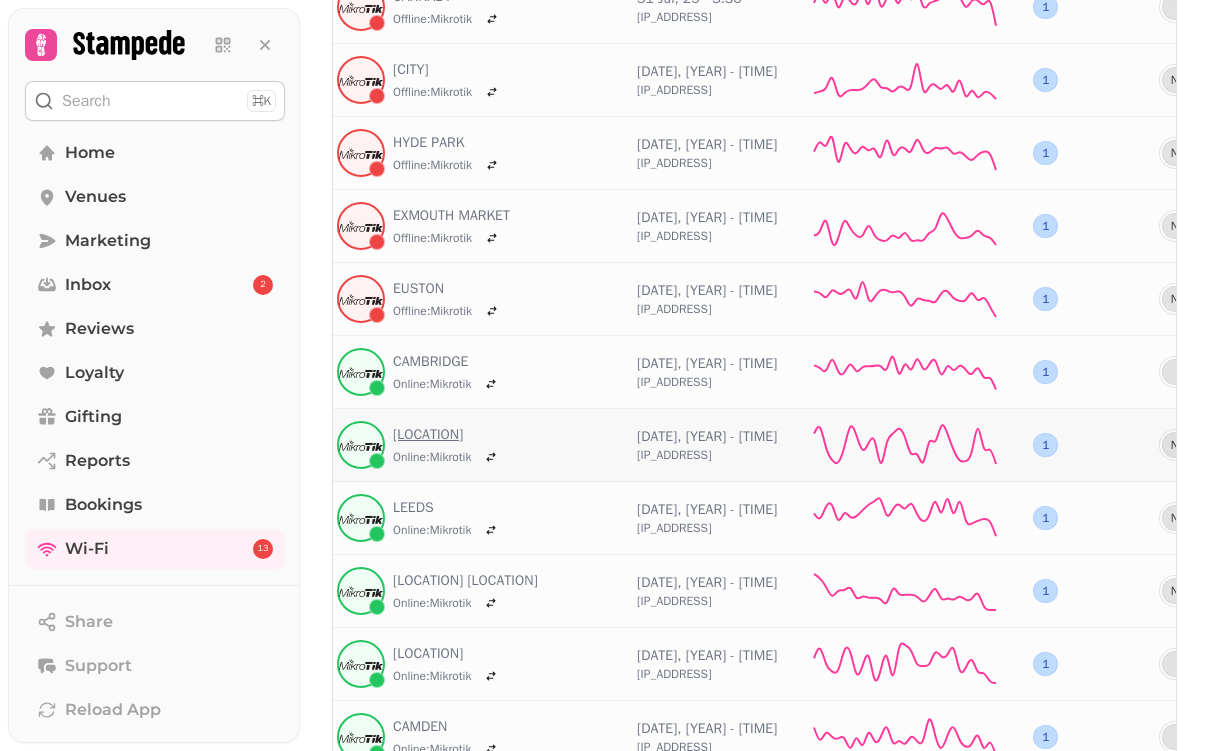 click on "[LOCATION]" at bounding box center [448, 435] 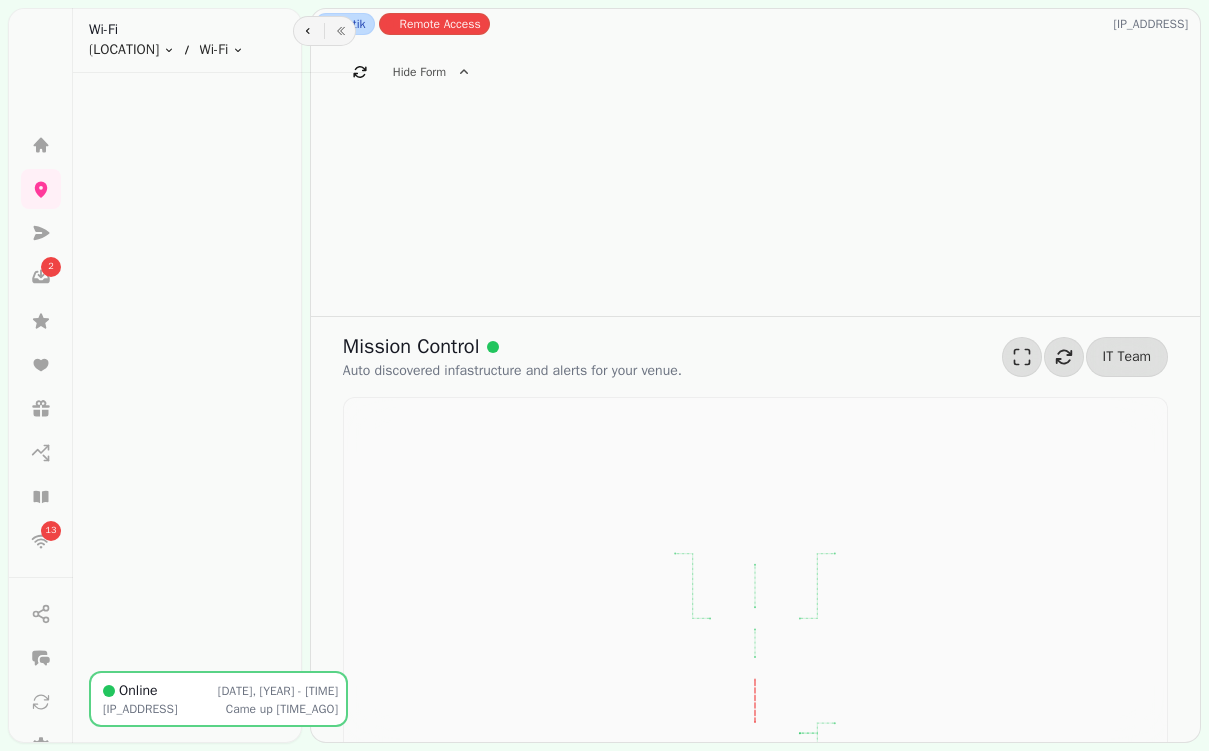 scroll, scrollTop: 0, scrollLeft: 0, axis: both 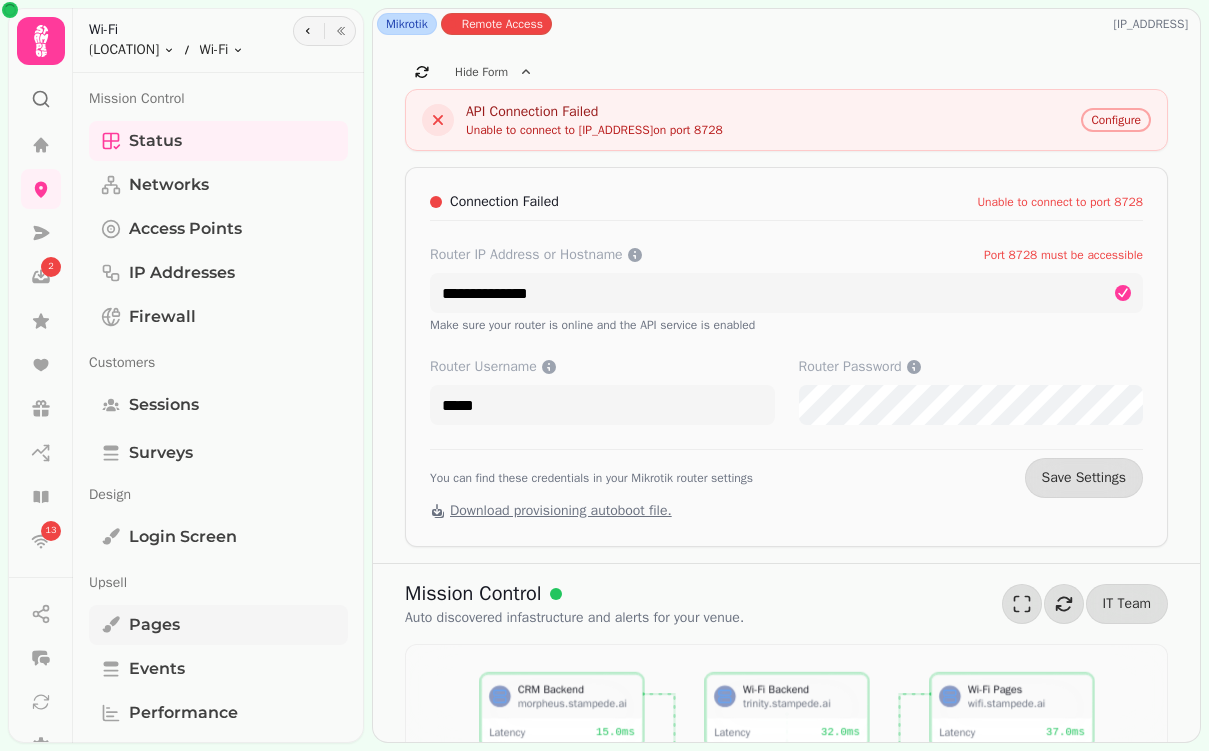 click on "Pages" at bounding box center (154, 625) 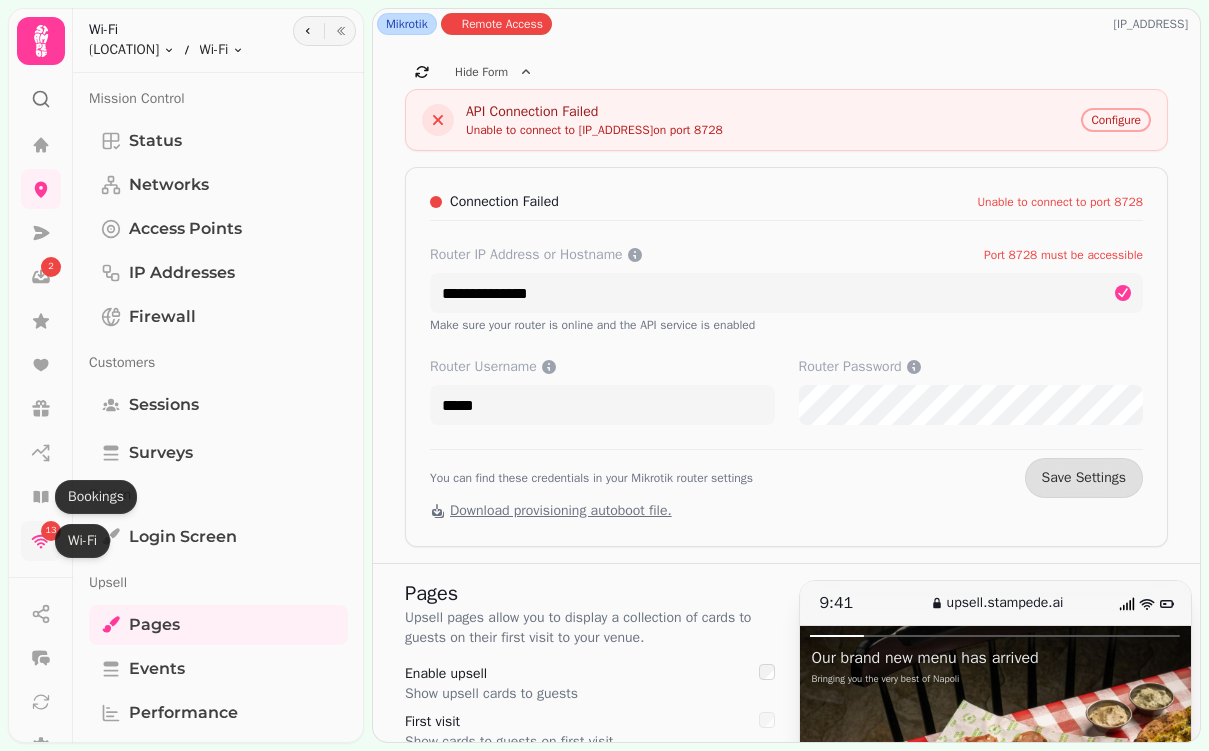 click 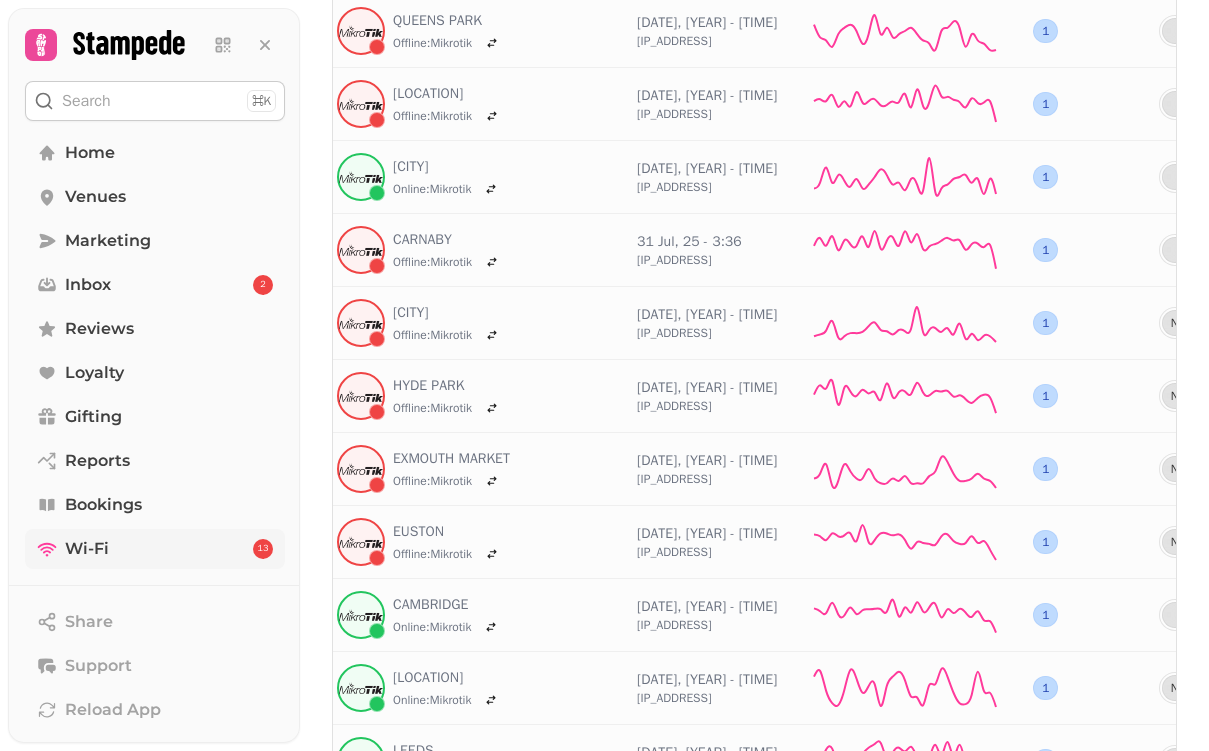 scroll, scrollTop: 753, scrollLeft: 0, axis: vertical 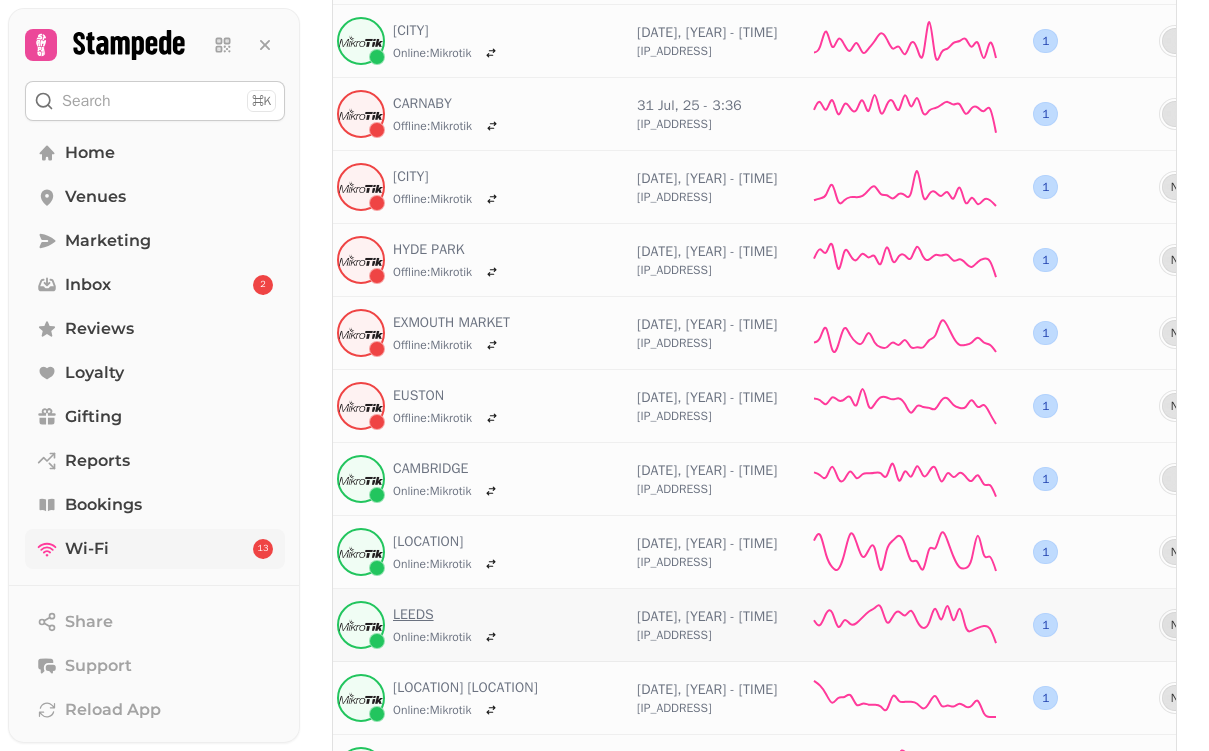 click on "LEEDS" at bounding box center (448, 615) 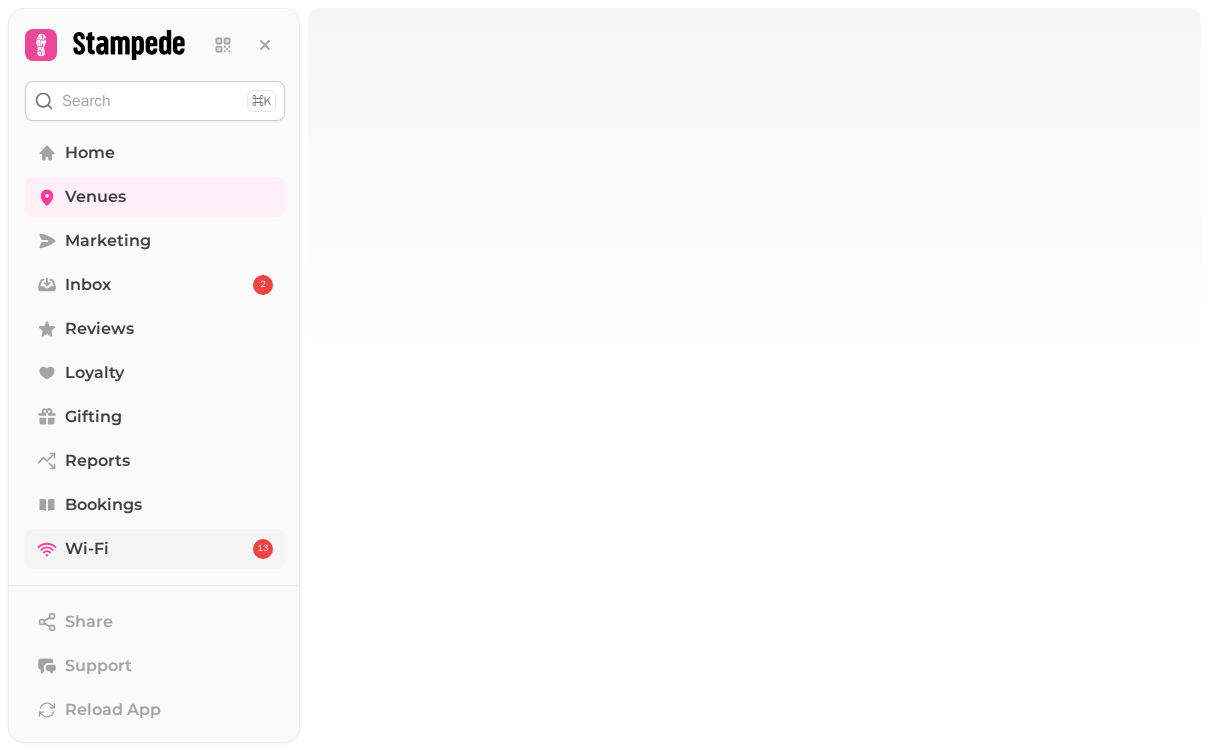 scroll, scrollTop: 0, scrollLeft: 0, axis: both 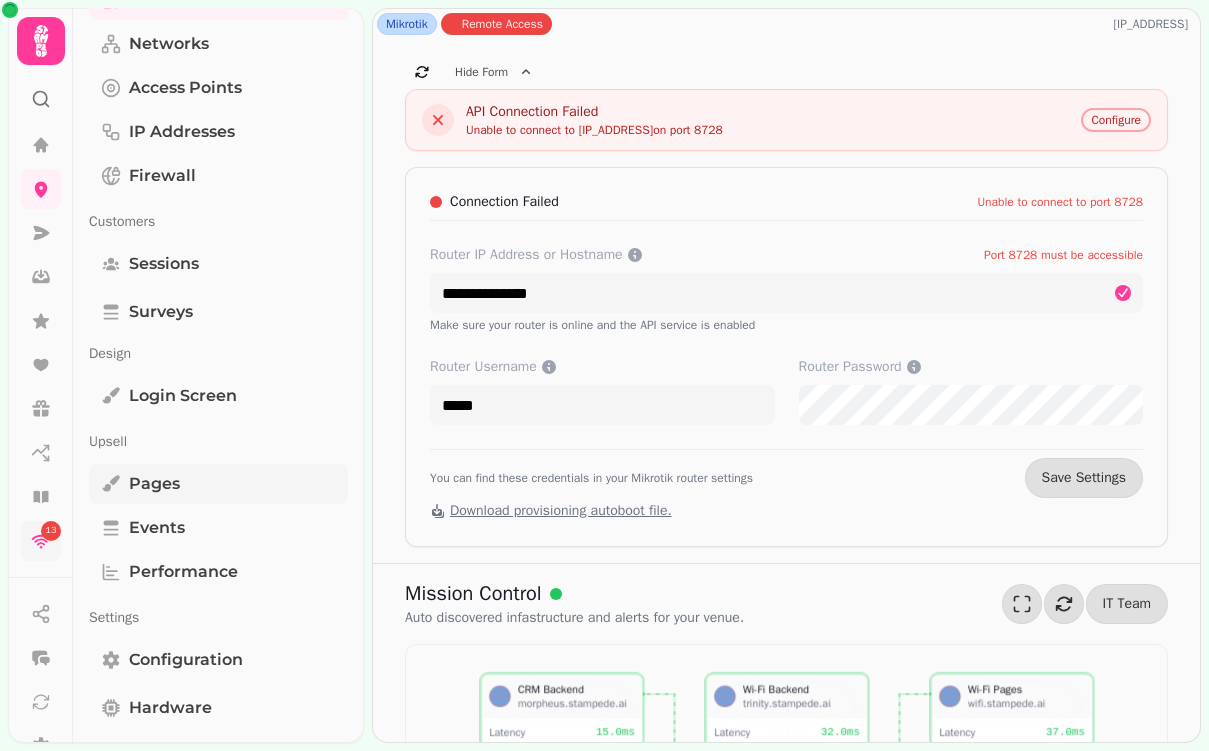 click on "Pages" at bounding box center [218, 484] 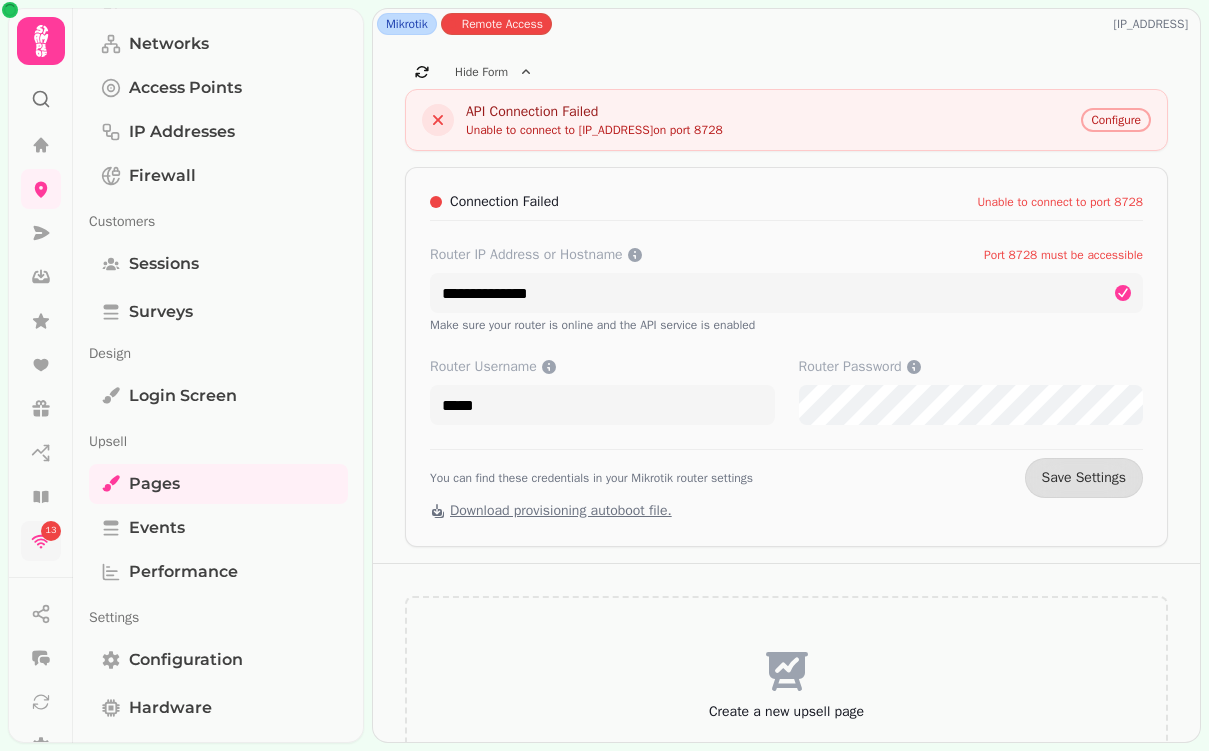 scroll, scrollTop: 62, scrollLeft: 0, axis: vertical 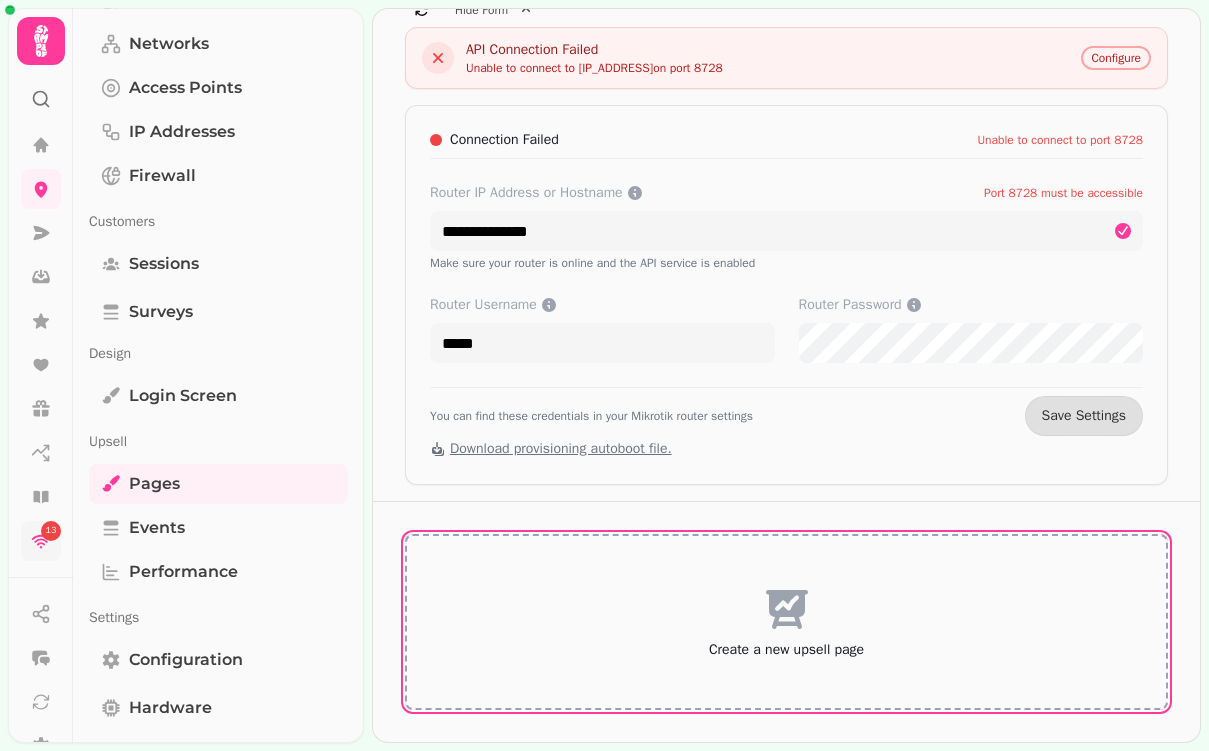 click on "Create a new upsell page" at bounding box center (786, 622) 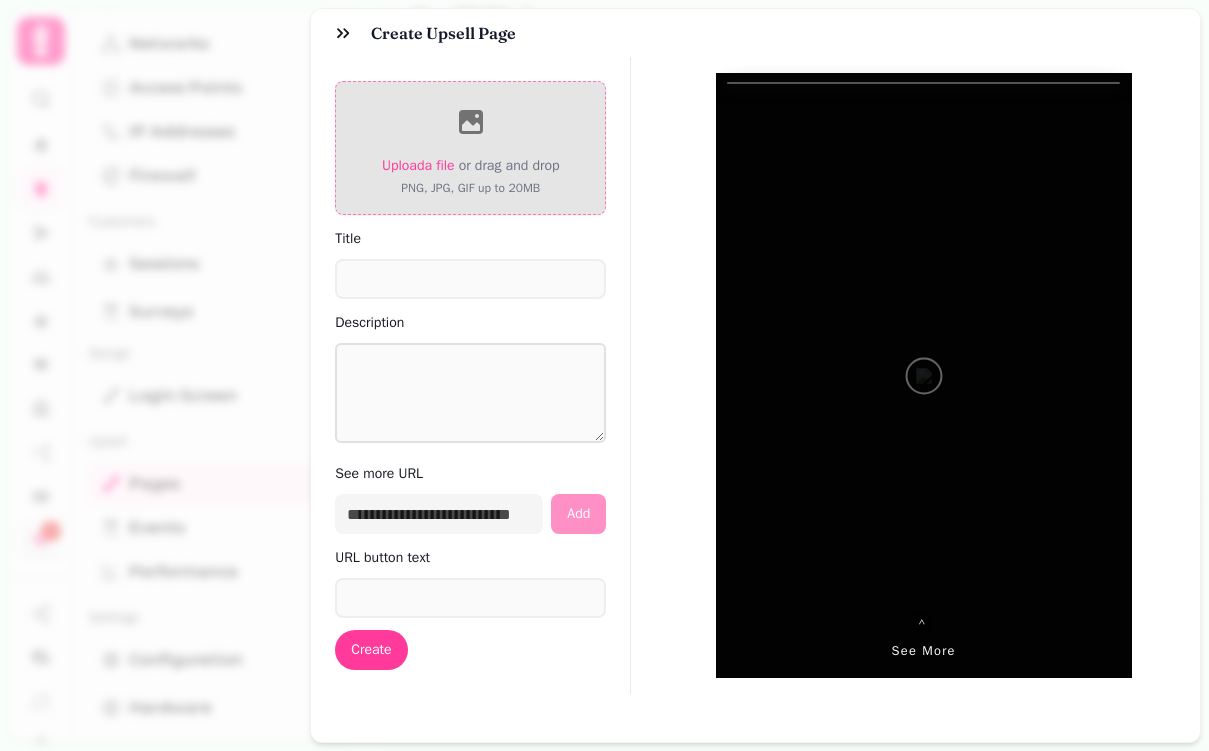 click on "Upload  a file" at bounding box center (418, 165) 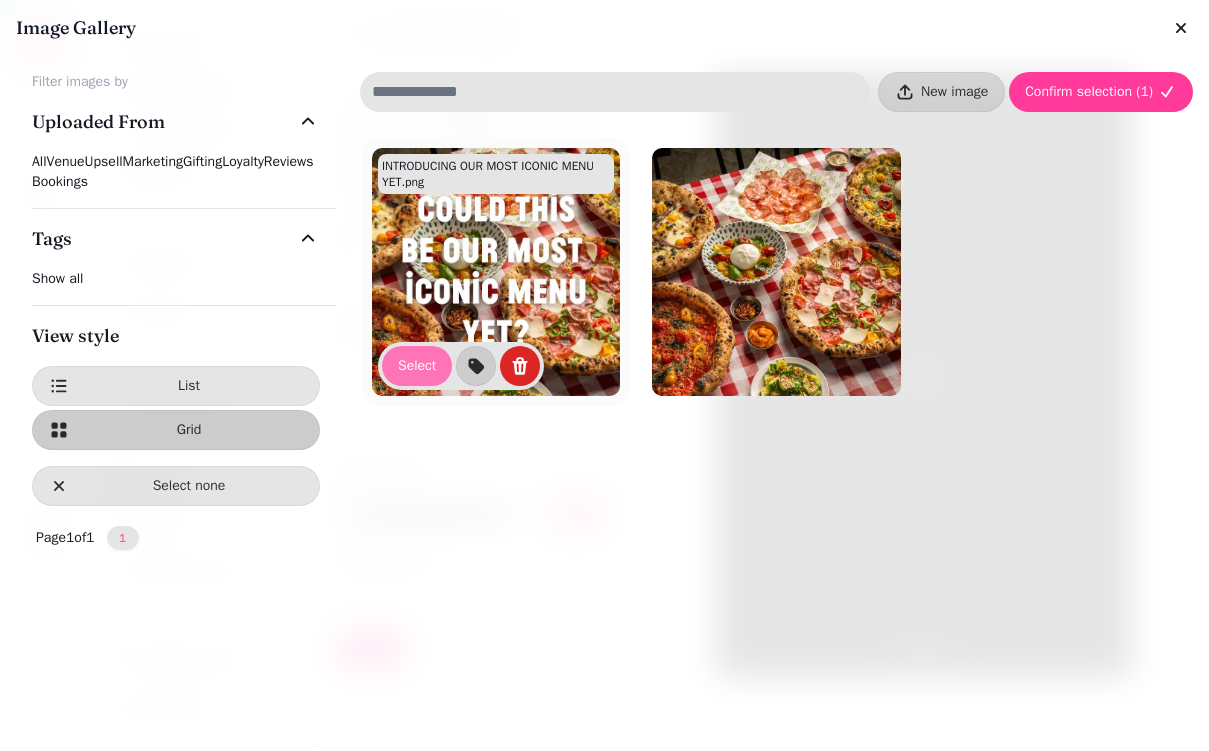 click on "Select" at bounding box center [417, 366] 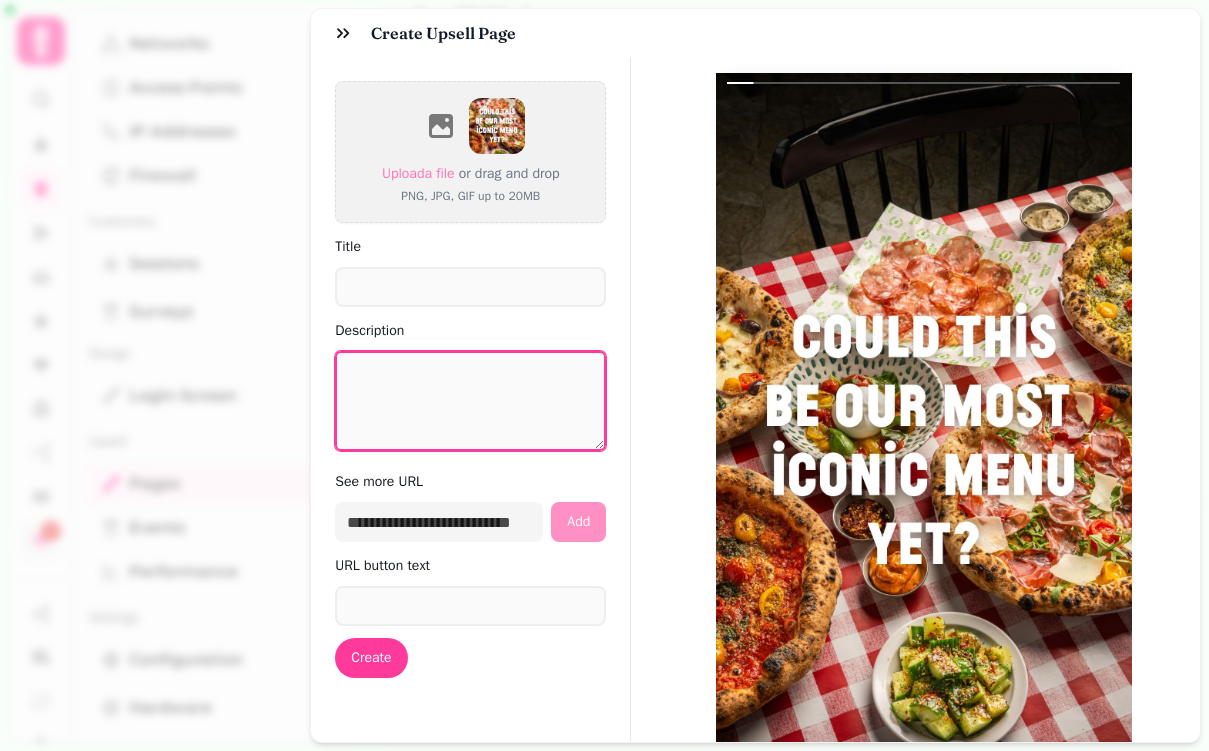 click on "Description" at bounding box center (470, 401) 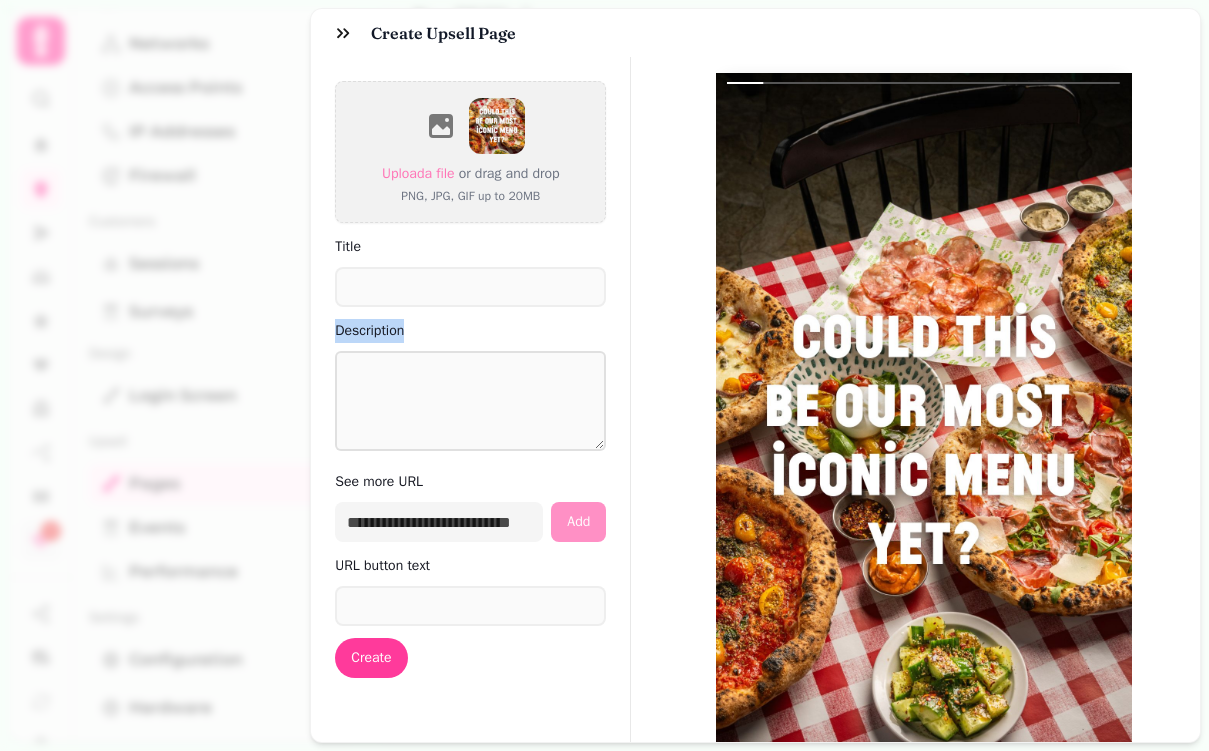 click on "Description" at bounding box center [470, 331] 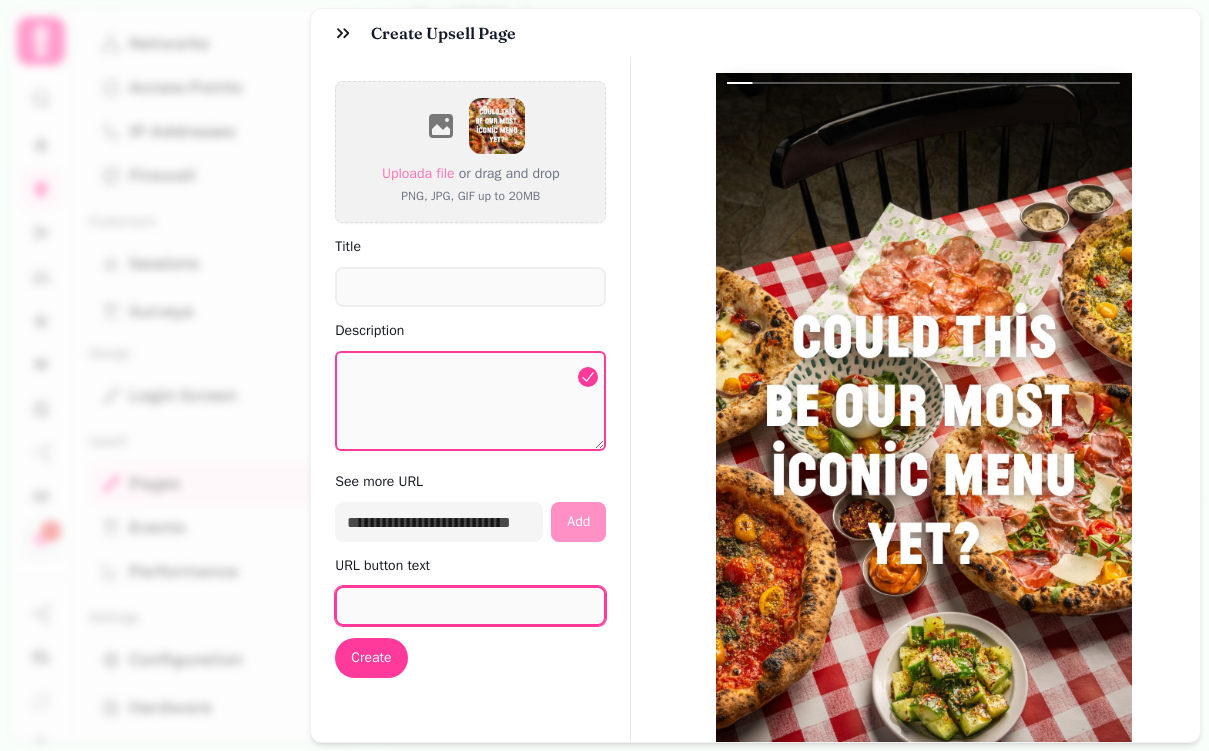 click on "URL button text" at bounding box center [470, 606] 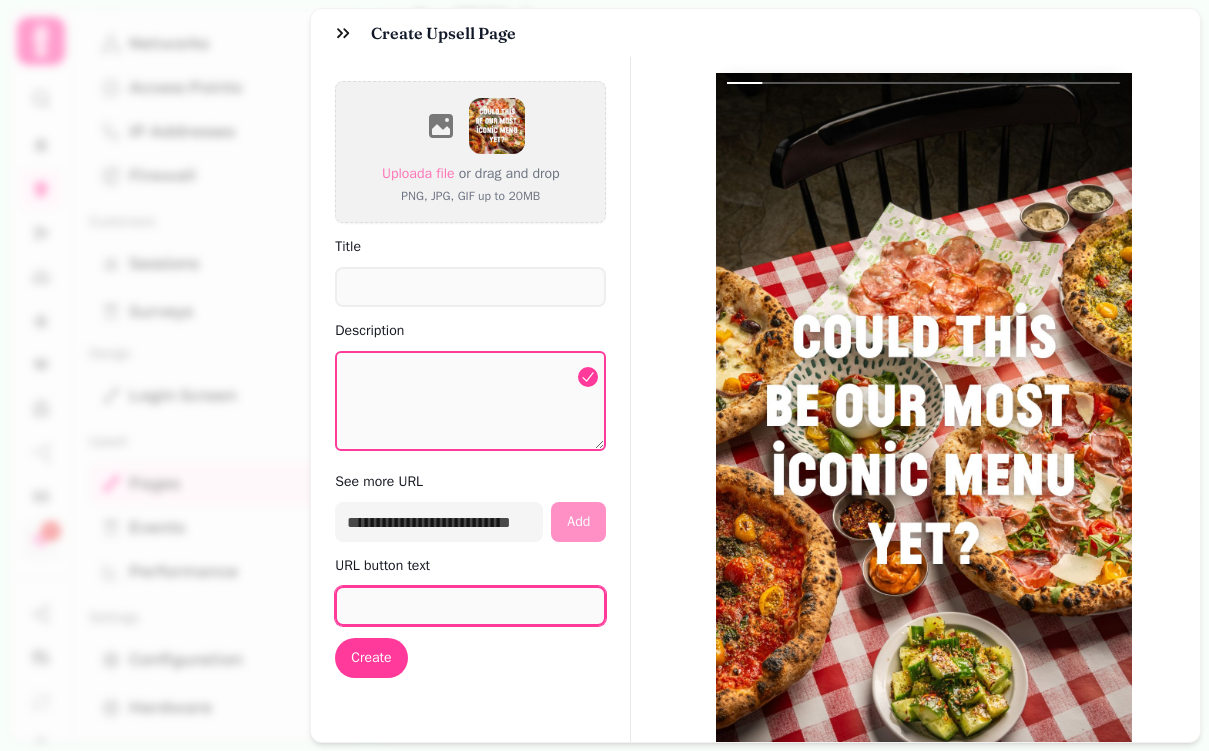 paste on "**********" 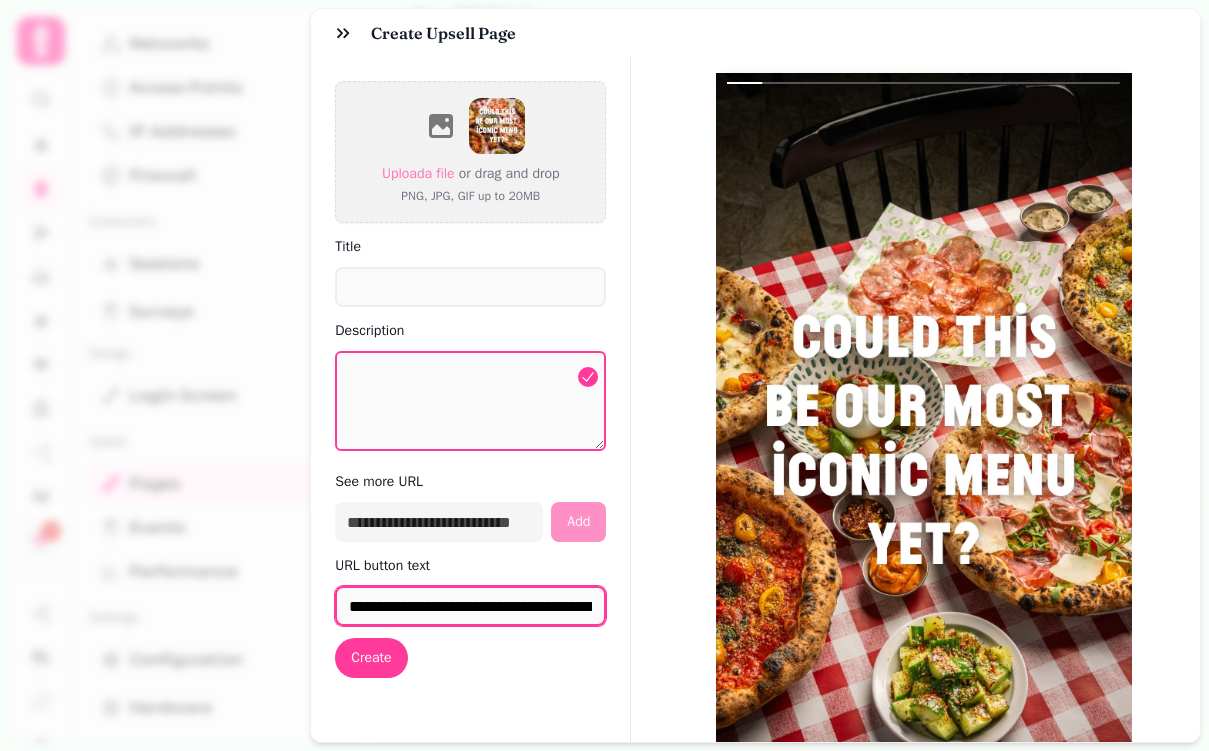 scroll, scrollTop: 0, scrollLeft: 171, axis: horizontal 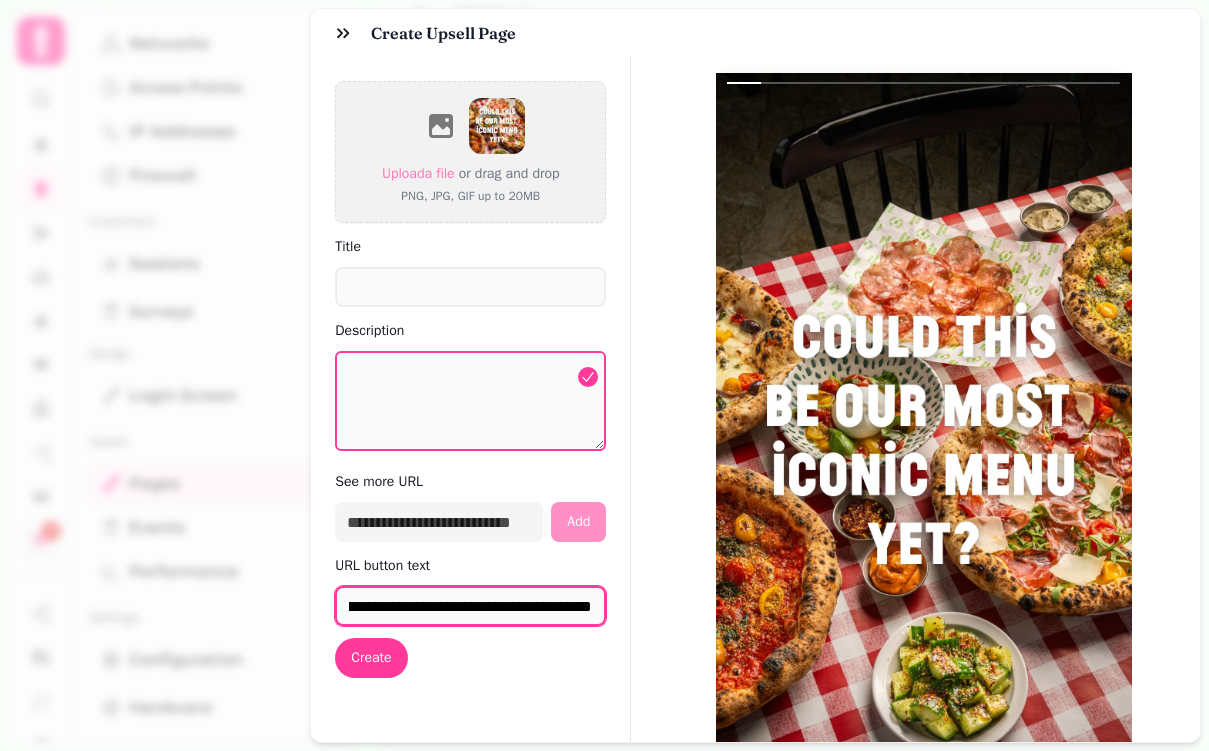 type 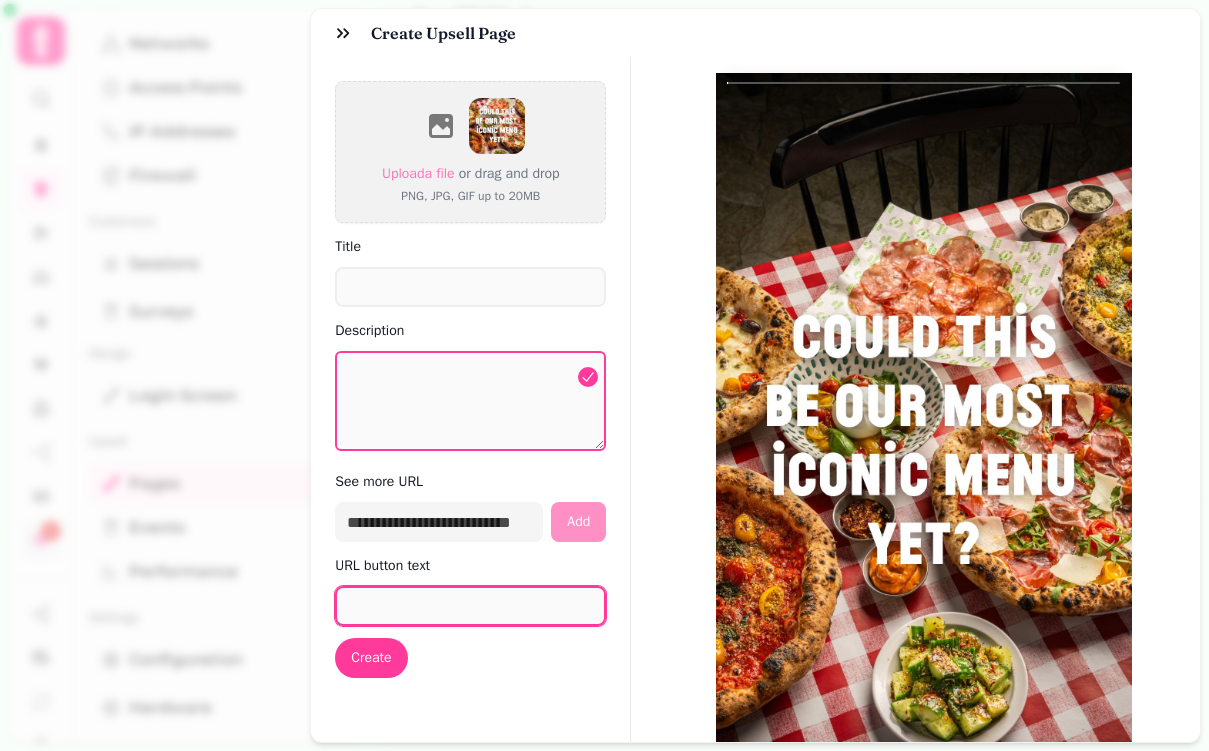 scroll, scrollTop: 0, scrollLeft: 0, axis: both 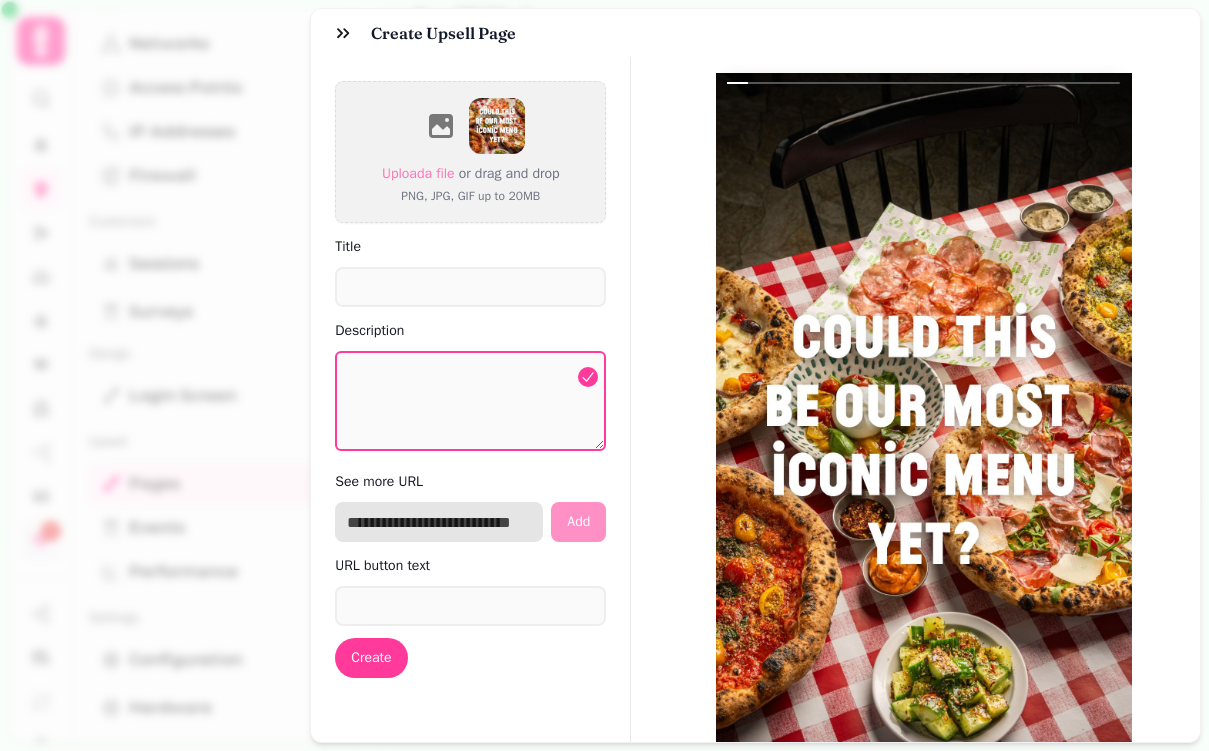 click at bounding box center (439, 522) 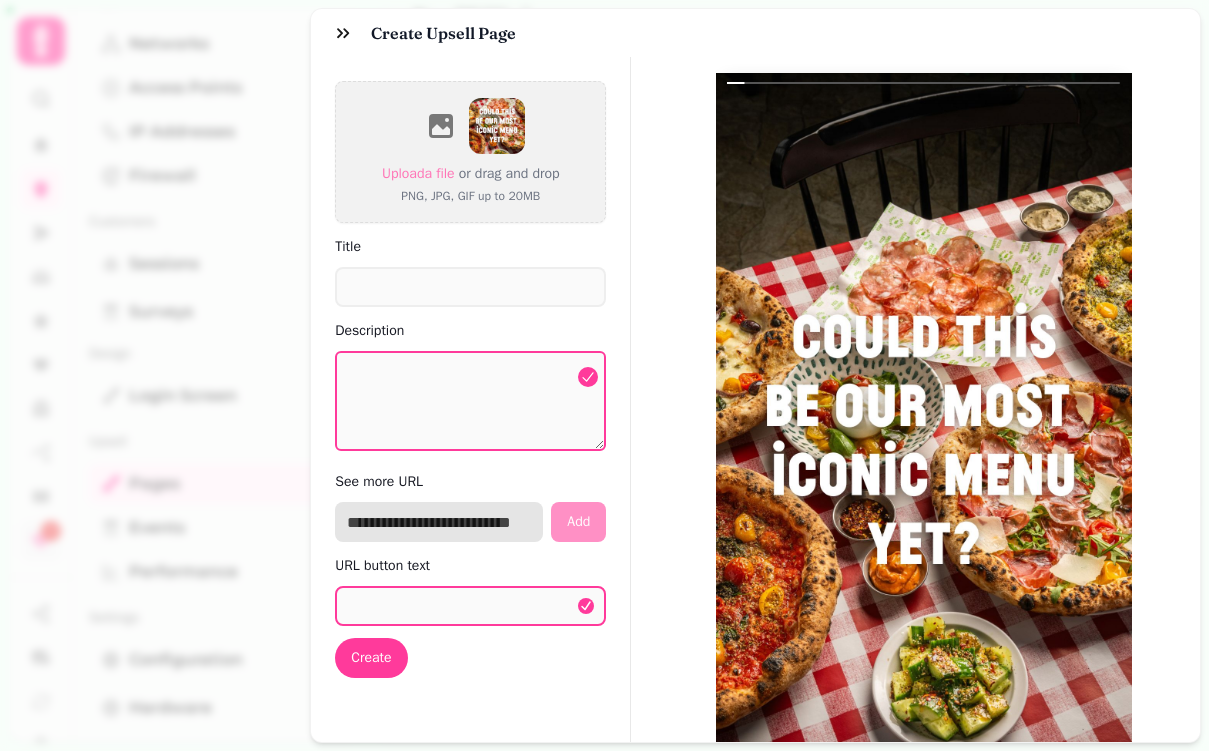 paste on "**********" 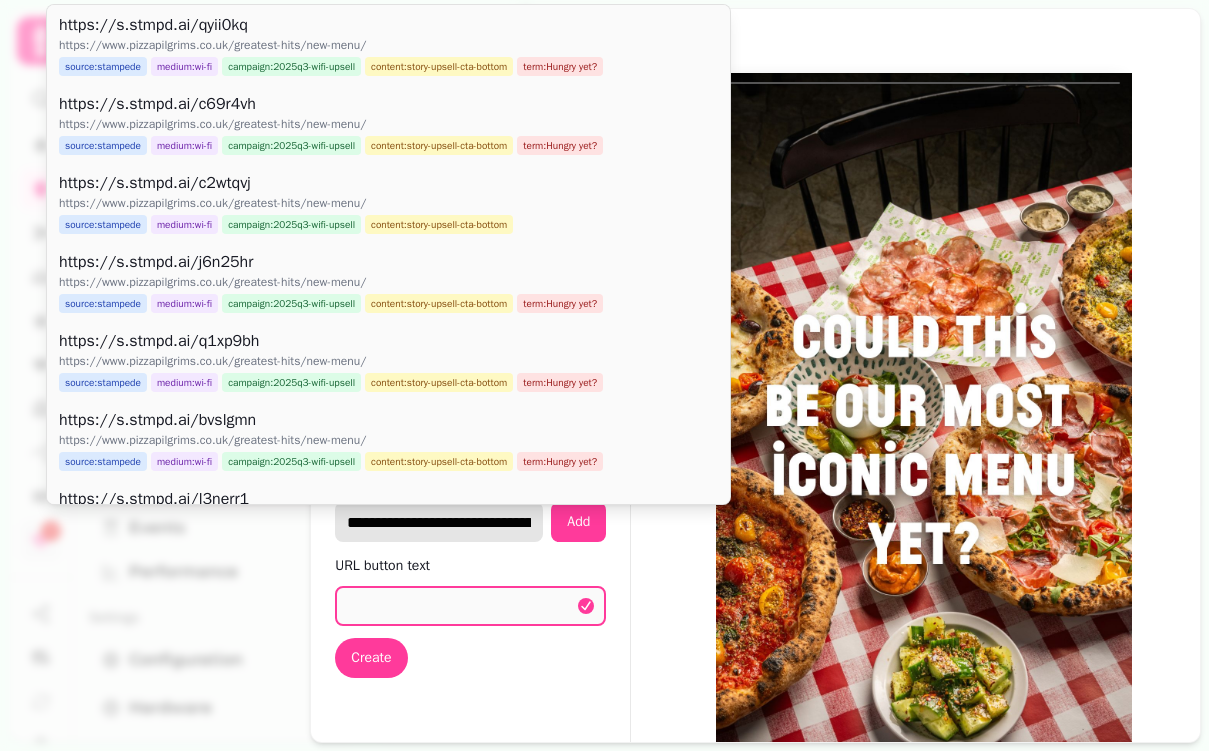 scroll, scrollTop: 0, scrollLeft: 234, axis: horizontal 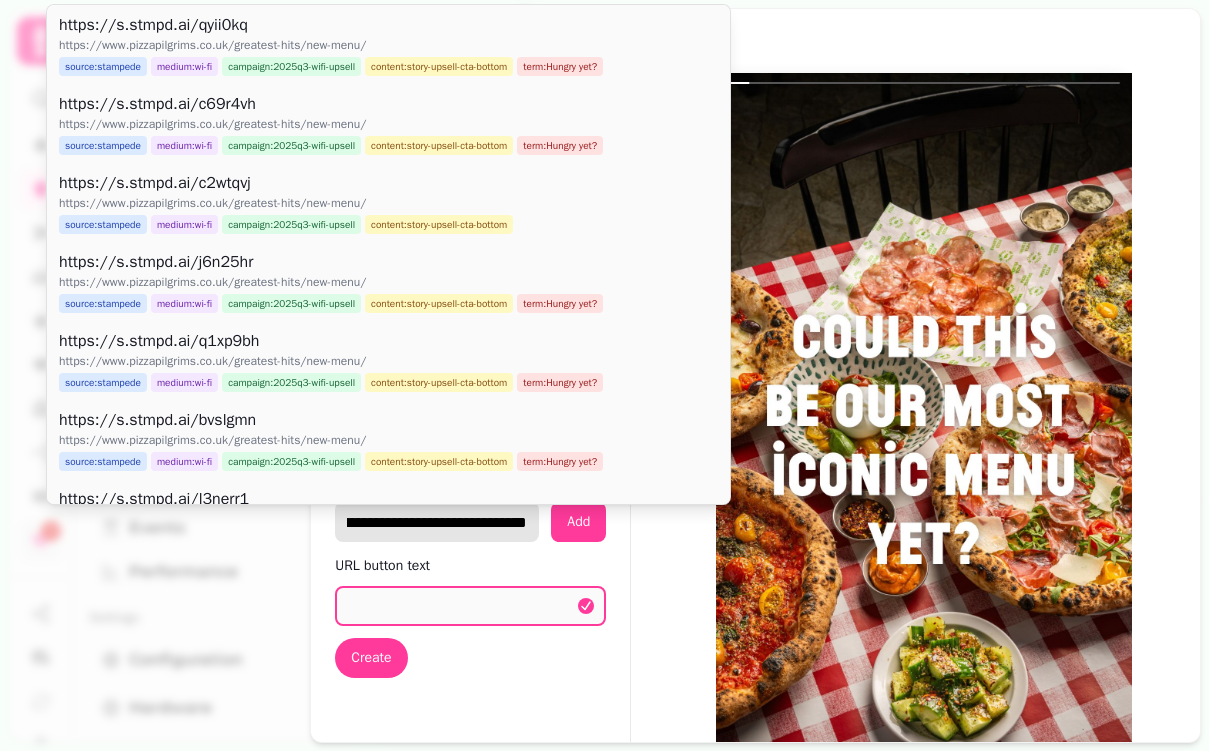 type on "**********" 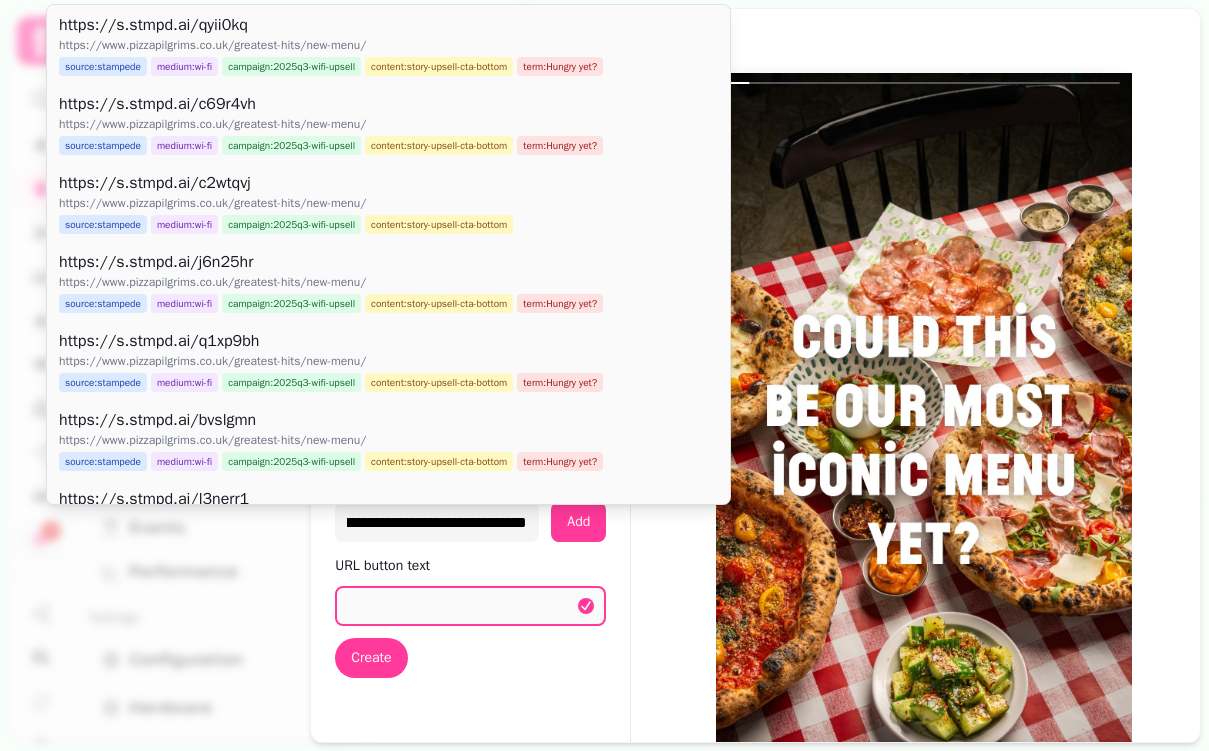 click on "**********" at bounding box center [470, 522] 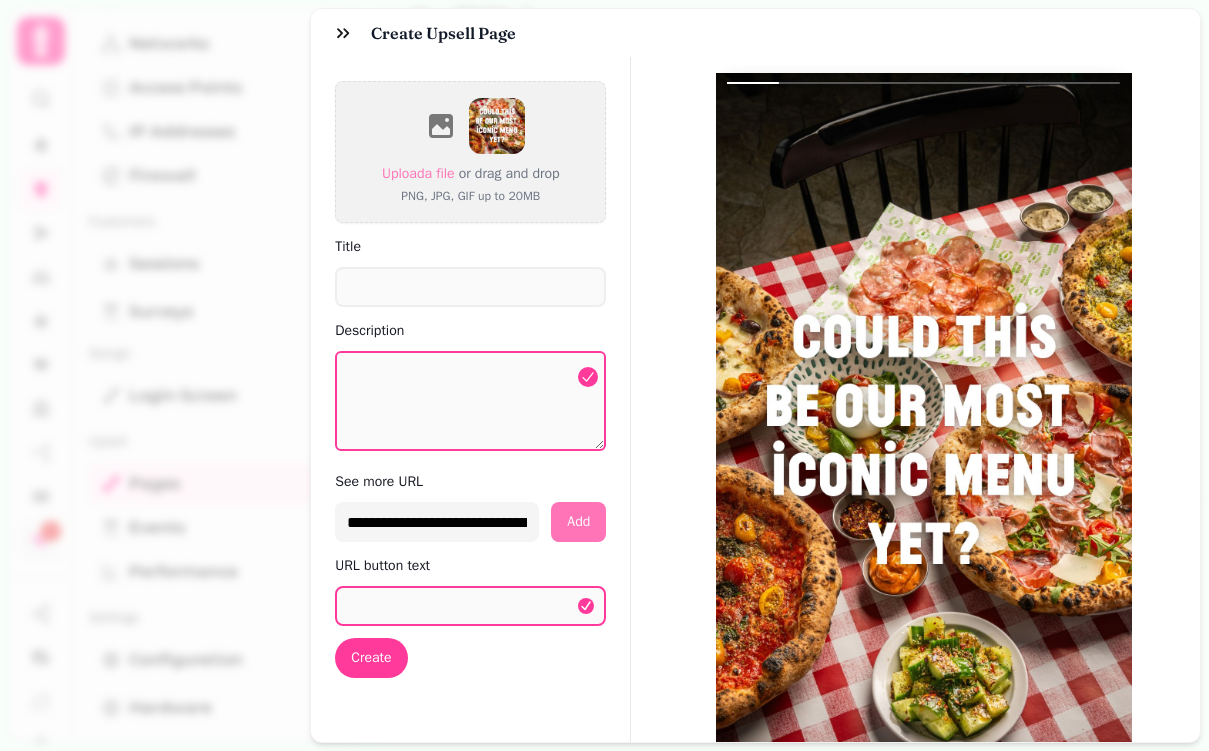 click on "Add" at bounding box center [578, 522] 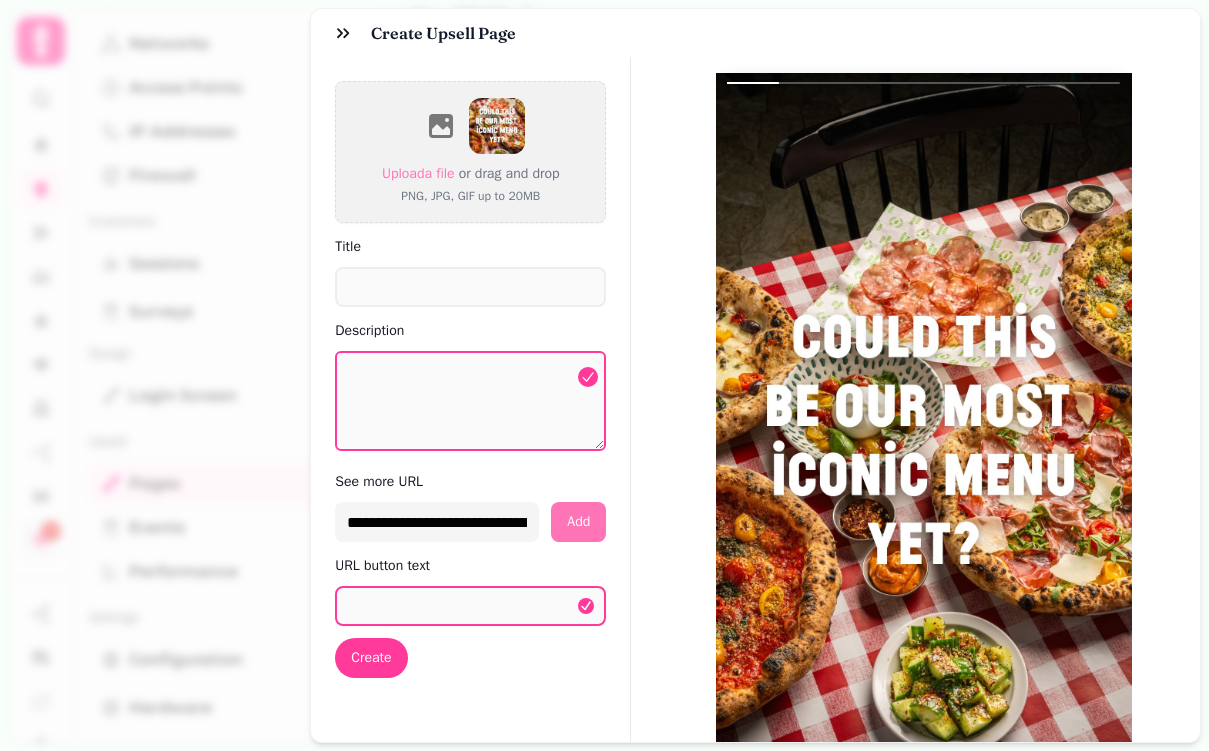select on "**********" 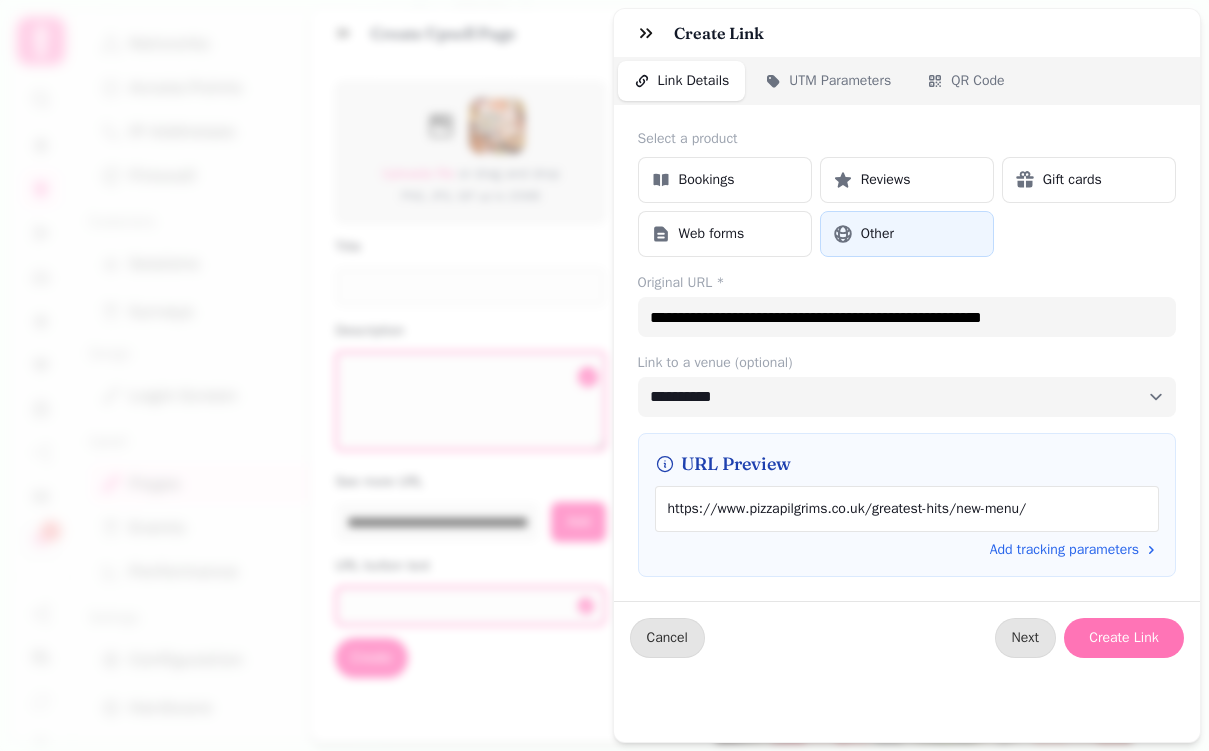 click on "Create Link" at bounding box center (1124, 638) 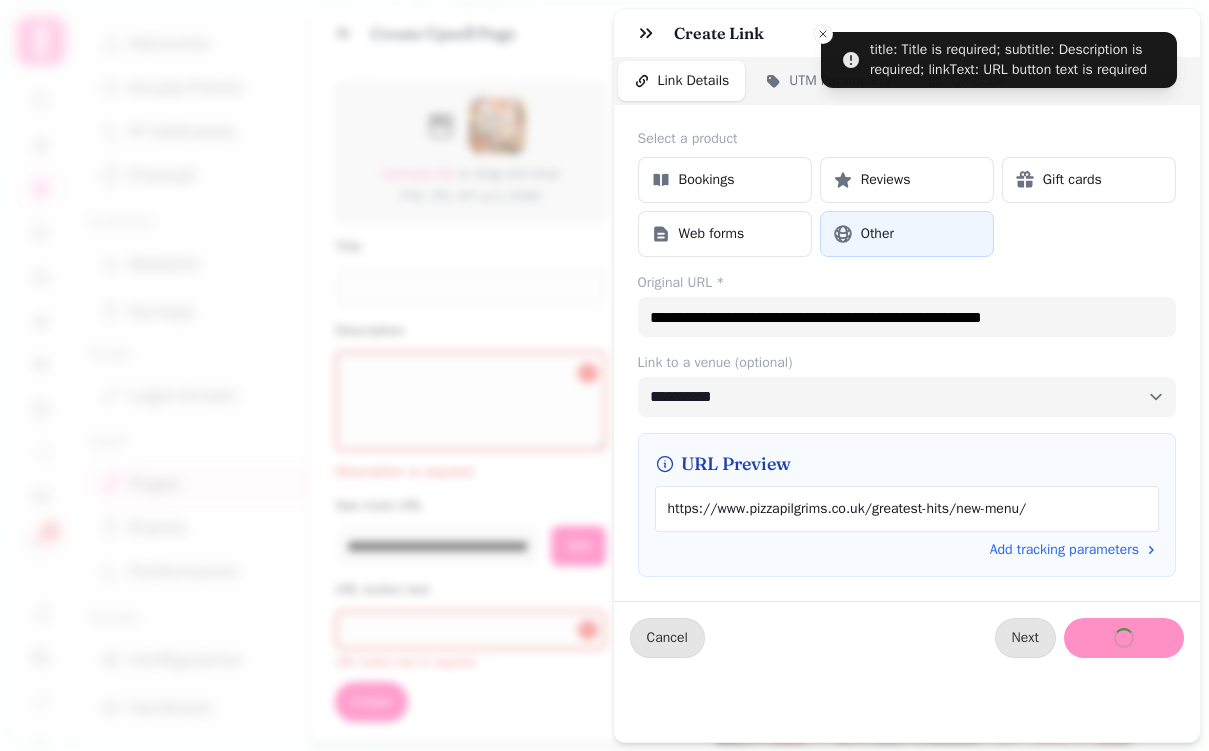 type 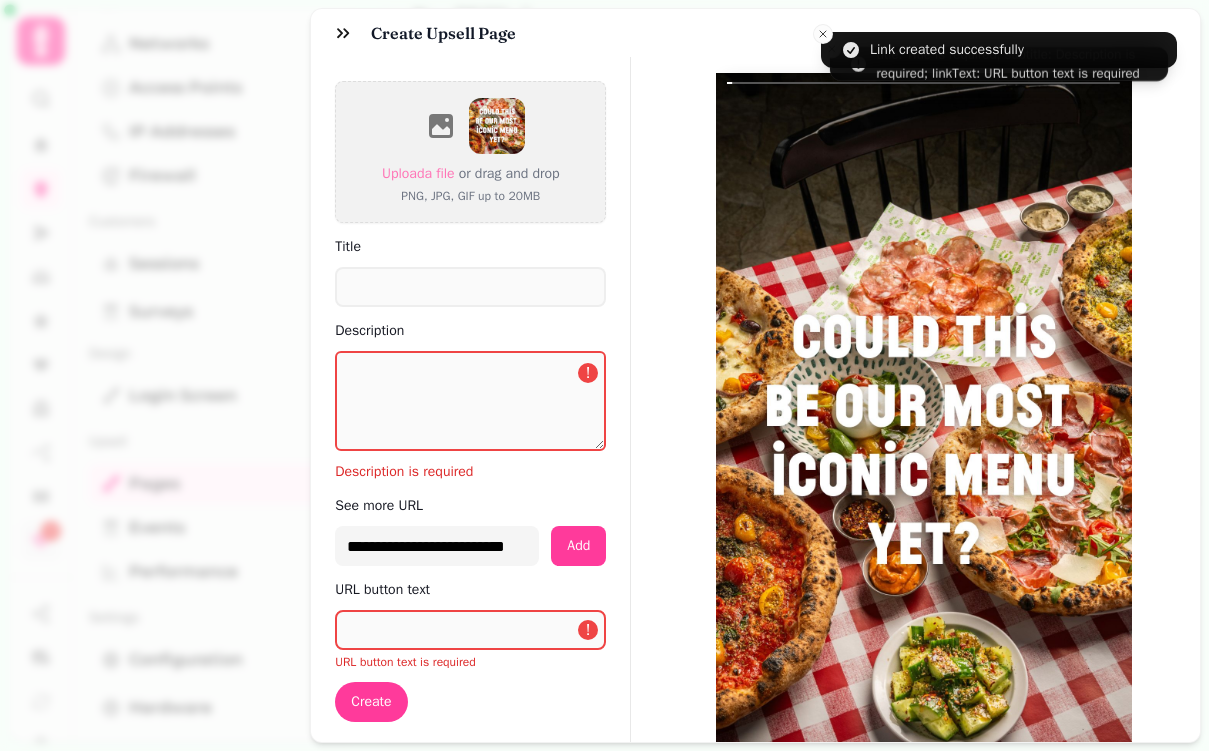 type on "**********" 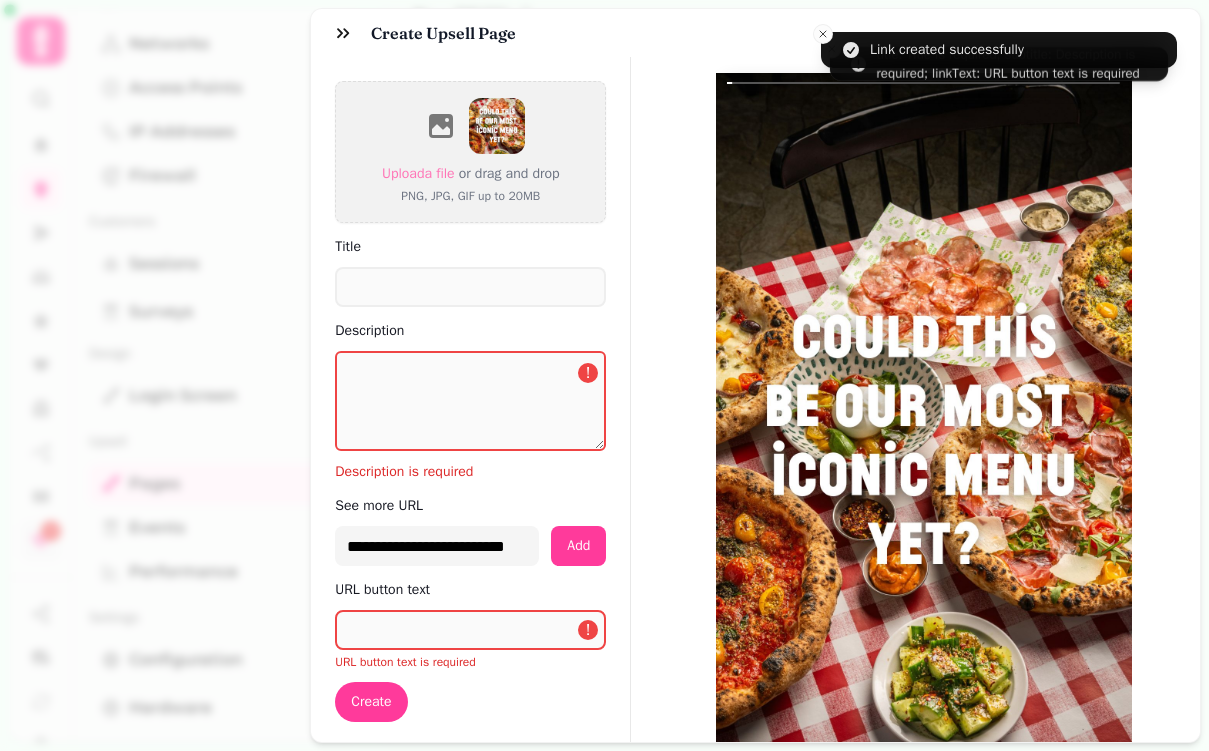 click on "Upload  a file or drag and drop PNG, JPG, GIF up to 20MB Title Description ! Description is required See more URL [URL] Add URL button text ! URL button text is required Create" at bounding box center (471, 443) 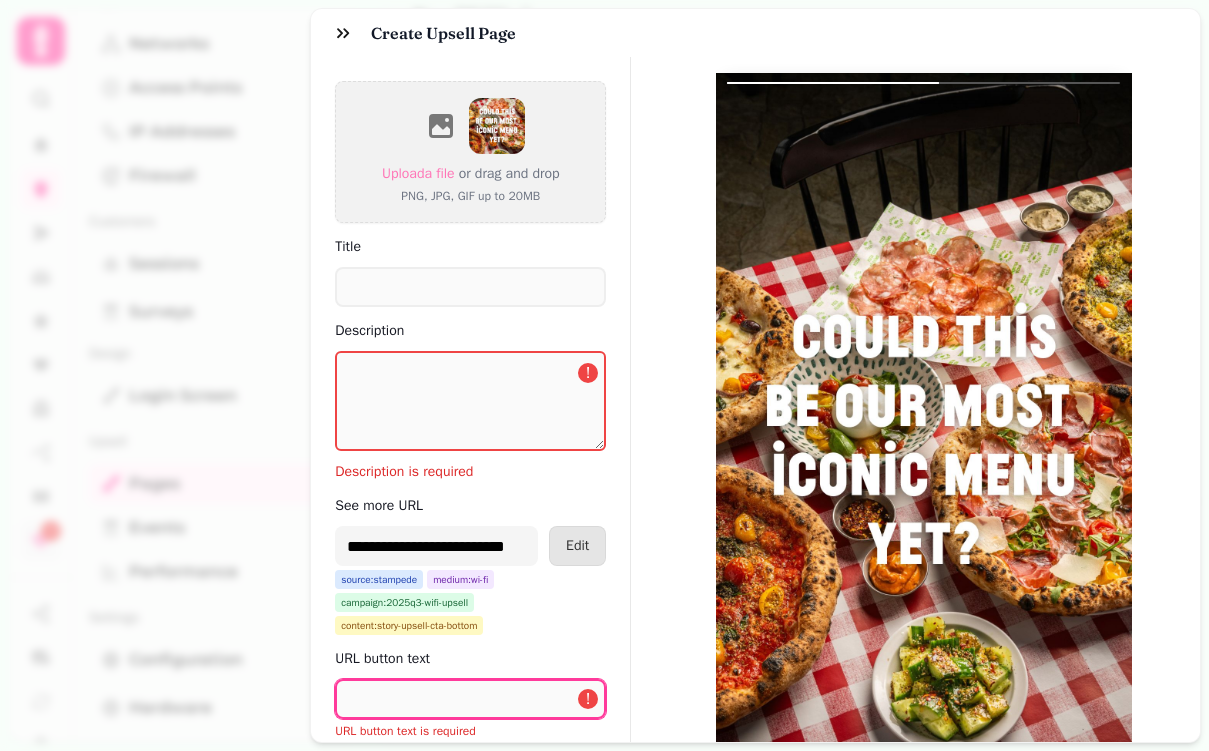 click on "URL button text" at bounding box center (470, 699) 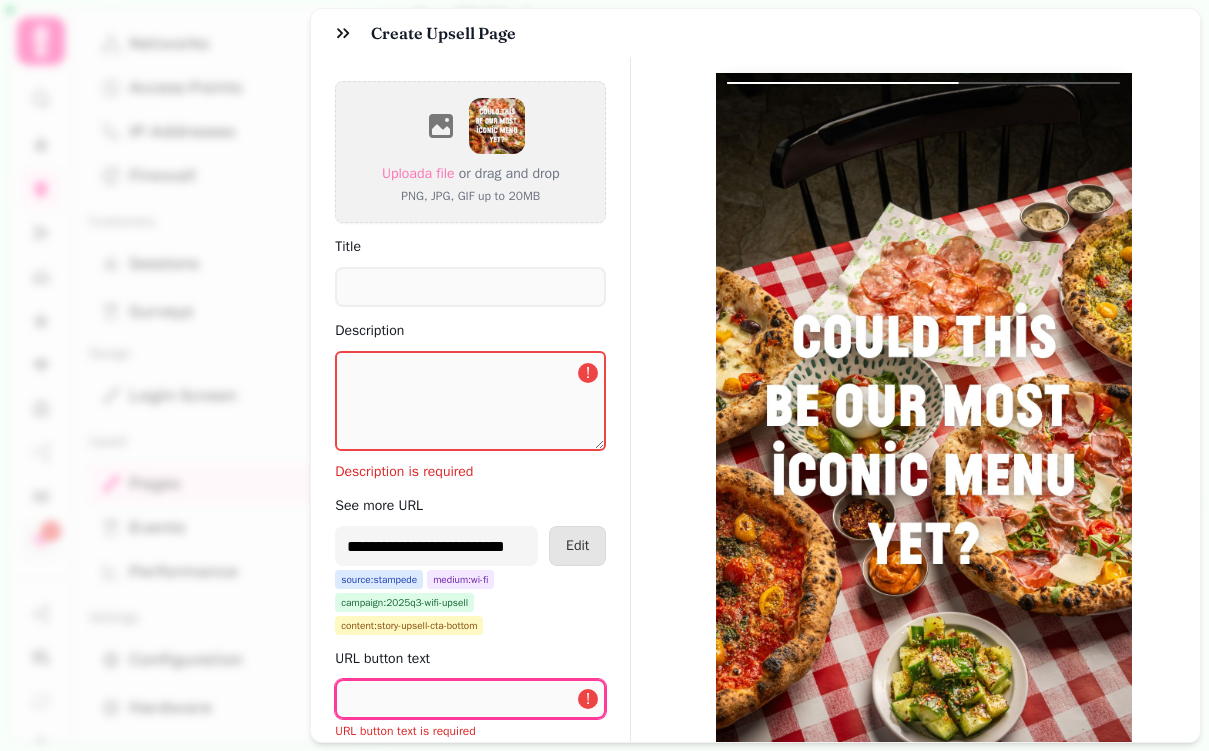 paste on "**********" 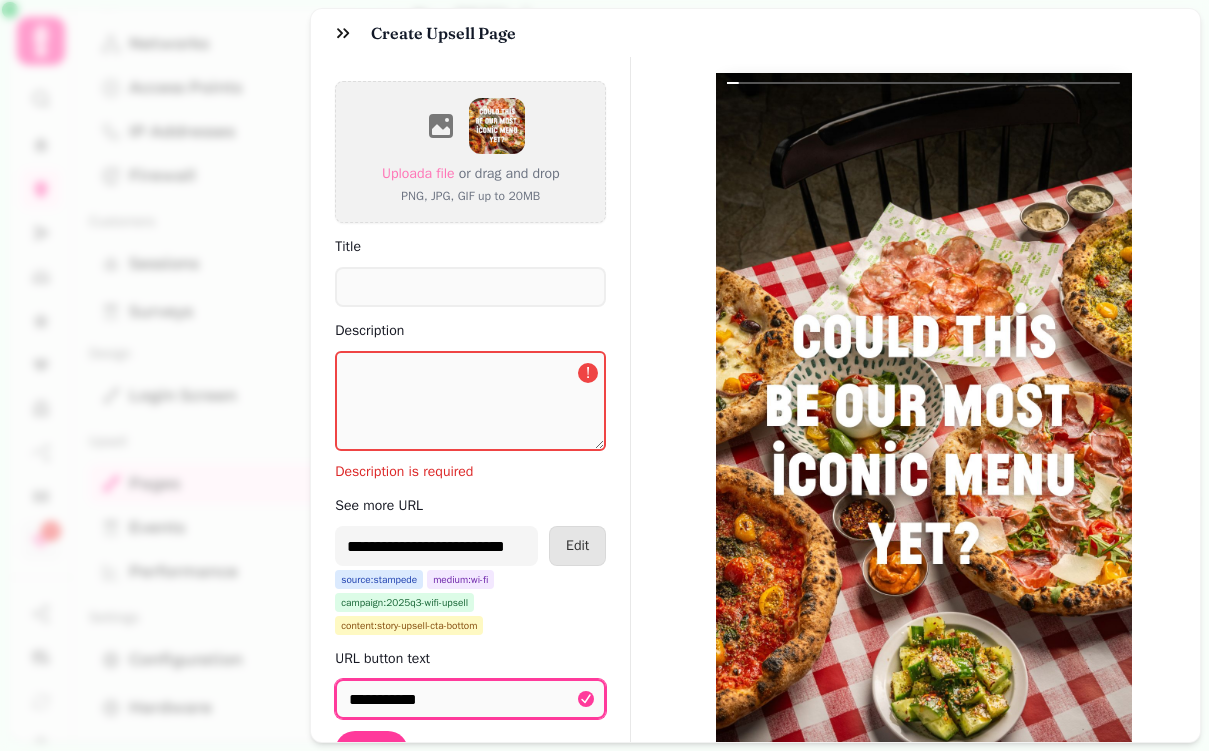 type on "**********" 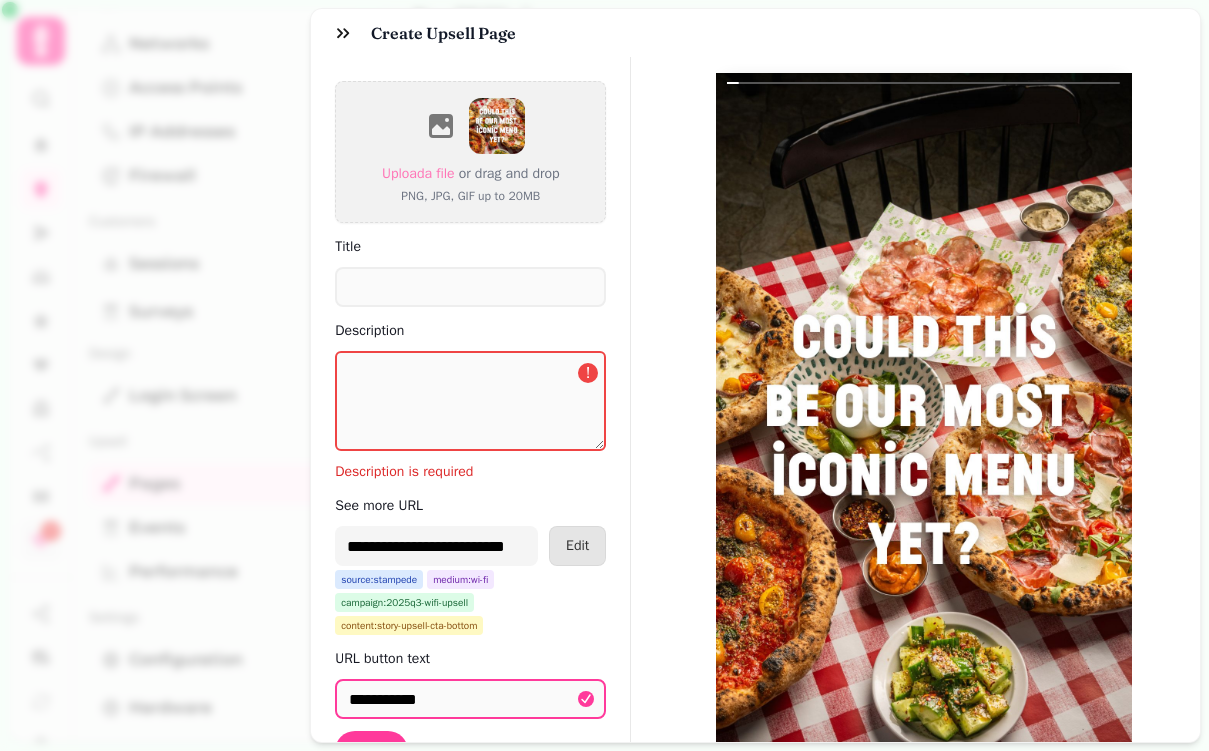 click on "**********" at bounding box center [755, 443] 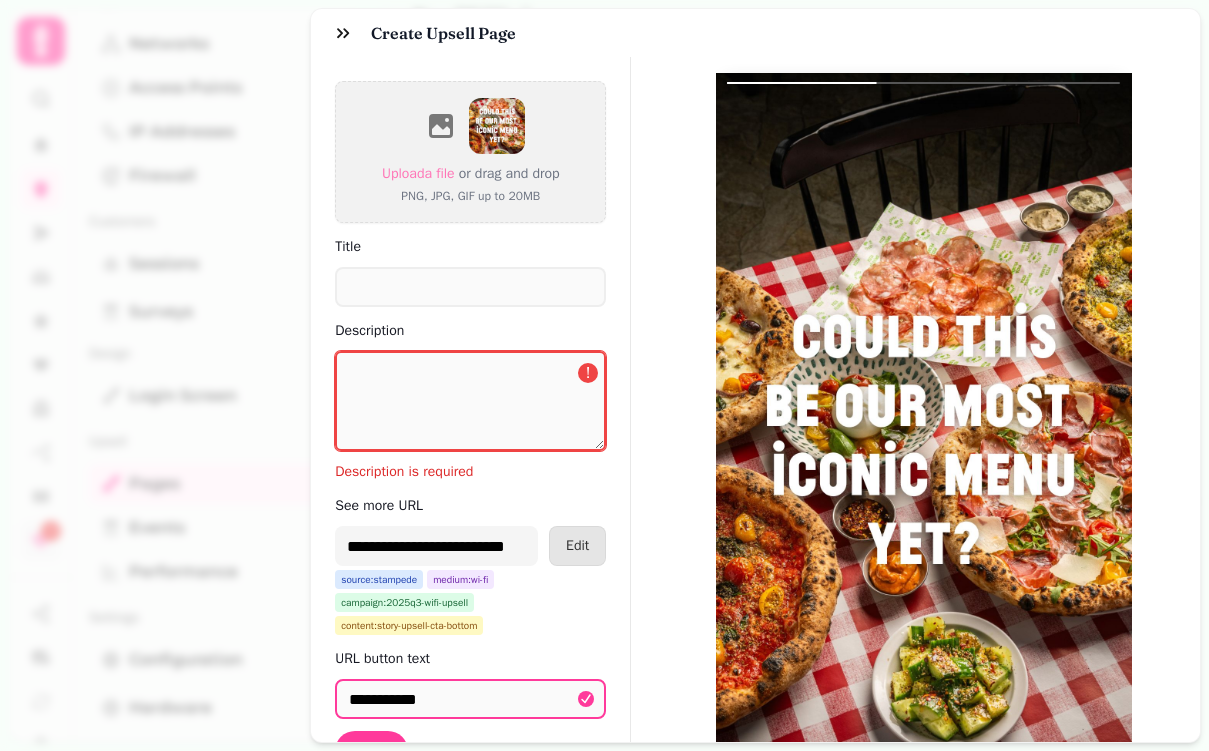 click on "Description" at bounding box center [470, 401] 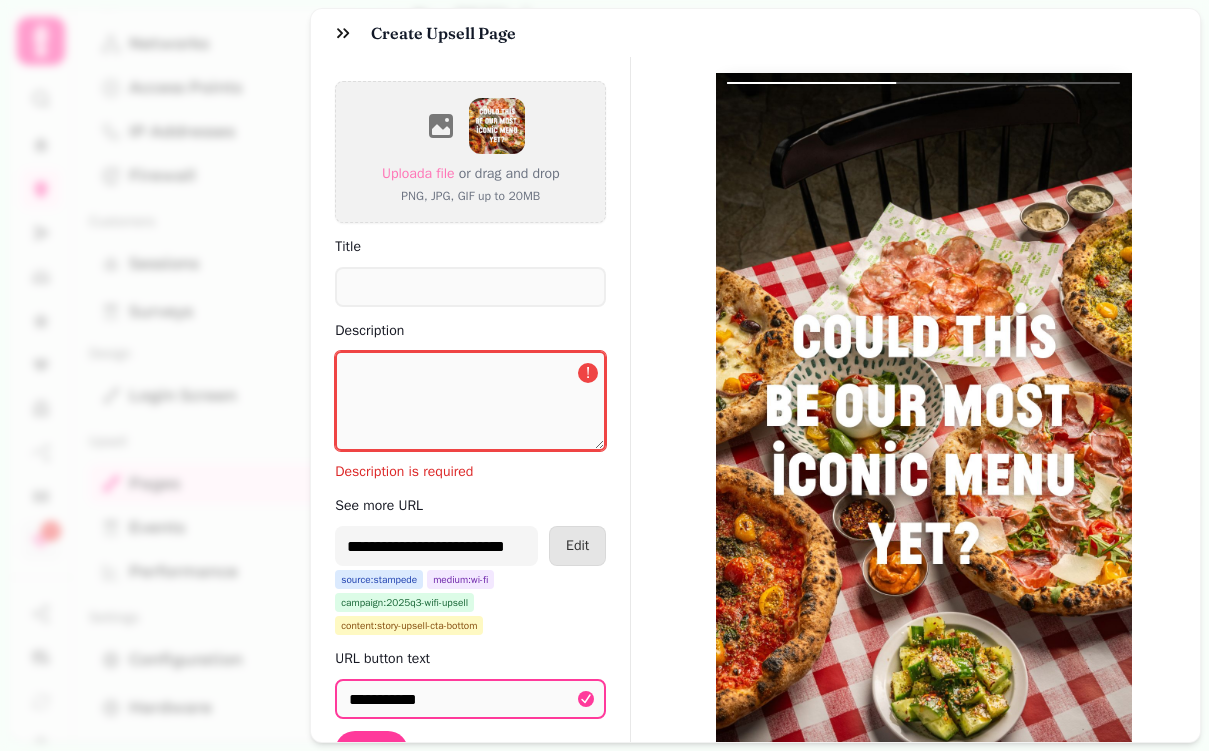 paste on "**********" 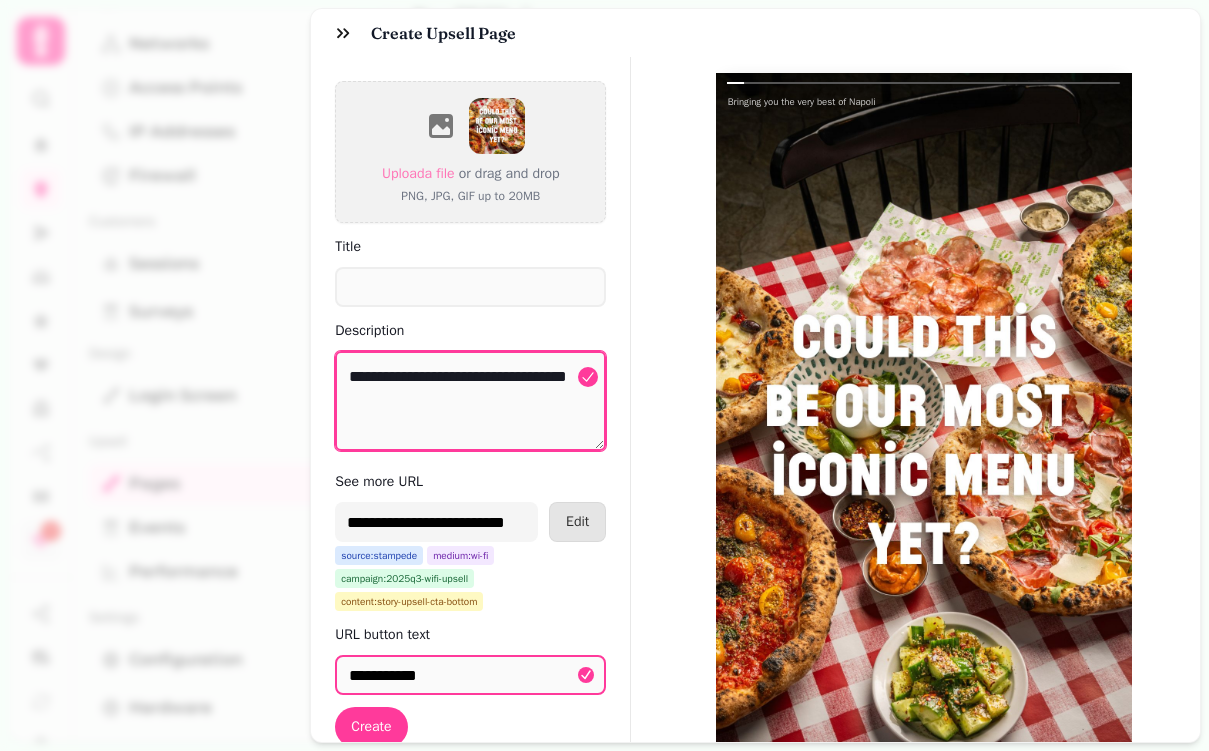 type on "**********" 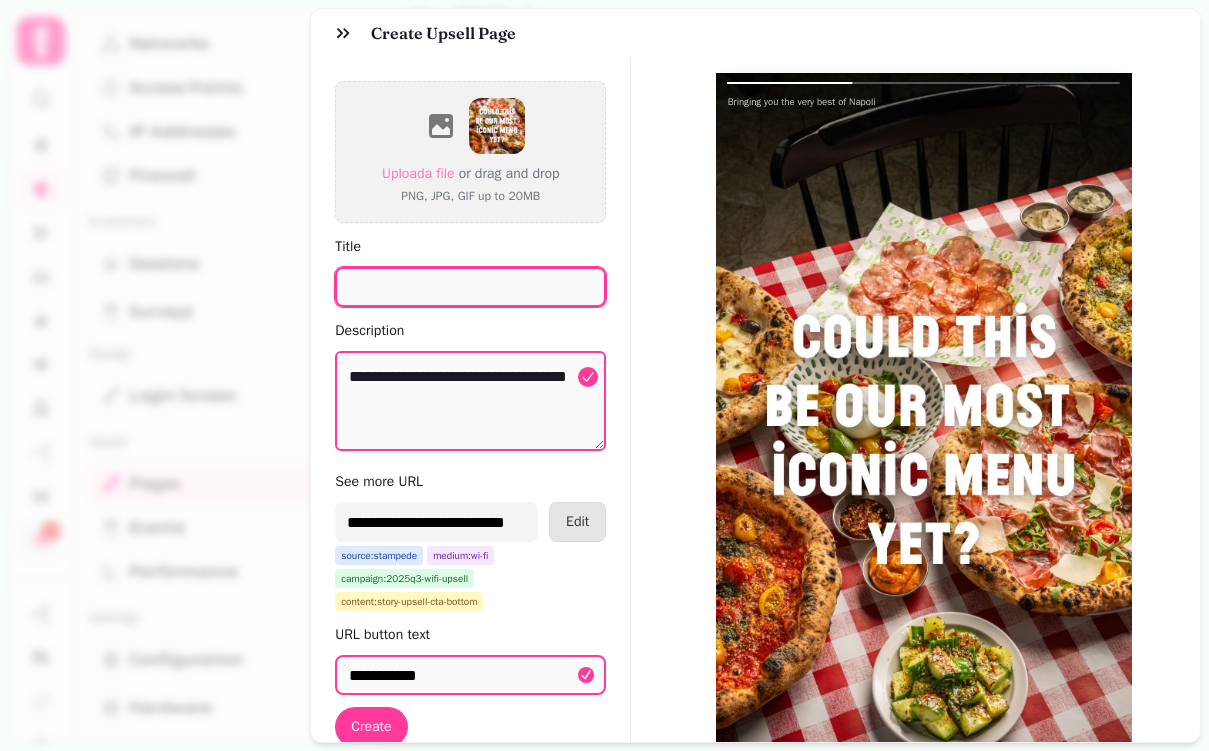 click on "Title" at bounding box center [470, 287] 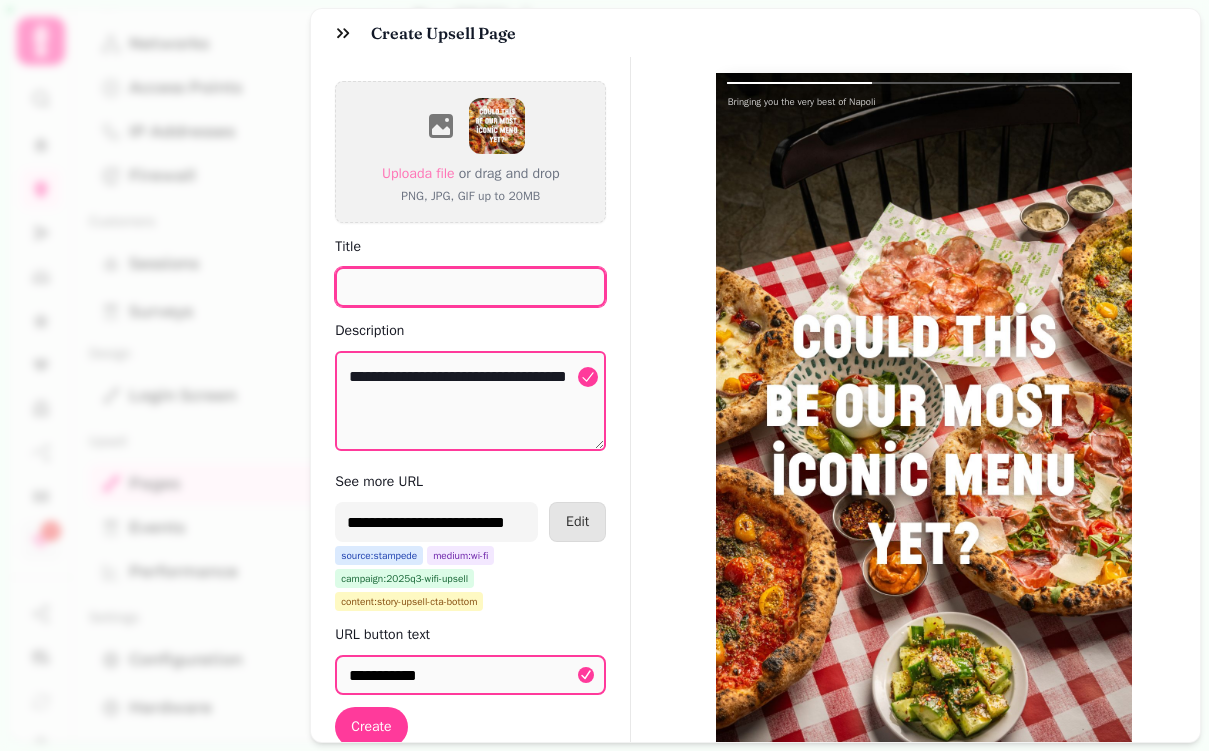 paste on "**********" 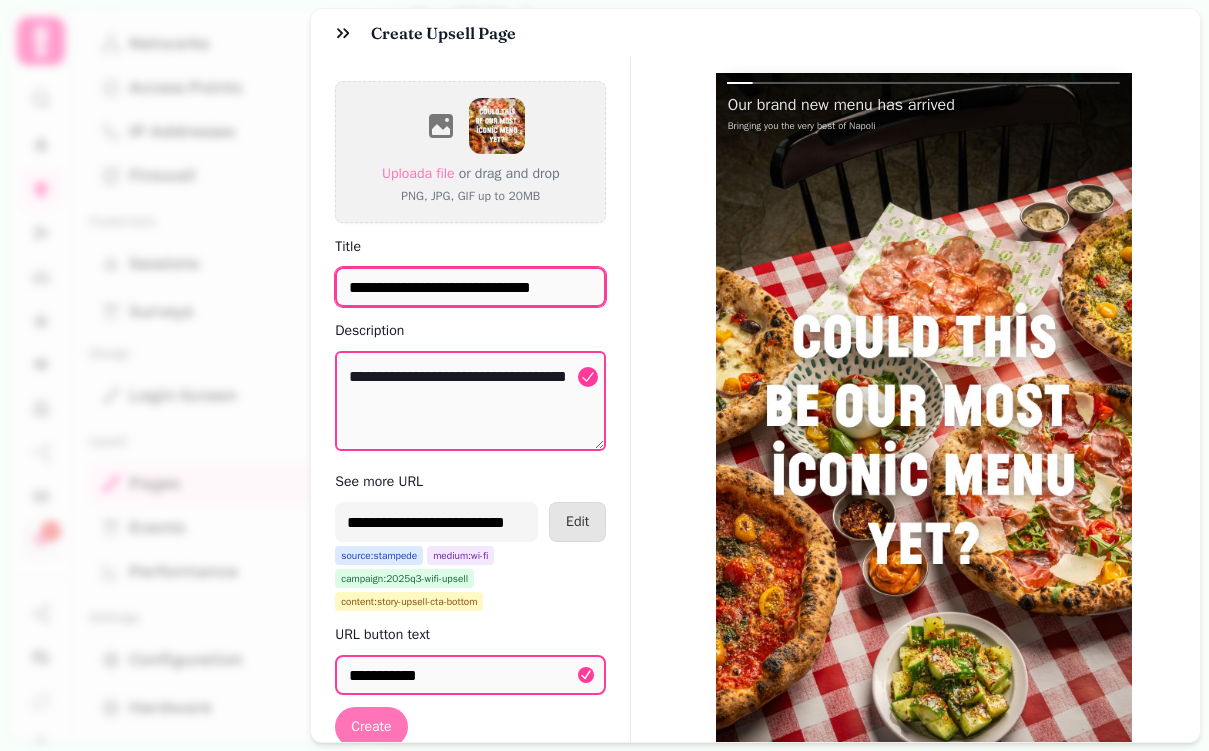 type on "**********" 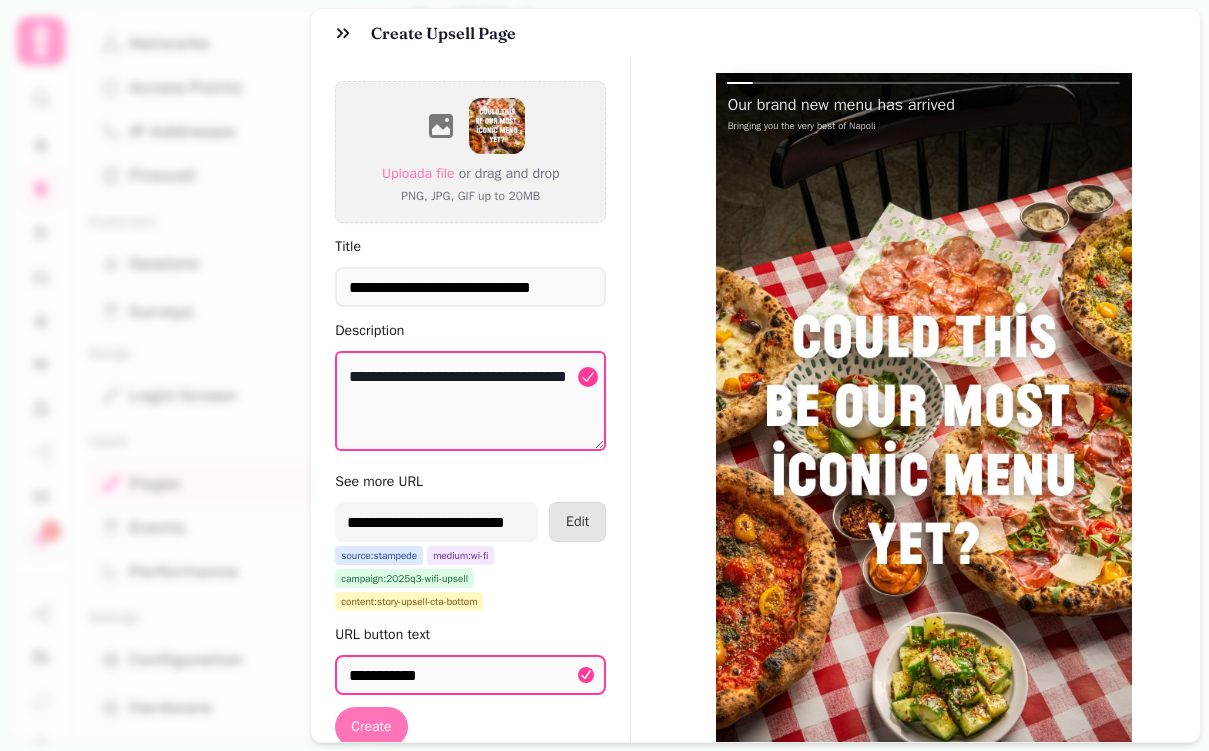 click on "Create" at bounding box center (371, 727) 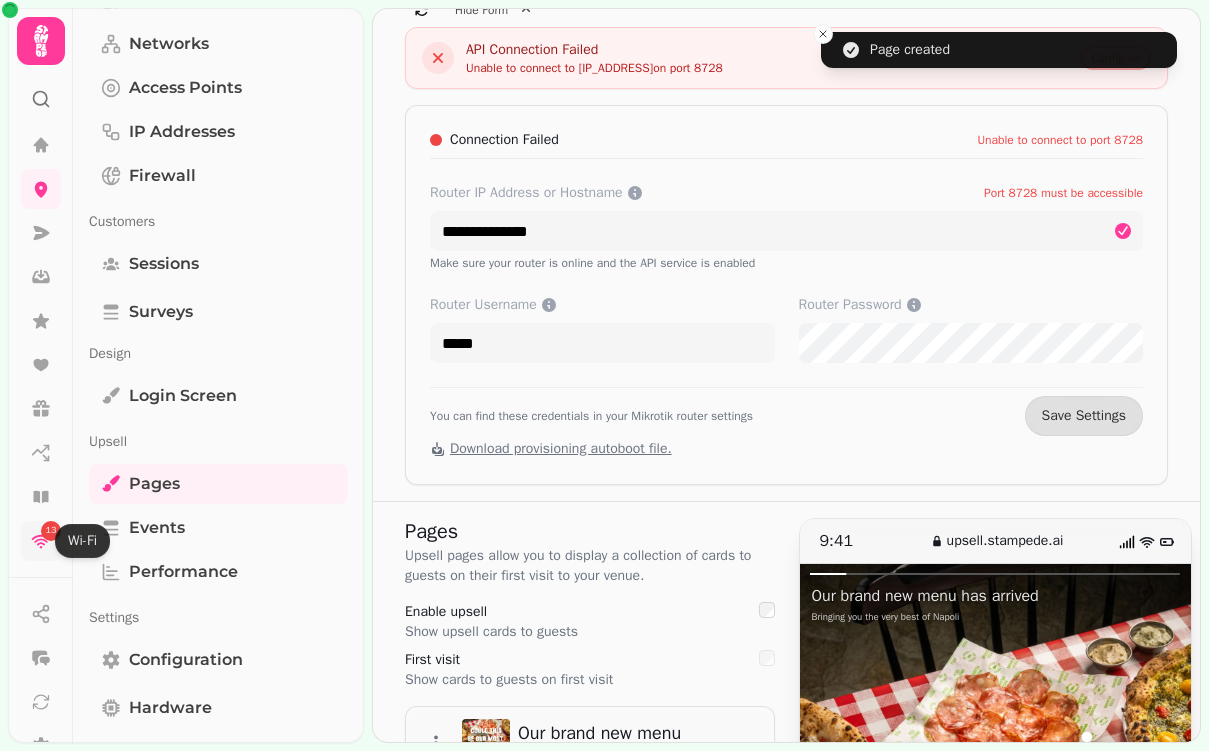 click 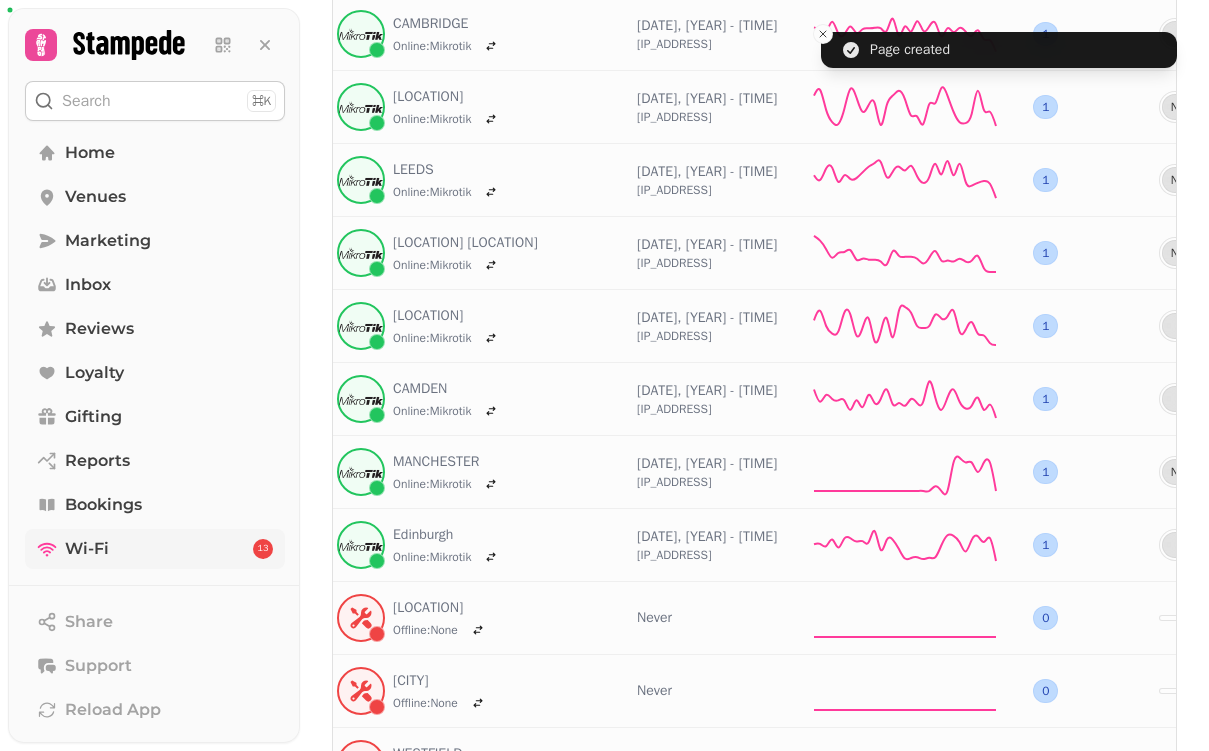 scroll, scrollTop: 1238, scrollLeft: 0, axis: vertical 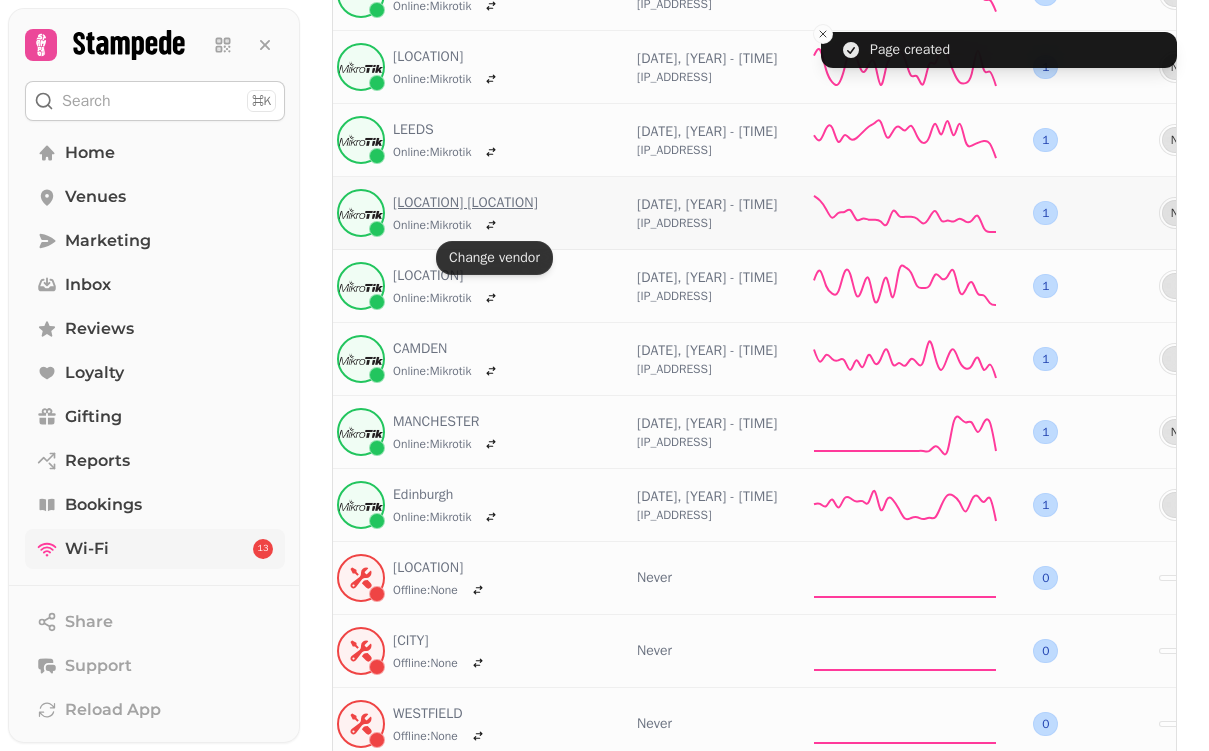 click on "[LOCATION] [LOCATION]" at bounding box center (465, 203) 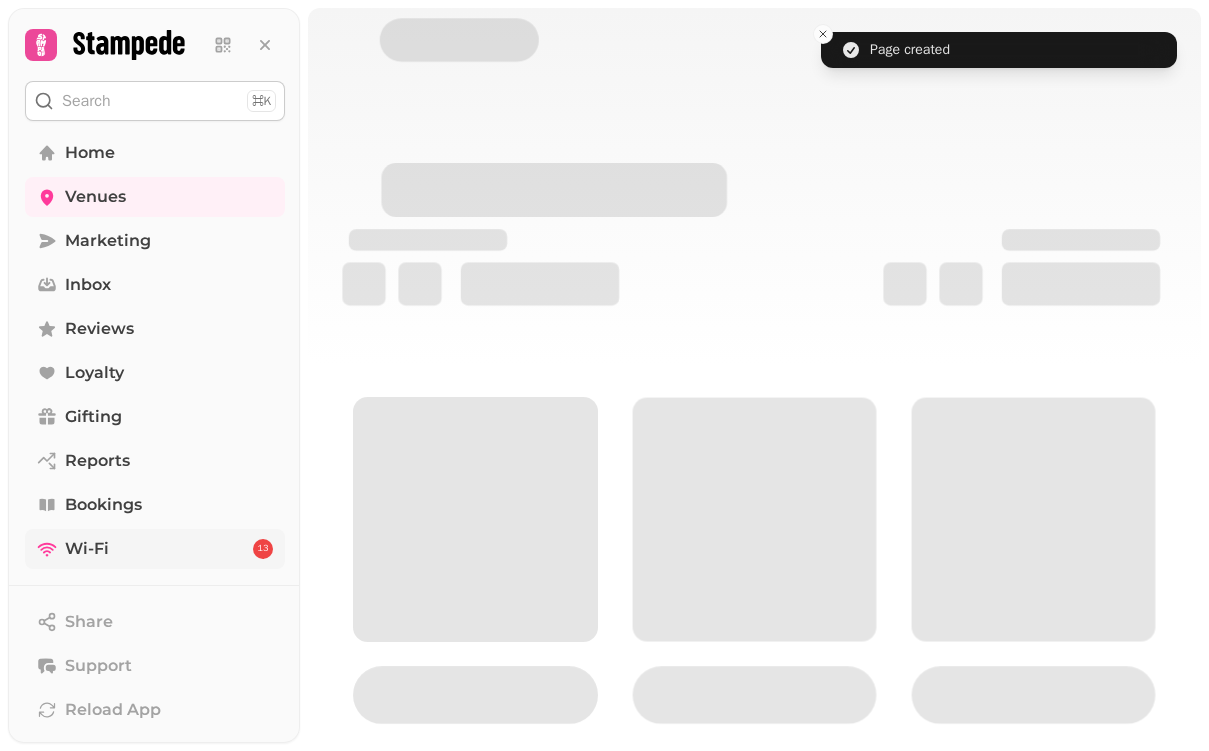 scroll, scrollTop: 0, scrollLeft: 0, axis: both 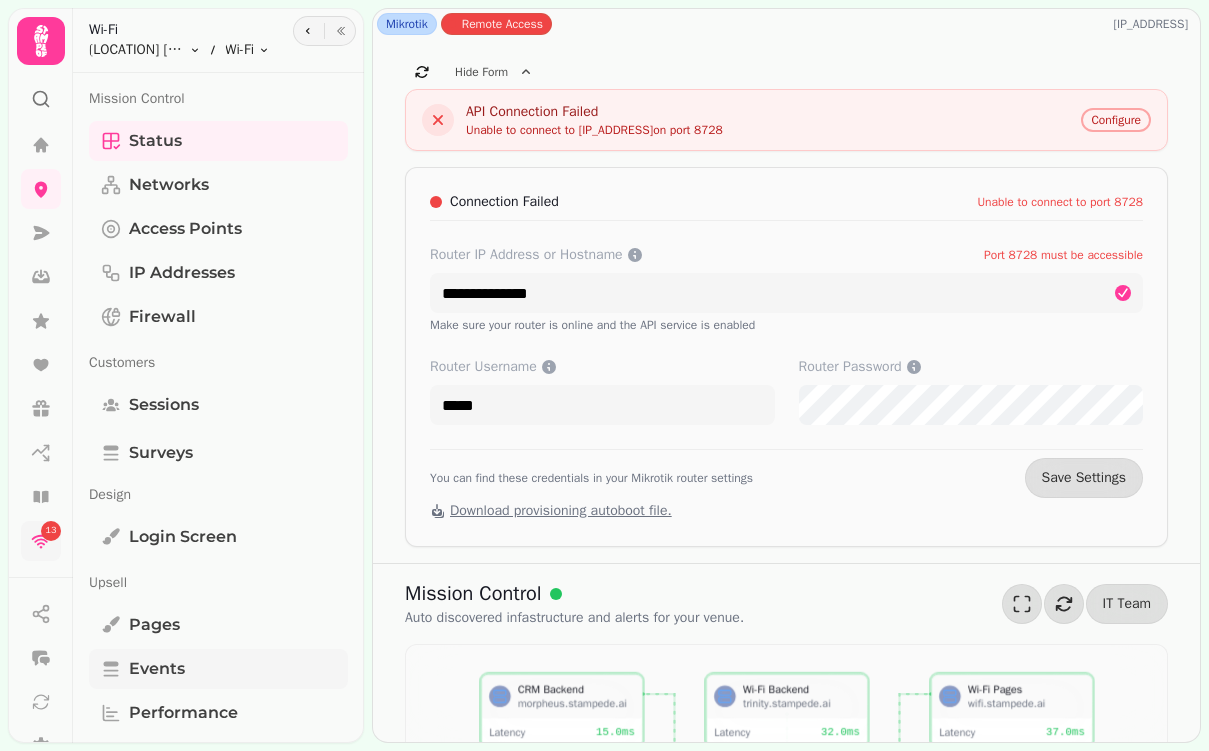 click on "Events" at bounding box center (218, 669) 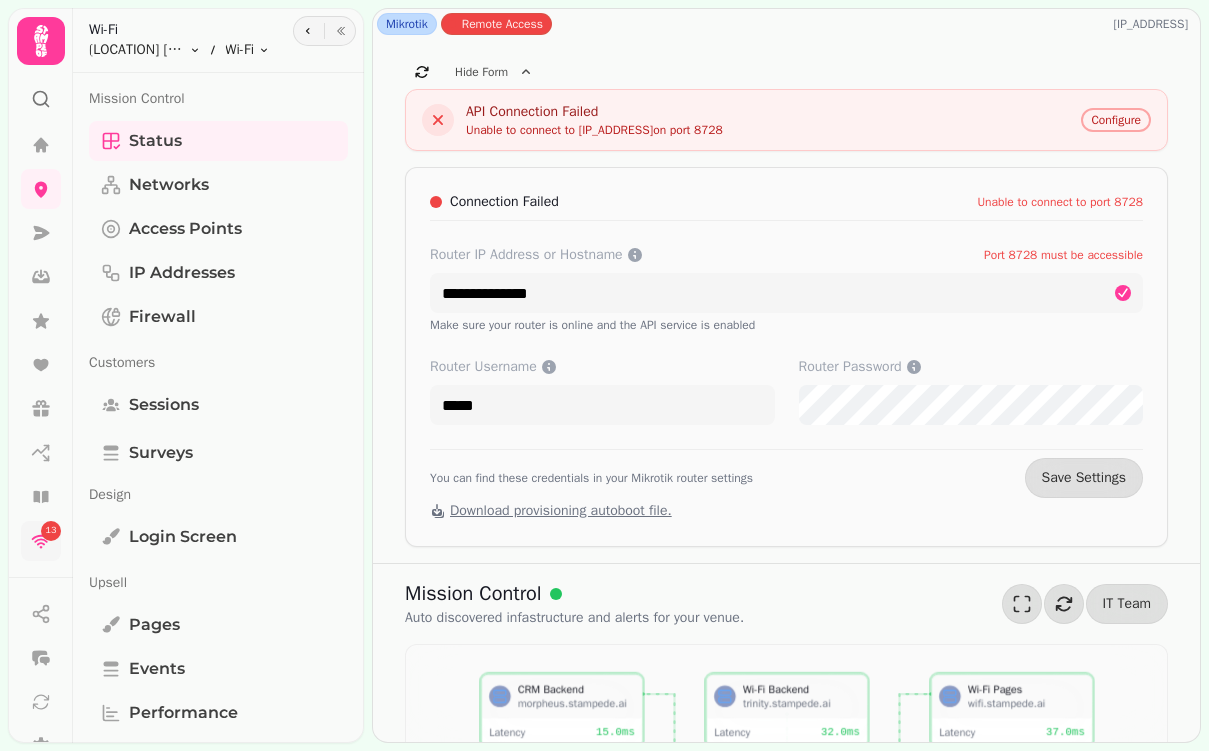 select on "**" 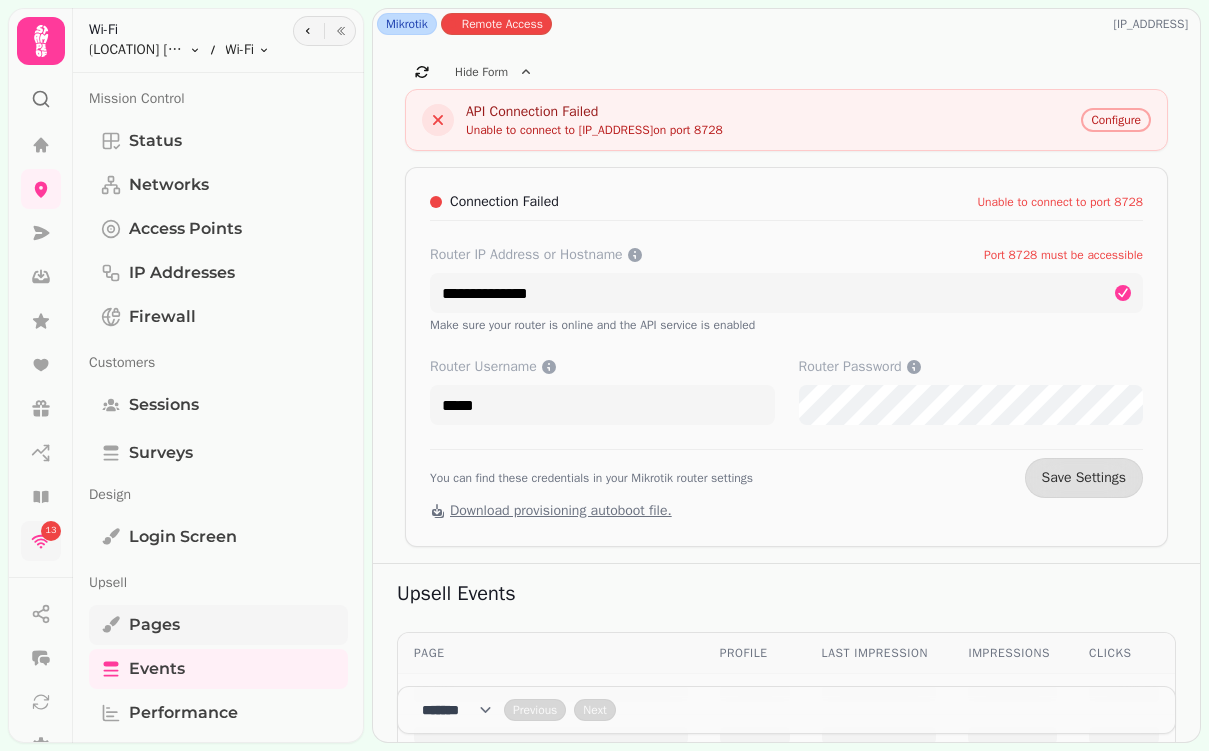 click on "Pages" at bounding box center (154, 625) 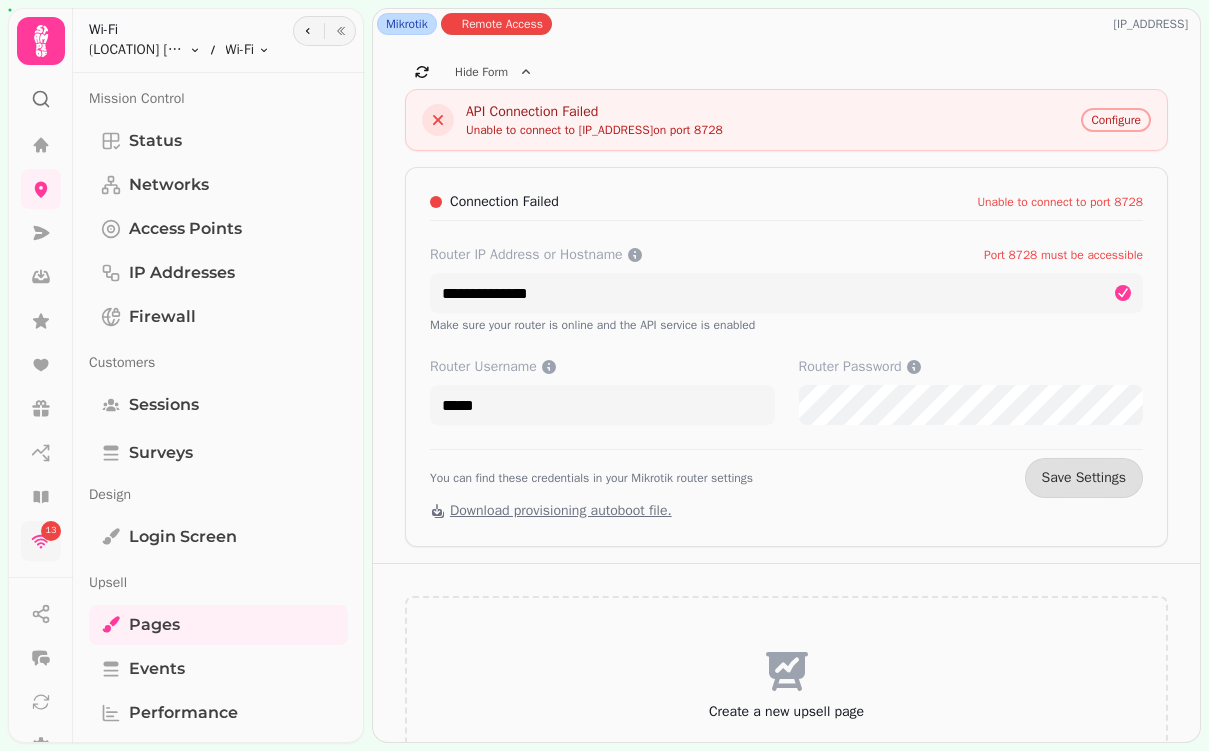 scroll, scrollTop: 62, scrollLeft: 0, axis: vertical 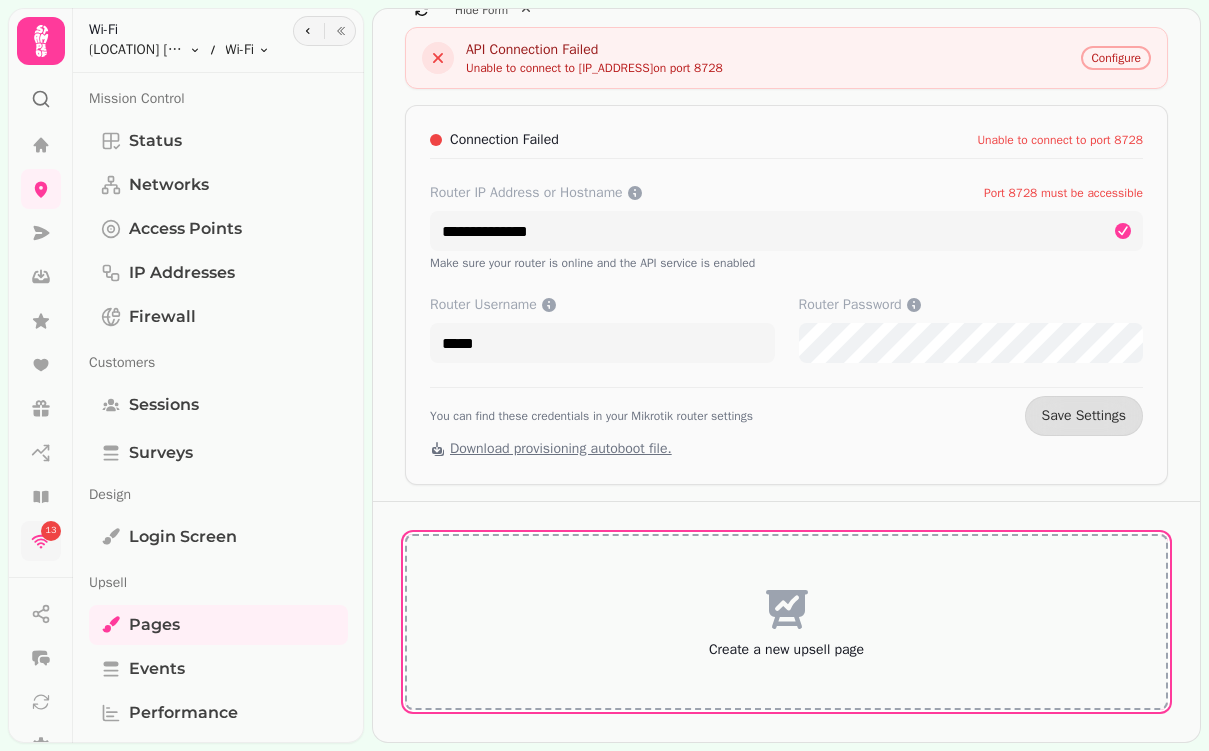 click 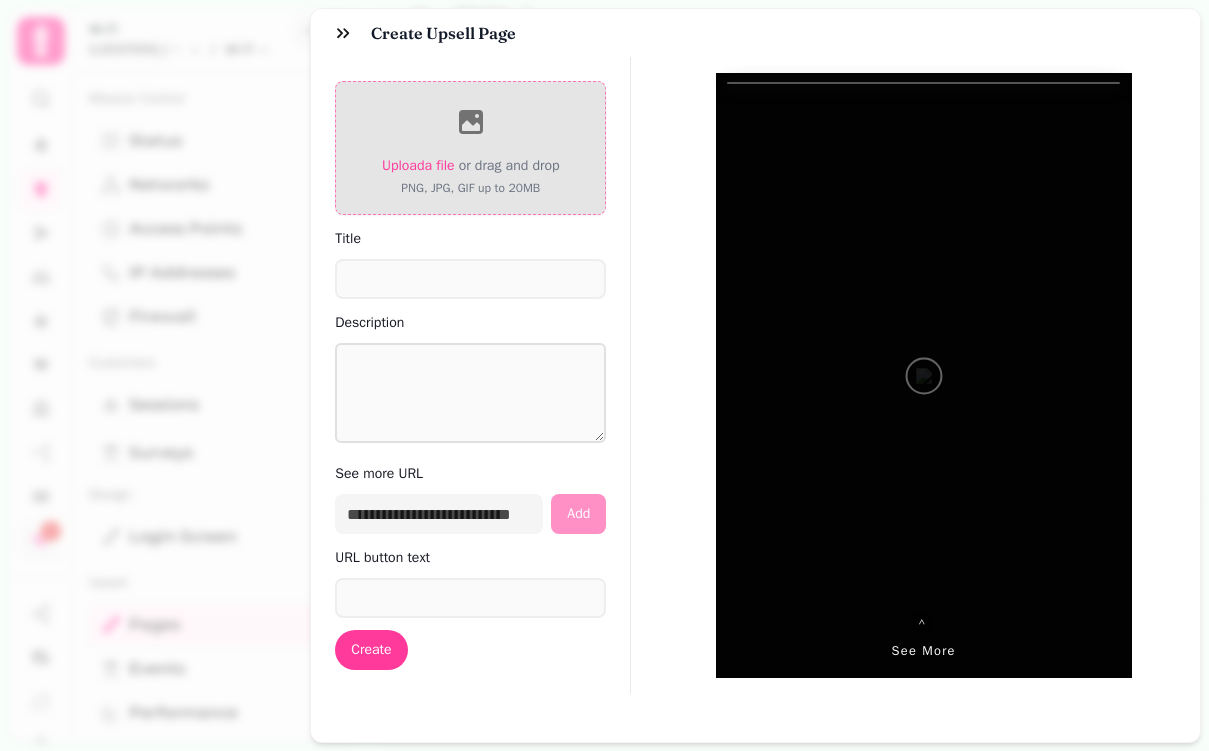 click on "Upload  a file" at bounding box center [418, 165] 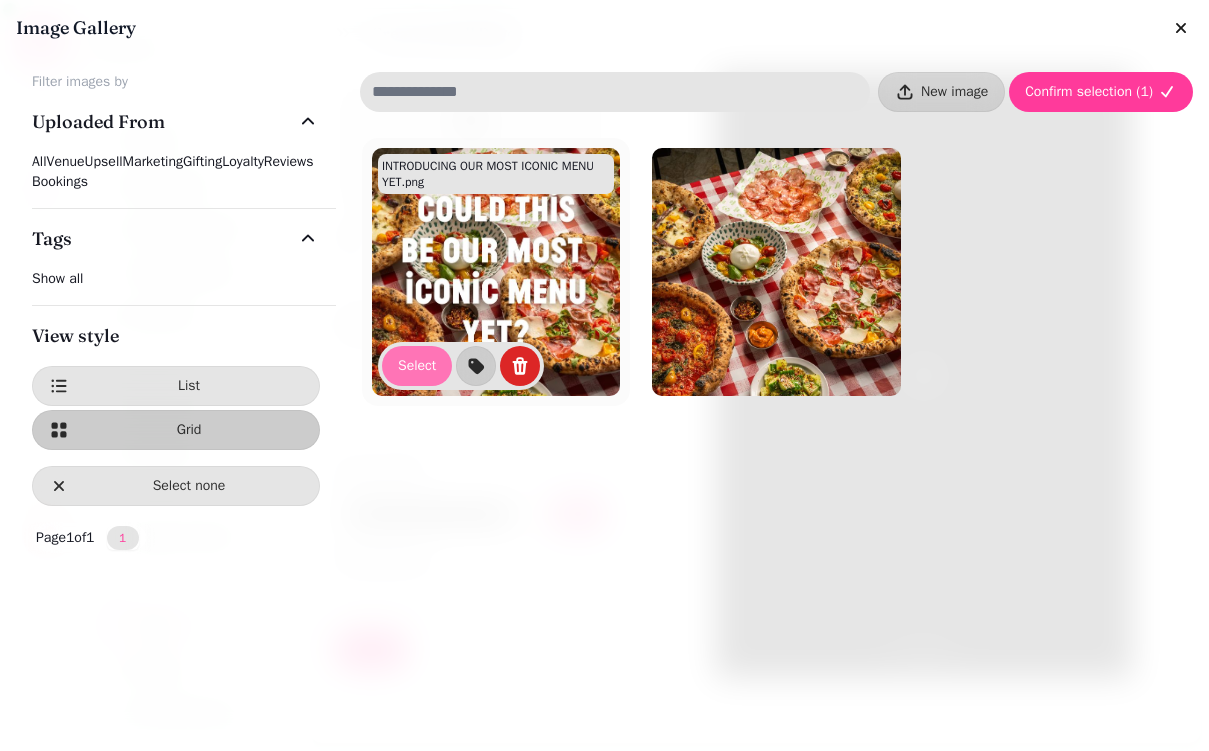 click on "Select" at bounding box center [417, 366] 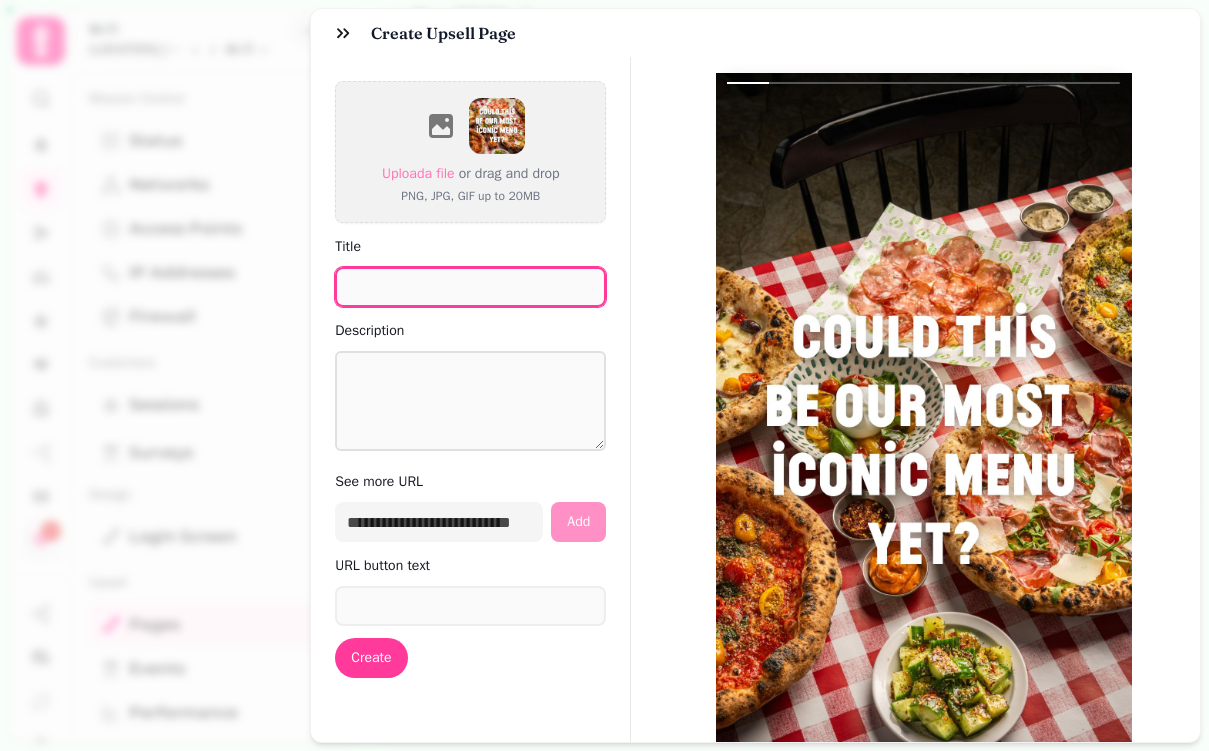click on "Title" at bounding box center (470, 287) 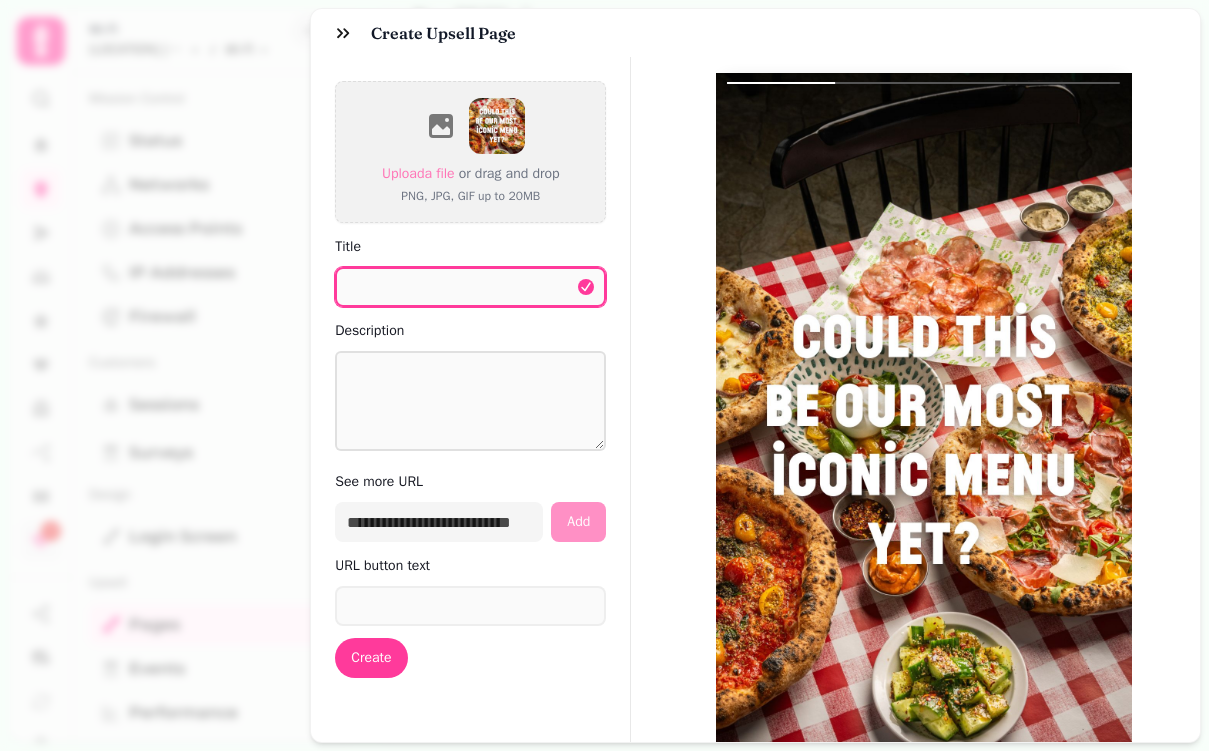 paste on "**********" 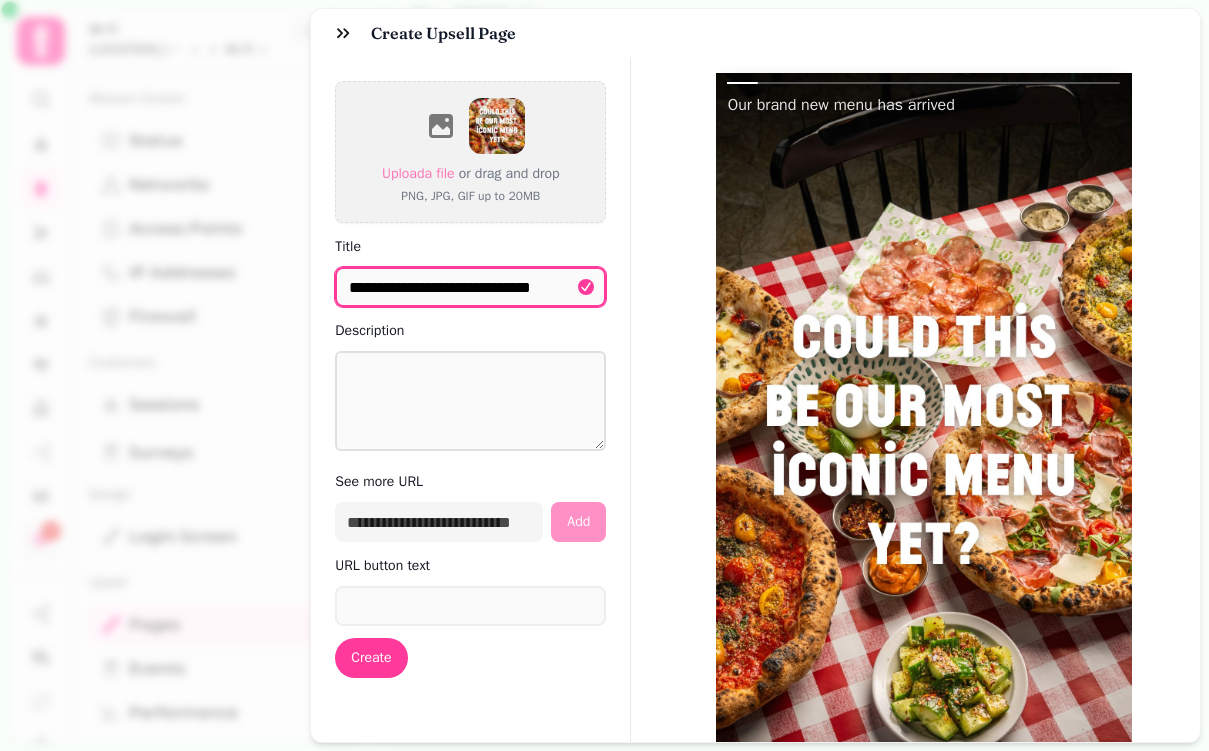 type on "**********" 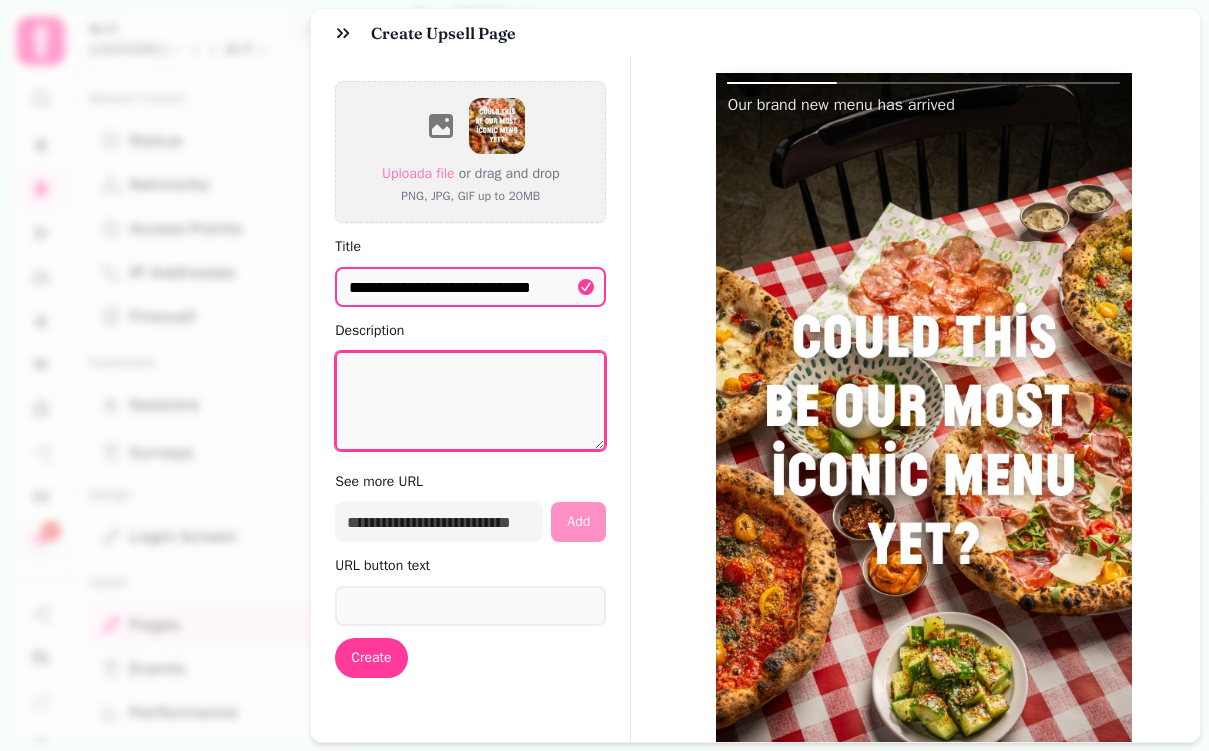 click on "Description" at bounding box center [470, 401] 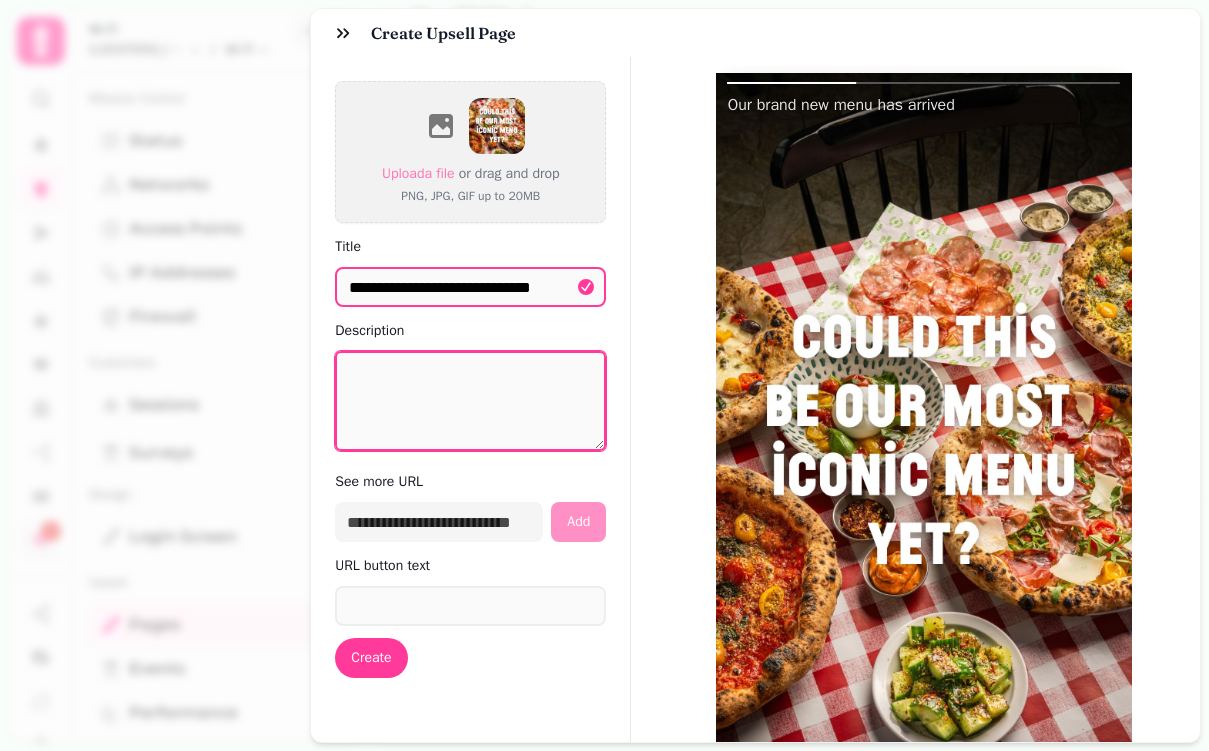 paste on "**********" 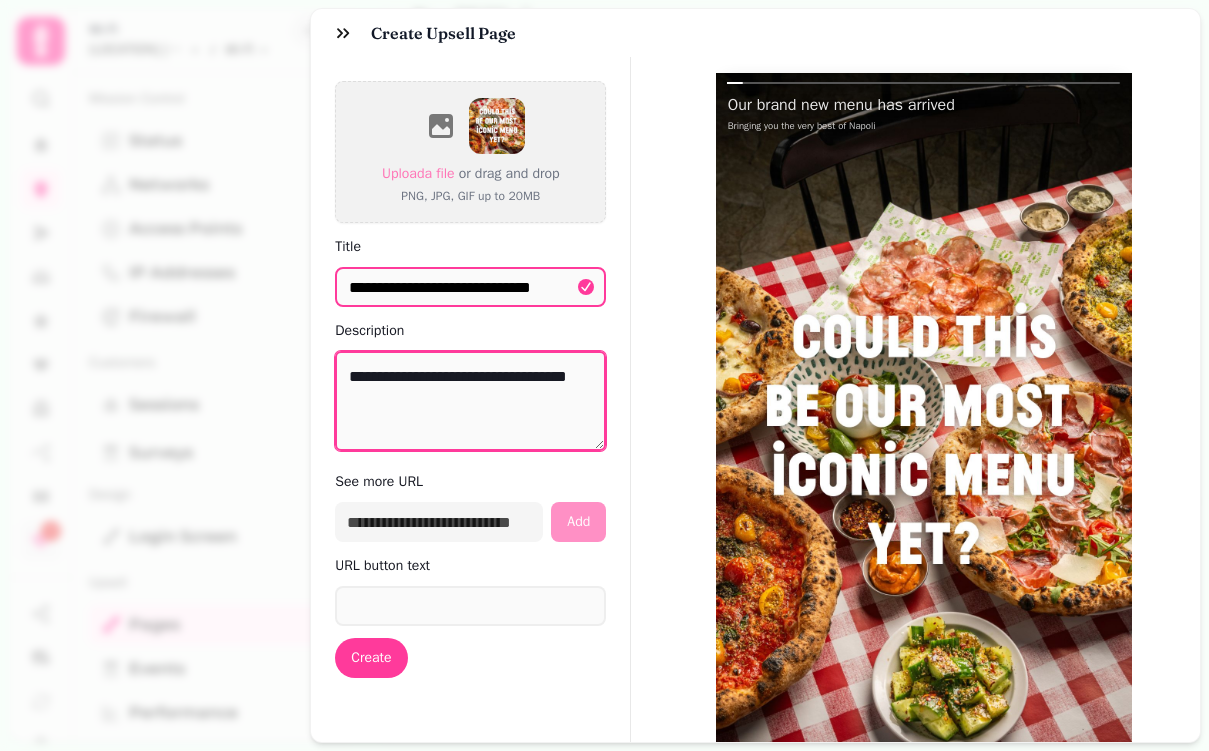 type on "**********" 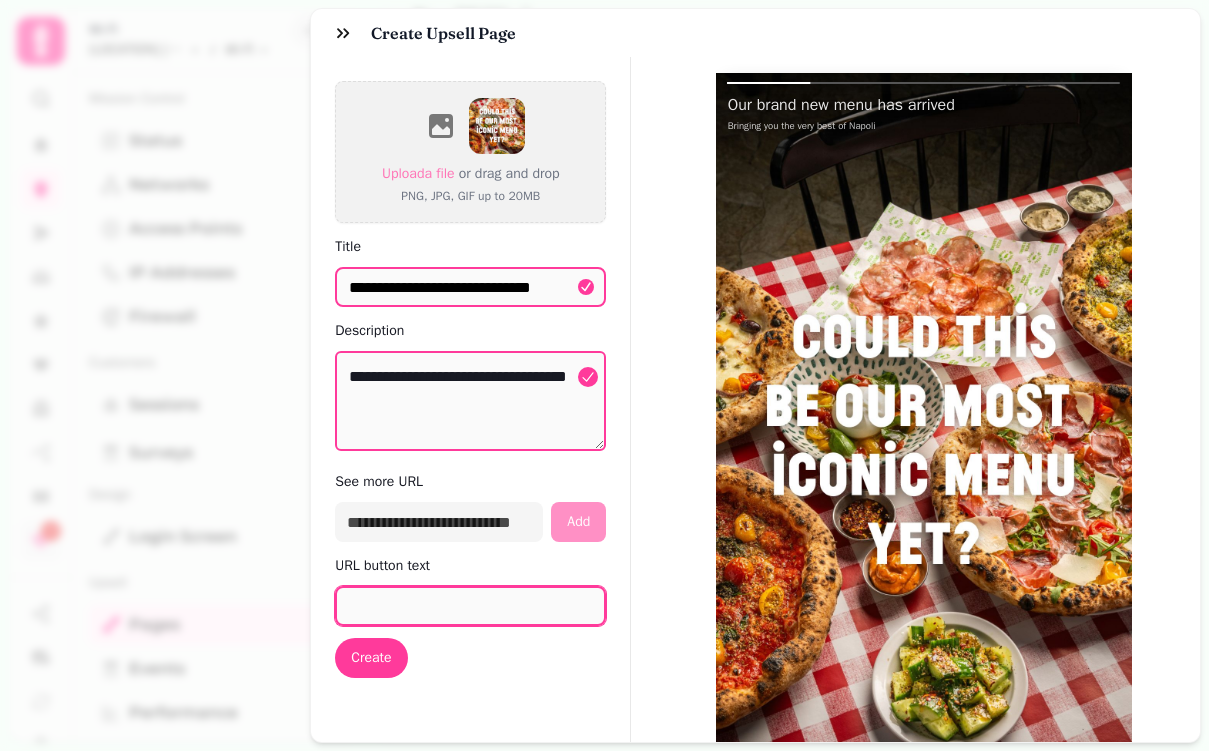 click on "URL button text" at bounding box center [470, 606] 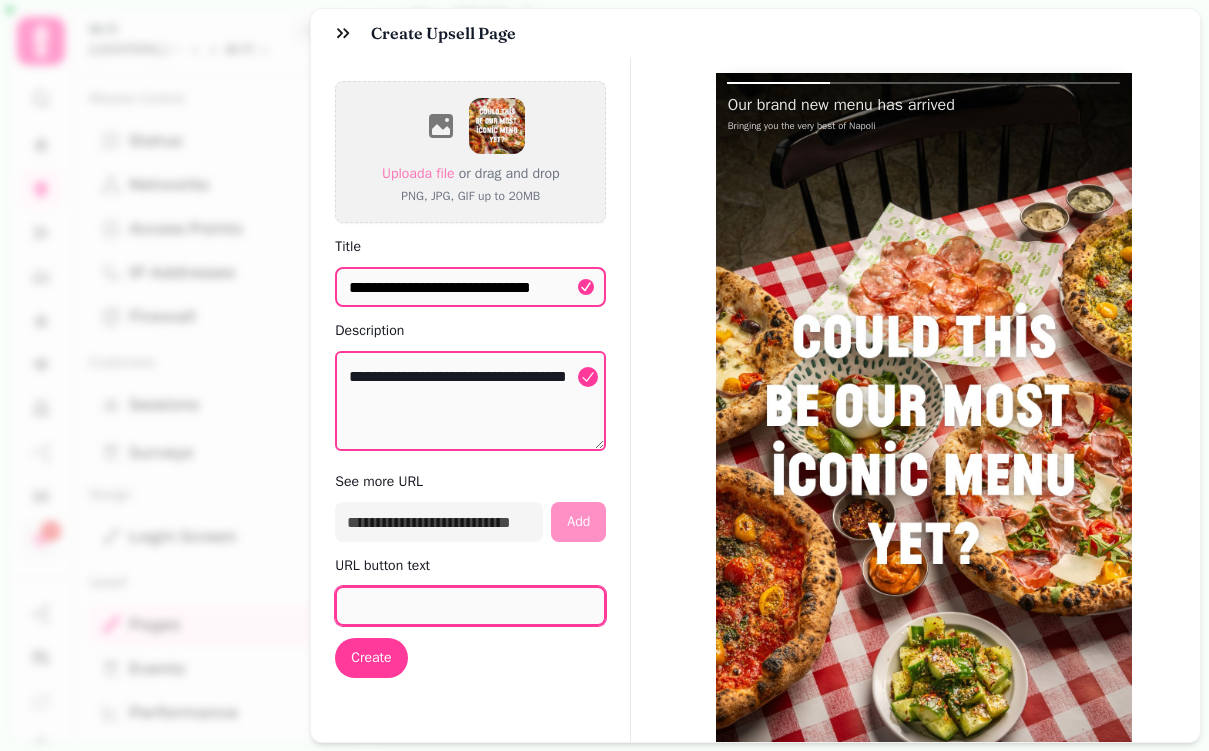 paste on "**********" 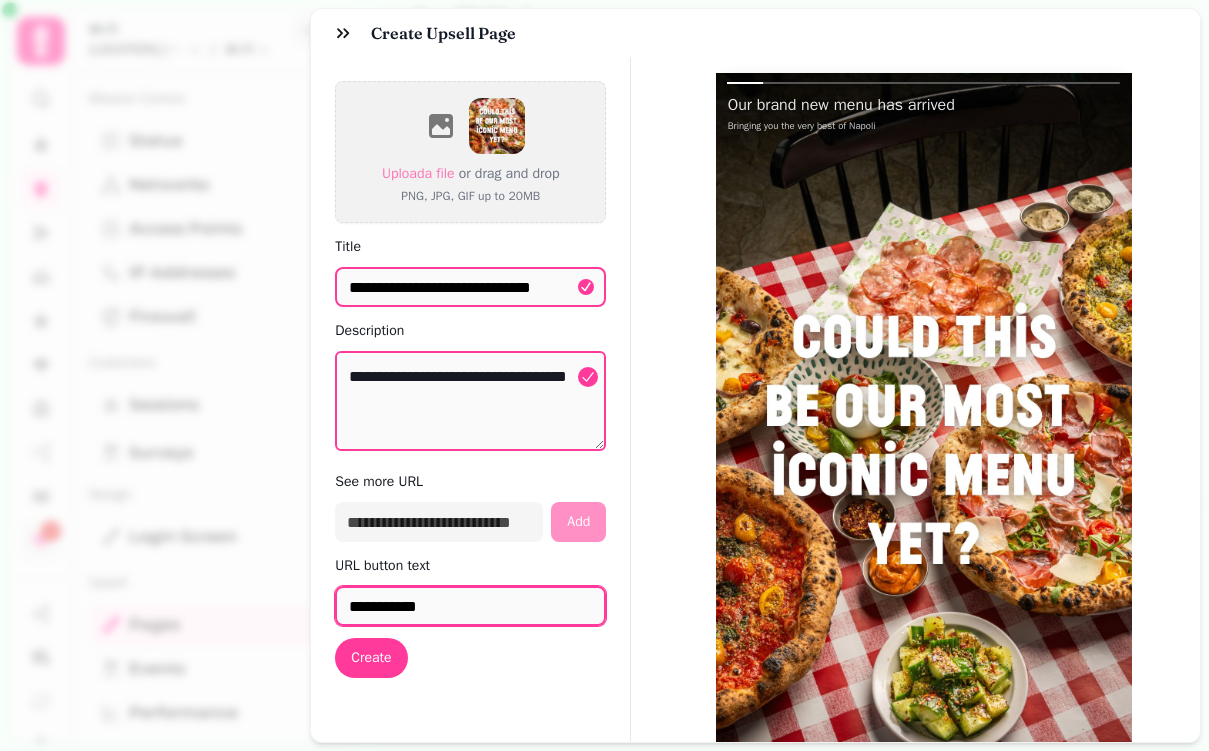 type on "**********" 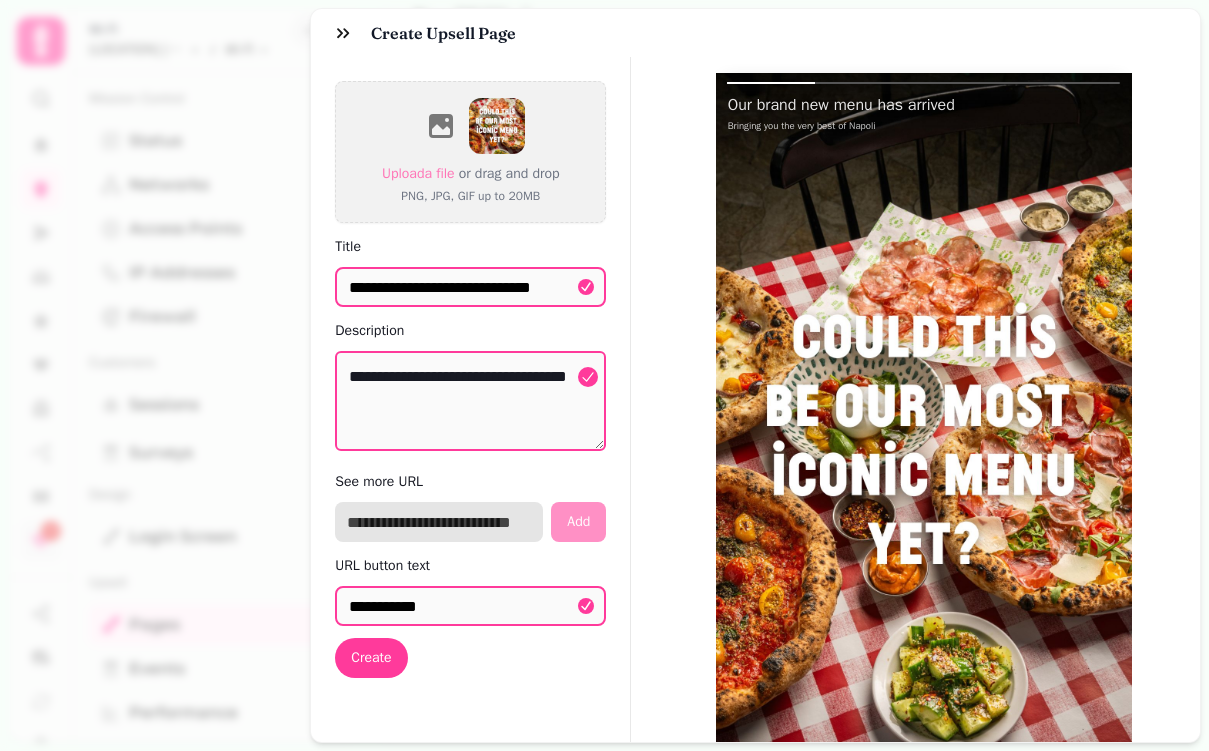 click at bounding box center (439, 522) 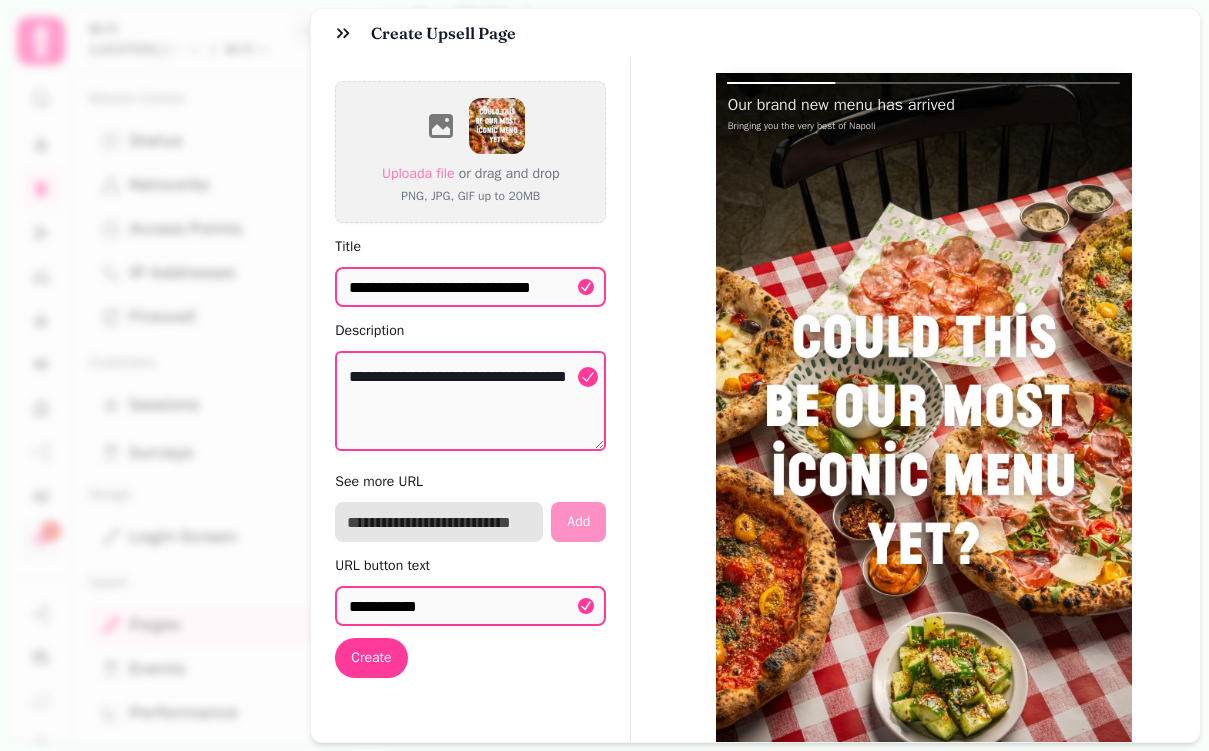 paste on "**********" 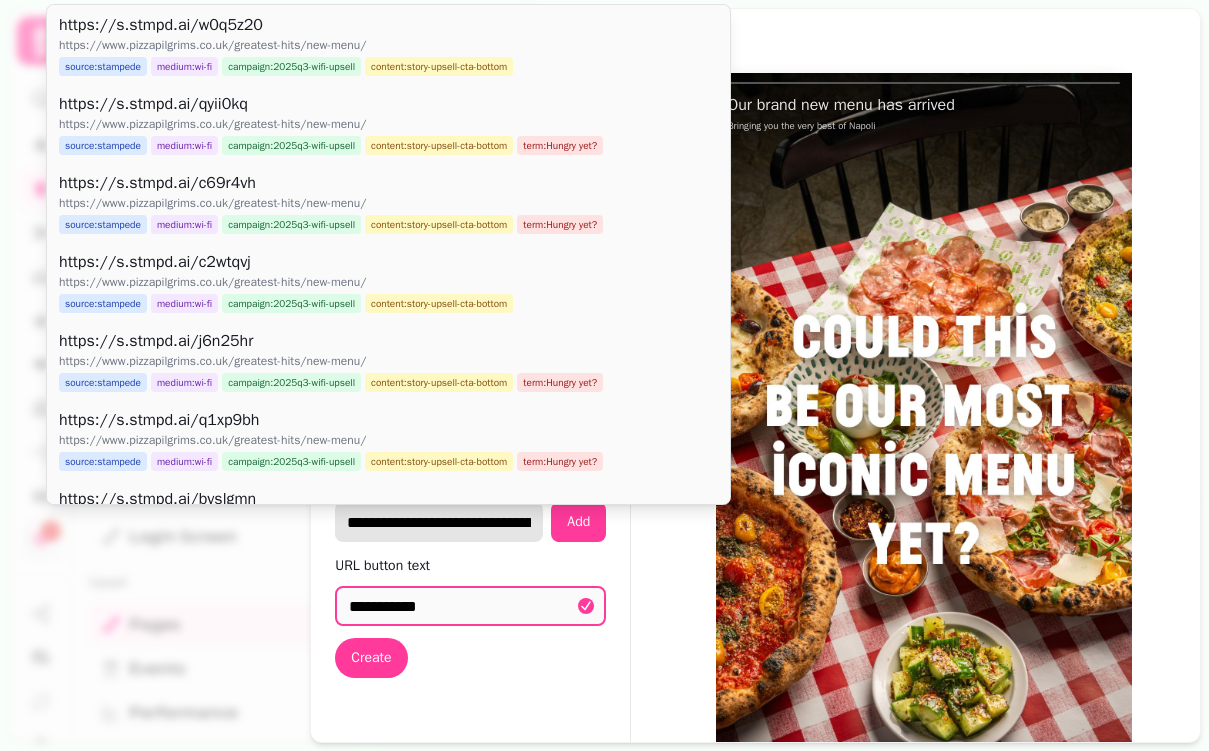 scroll, scrollTop: 0, scrollLeft: 234, axis: horizontal 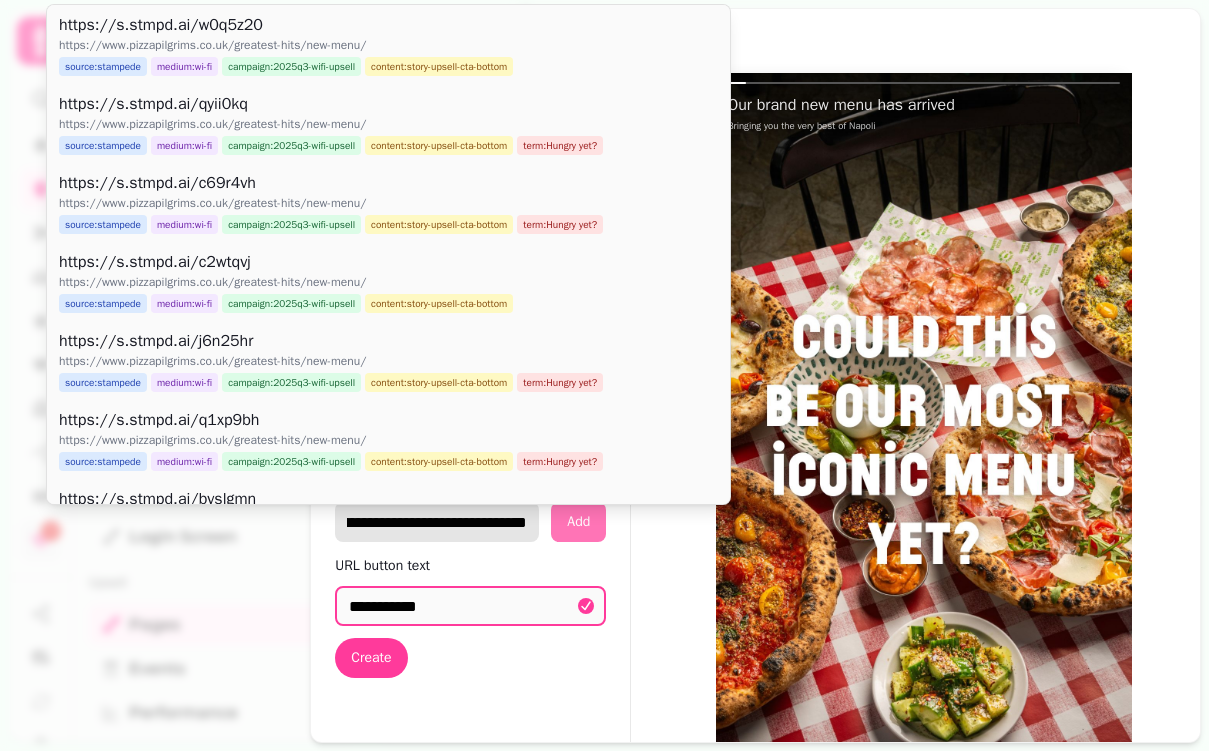 type on "**********" 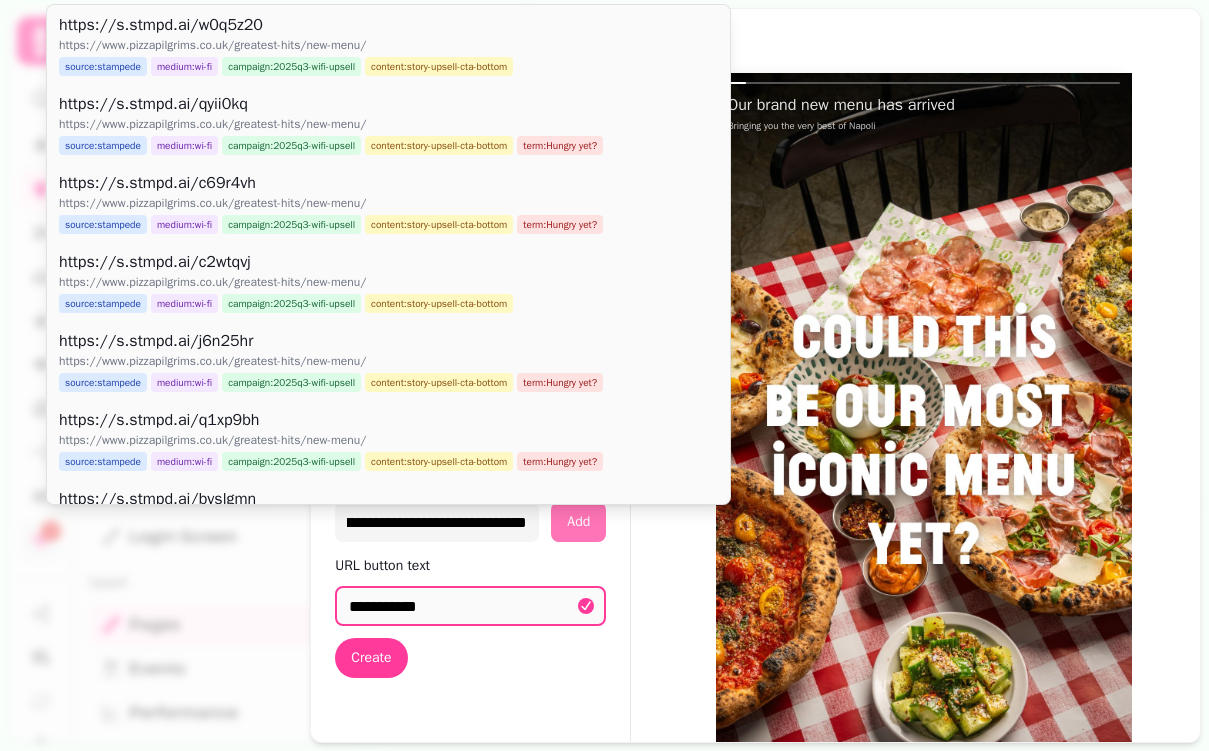 click on "**********" at bounding box center [470, 522] 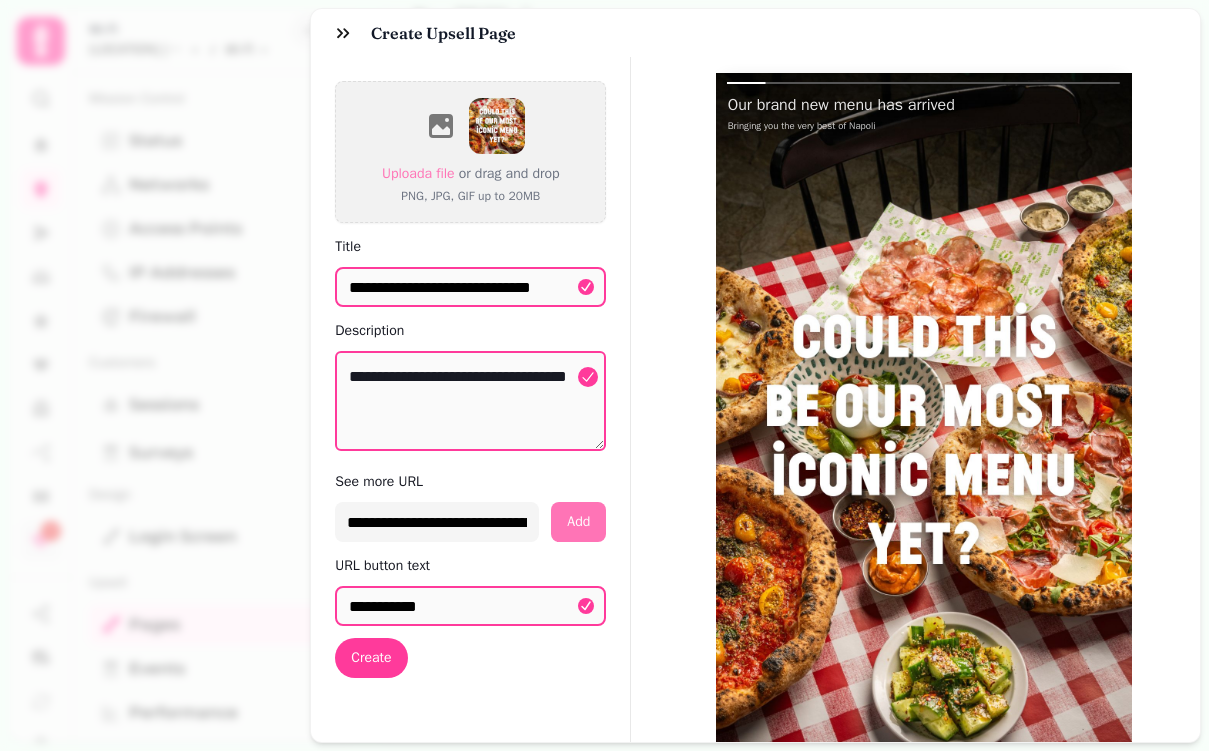 click on "Add" at bounding box center [578, 522] 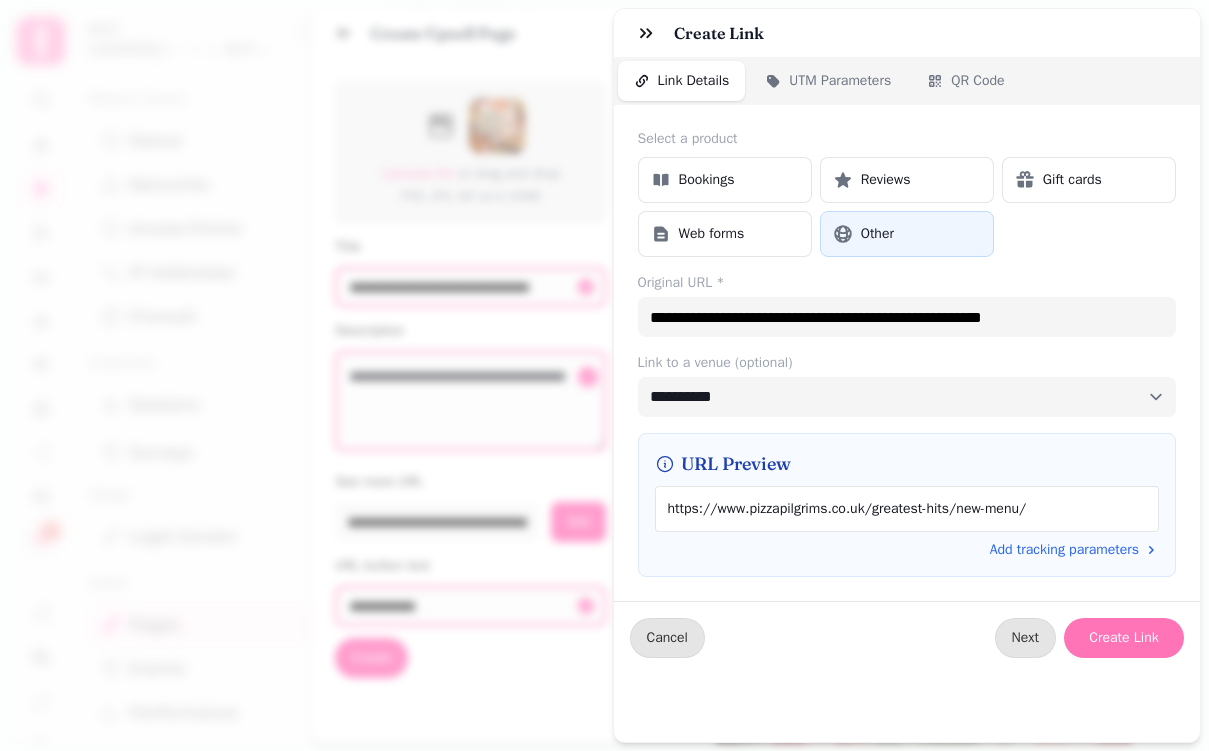 click on "Create Link" at bounding box center (1124, 638) 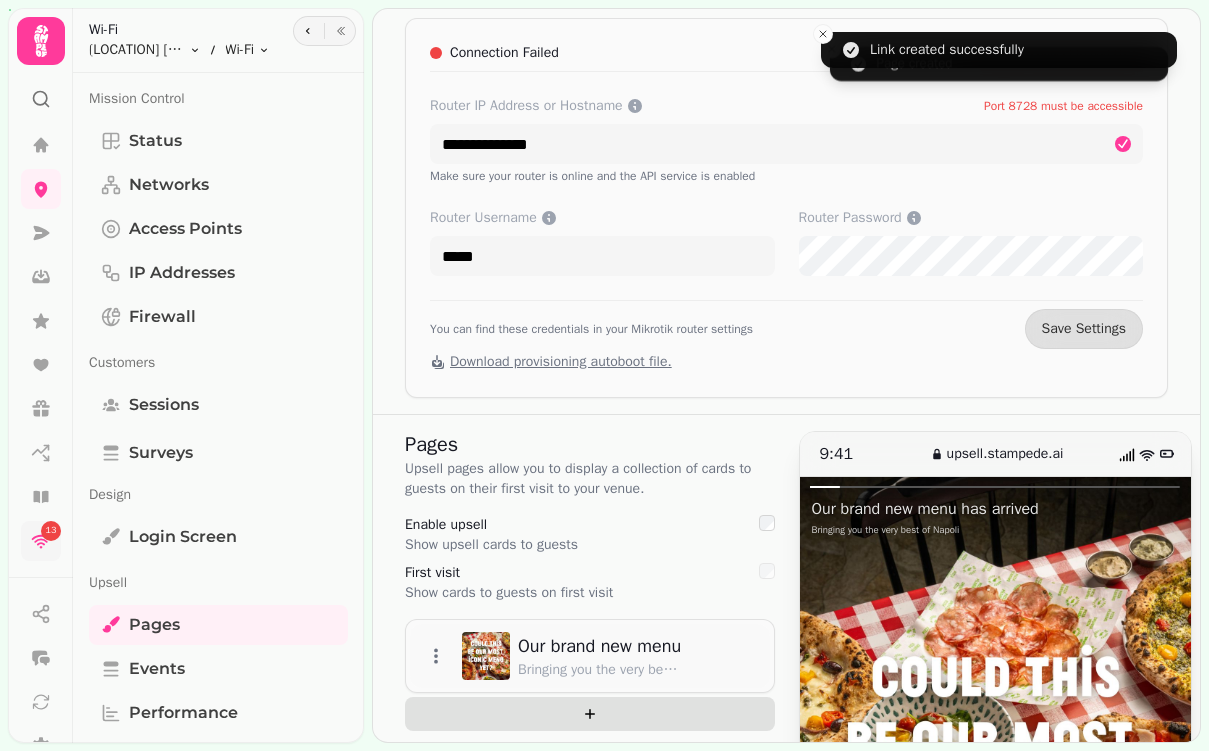 scroll, scrollTop: 224, scrollLeft: 0, axis: vertical 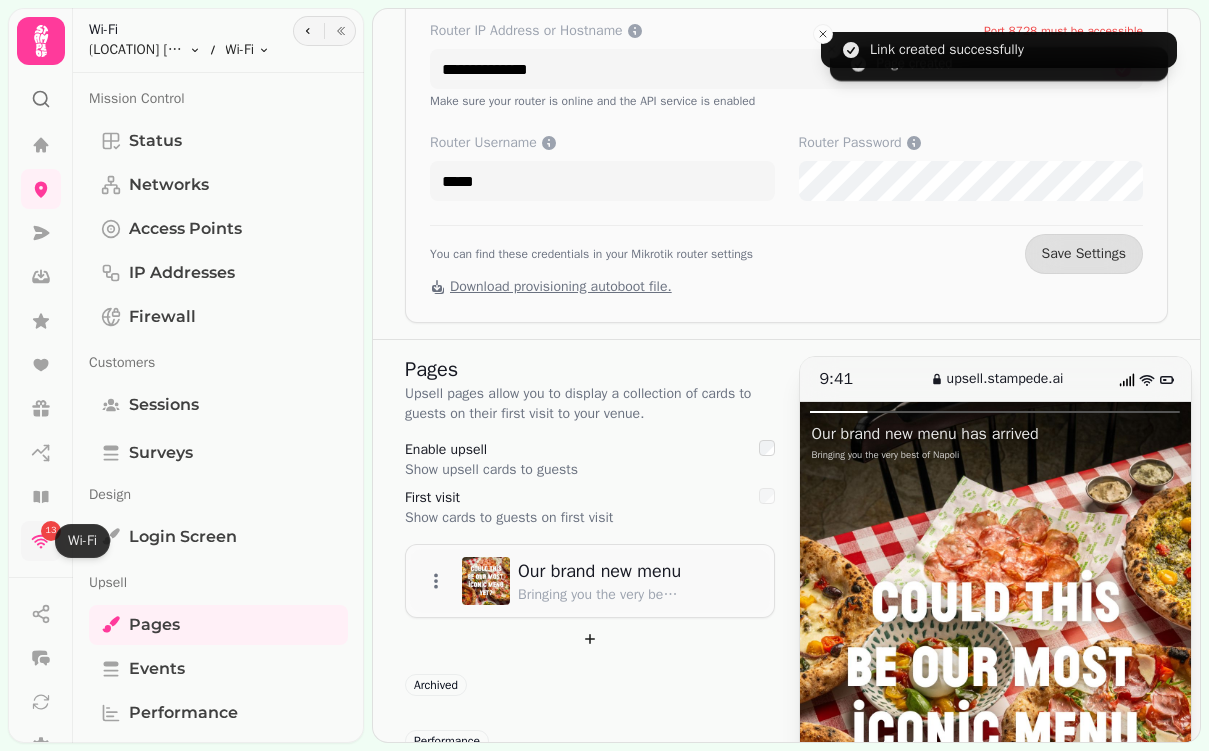 click on "13" at bounding box center (51, 531) 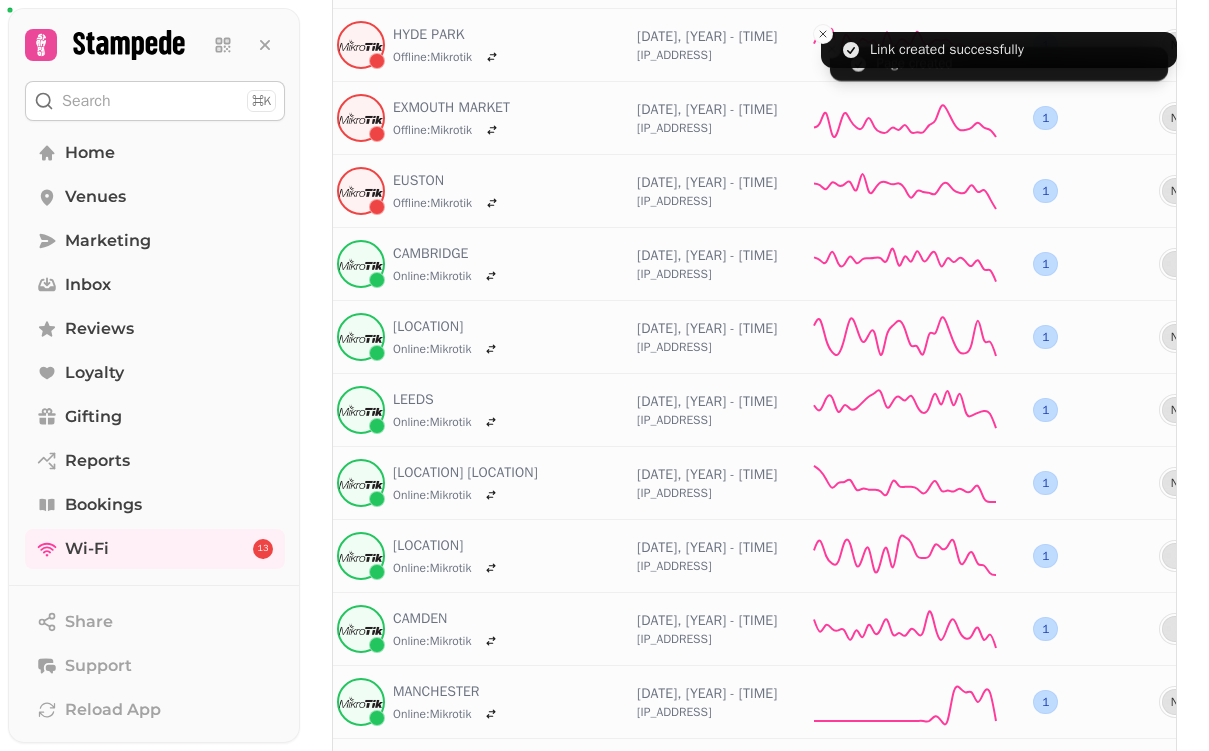 scroll, scrollTop: 992, scrollLeft: 0, axis: vertical 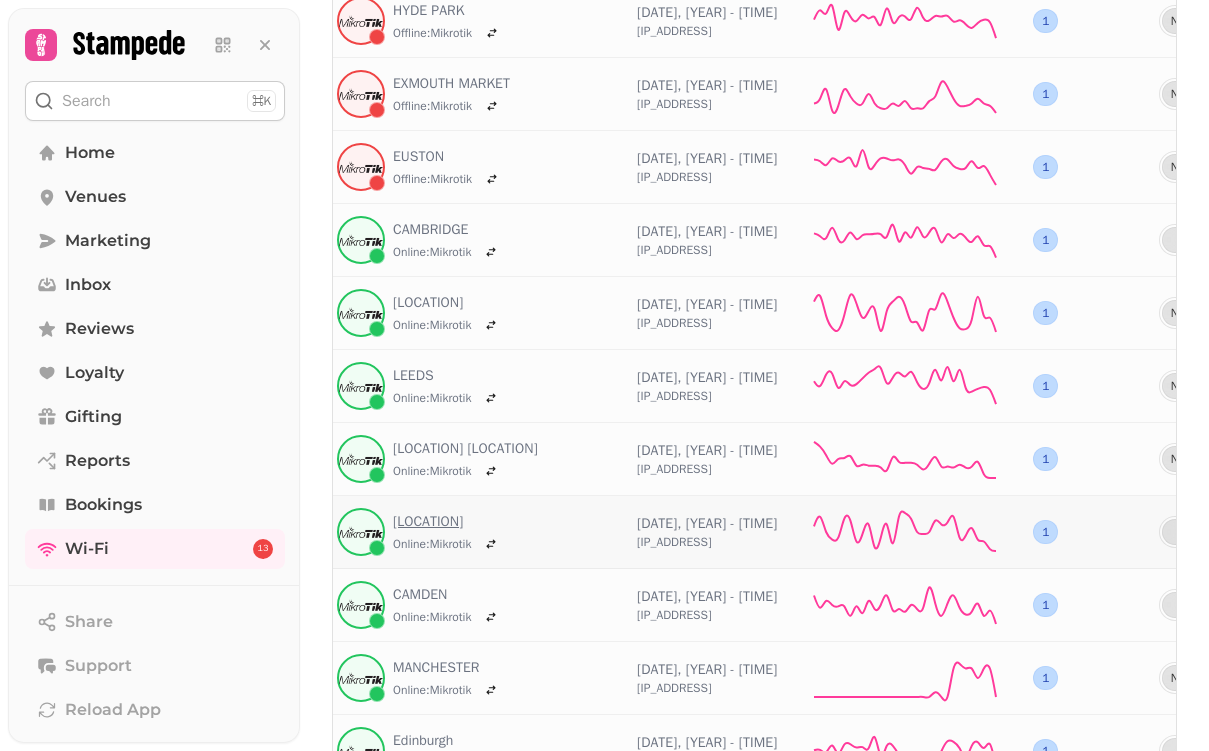 click on "[LOCATION]" at bounding box center (448, 522) 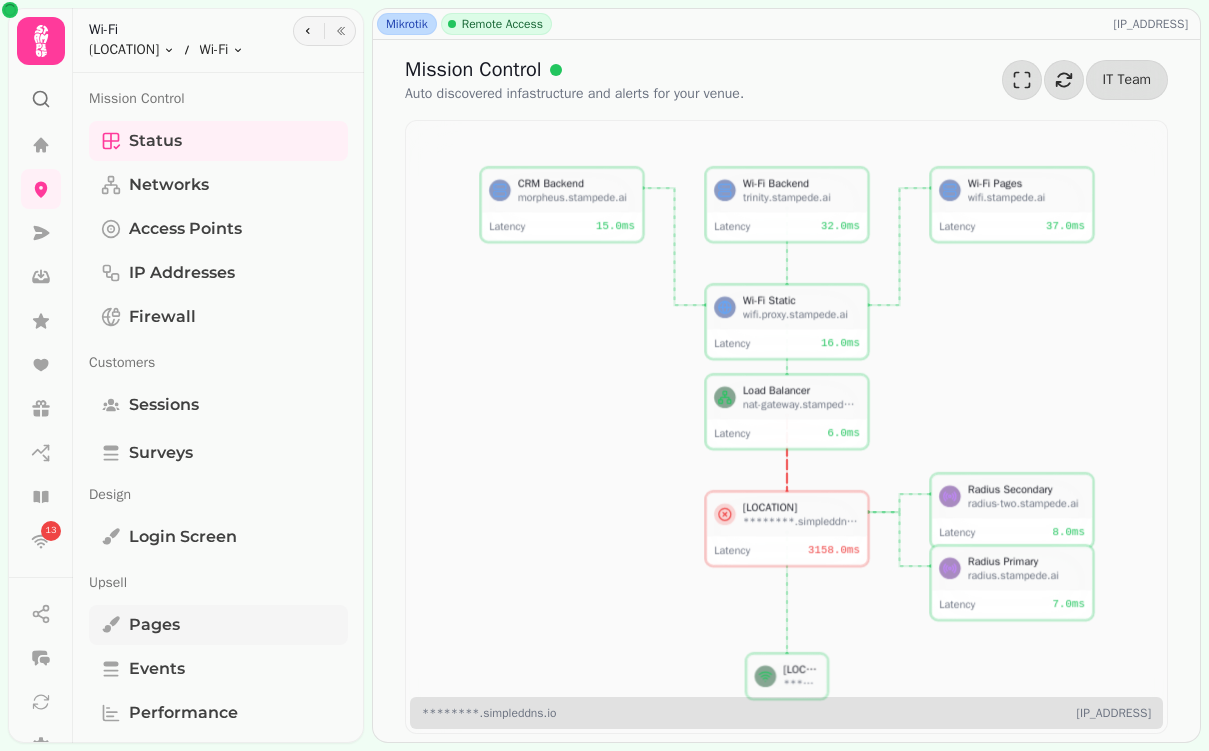 click on "Pages" at bounding box center [154, 625] 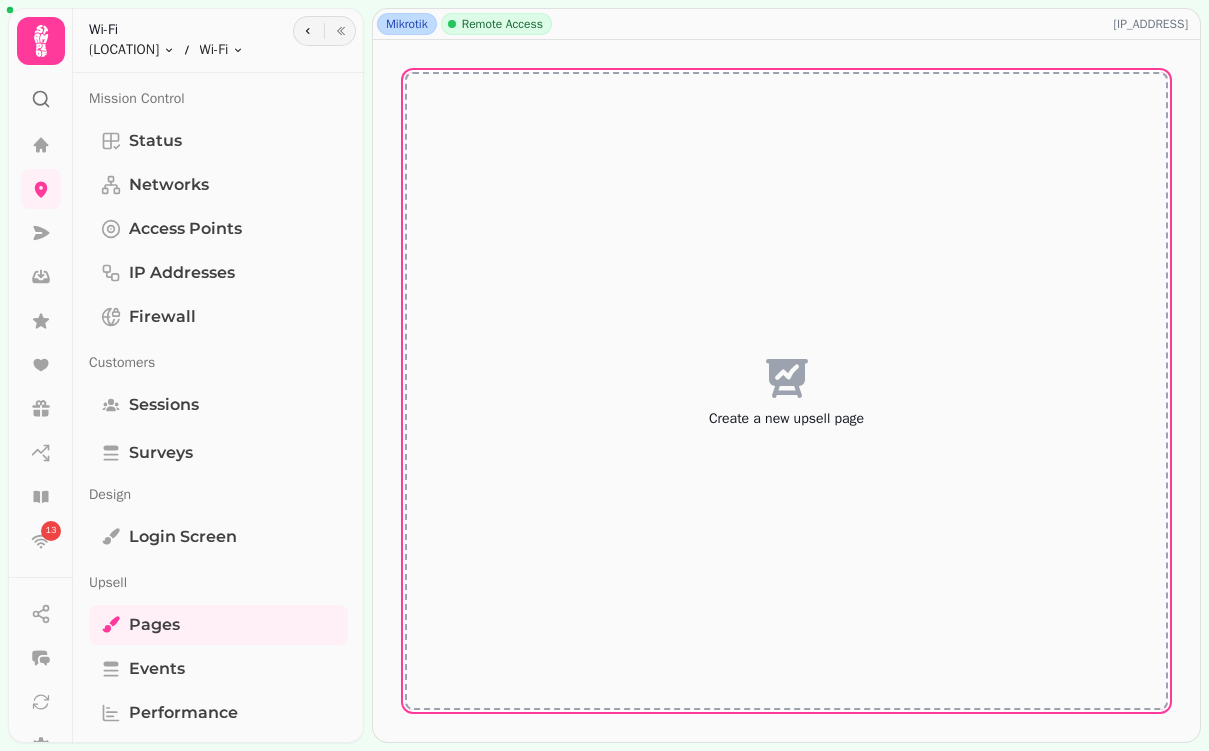 click on "Create a new upsell page" at bounding box center (786, 391) 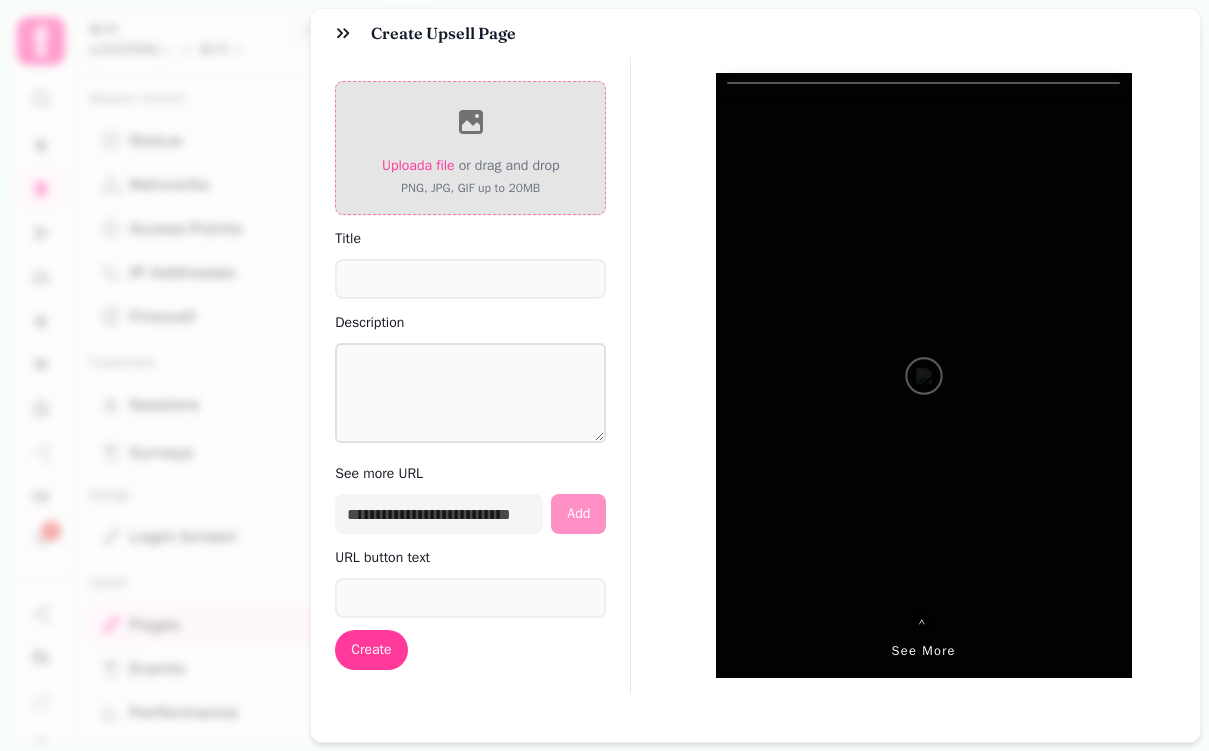 click on "Upload  a file" at bounding box center [418, 165] 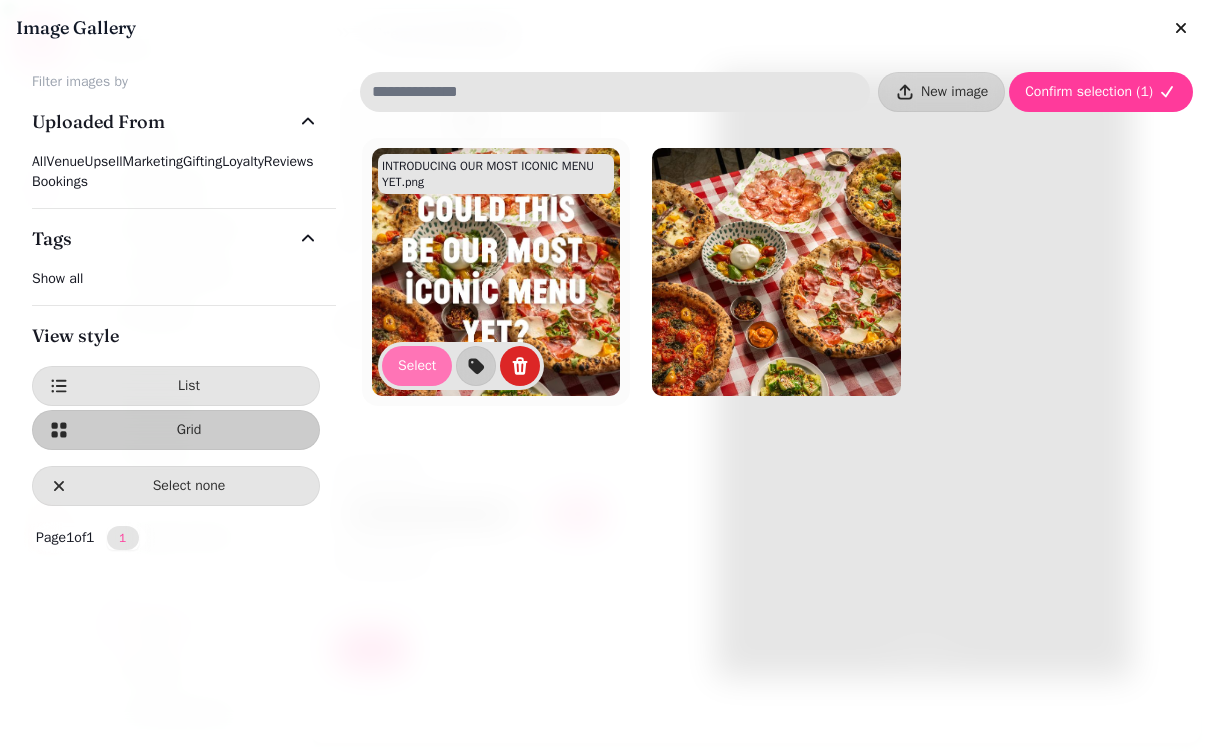 click on "Select" at bounding box center [417, 366] 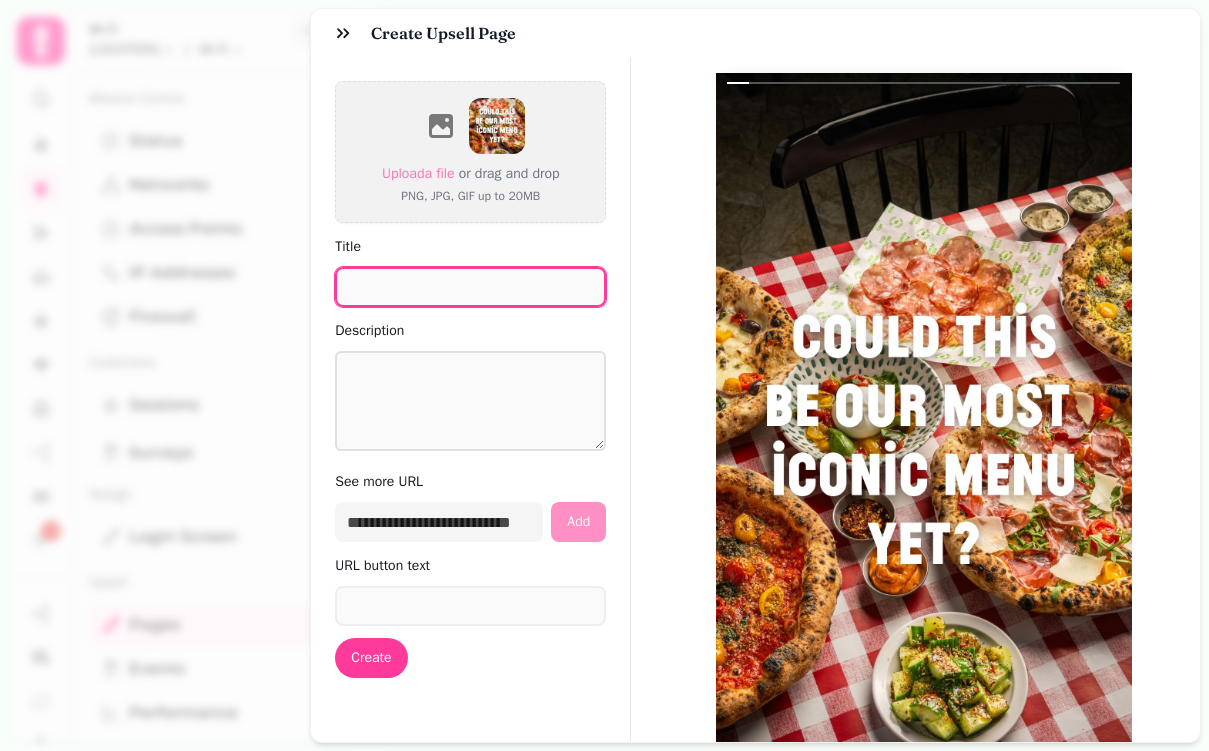 click on "Title" at bounding box center (470, 287) 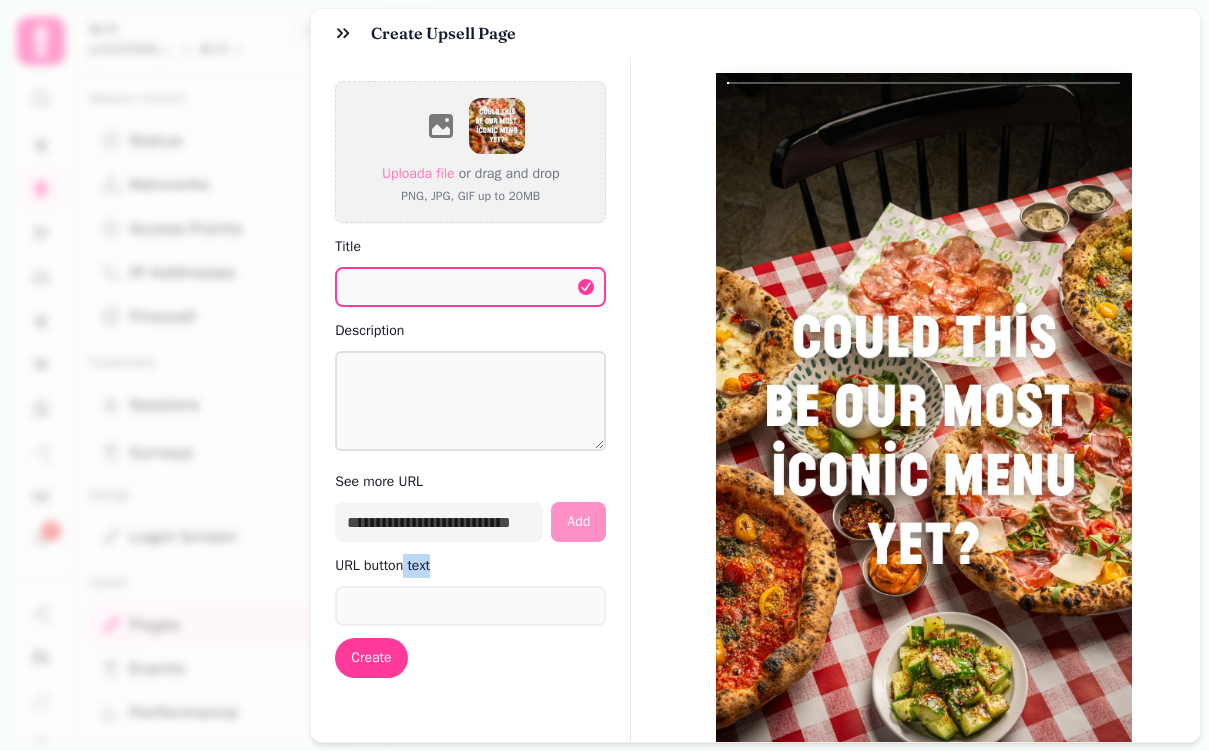 click on "URL button text" at bounding box center (470, 590) 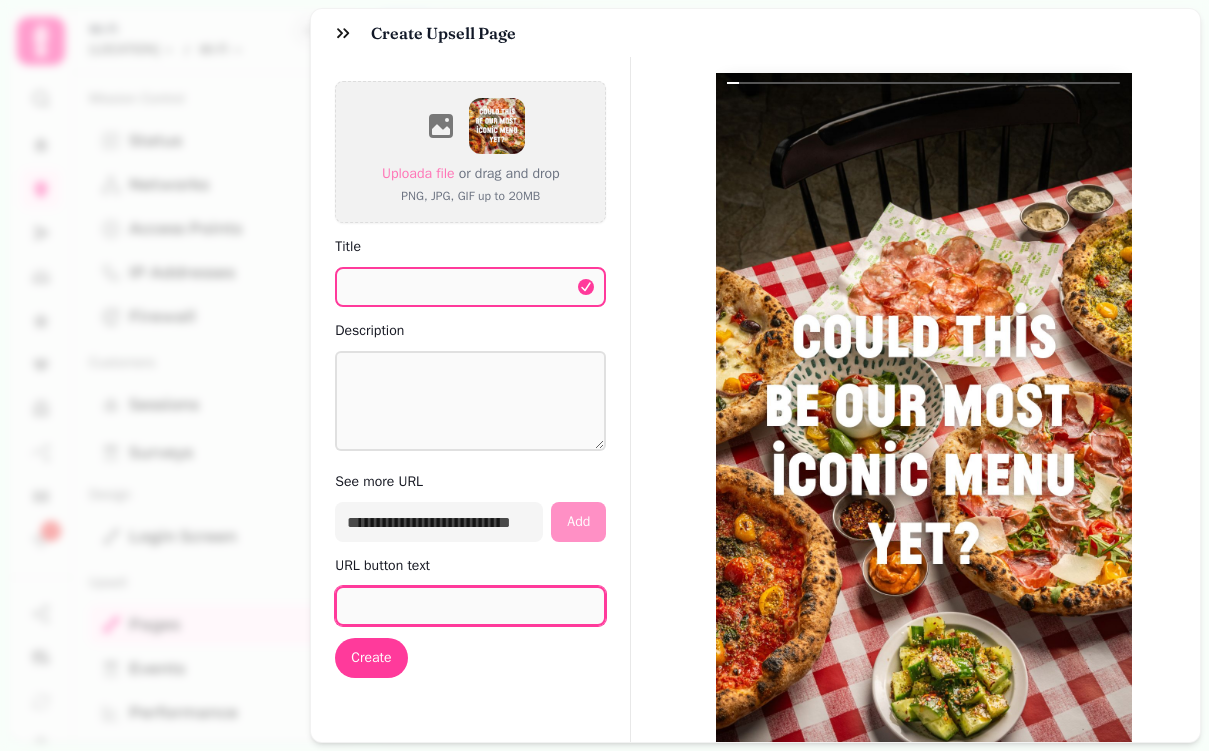 click on "URL button text" at bounding box center [470, 606] 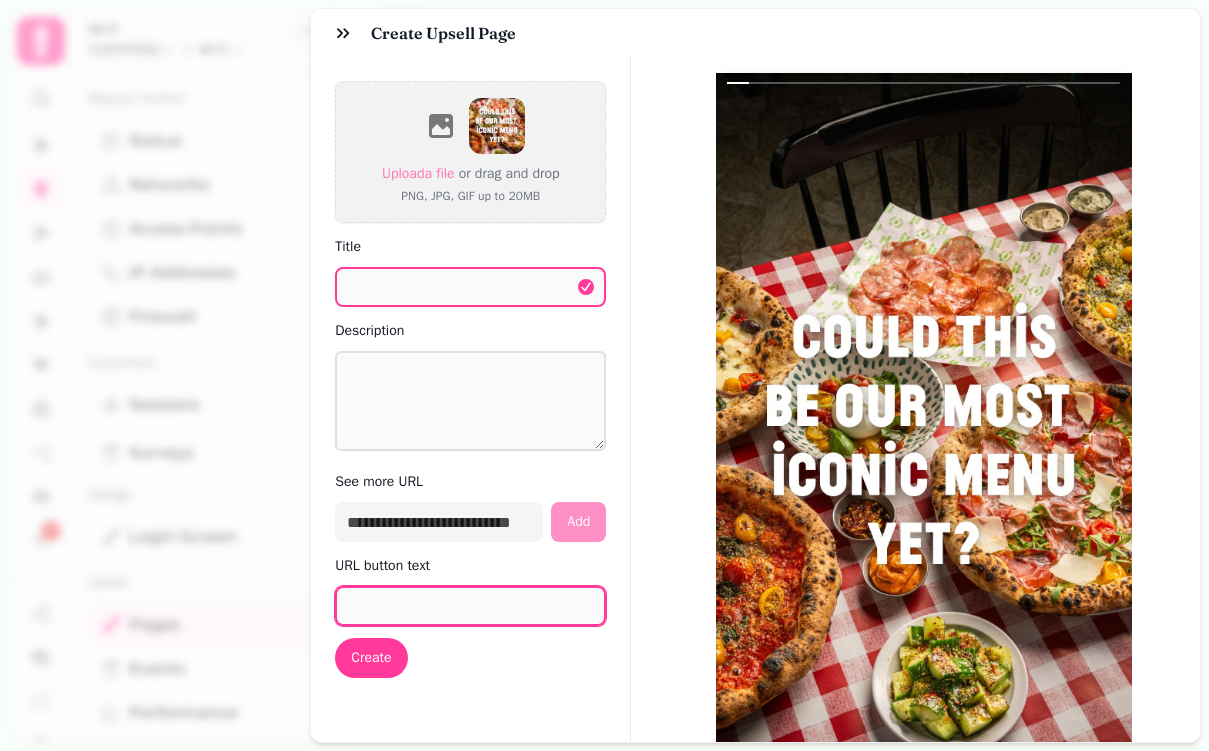 paste on "**********" 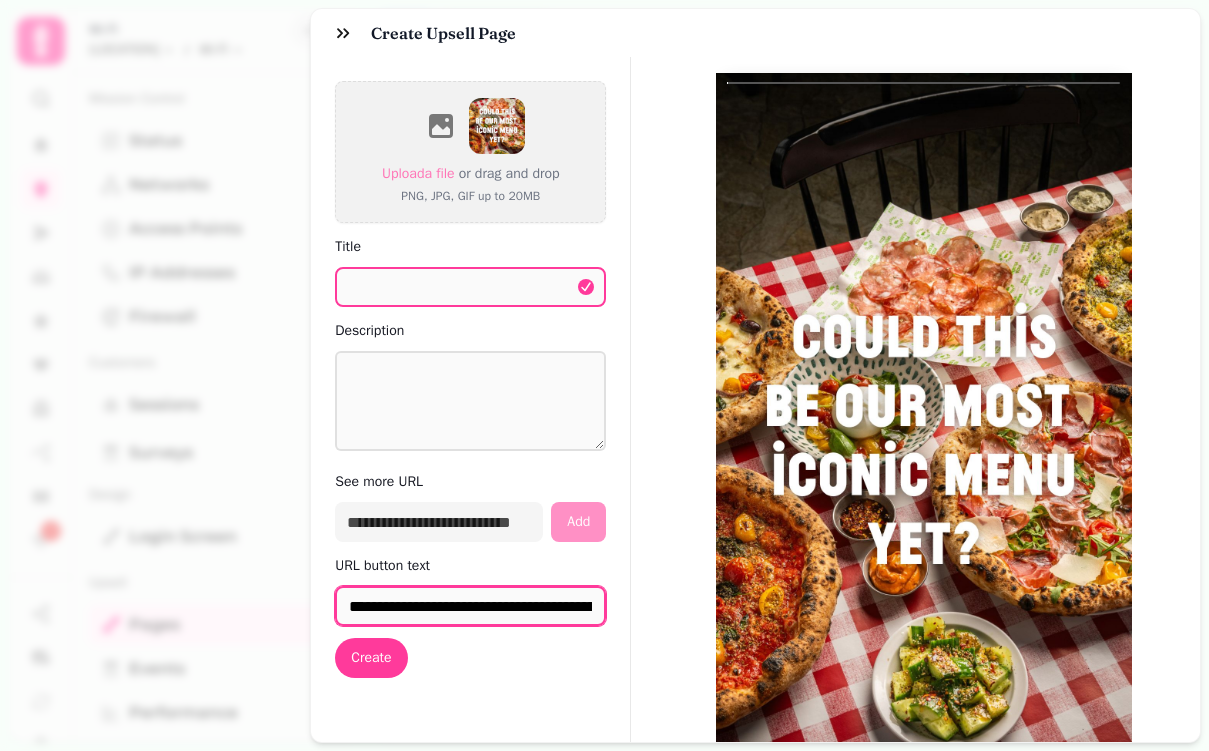 scroll, scrollTop: 0, scrollLeft: 171, axis: horizontal 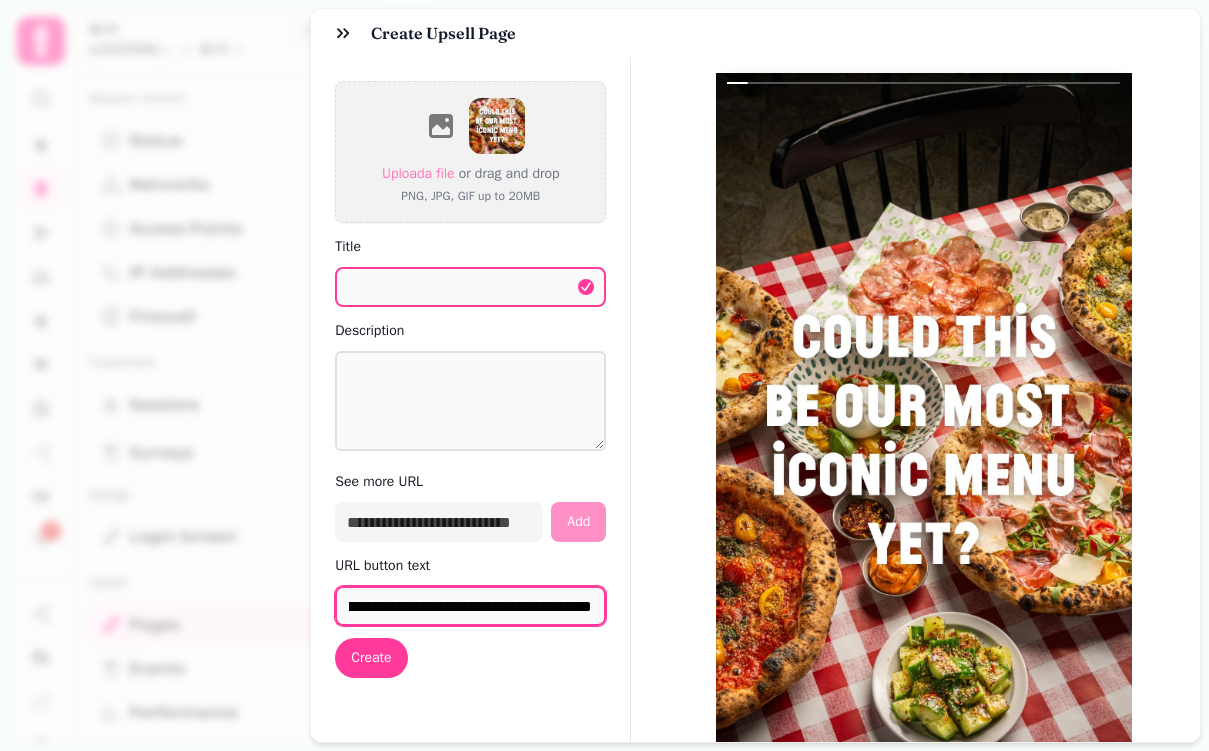 type 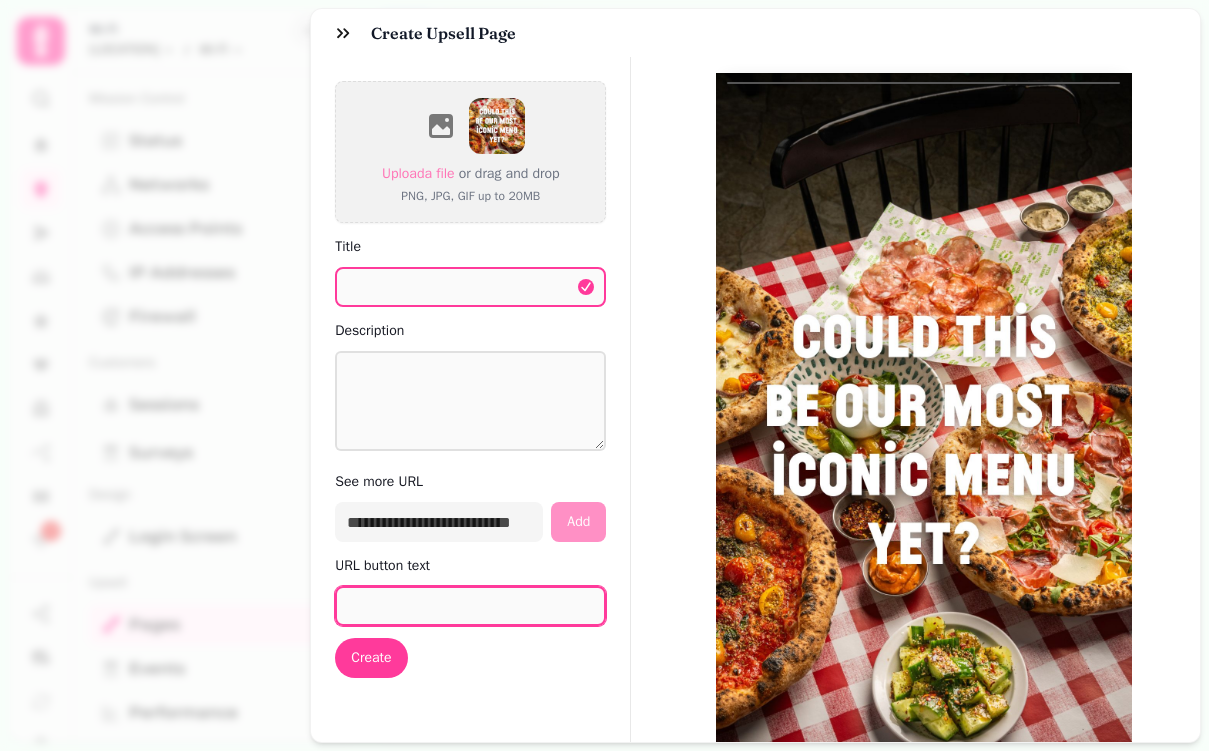 scroll, scrollTop: 0, scrollLeft: 0, axis: both 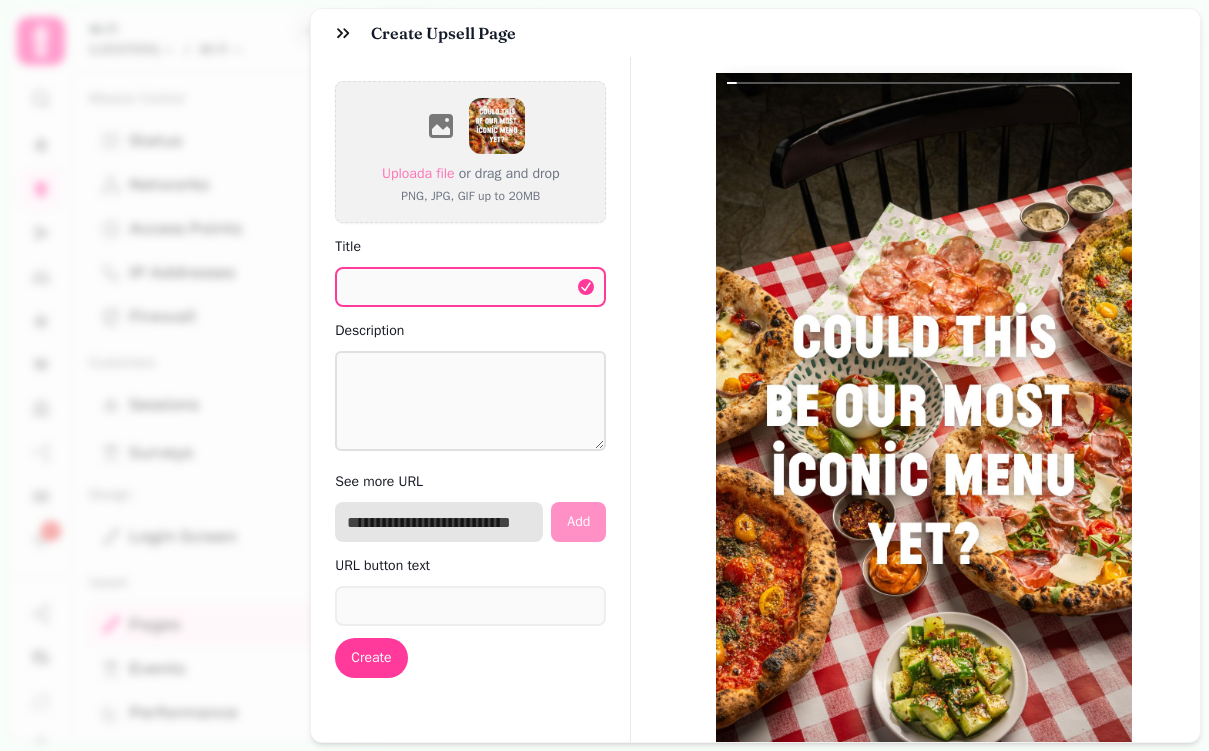 click at bounding box center (439, 522) 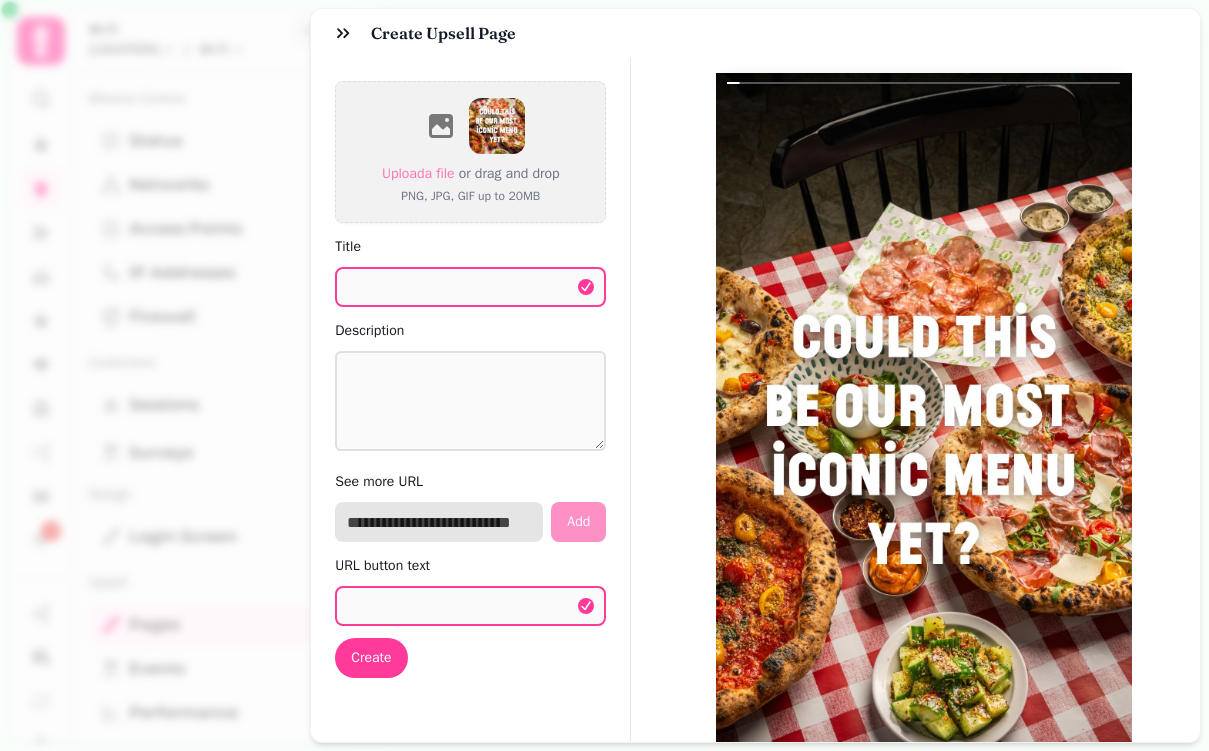 paste on "**********" 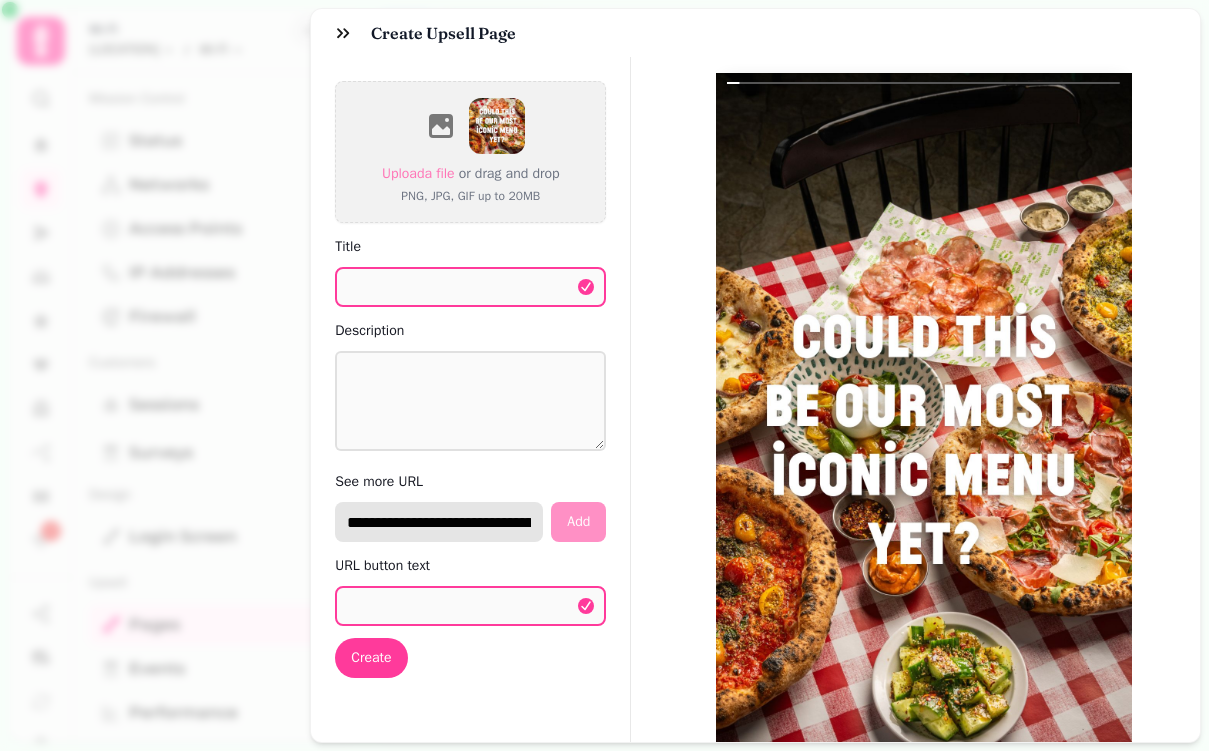 scroll, scrollTop: 0, scrollLeft: 234, axis: horizontal 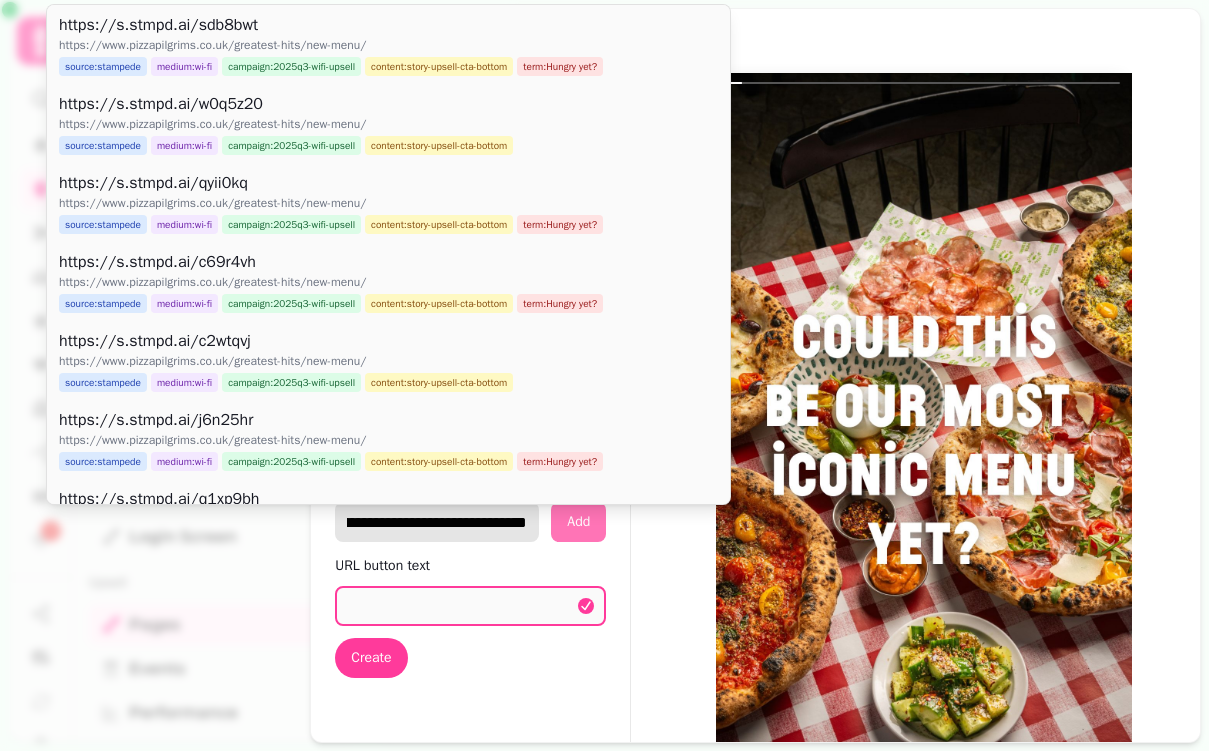 type on "**********" 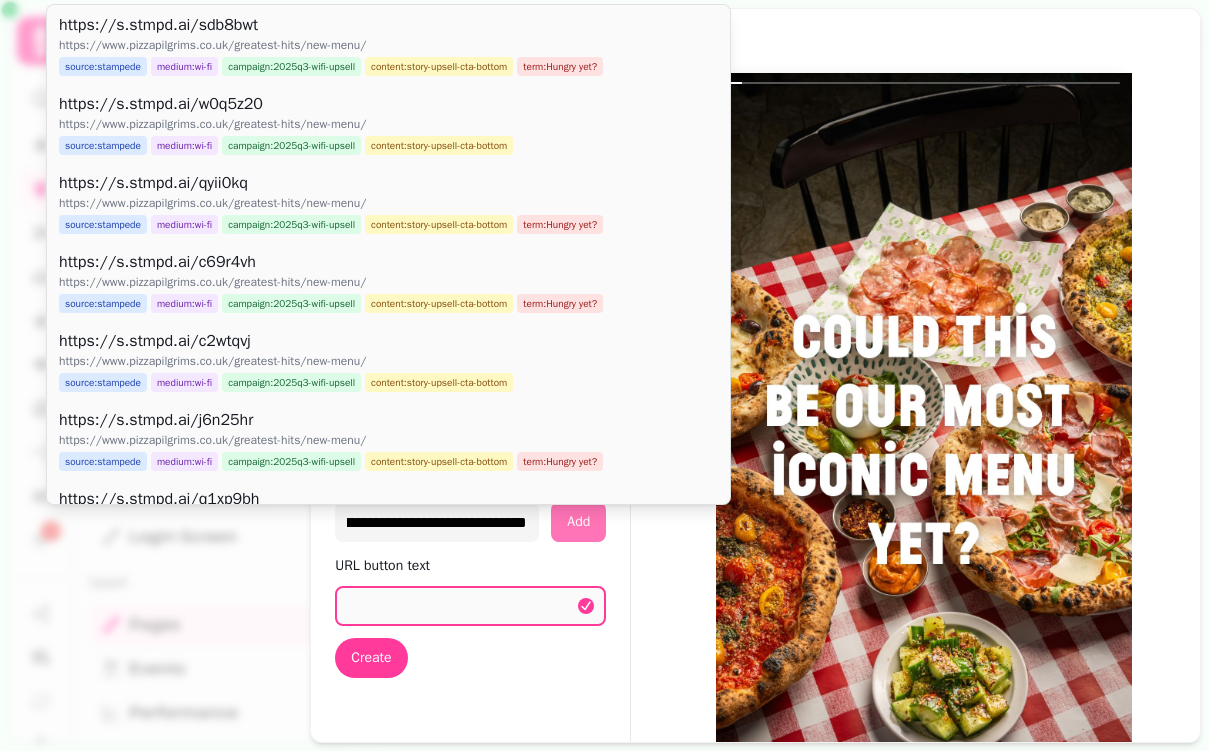 click on "**********" at bounding box center [470, 522] 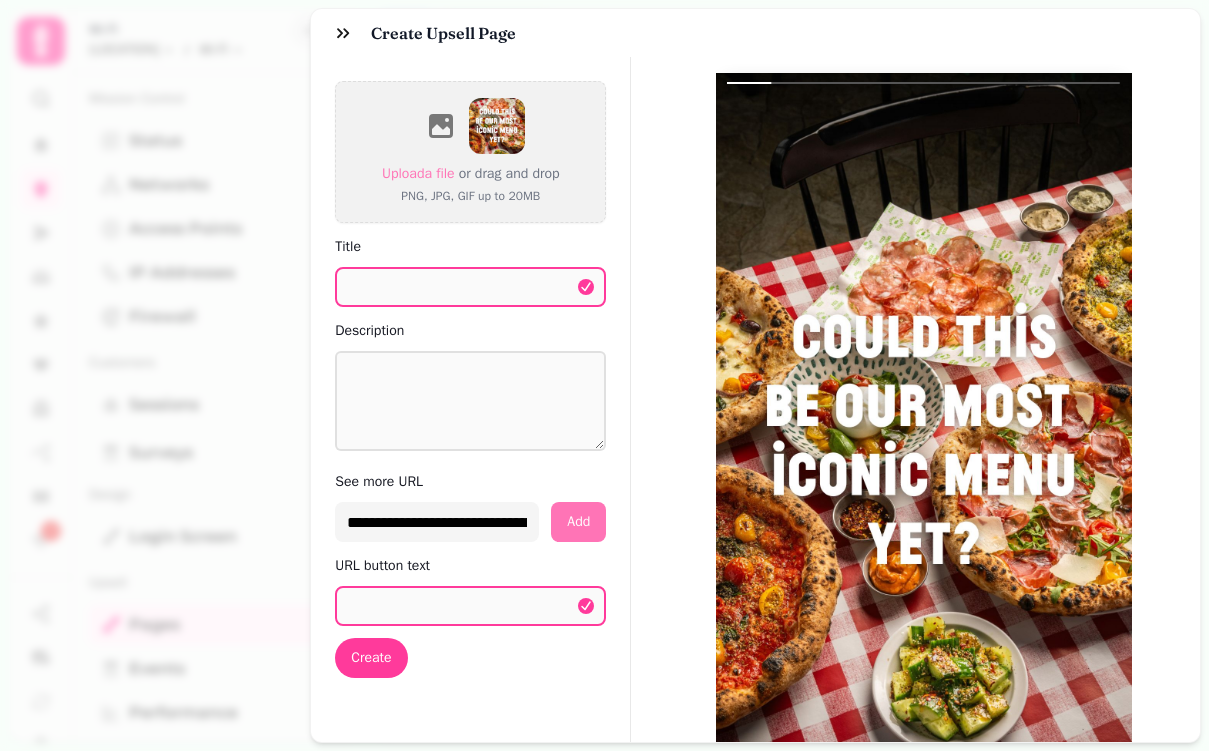 click on "Add" at bounding box center [578, 522] 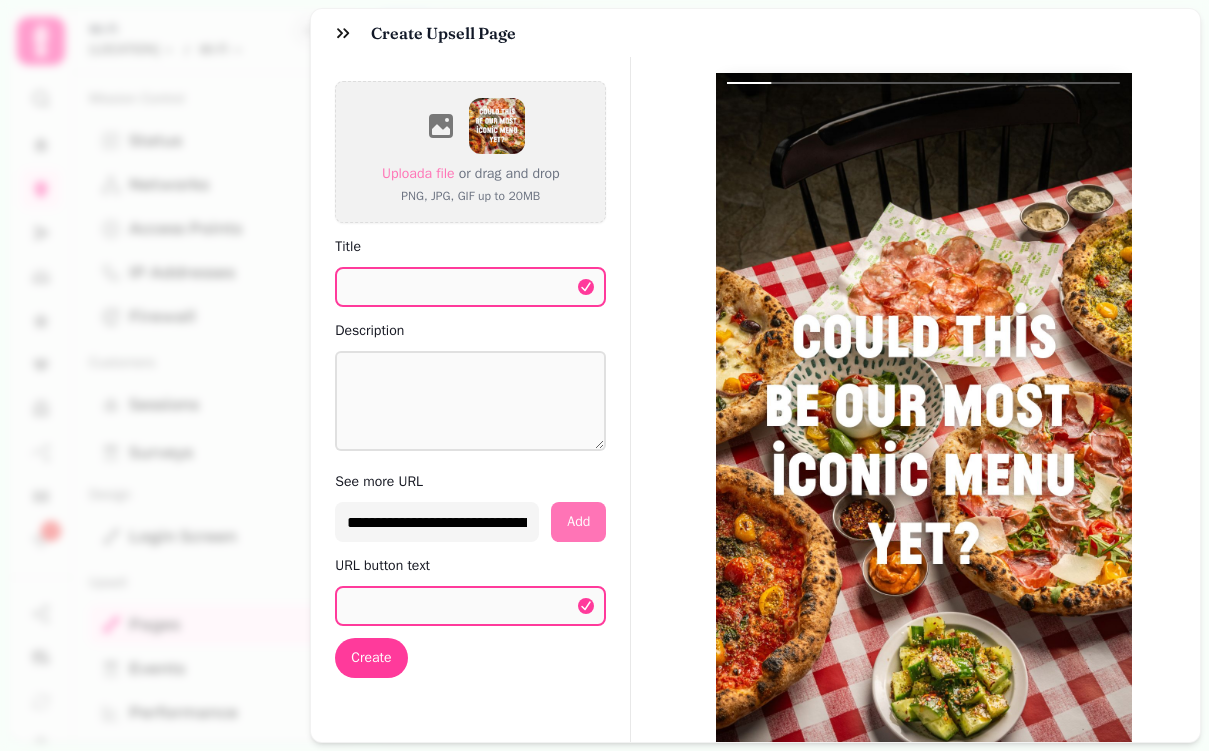select on "**********" 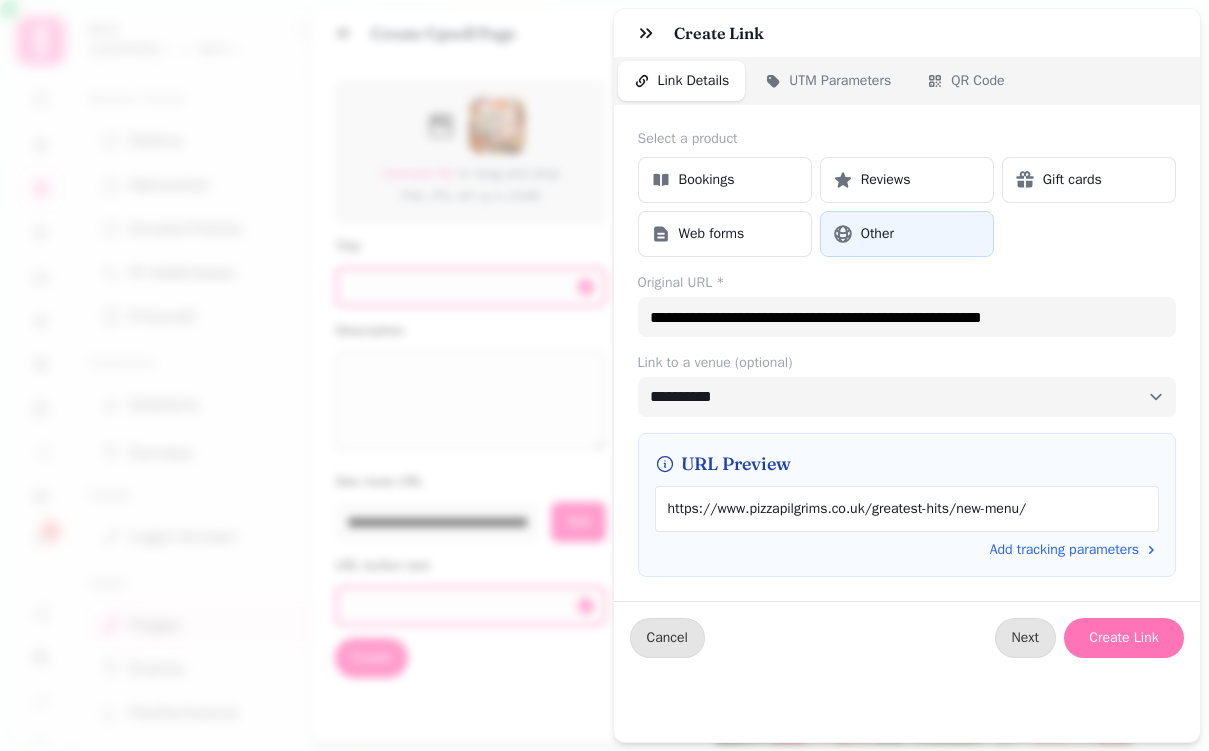 click on "Create Link" at bounding box center [1124, 638] 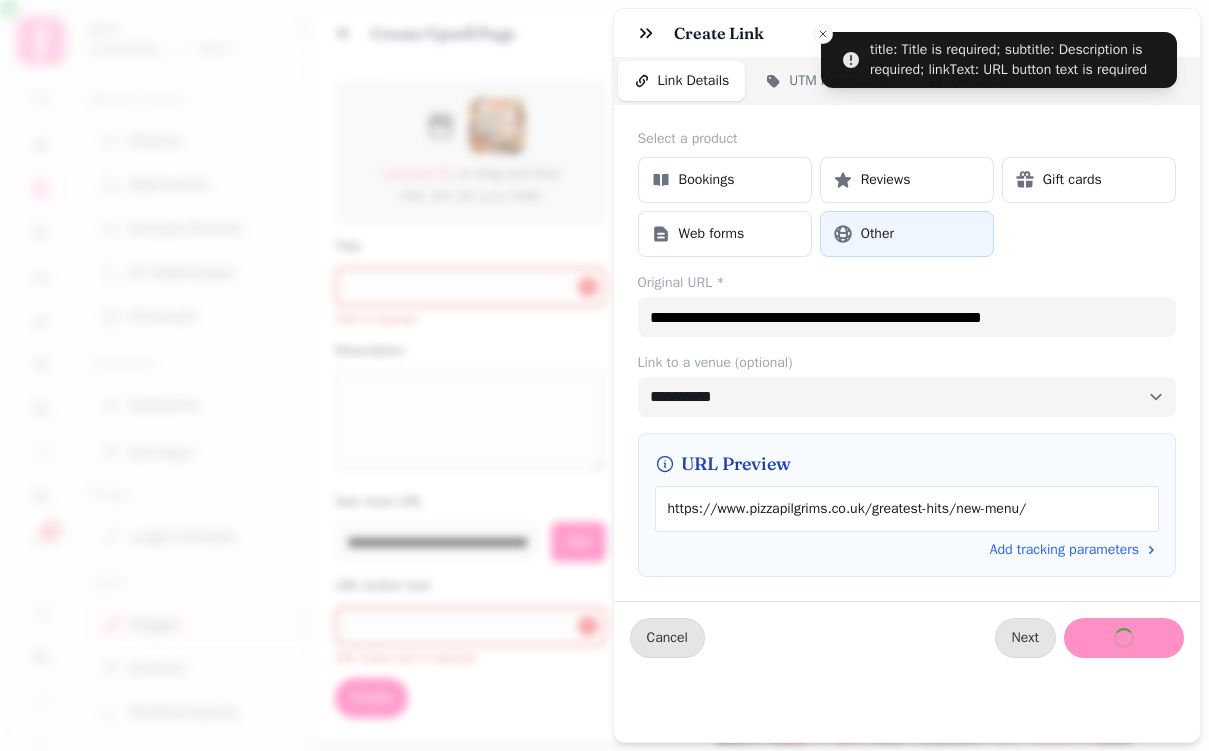 type 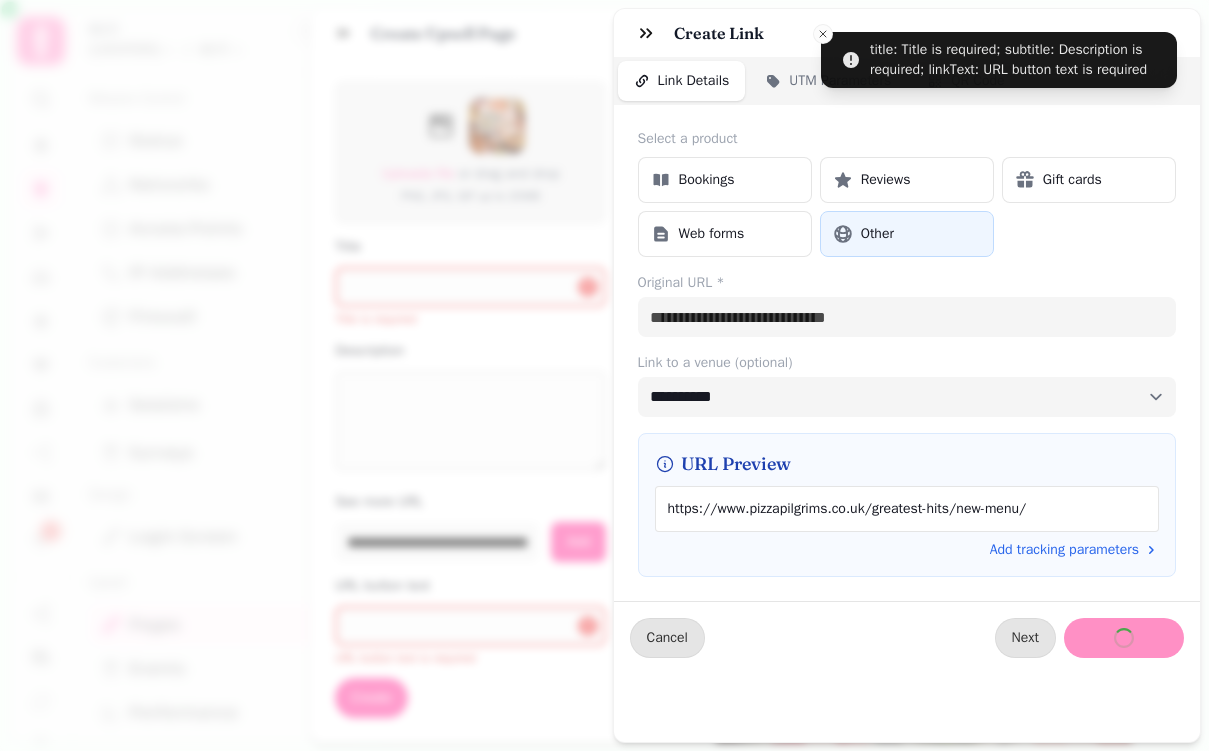 type on "**********" 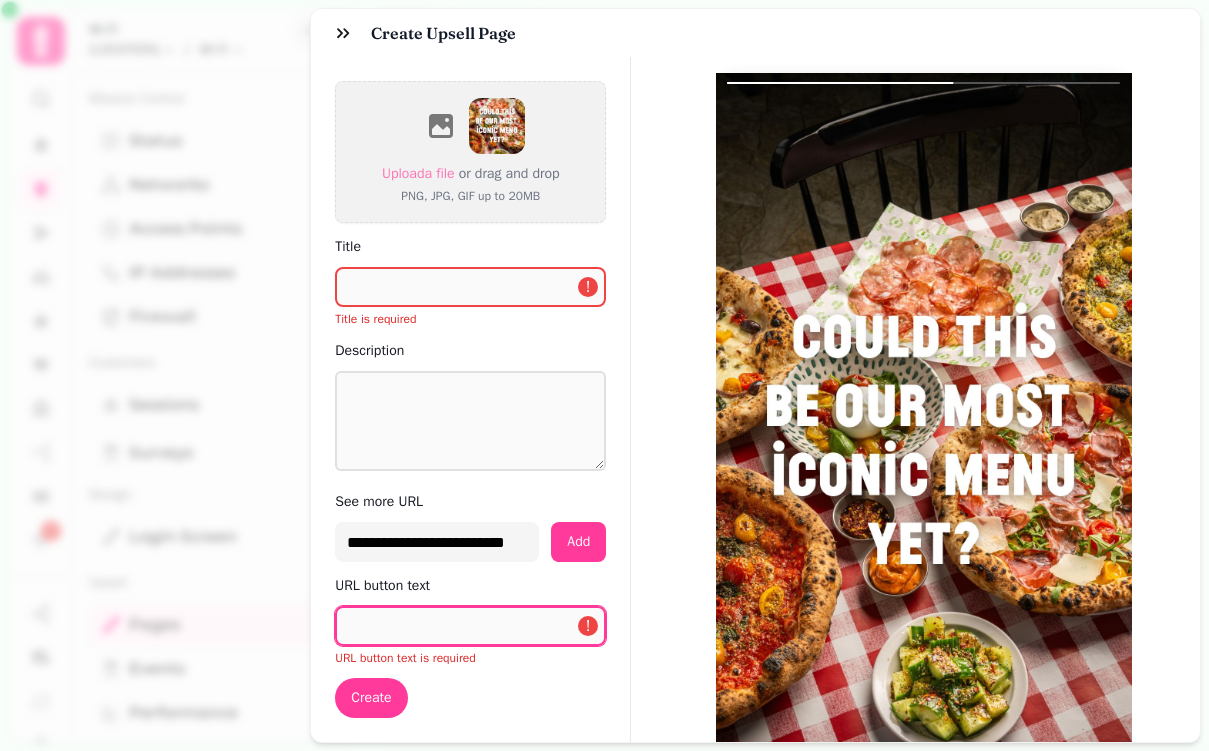click on "URL button text" at bounding box center [470, 626] 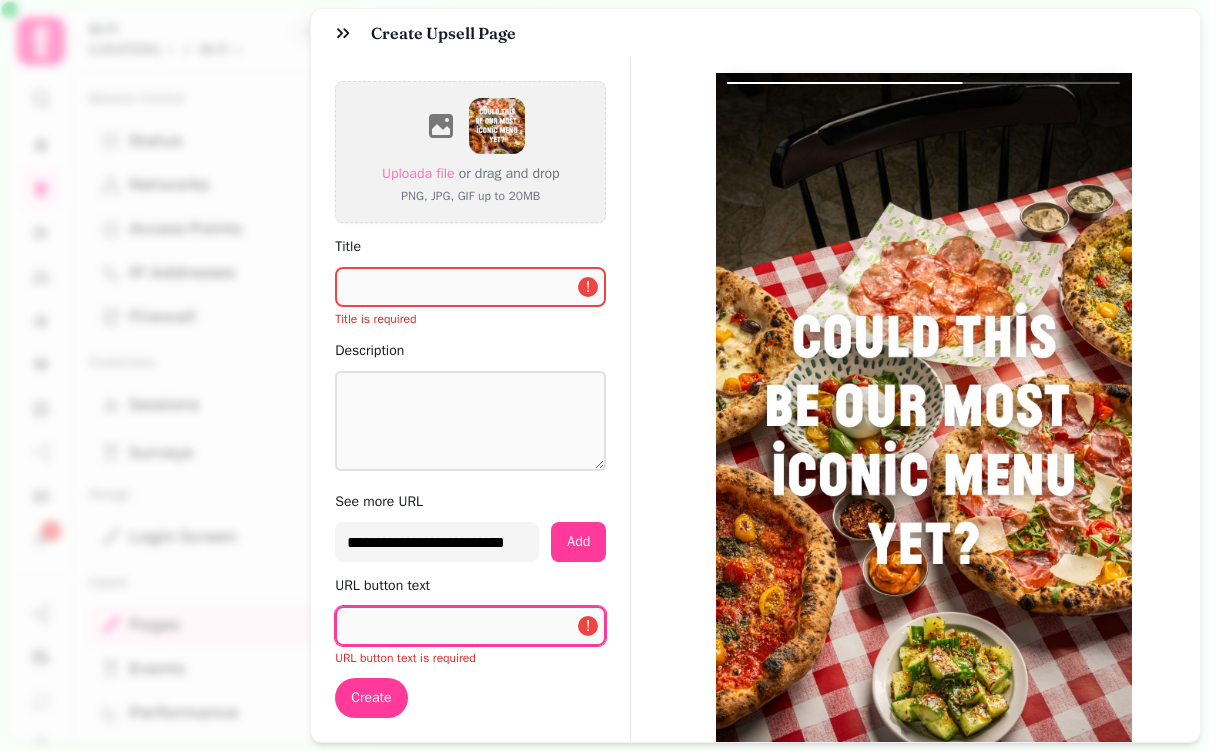 paste on "**********" 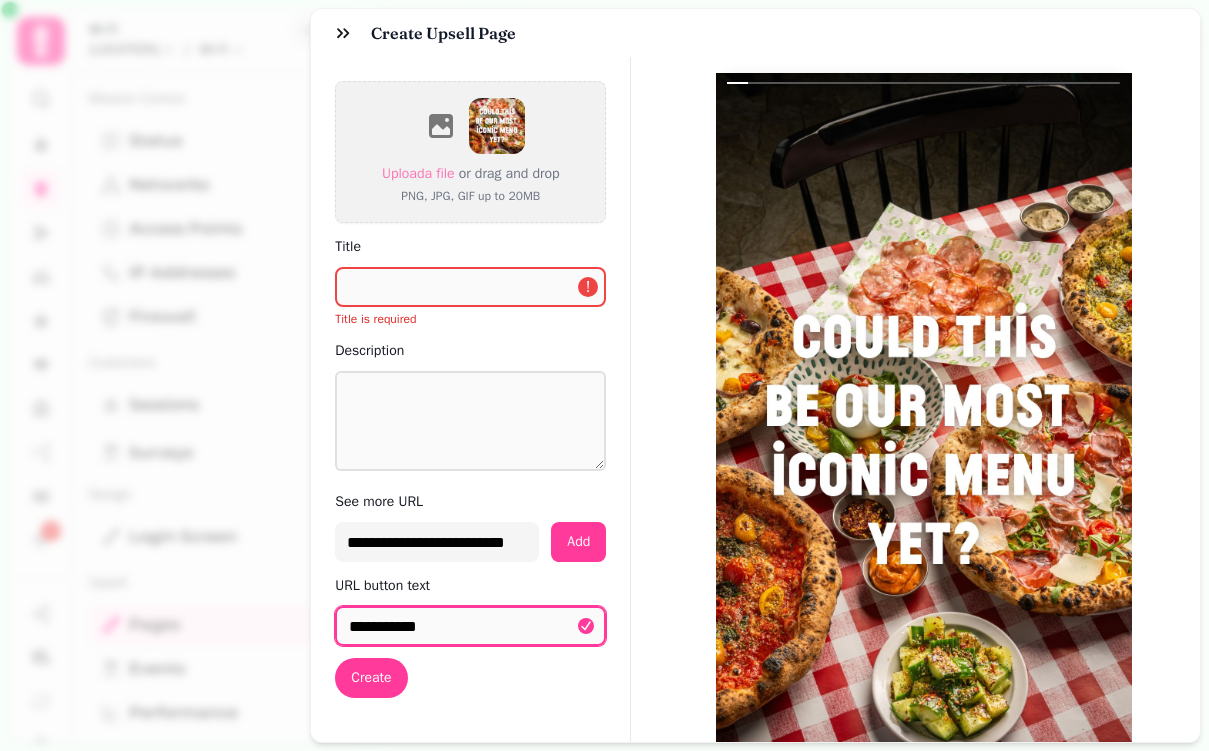 type on "**********" 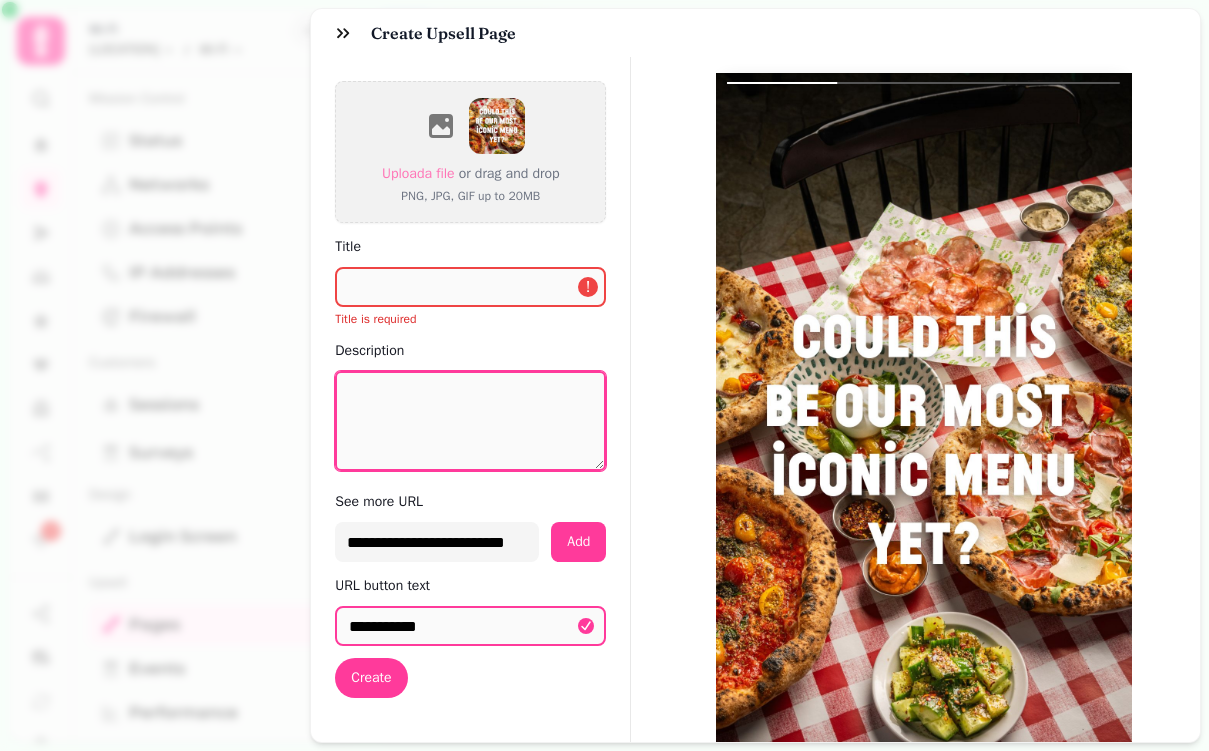 click on "Description" at bounding box center (470, 421) 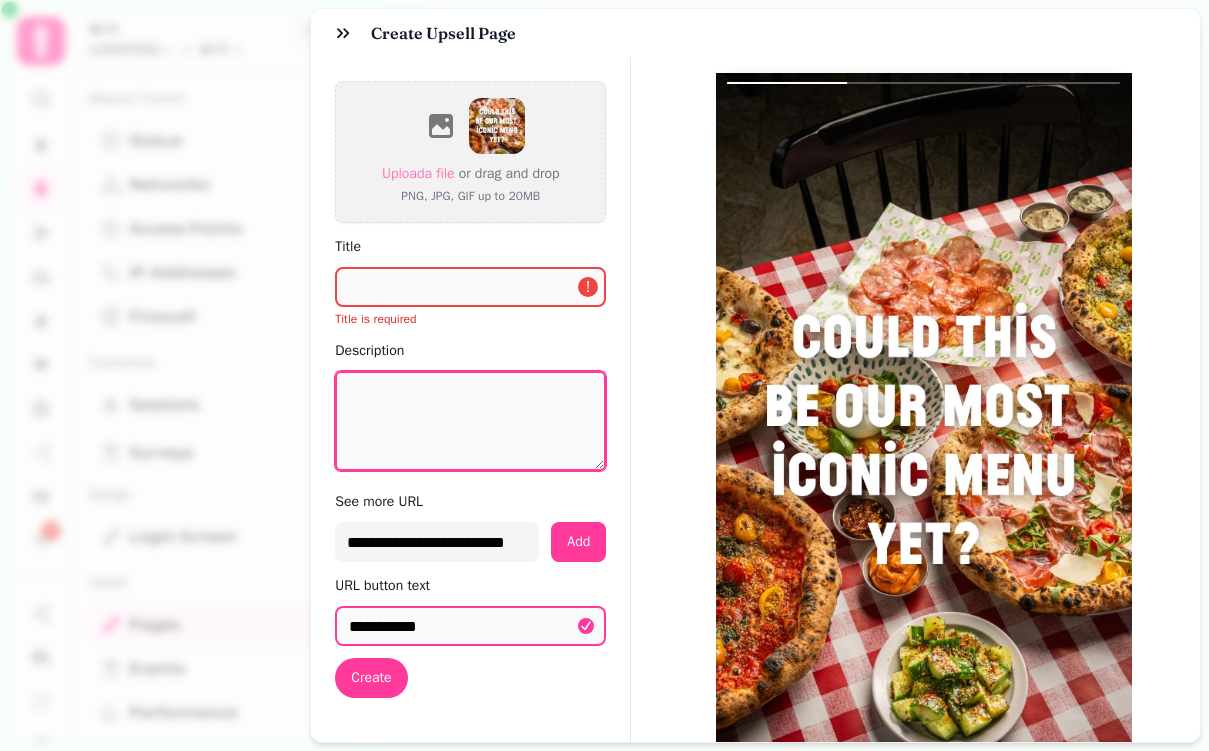 type on "**********" 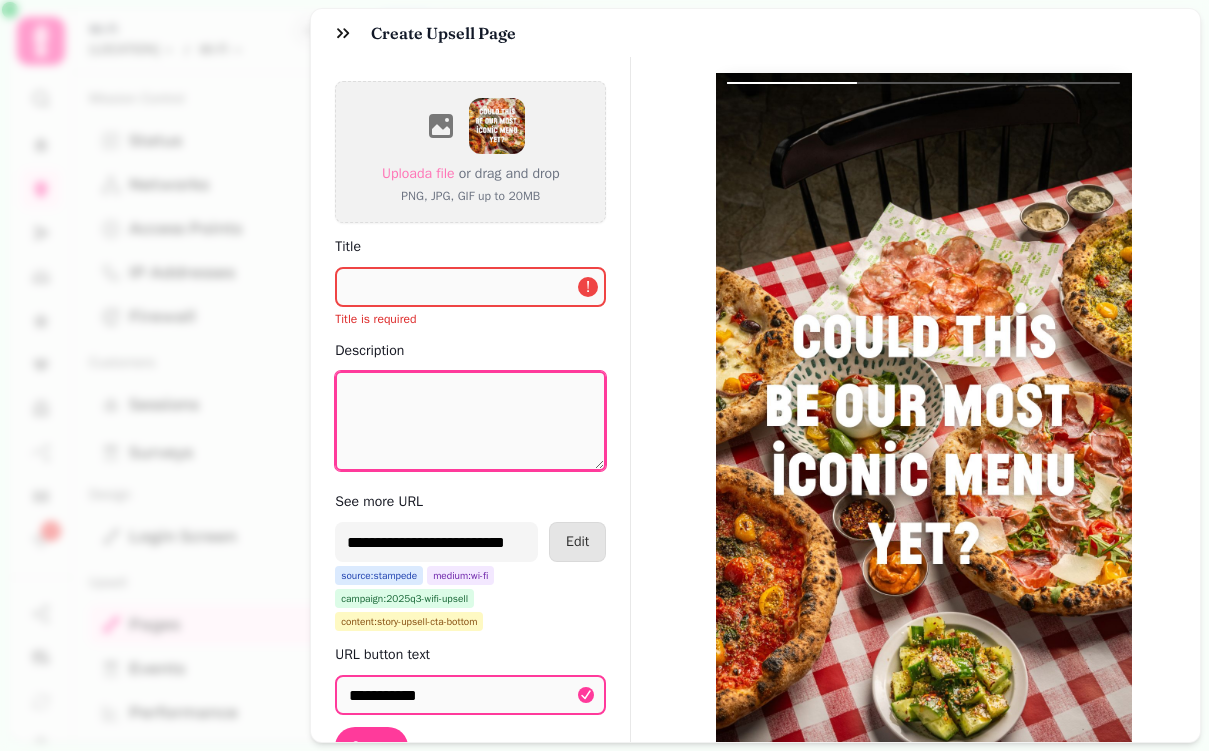 paste on "**********" 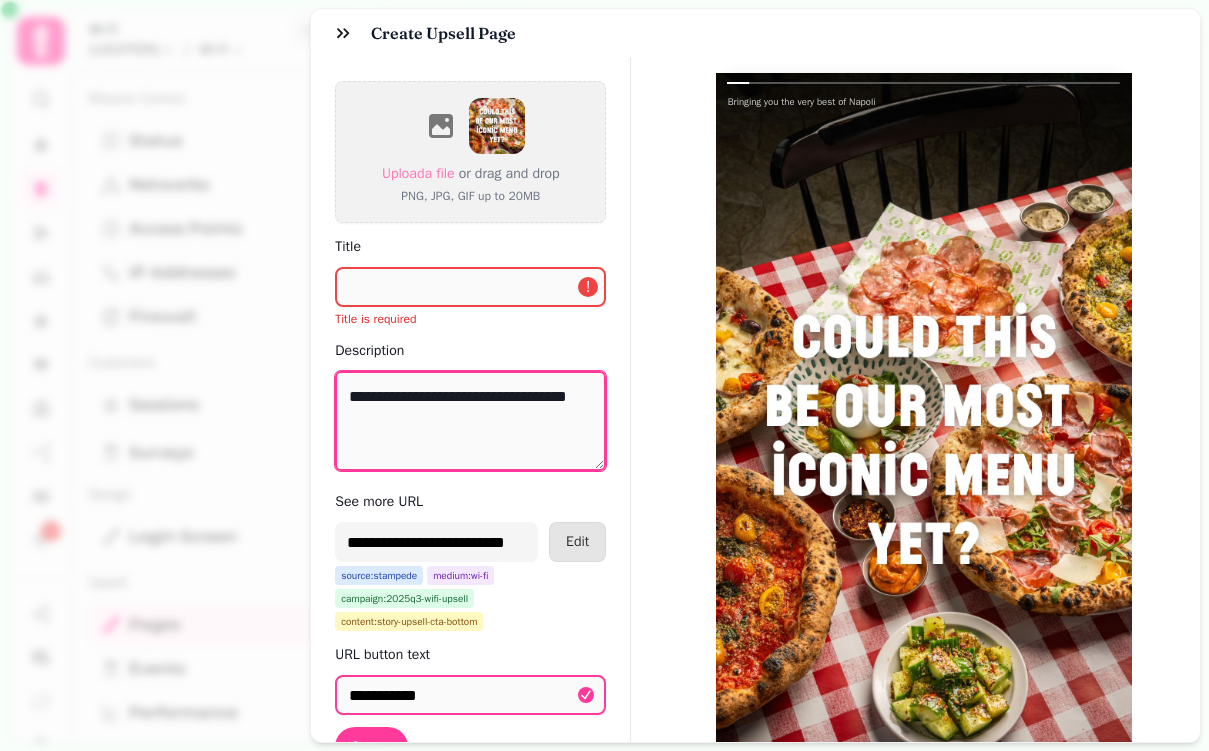 type on "**********" 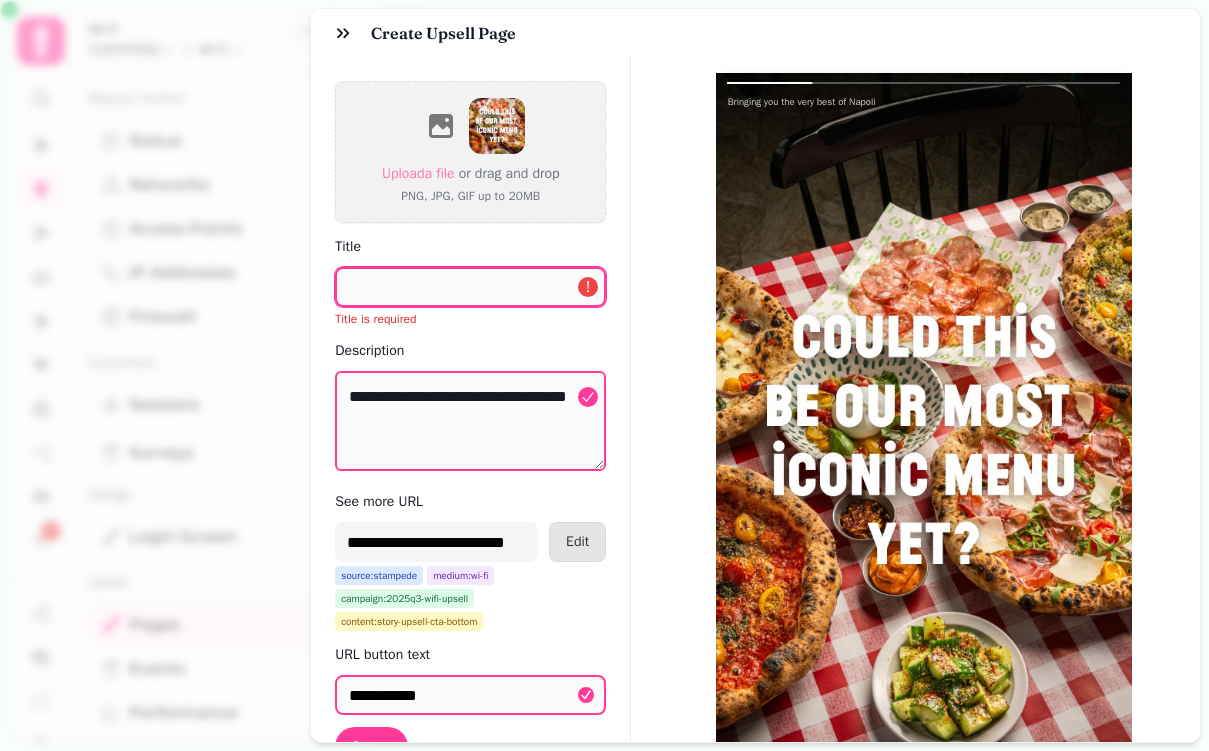 click on "Title" at bounding box center (470, 287) 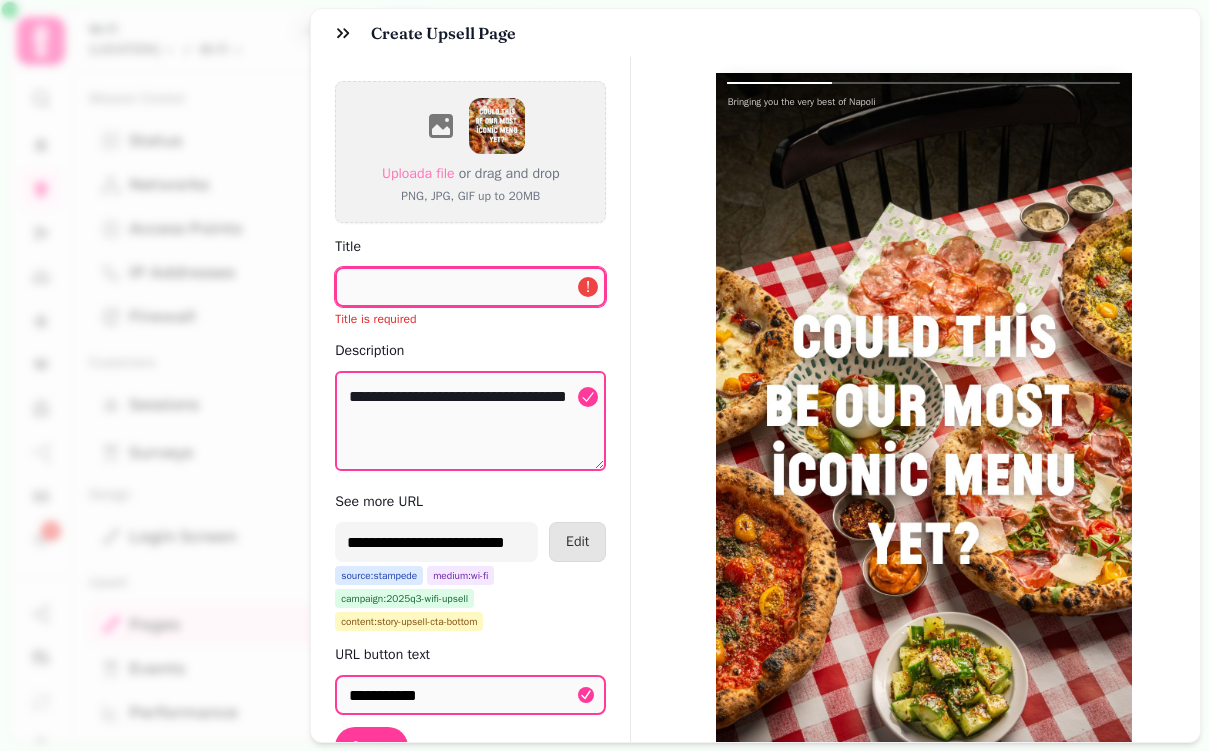 paste on "**********" 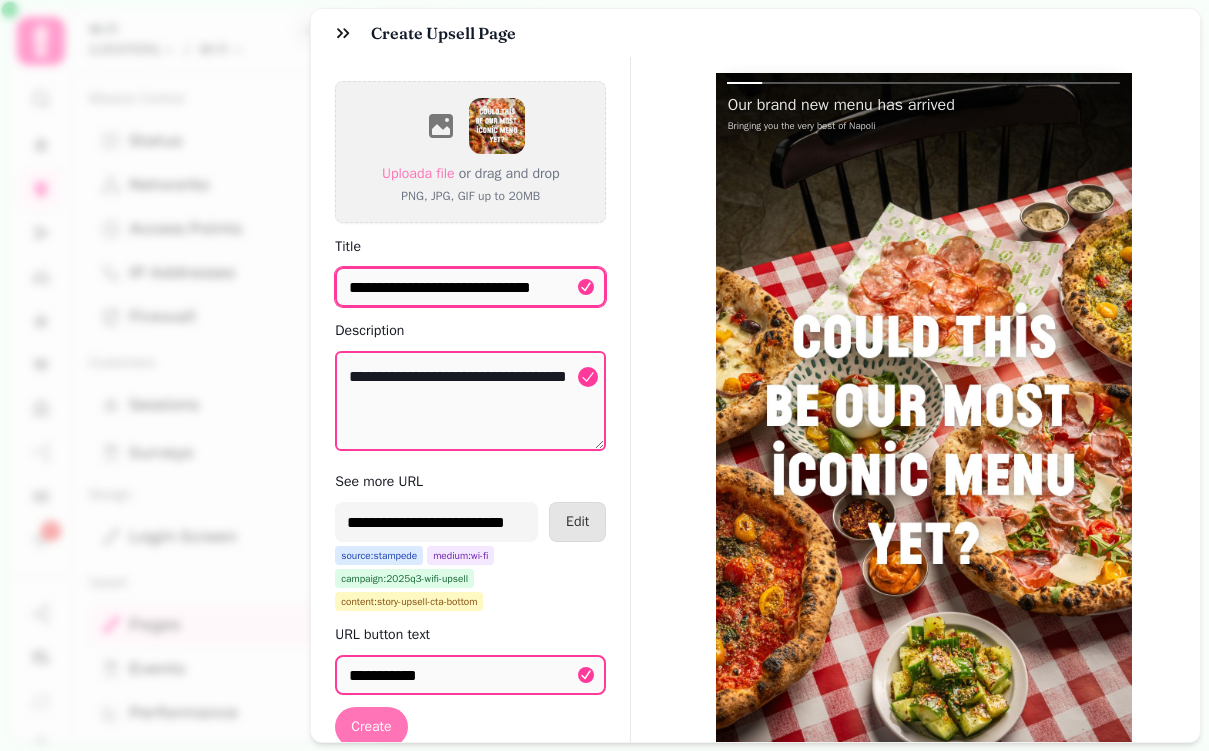 type on "**********" 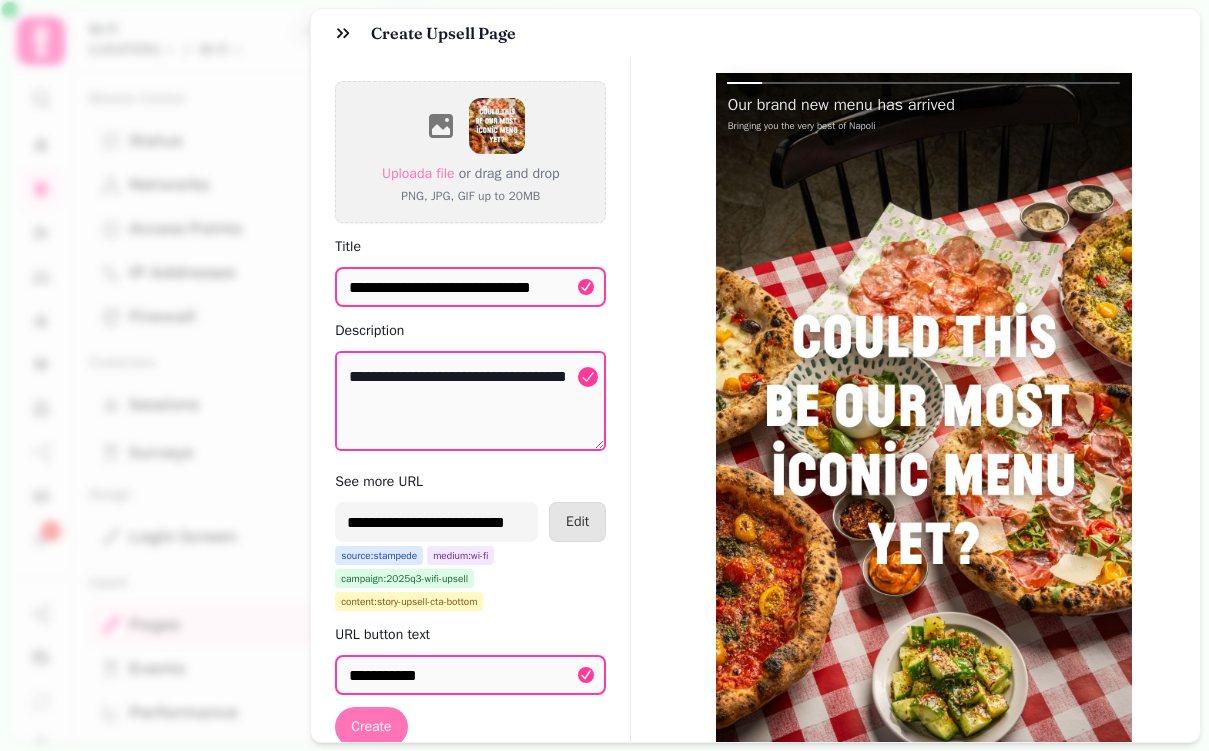 click on "Create" at bounding box center (371, 727) 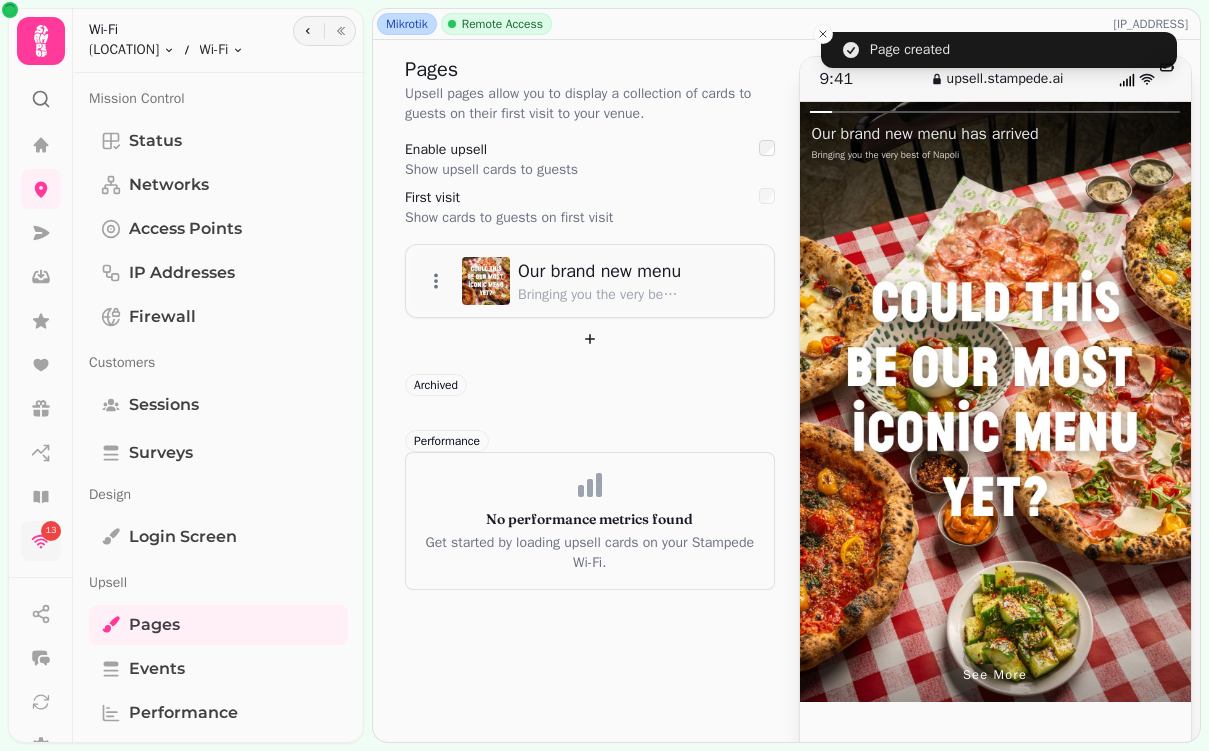 click on "13" at bounding box center (41, 541) 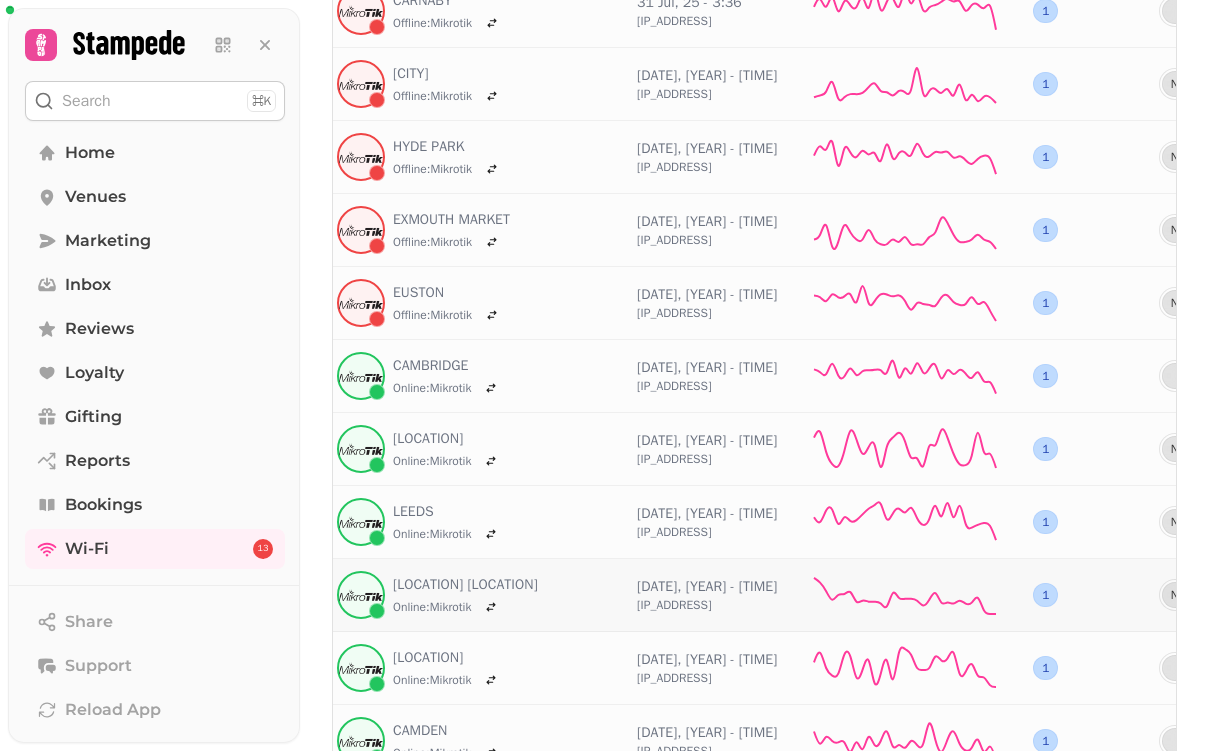 scroll, scrollTop: 954, scrollLeft: 0, axis: vertical 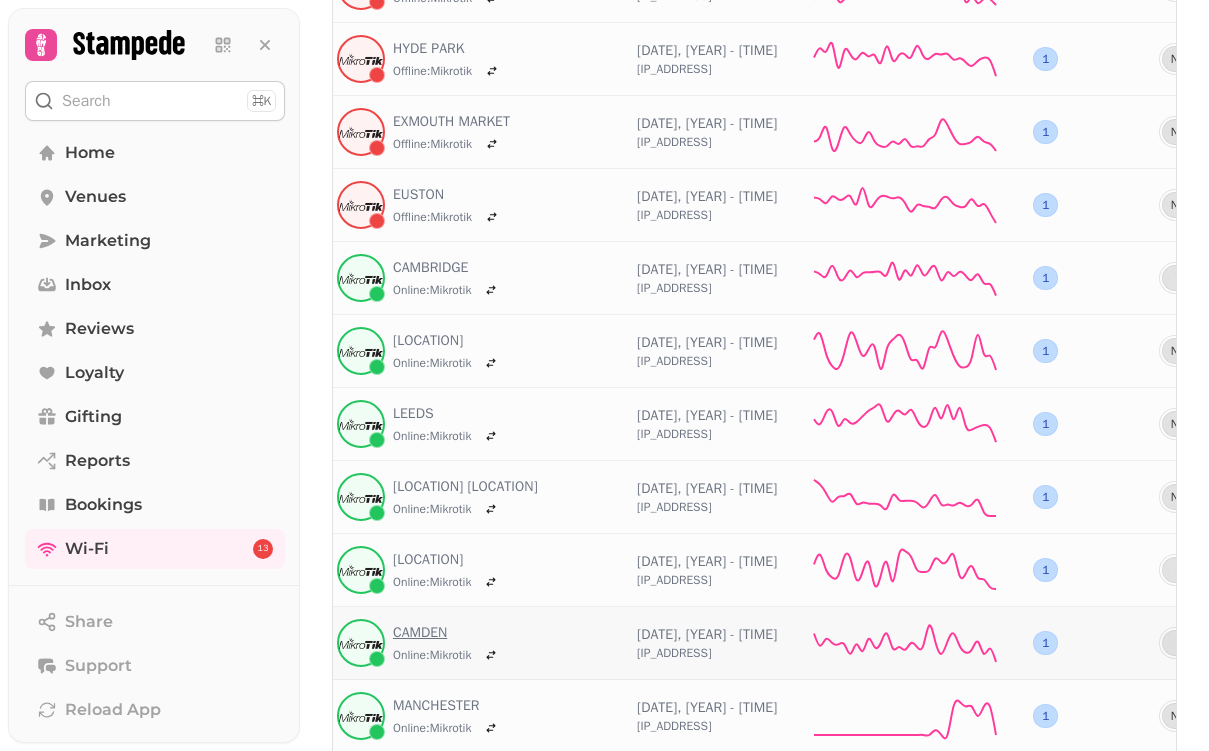 click on "CAMDEN" at bounding box center [448, 633] 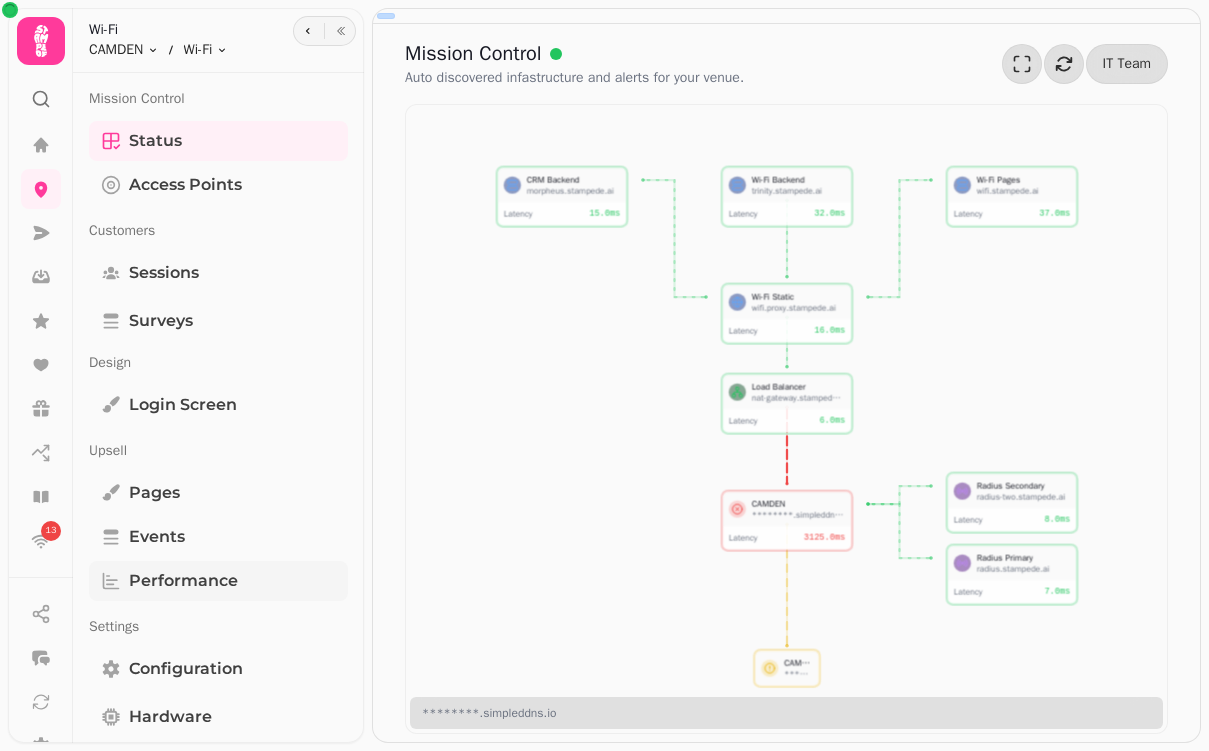 click on "Performance" at bounding box center (183, 581) 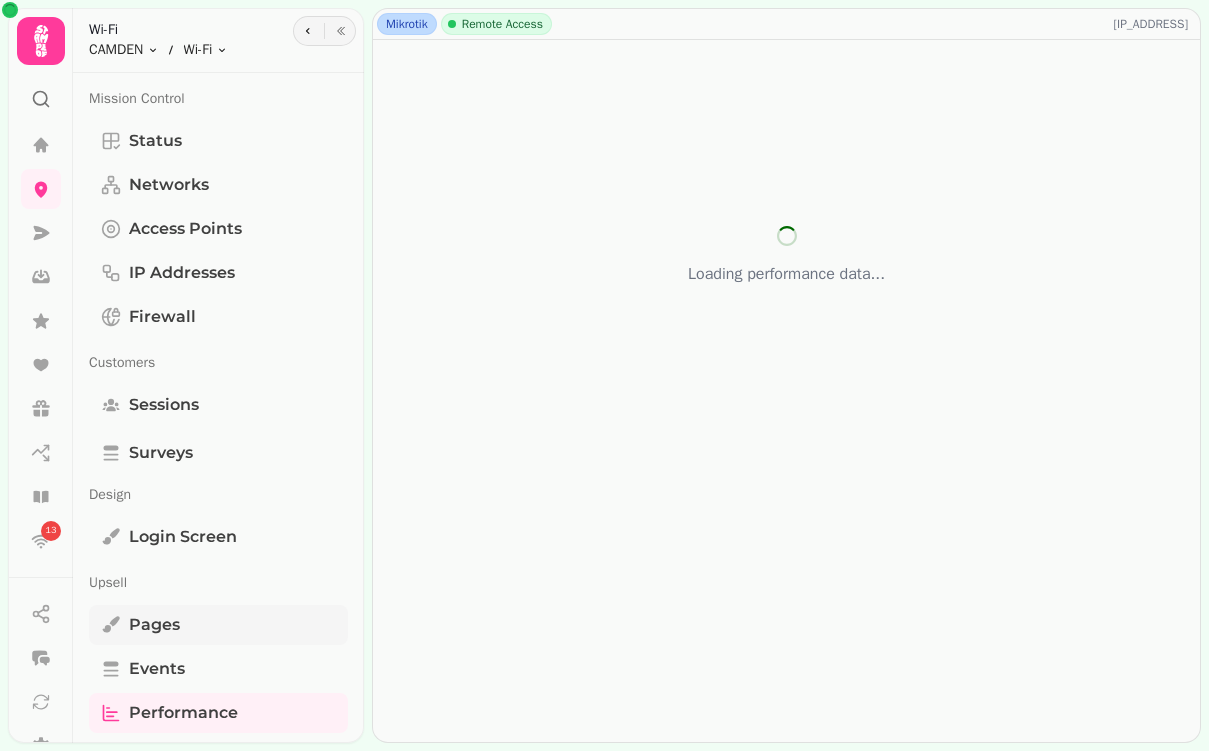 click on "Pages" at bounding box center (218, 625) 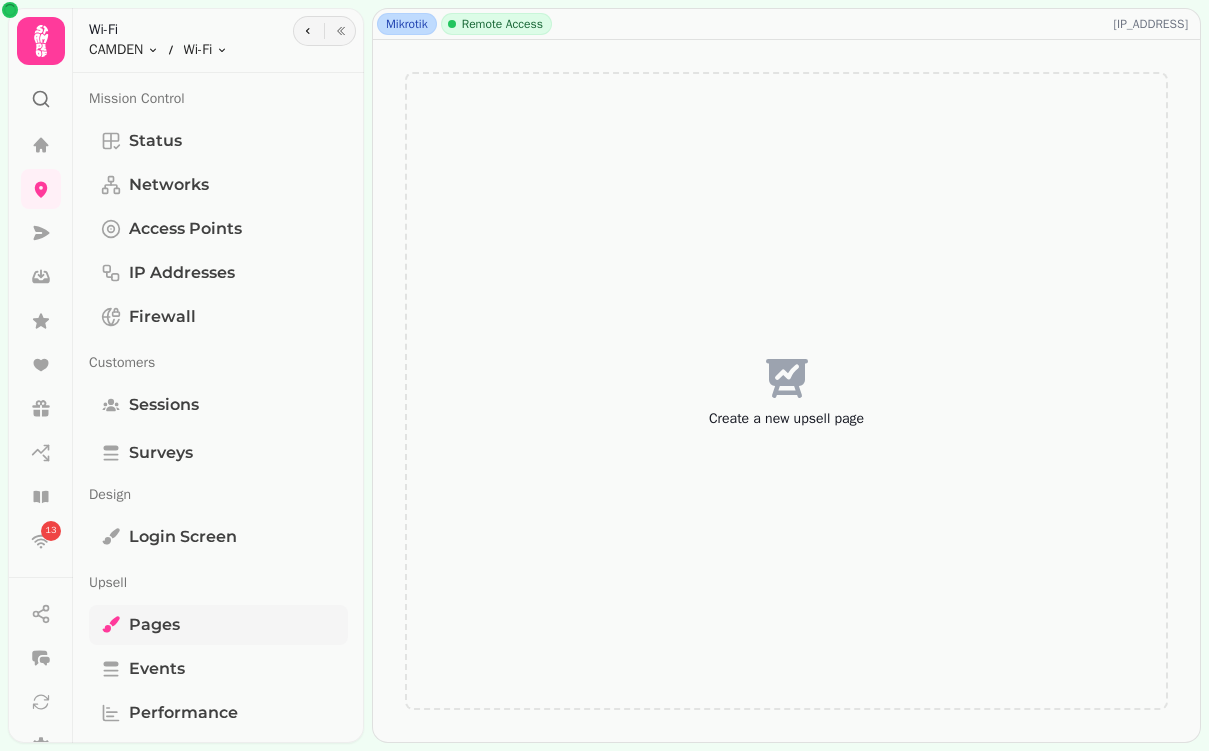 click on "Pages" at bounding box center [154, 625] 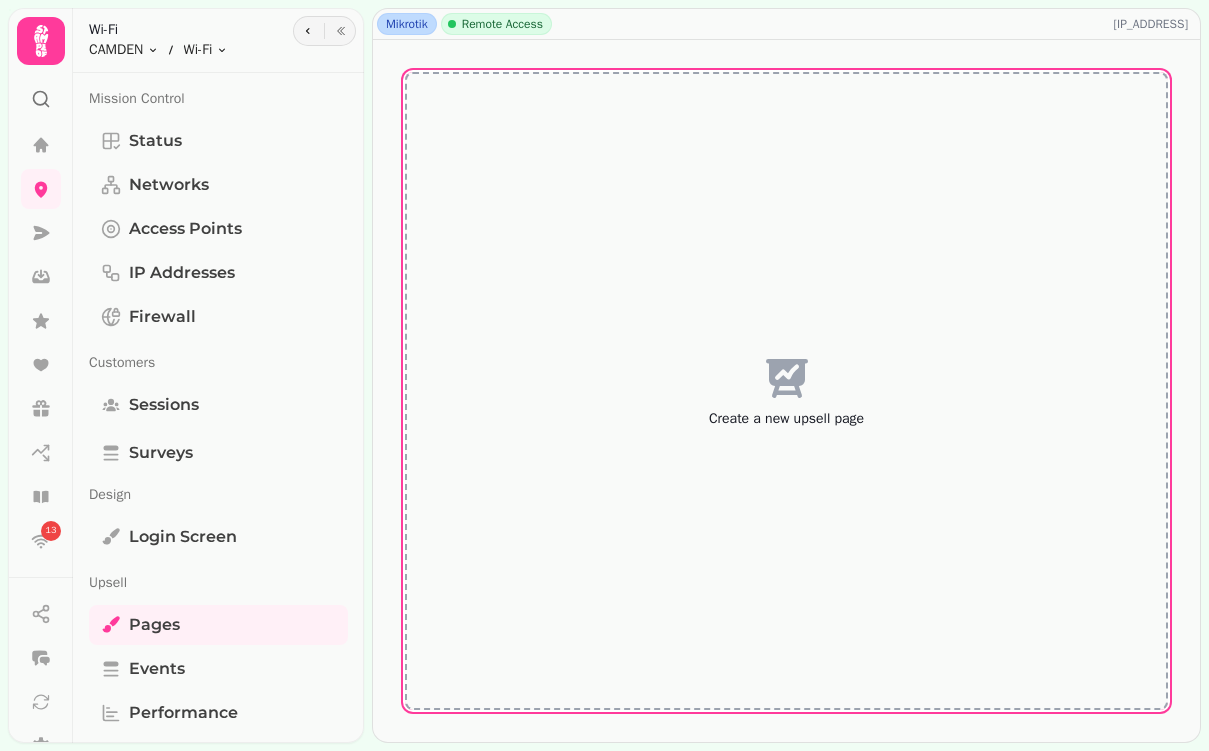 click on "Create a new upsell page" at bounding box center (786, 391) 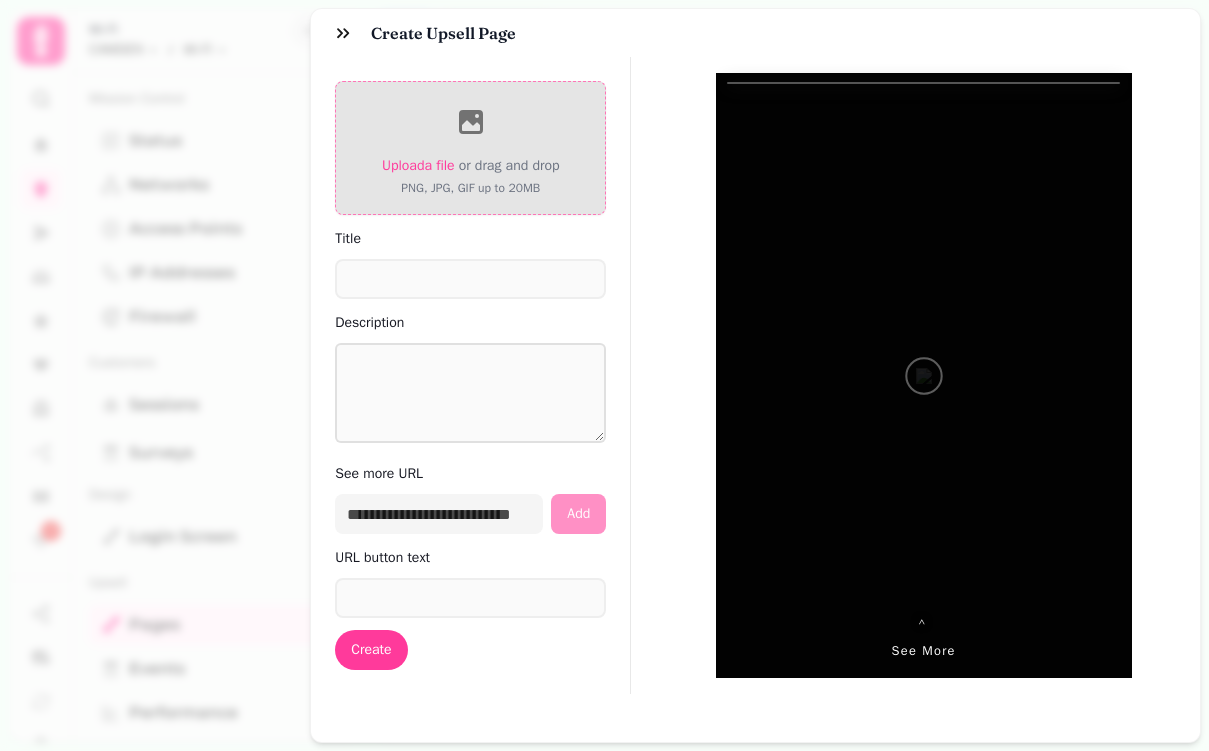 click on "Upload  a file" at bounding box center (418, 165) 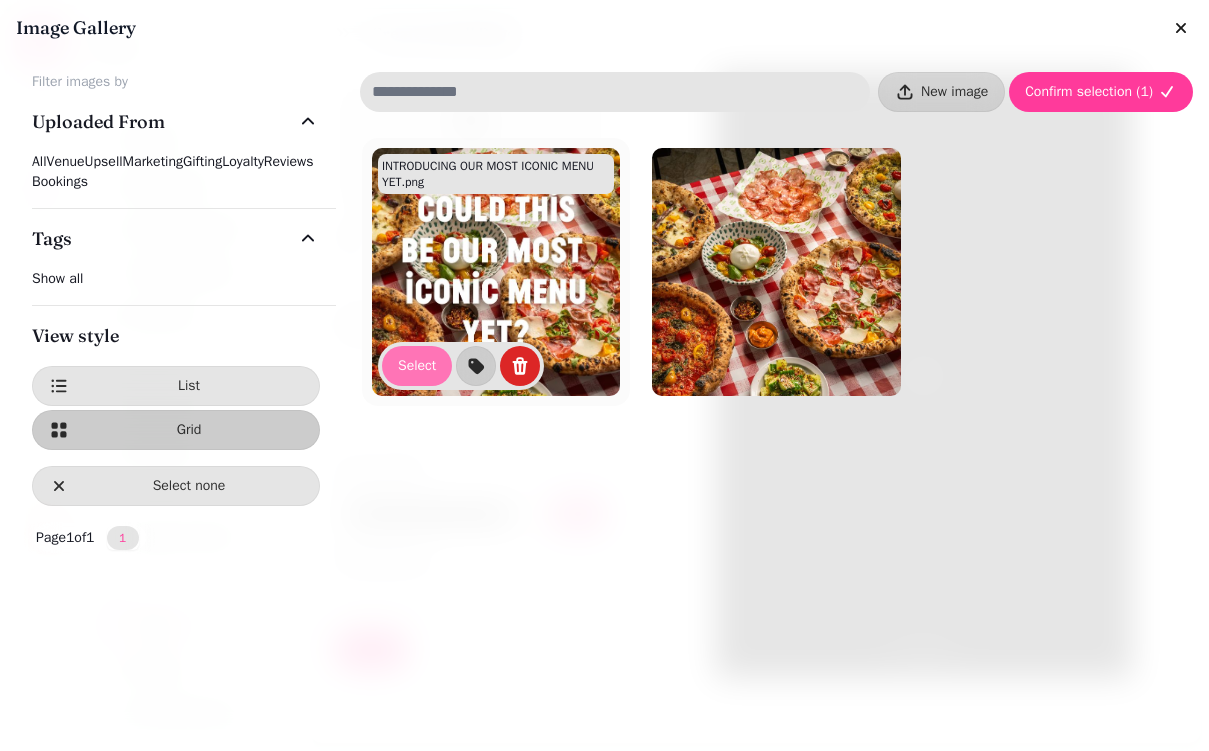 click on "Select" at bounding box center (417, 366) 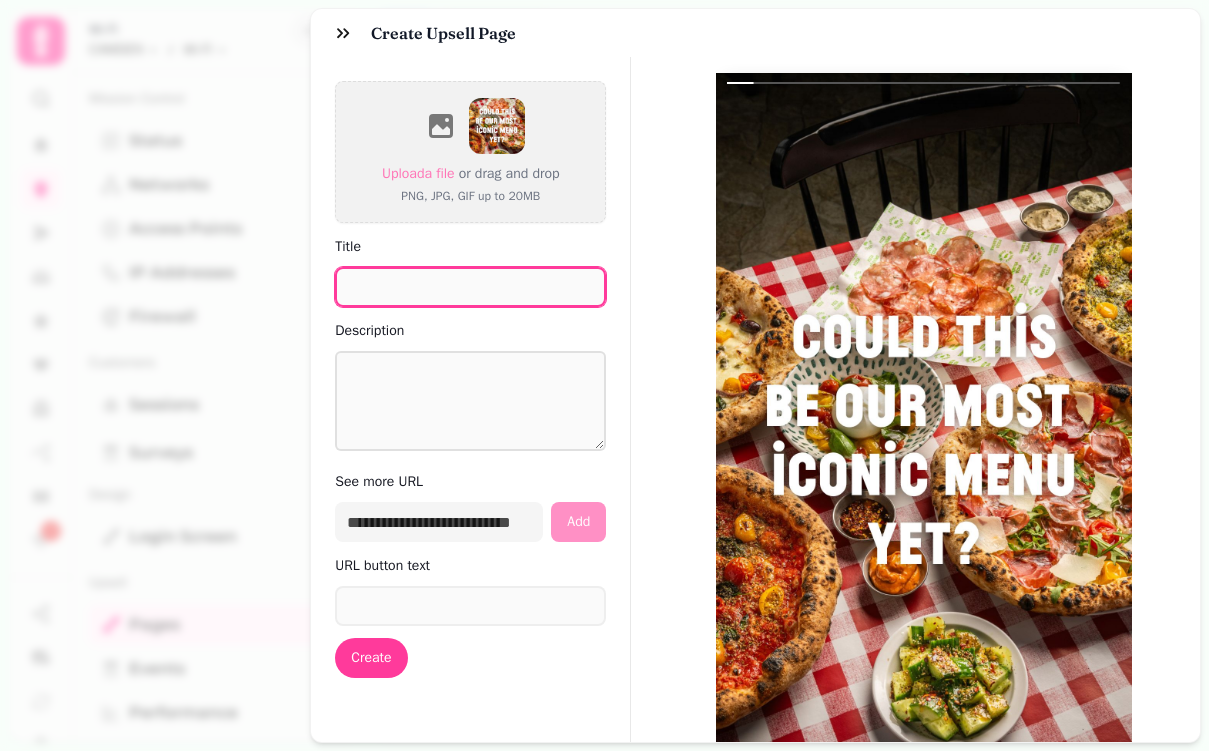 click on "Title" at bounding box center (470, 287) 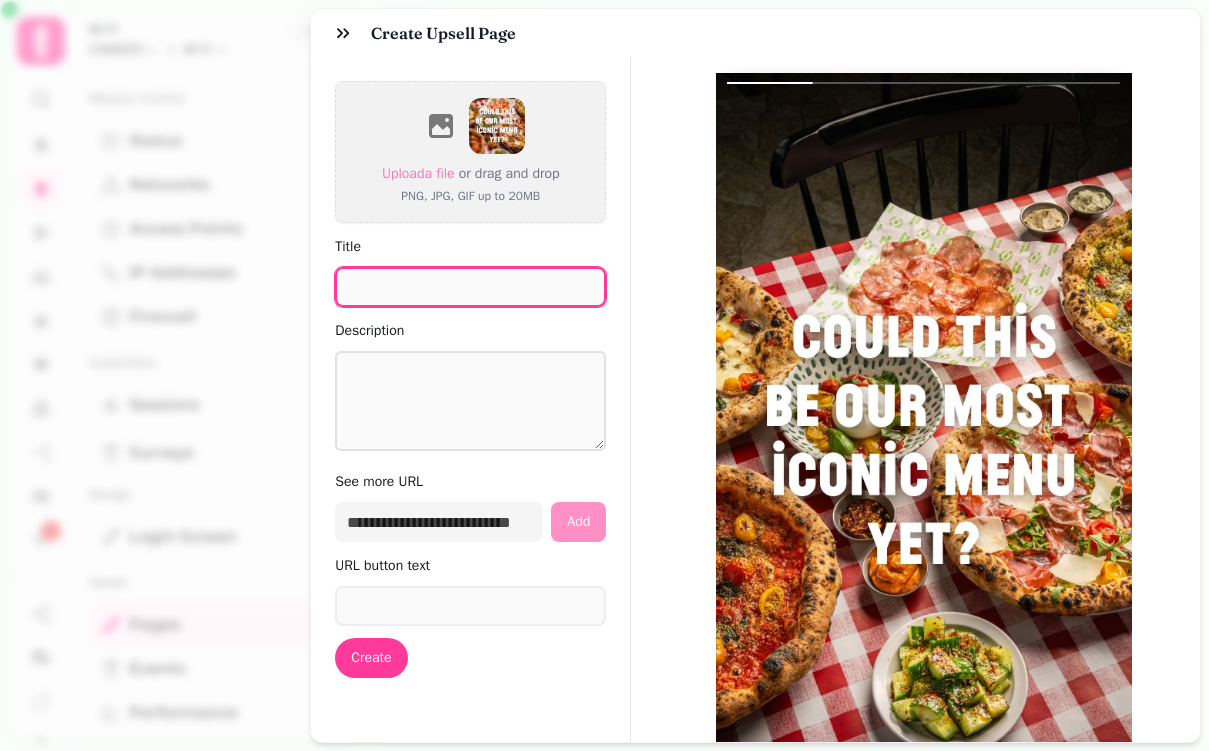 paste on "**********" 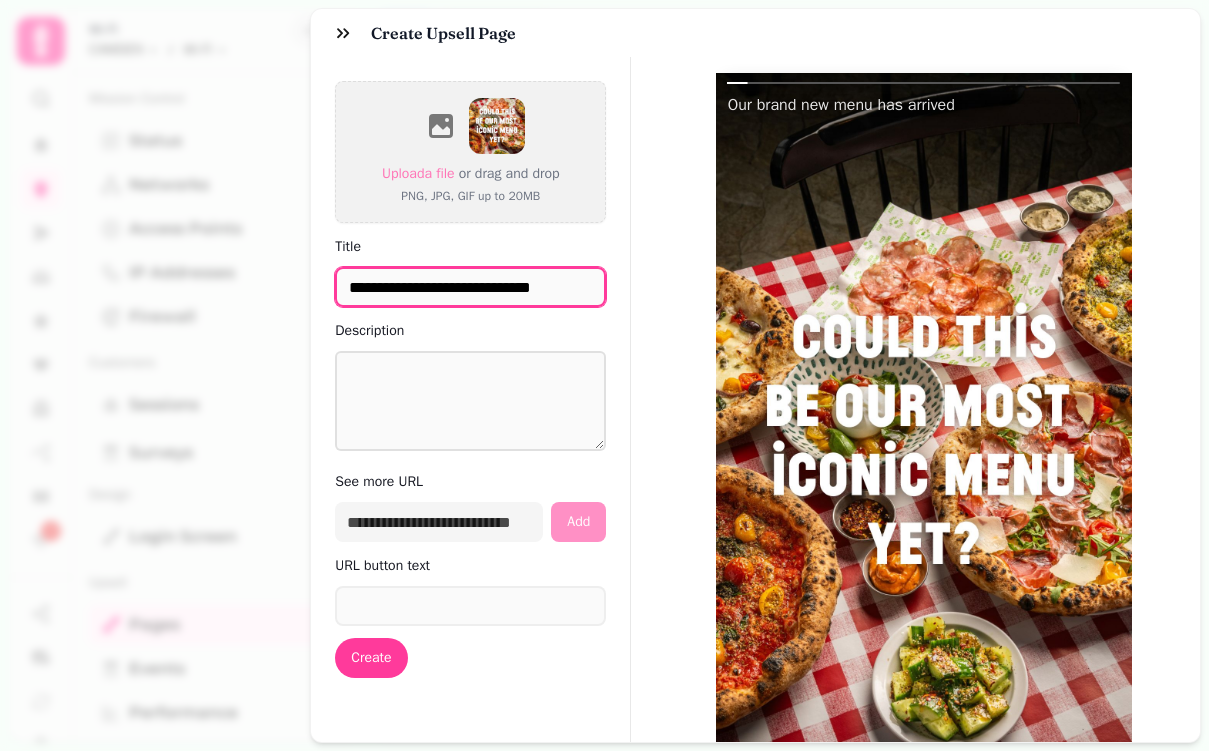 drag, startPoint x: 912, startPoint y: 137, endPoint x: 1195, endPoint y: 137, distance: 283 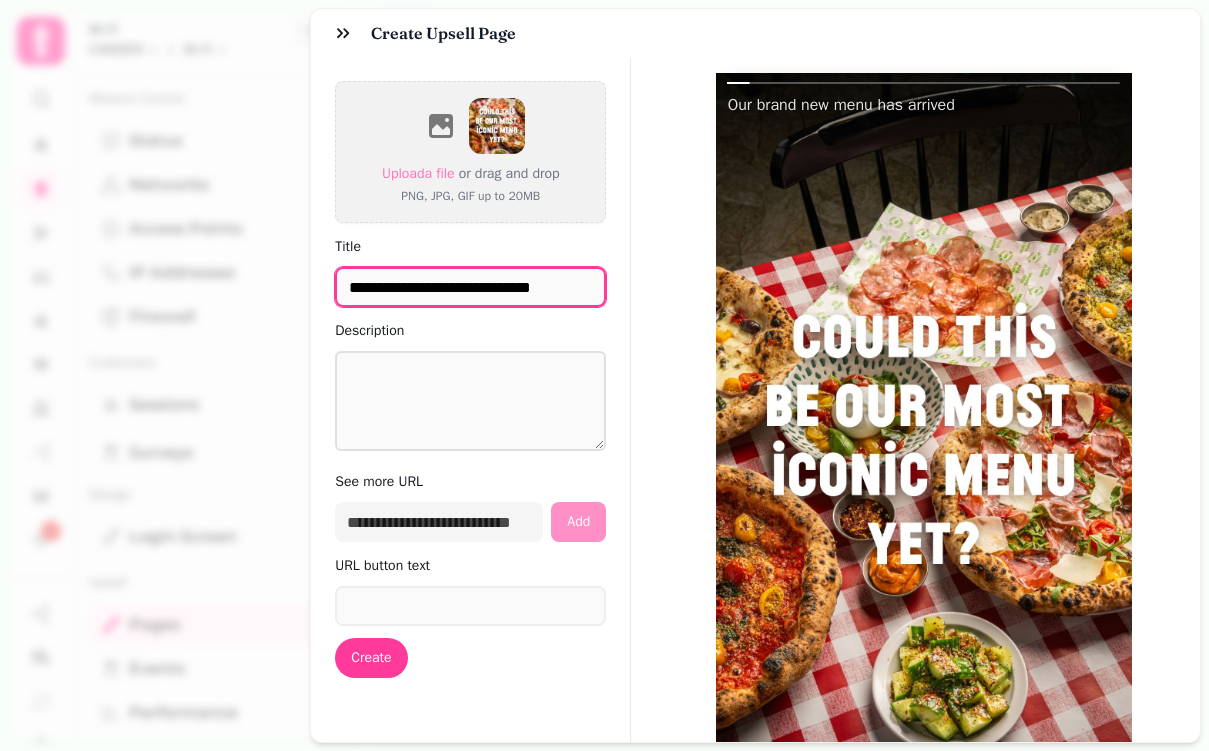 type on "**********" 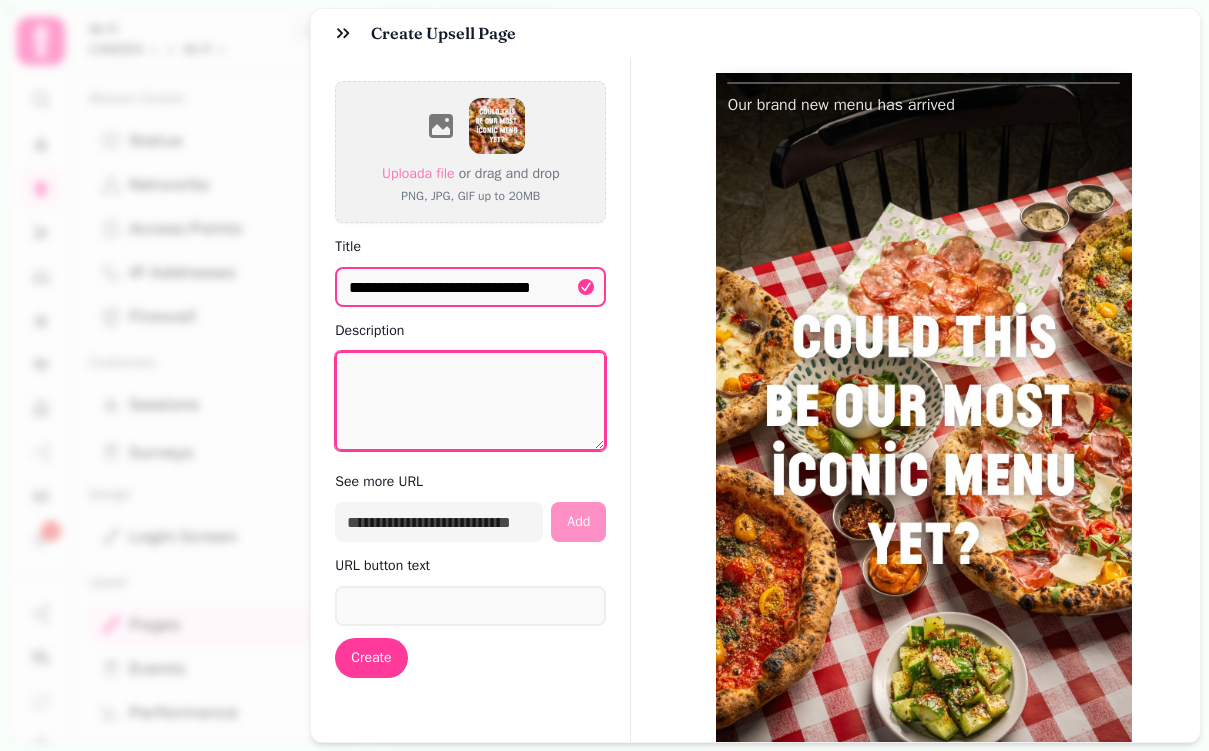 click on "Description" at bounding box center [470, 401] 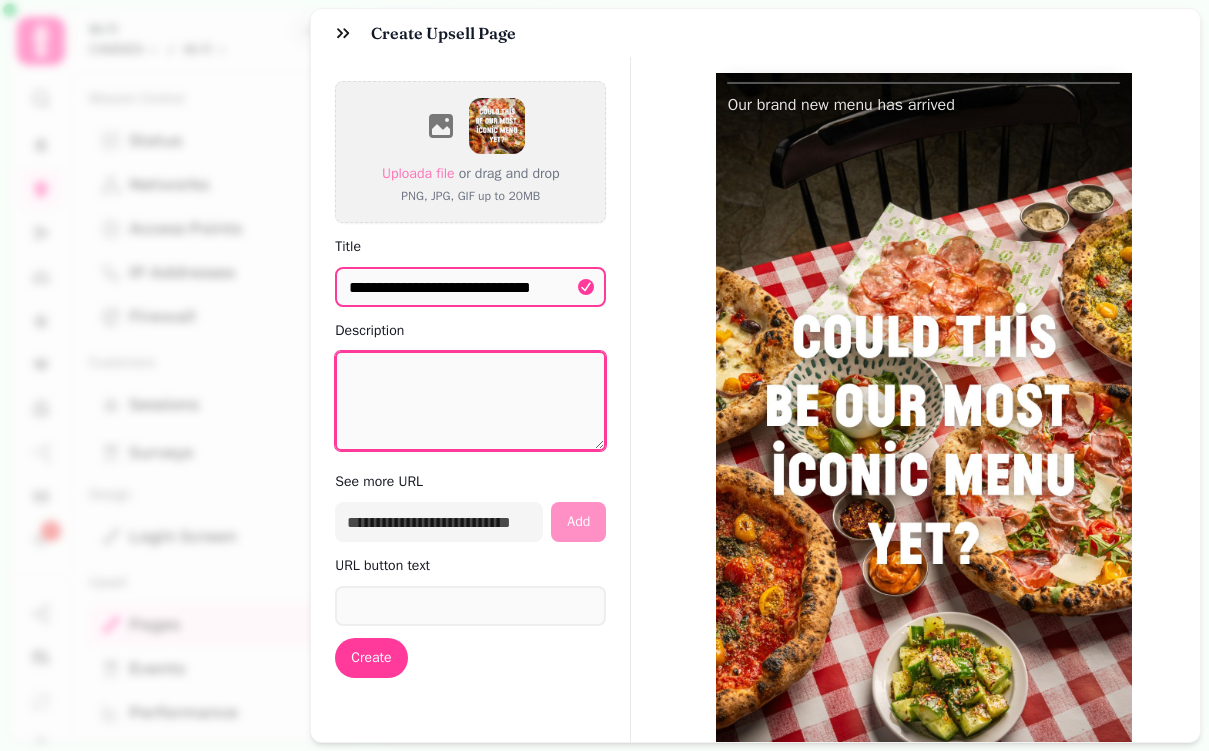 paste on "**********" 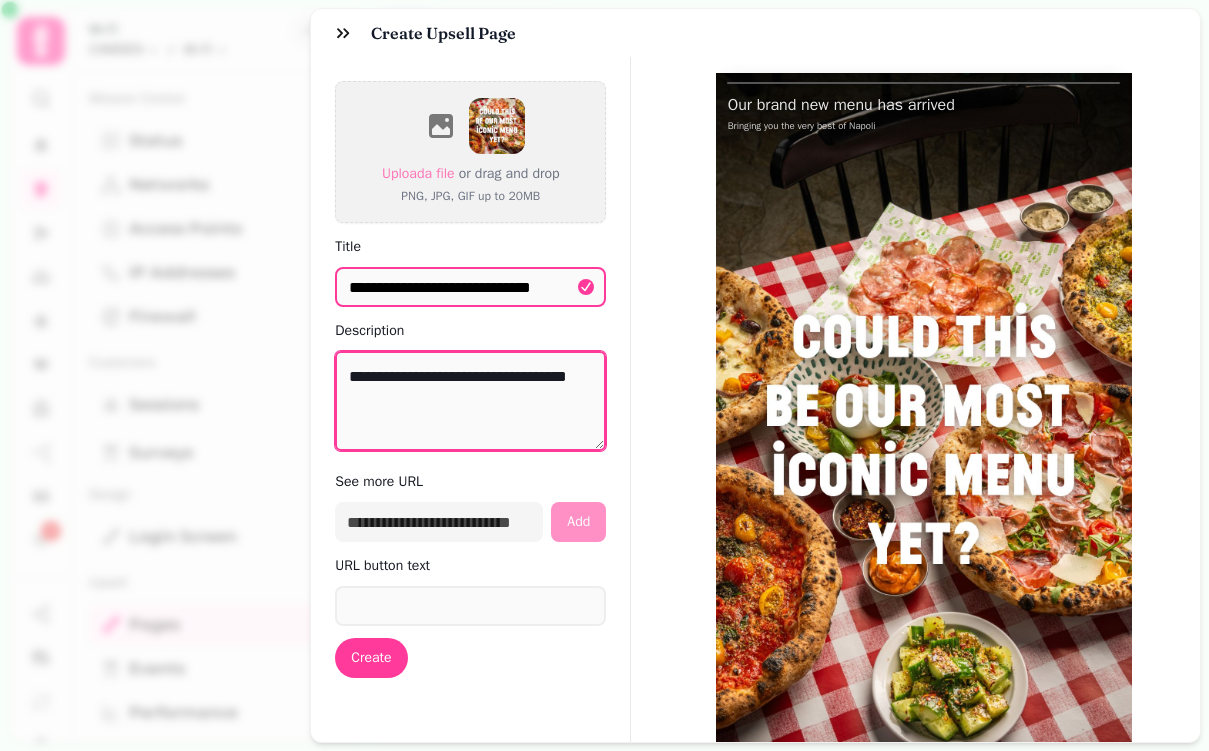 type on "**********" 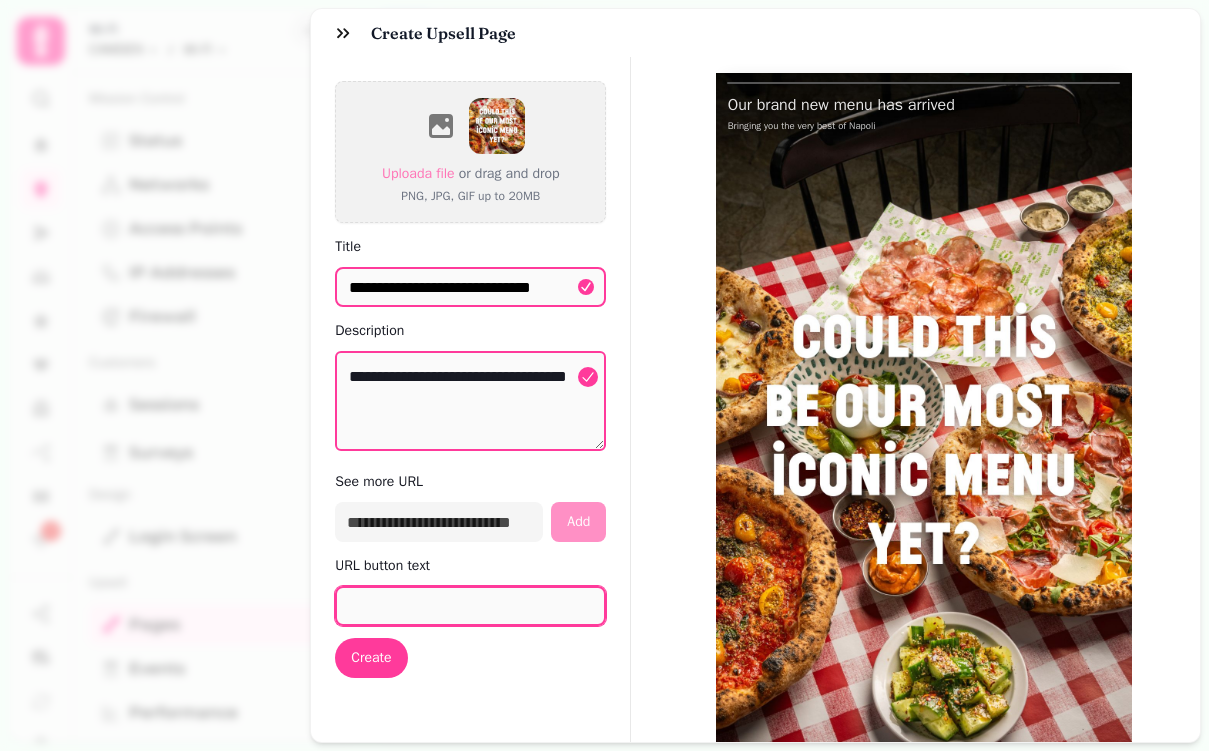 click on "URL button text" at bounding box center (470, 606) 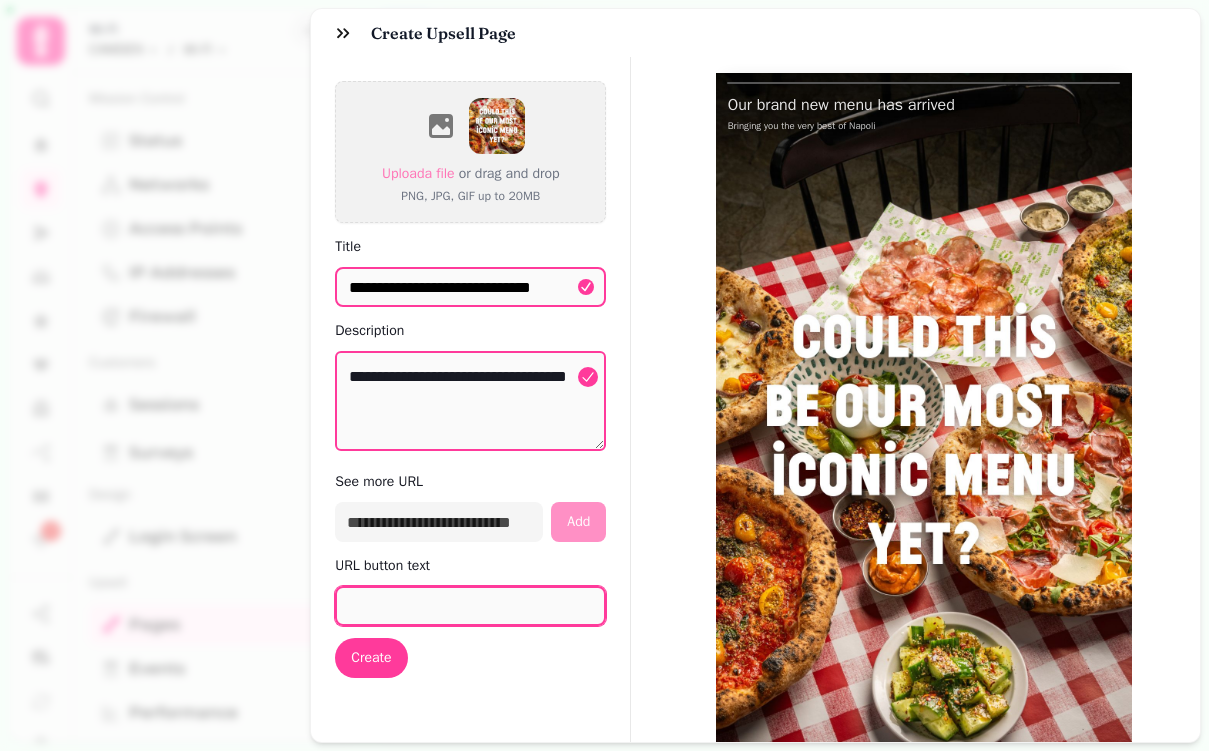paste on "**********" 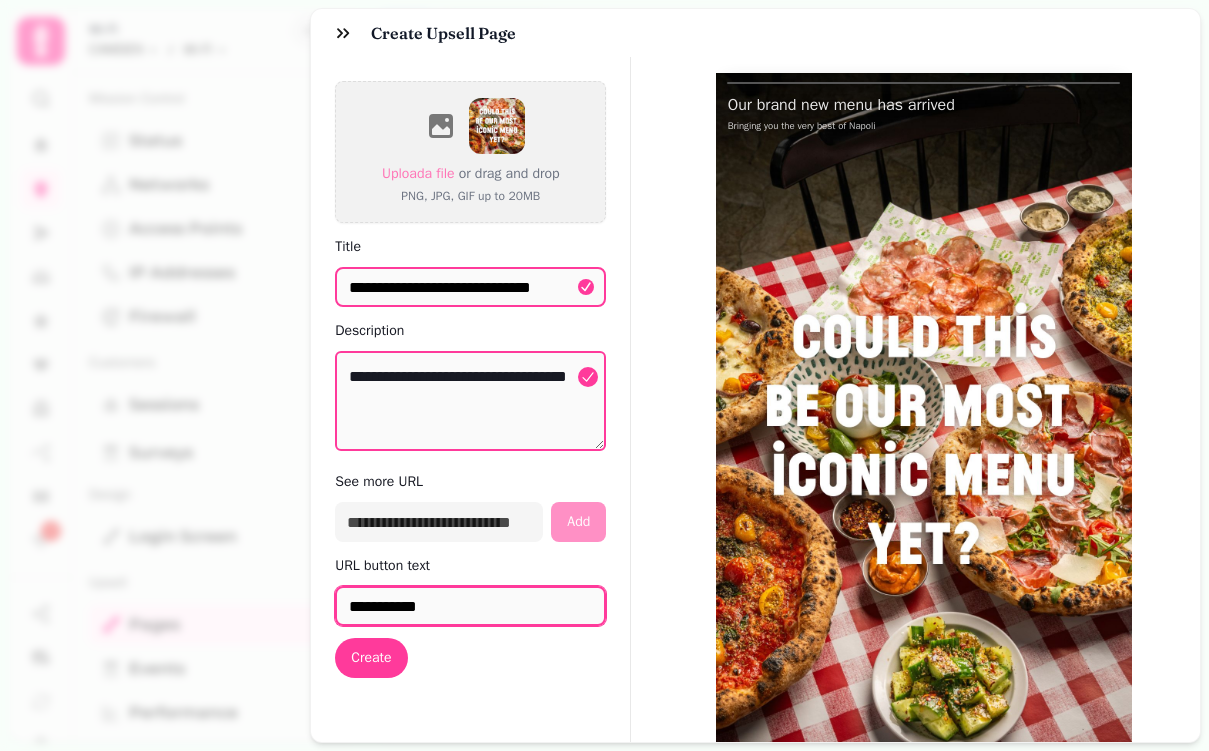 type on "**********" 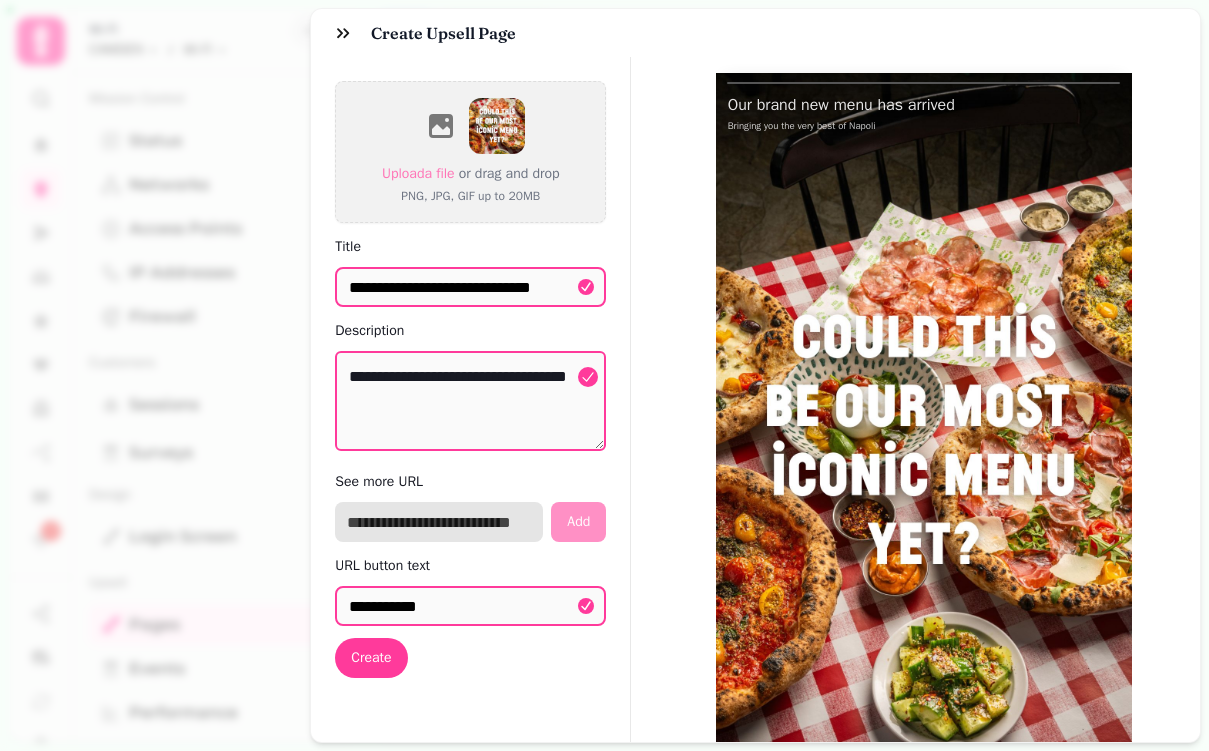 click at bounding box center (439, 522) 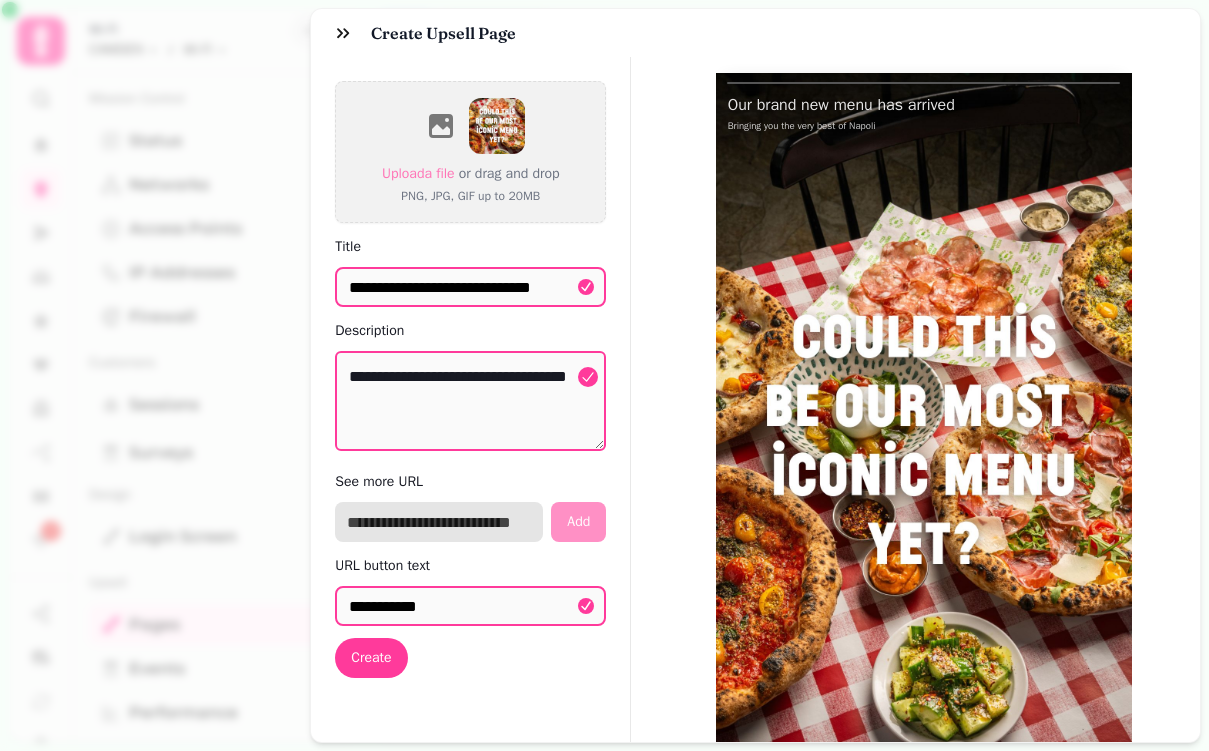 paste on "**********" 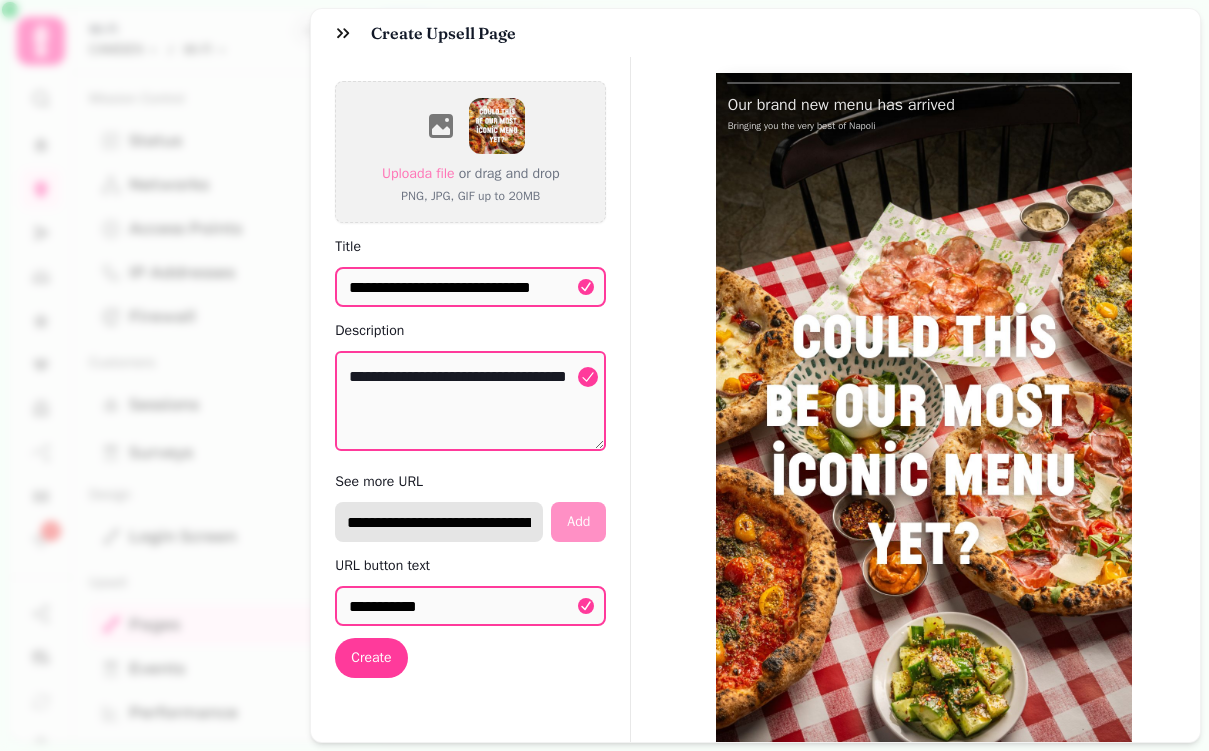 scroll, scrollTop: 0, scrollLeft: 234, axis: horizontal 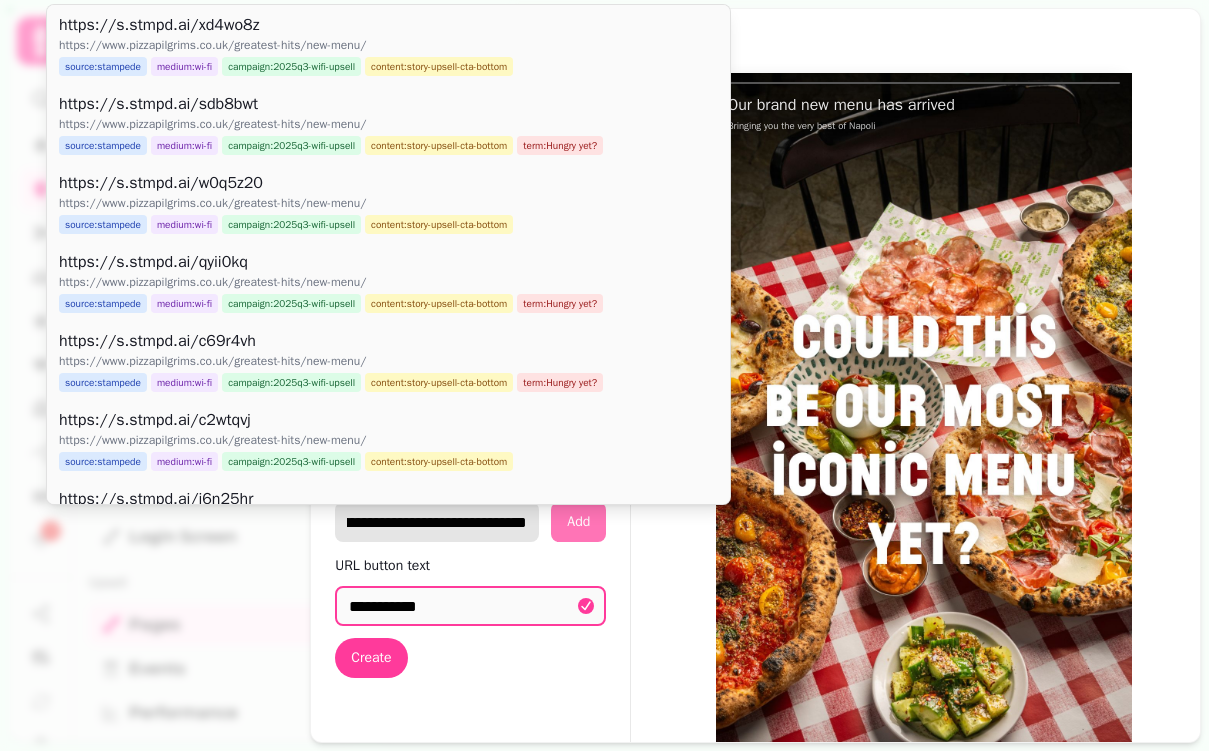type on "**********" 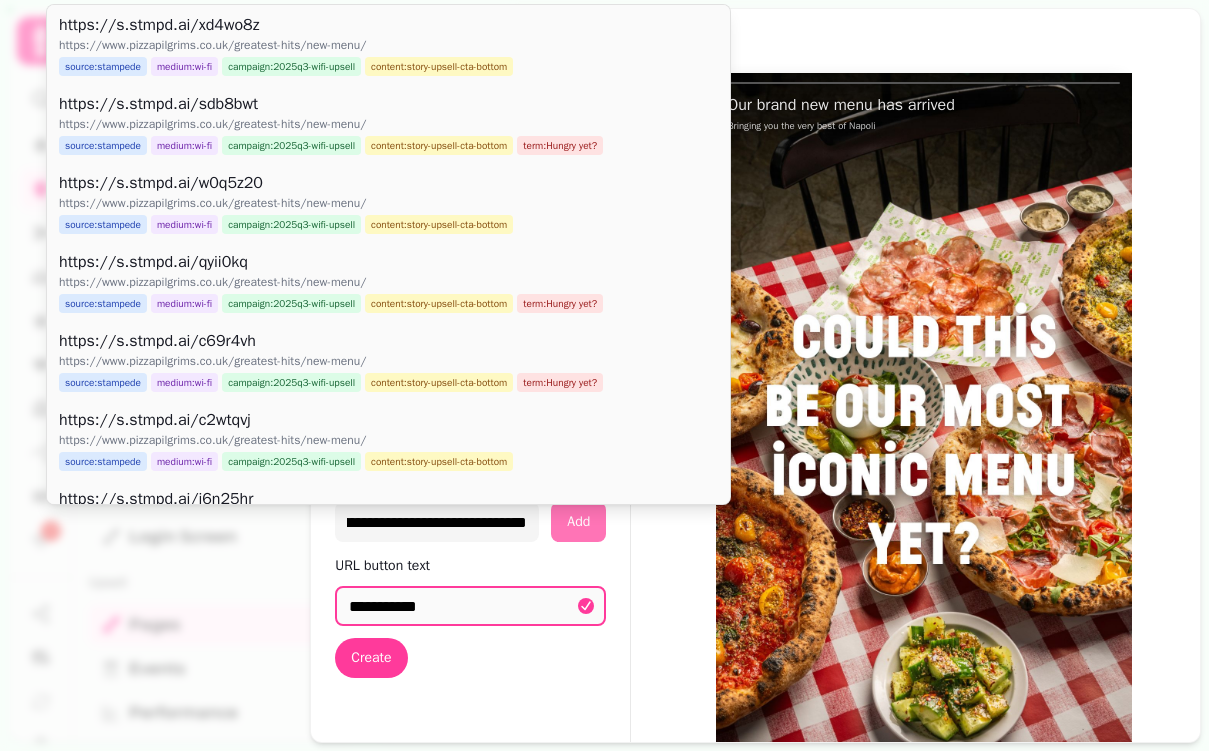 click on "**********" at bounding box center [470, 522] 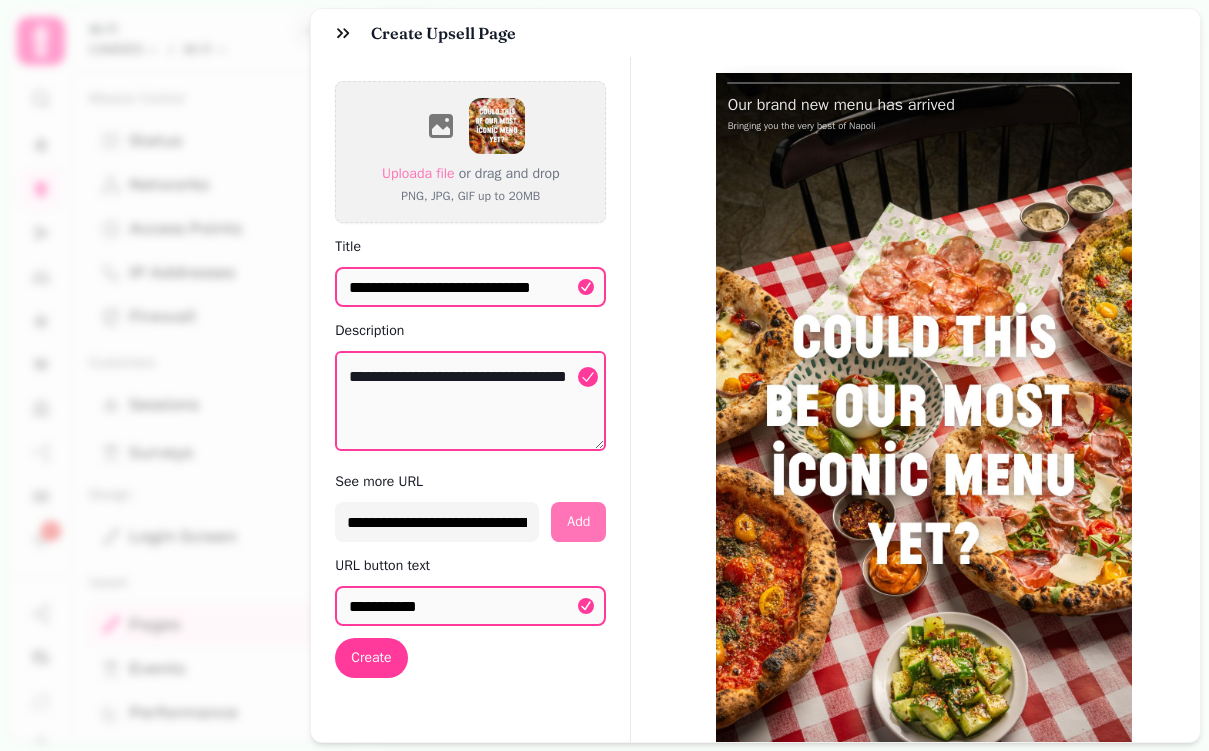 click on "Add" at bounding box center [578, 522] 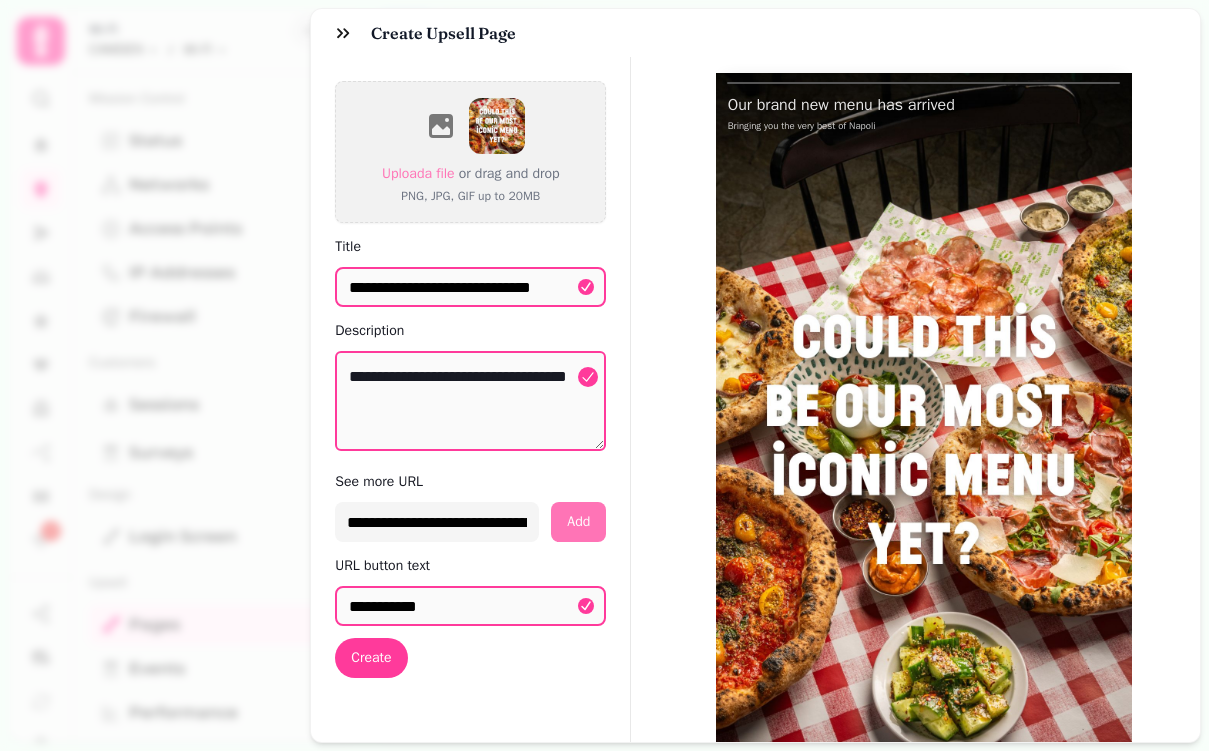 select on "**********" 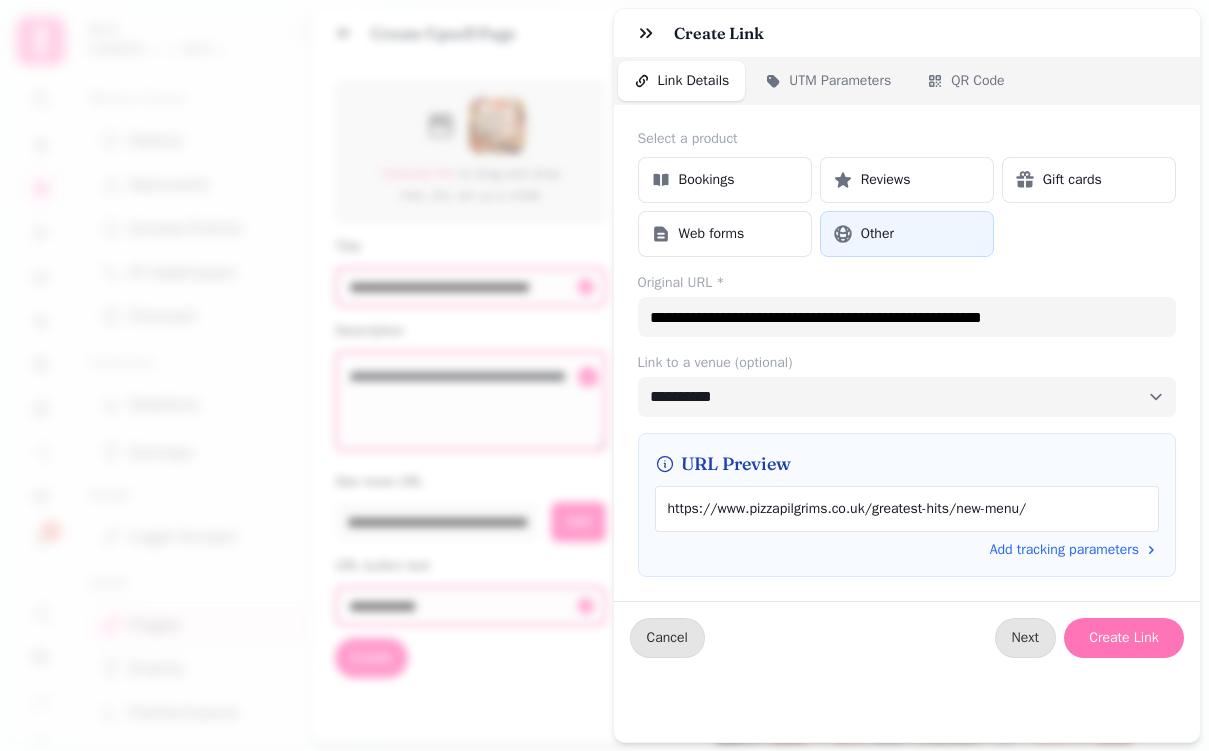 click on "Create Link" at bounding box center (1124, 638) 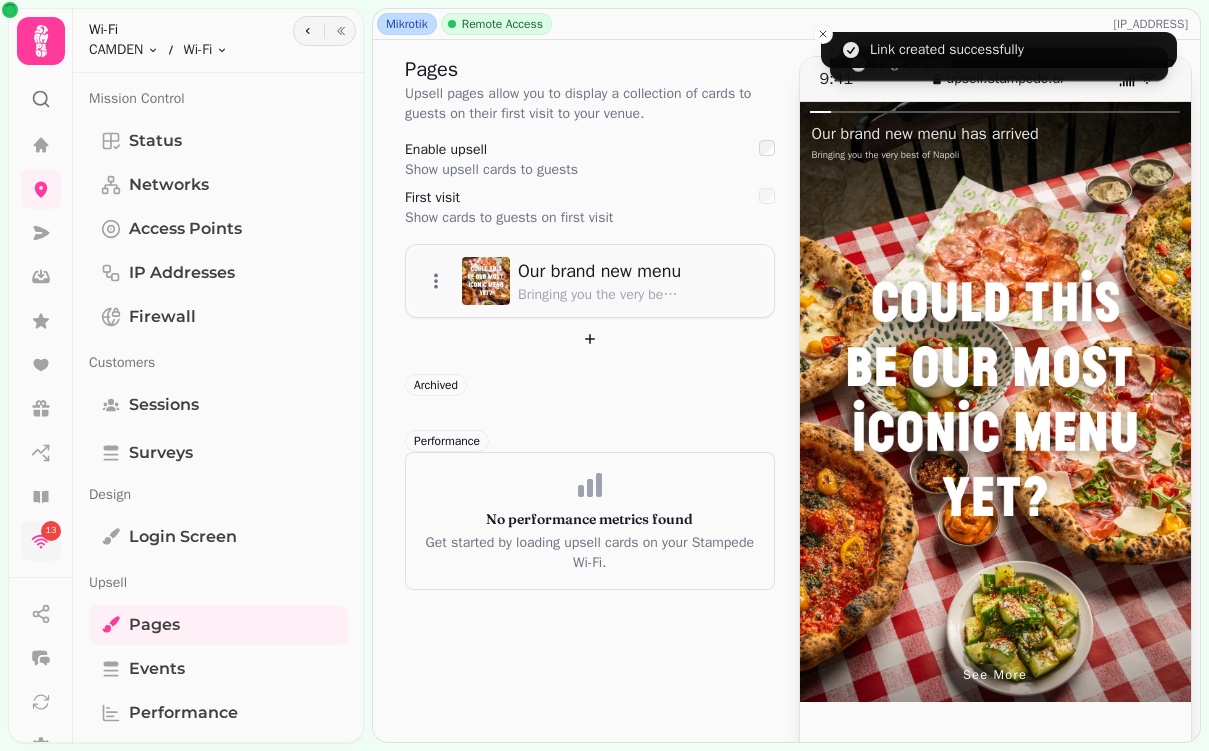 click on "13" at bounding box center [41, 541] 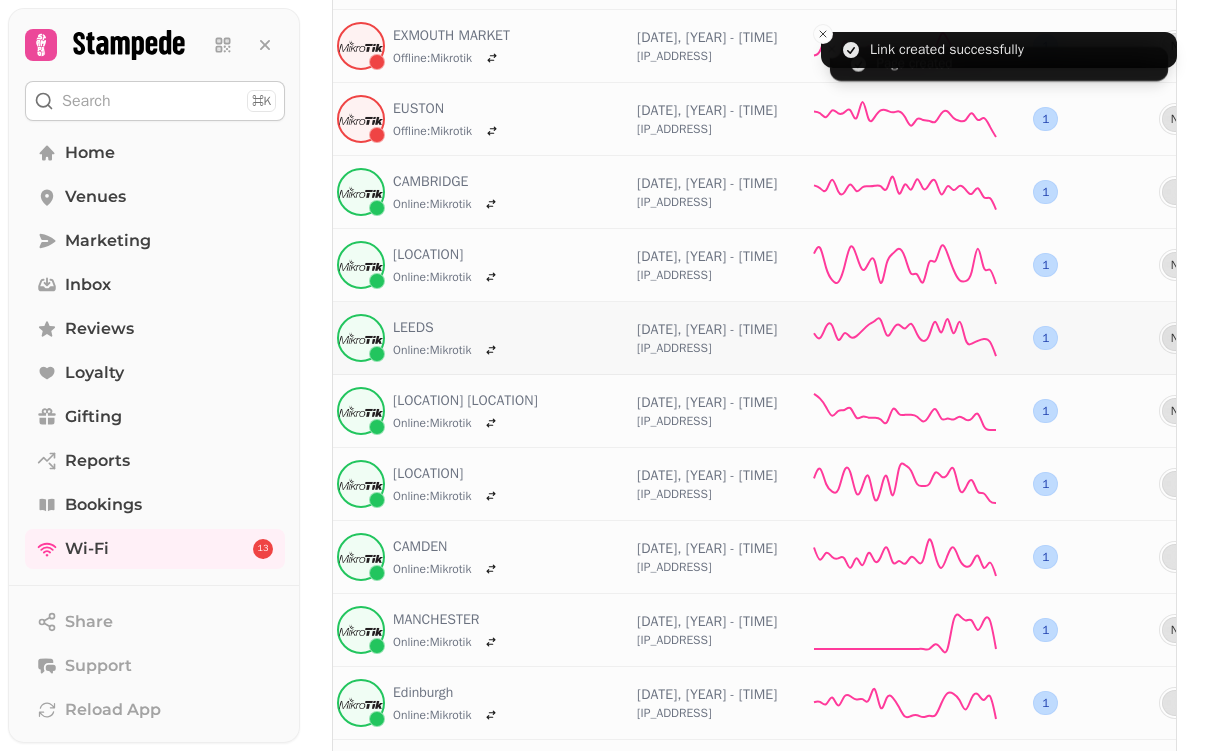 scroll, scrollTop: 1098, scrollLeft: 0, axis: vertical 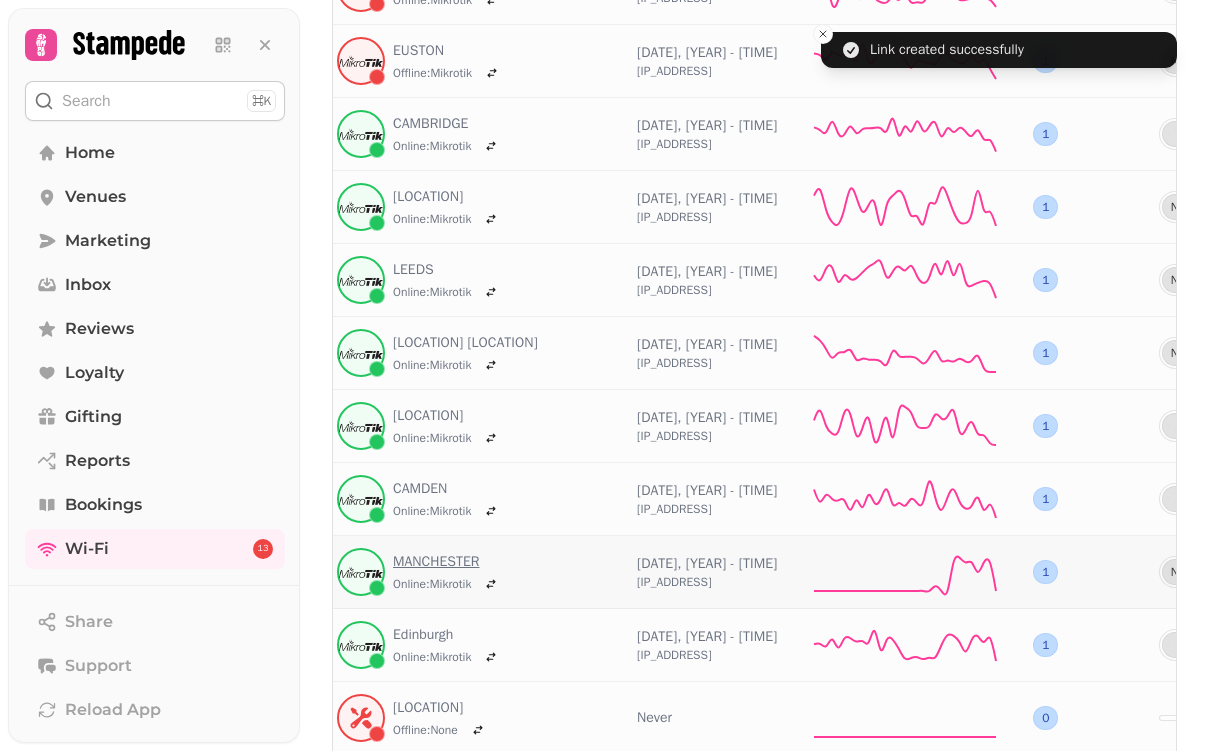 click on "MANCHESTER" at bounding box center [448, 562] 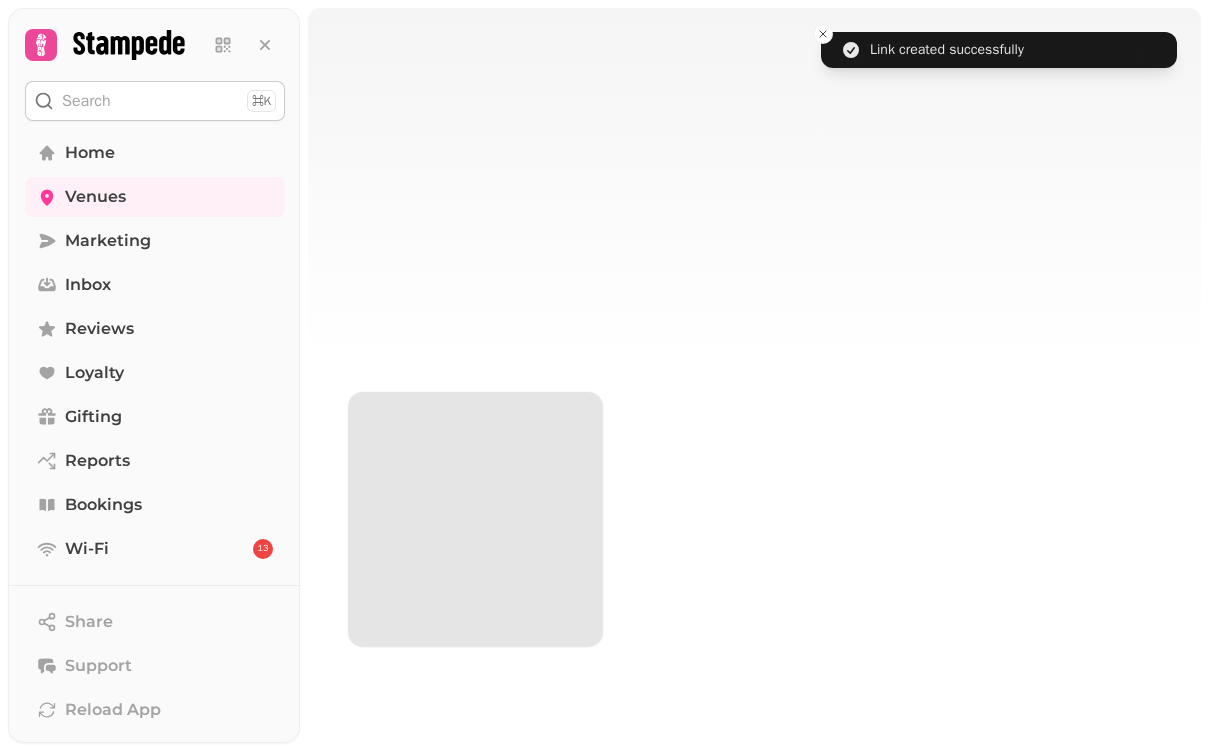scroll, scrollTop: 0, scrollLeft: 0, axis: both 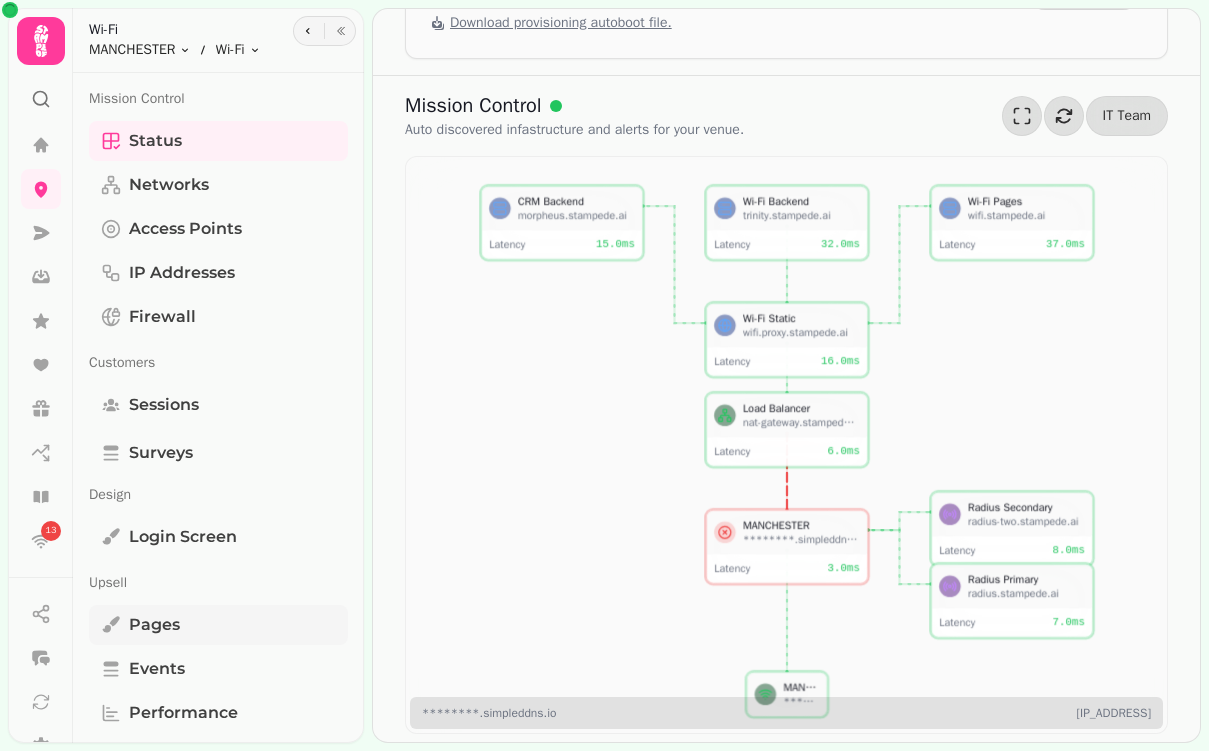 click on "Pages" at bounding box center (154, 625) 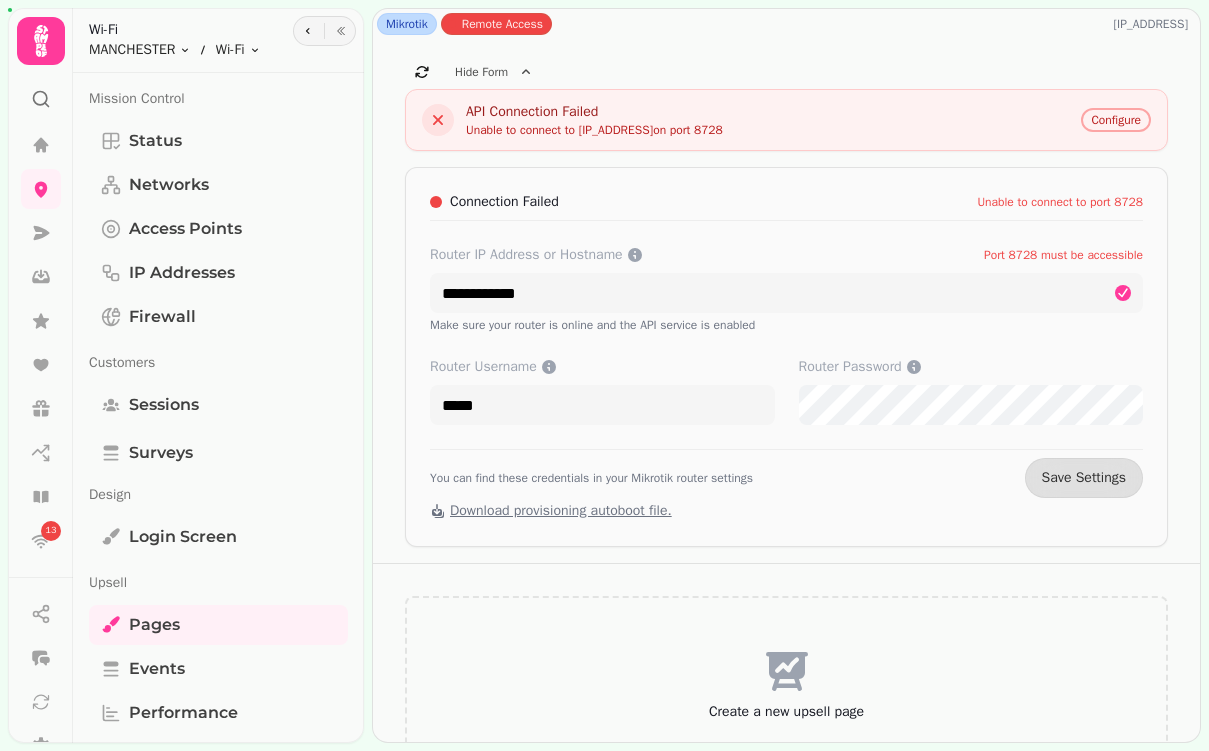 scroll, scrollTop: 62, scrollLeft: 0, axis: vertical 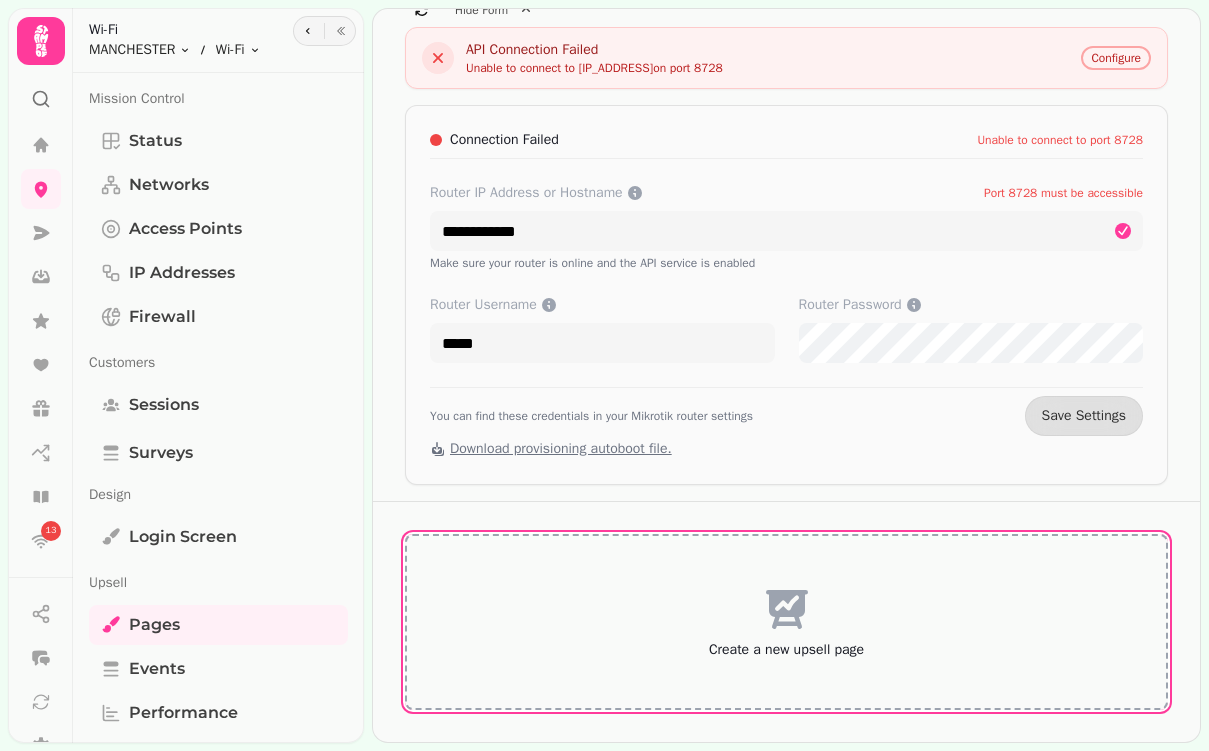 click on "Create a new upsell page" at bounding box center [786, 622] 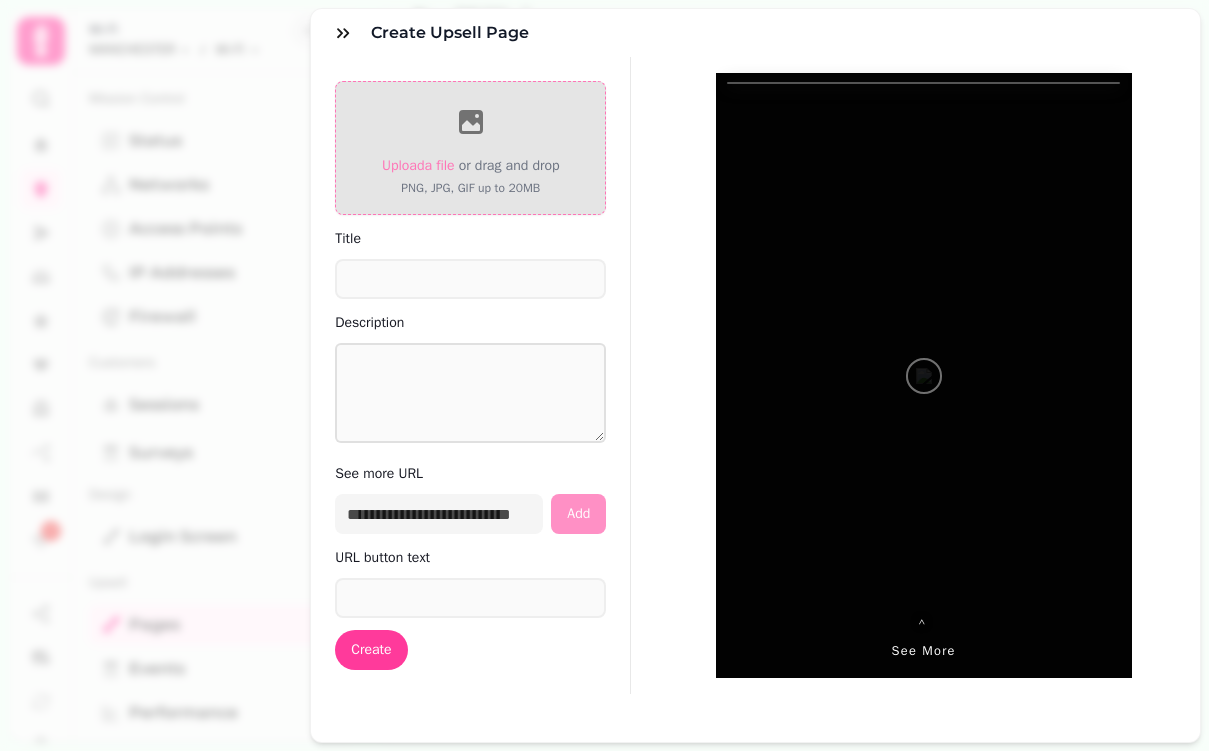click on "or drag and drop" at bounding box center [507, 166] 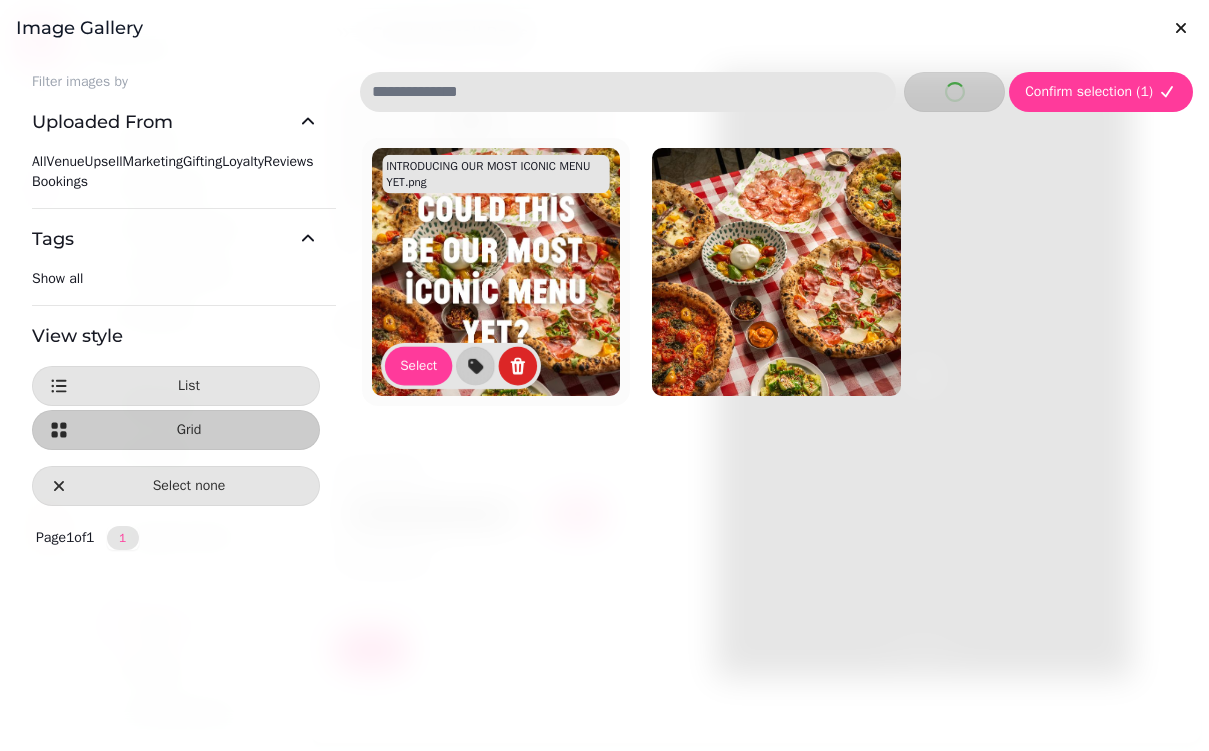 click on "INTRODUCING OUR MOST ICONIC MENU YET.png Select Add tag" at bounding box center (496, 272) 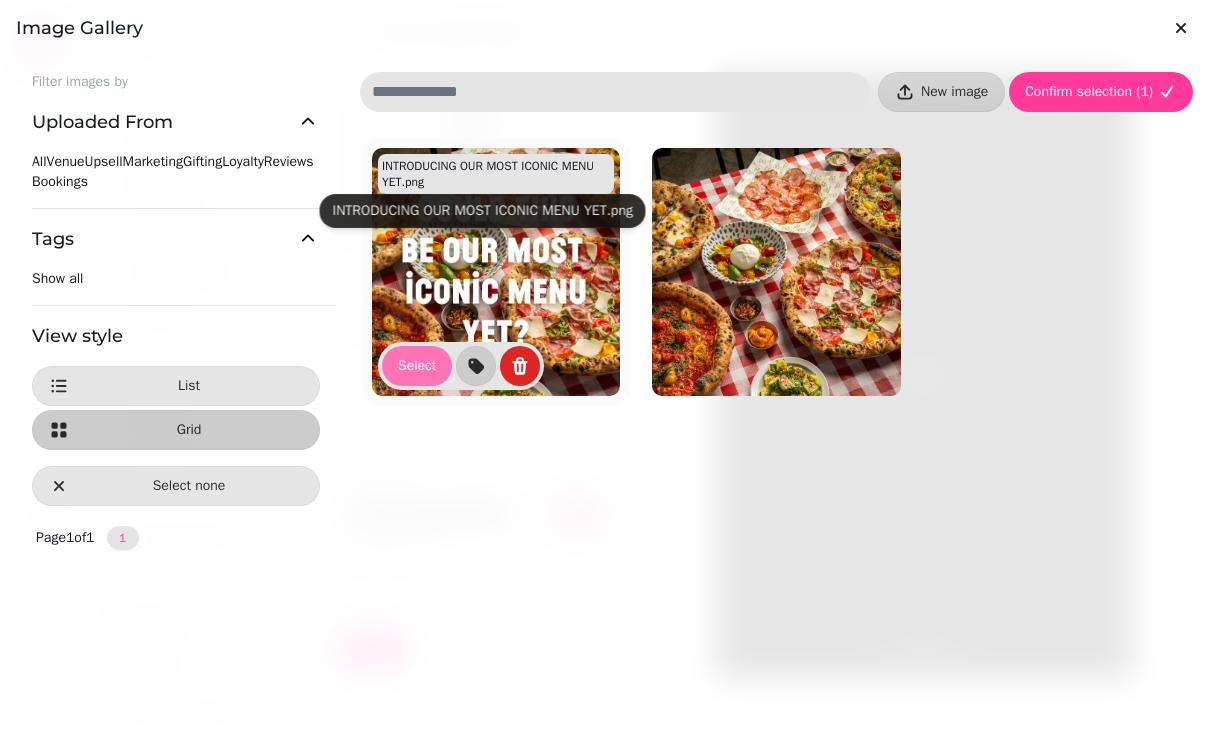 click on "Select" at bounding box center [417, 366] 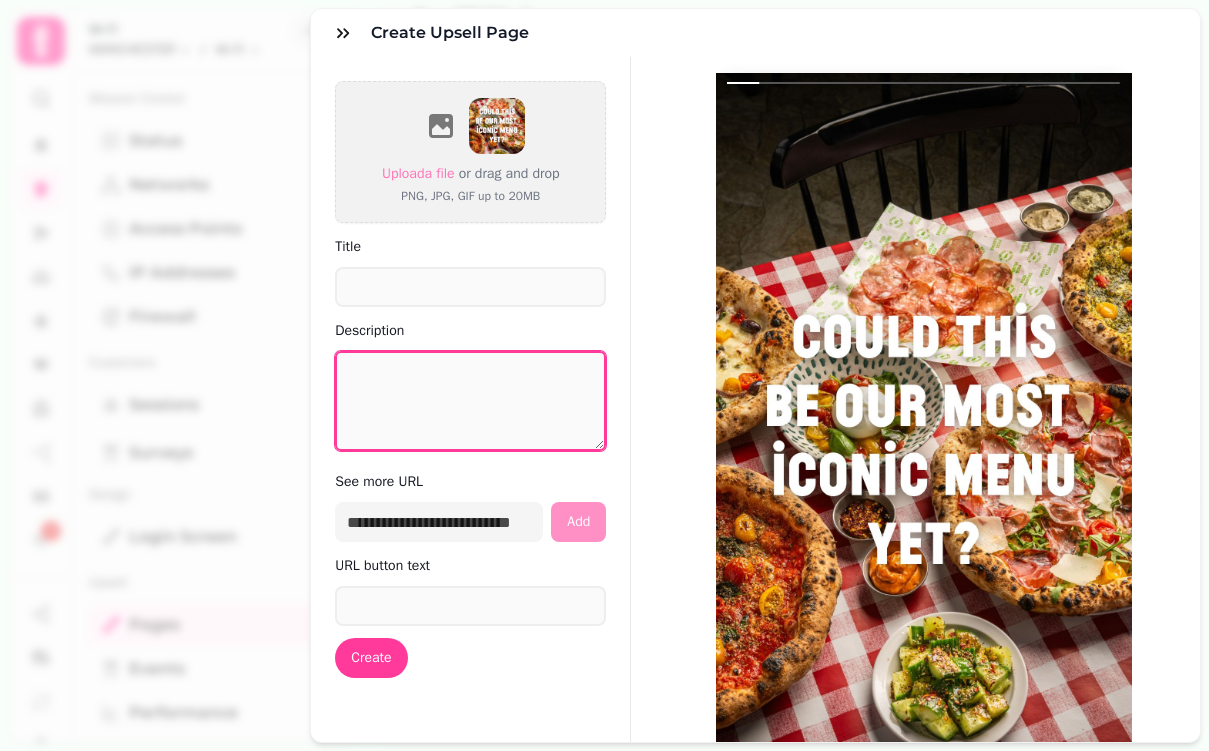 click on "Description" at bounding box center [470, 401] 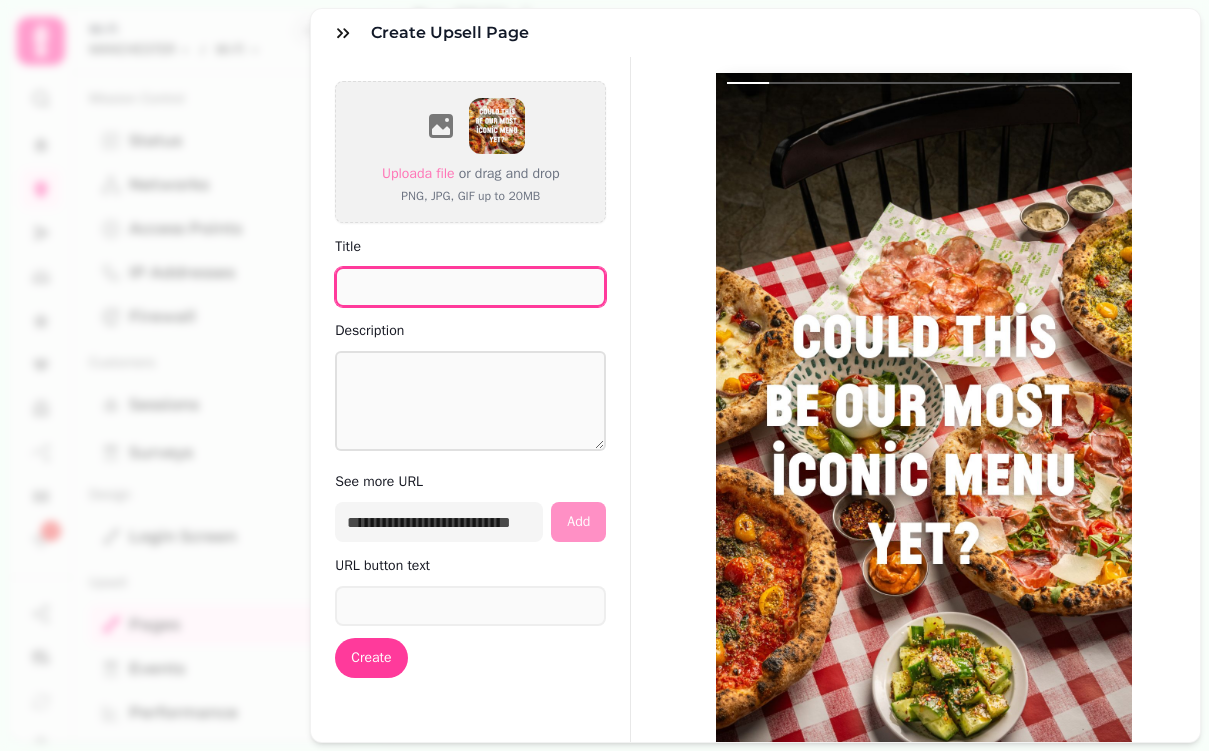 click on "Title" at bounding box center [470, 287] 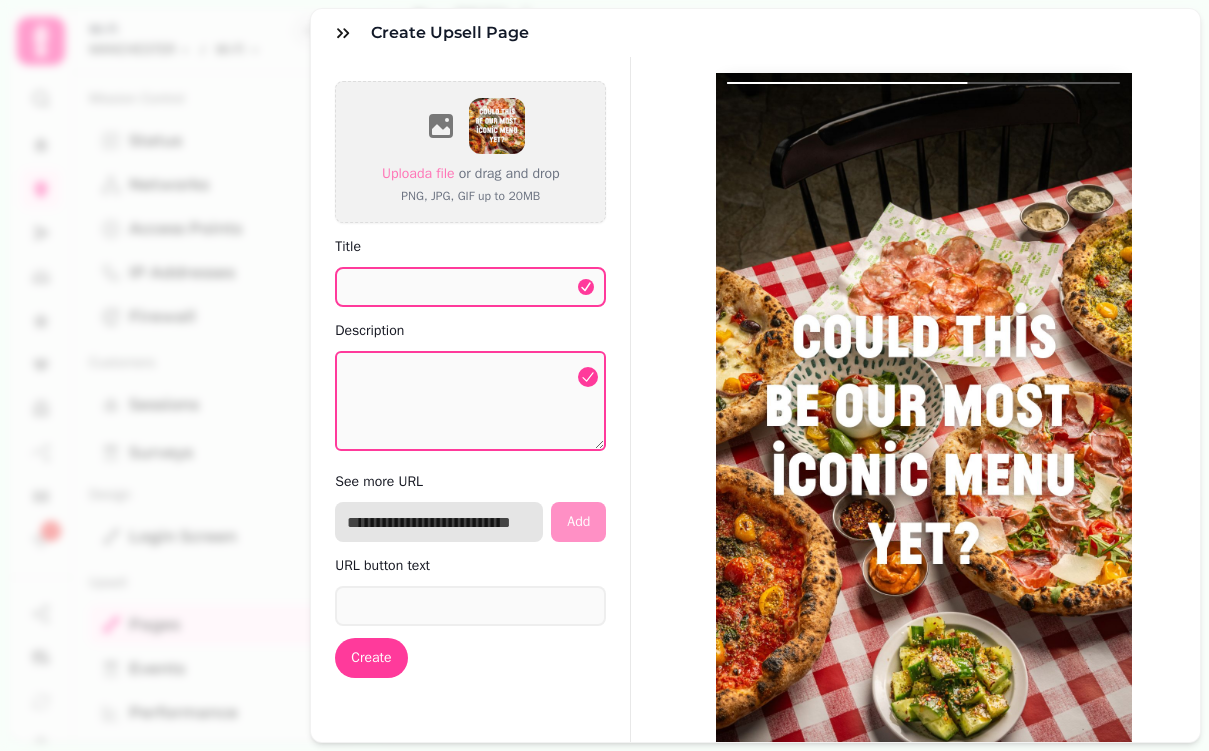 click at bounding box center [439, 522] 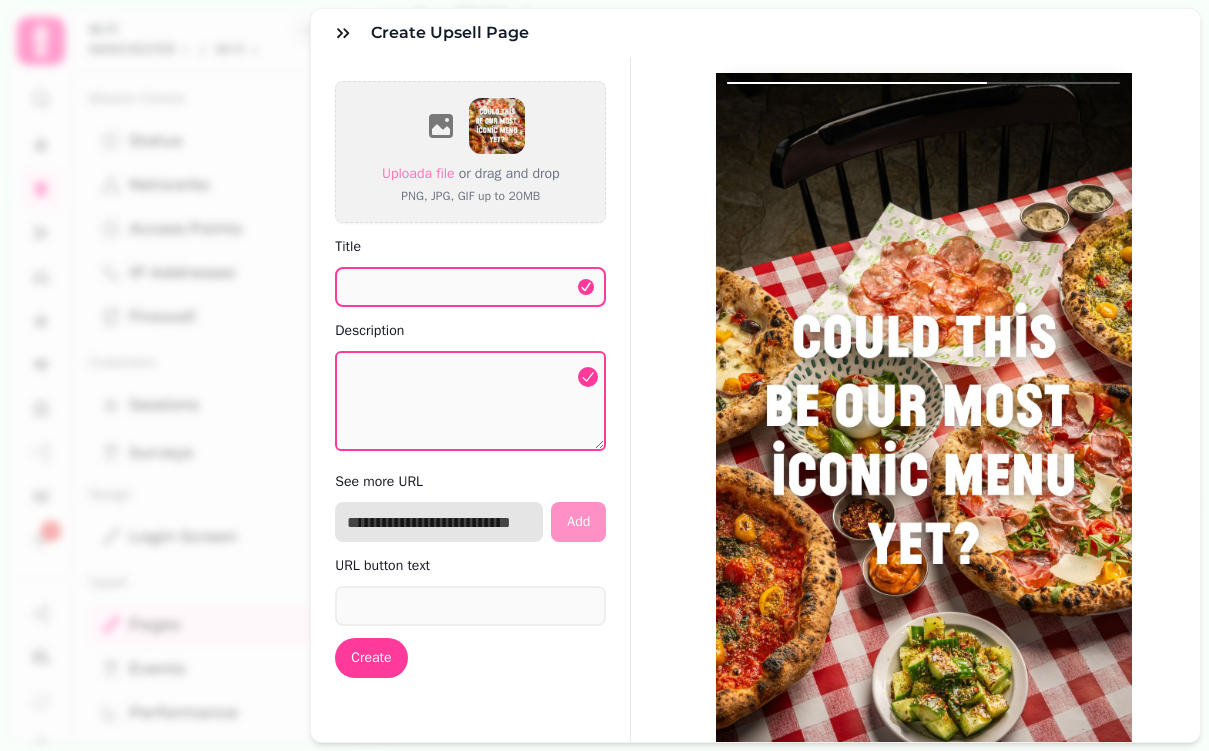 paste on "**********" 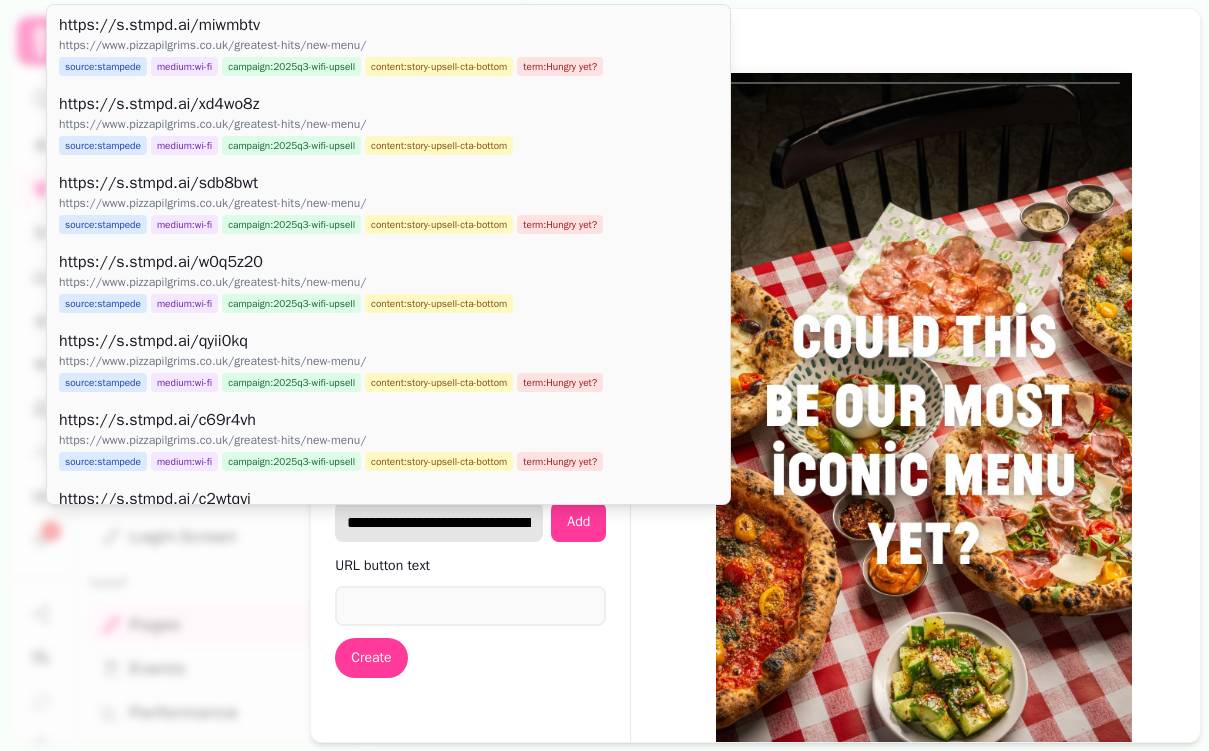 scroll, scrollTop: 0, scrollLeft: 234, axis: horizontal 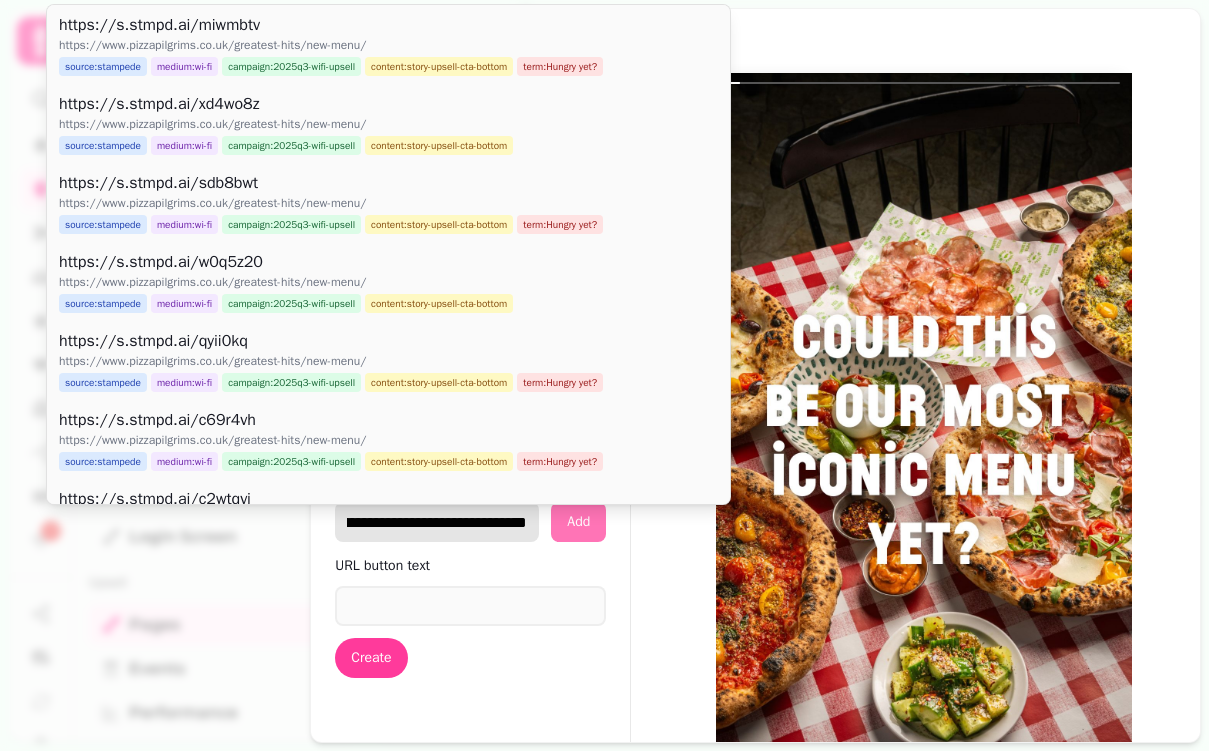 type on "**********" 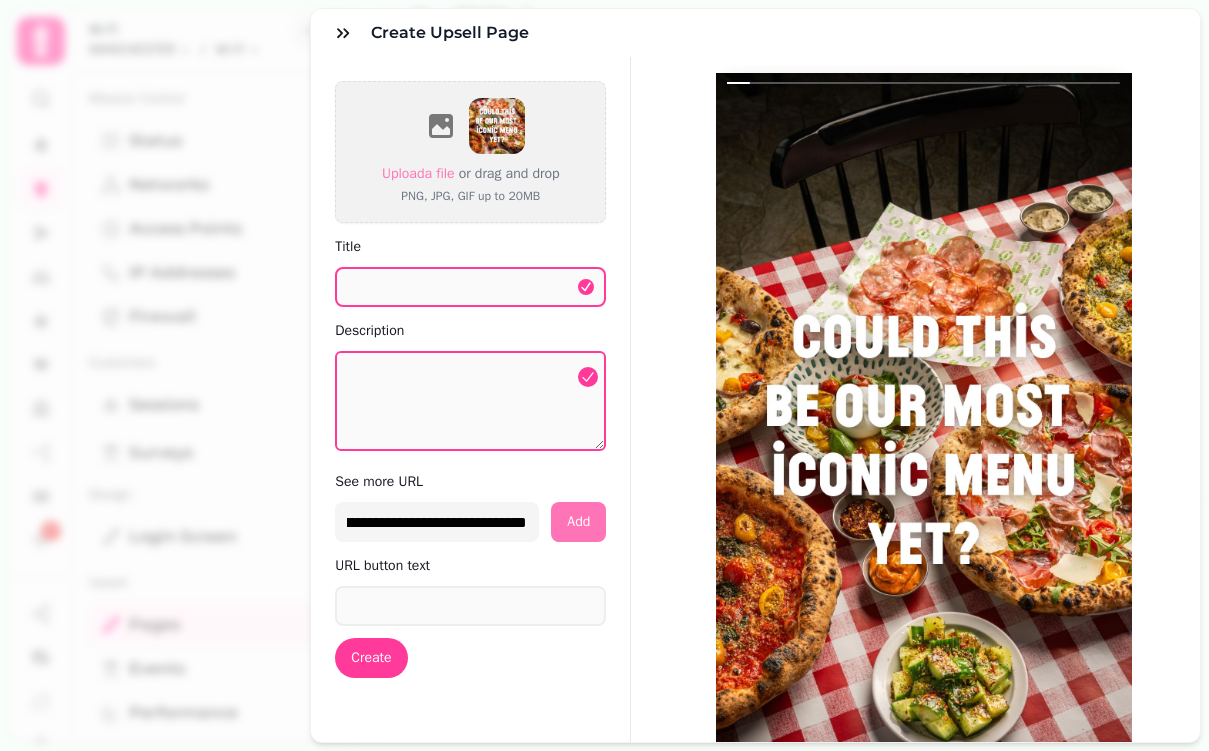 click on "**********" at bounding box center (470, 522) 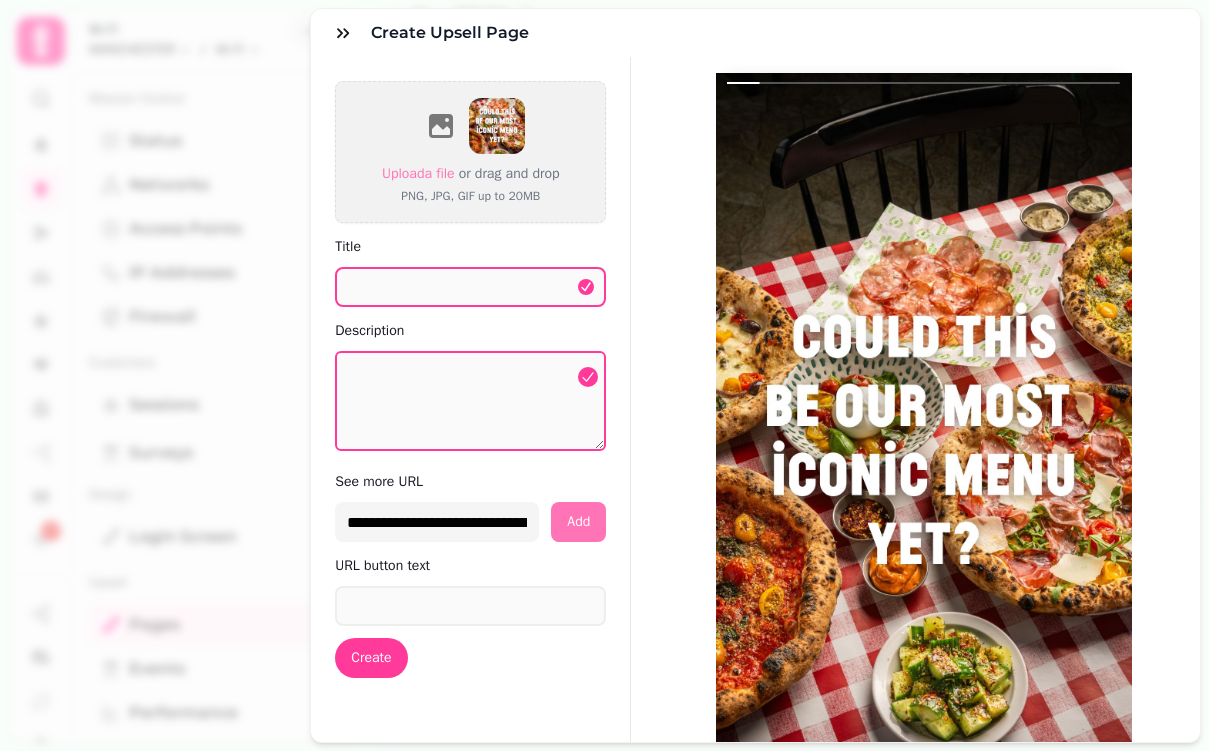 click on "Add" at bounding box center (578, 522) 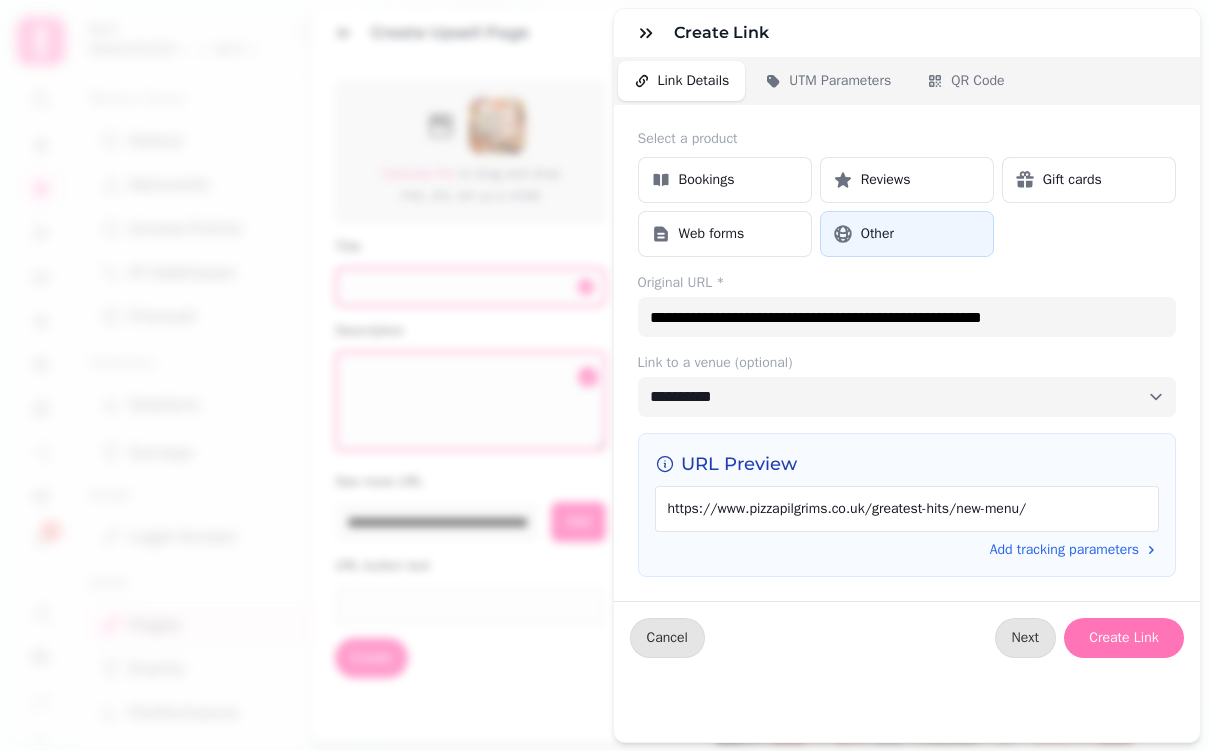 click on "Create Link" at bounding box center (1124, 638) 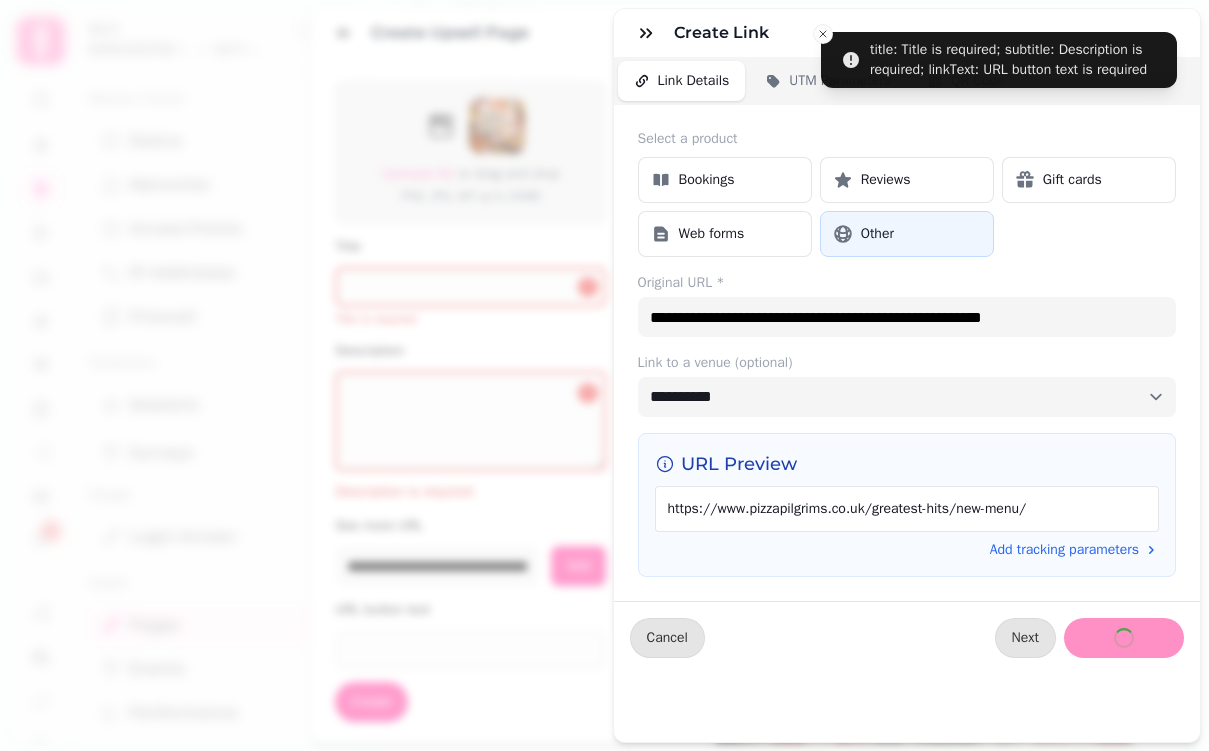 type 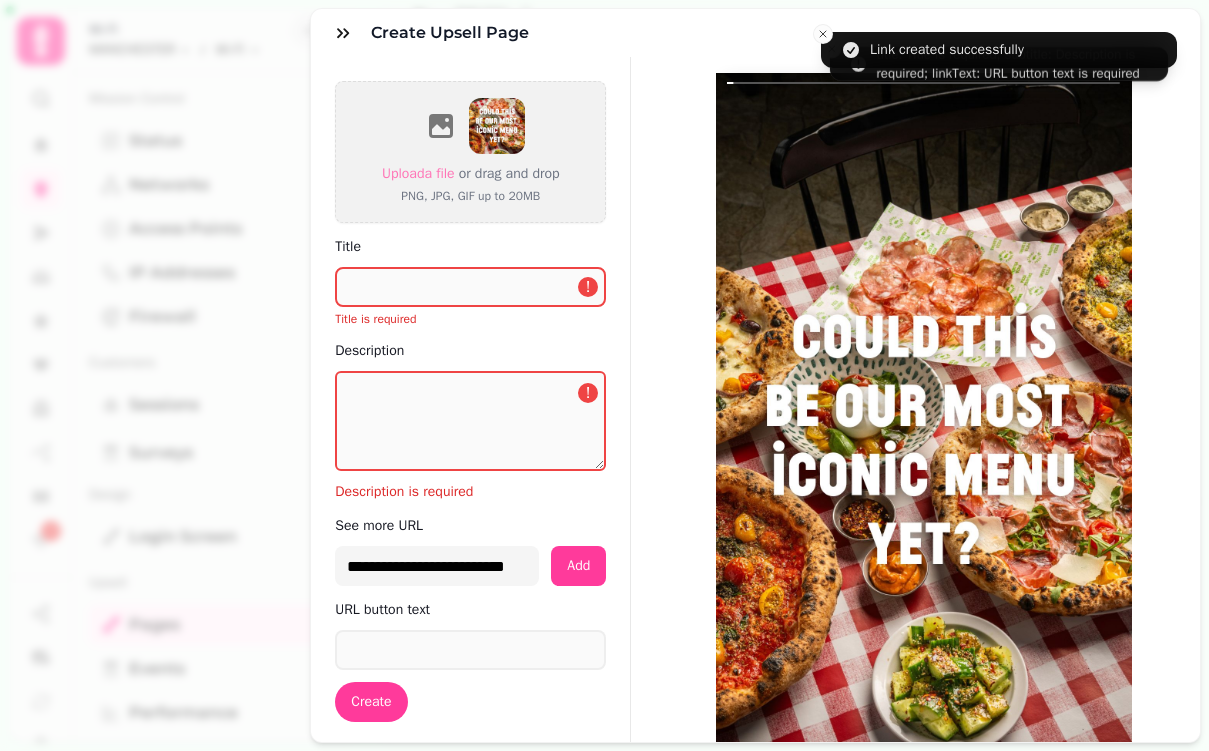 type on "**********" 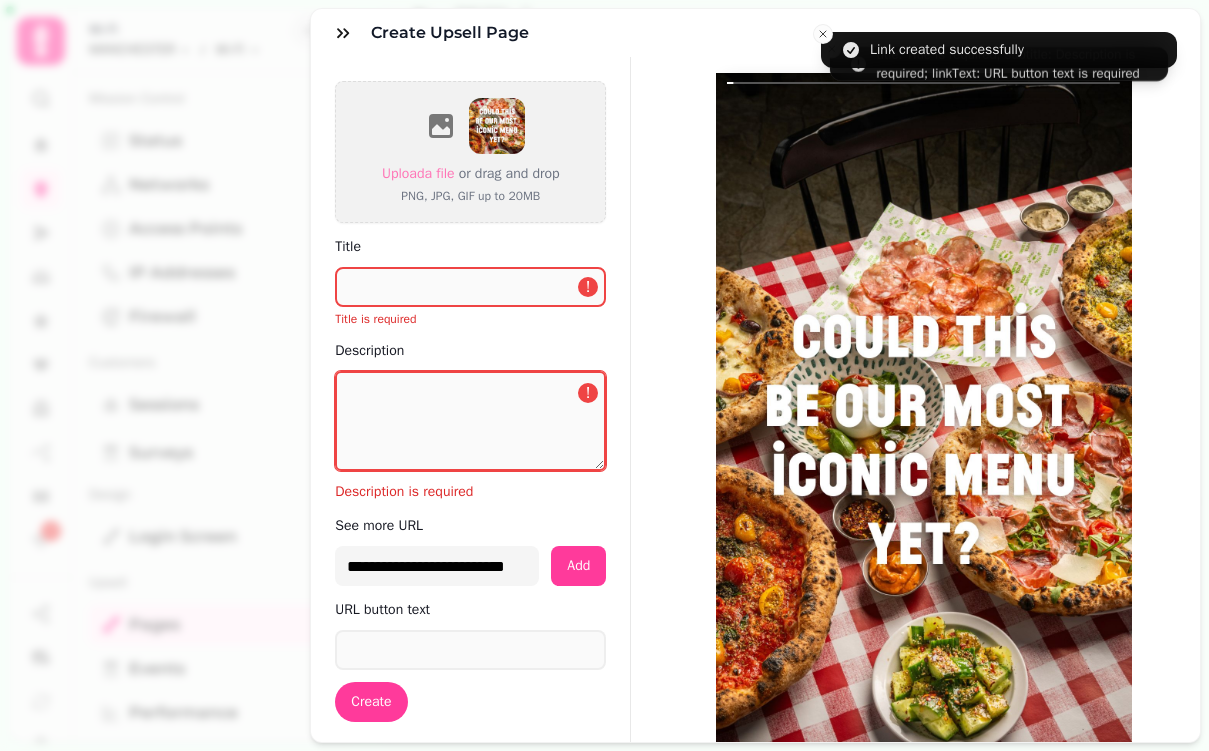 click on "Description" at bounding box center (470, 421) 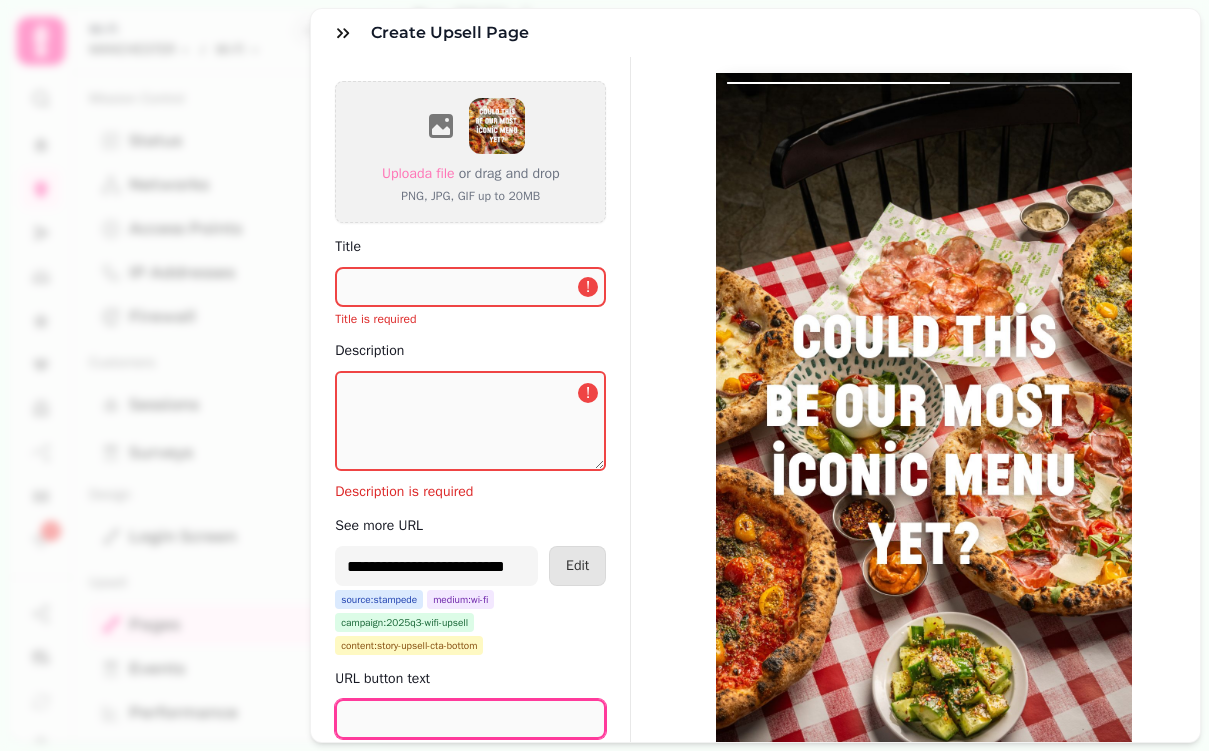 click on "URL button text" at bounding box center (470, 719) 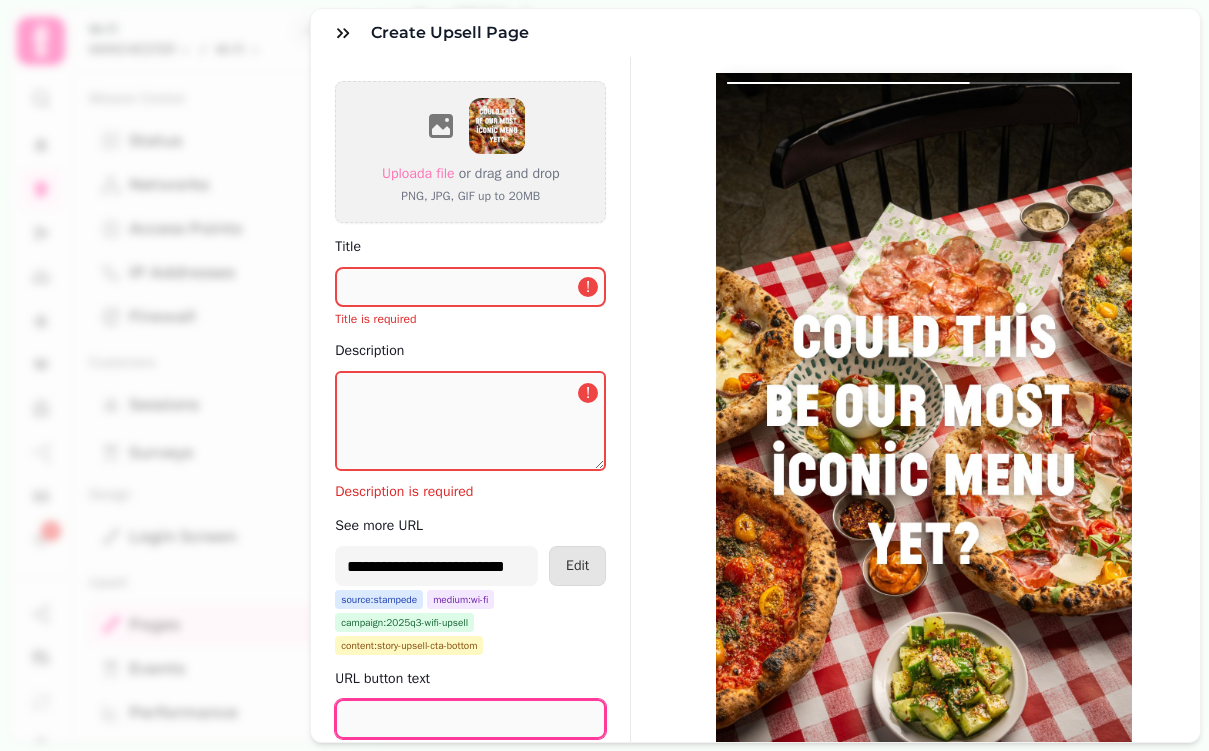 paste on "**********" 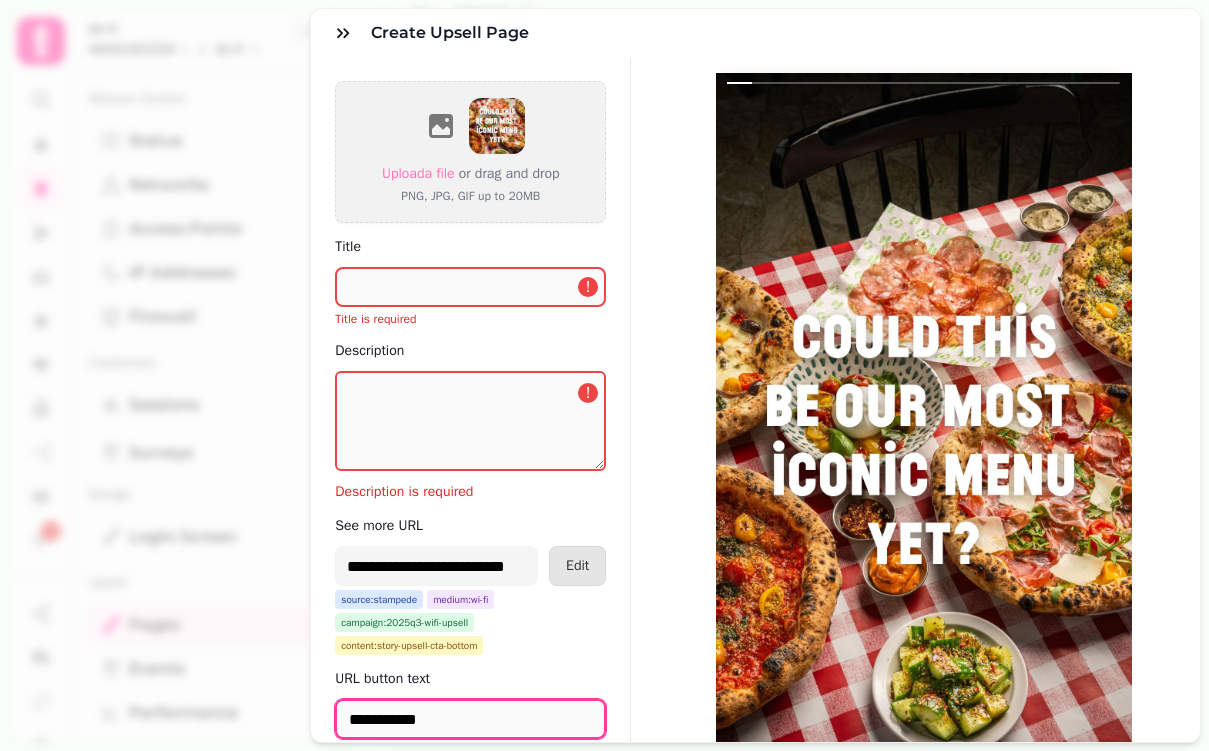 type on "**********" 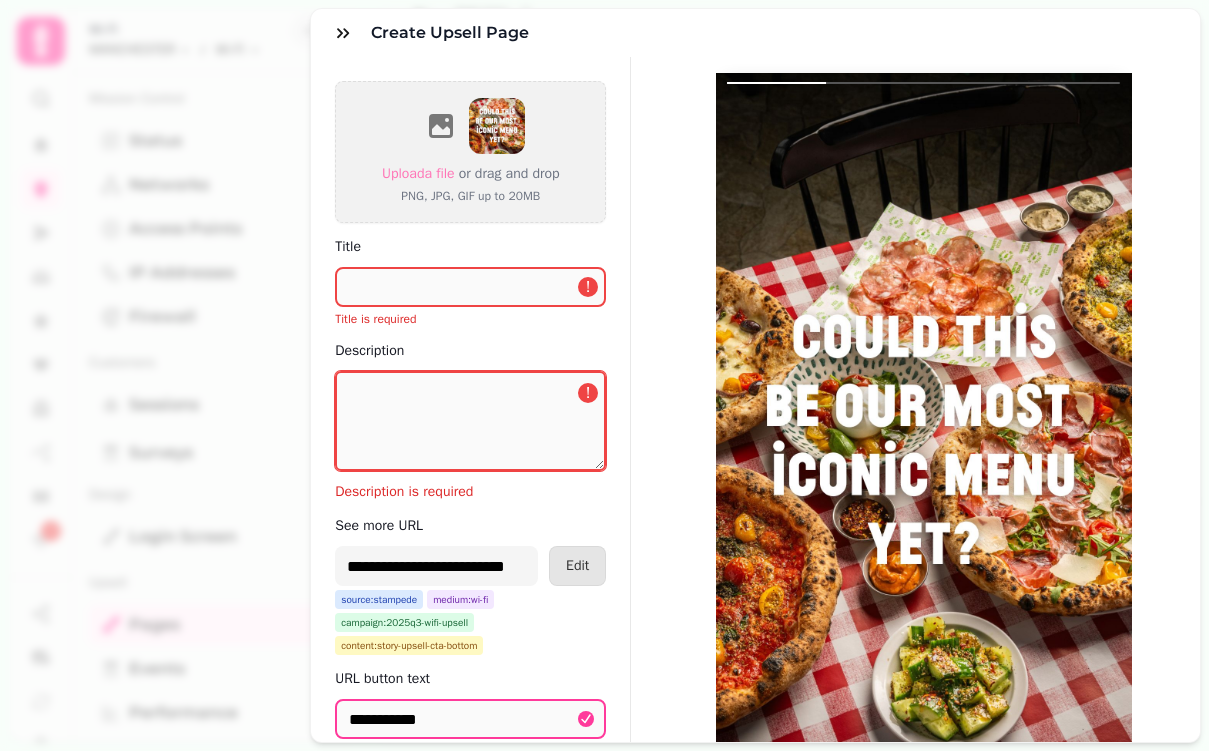 click on "Description" at bounding box center (470, 421) 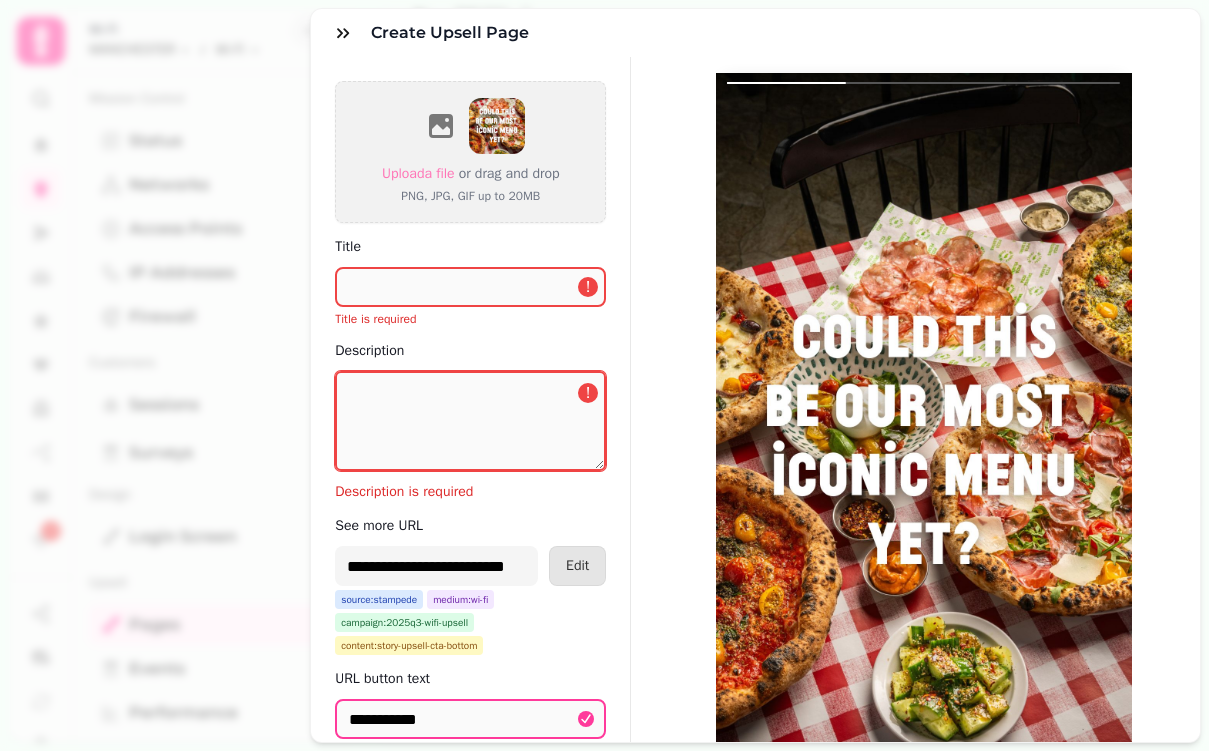 paste on "**********" 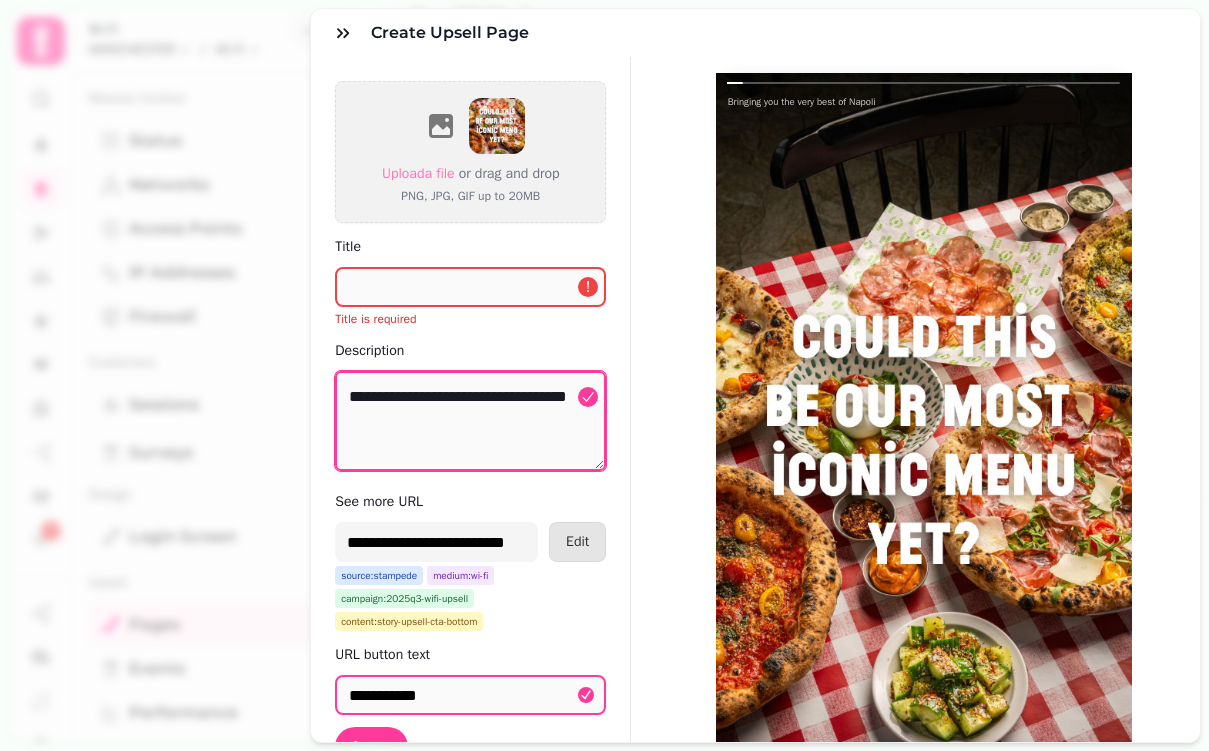 type on "**********" 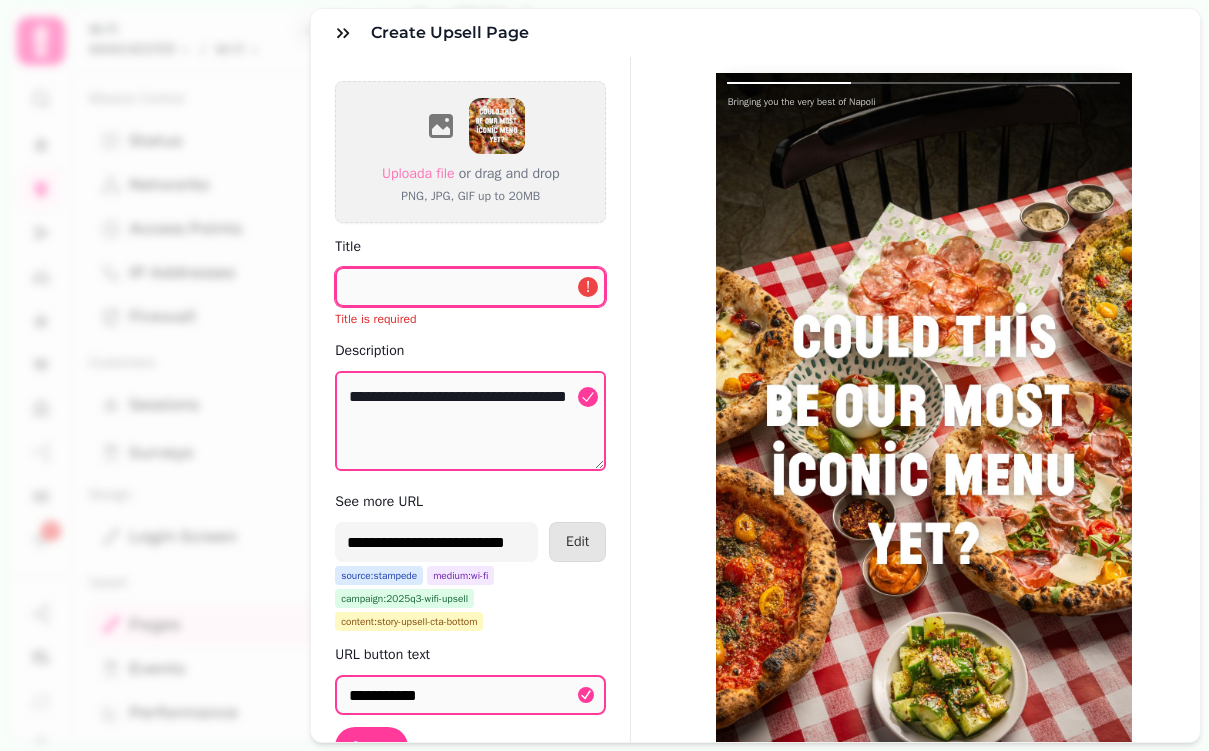 click on "Title" at bounding box center (470, 287) 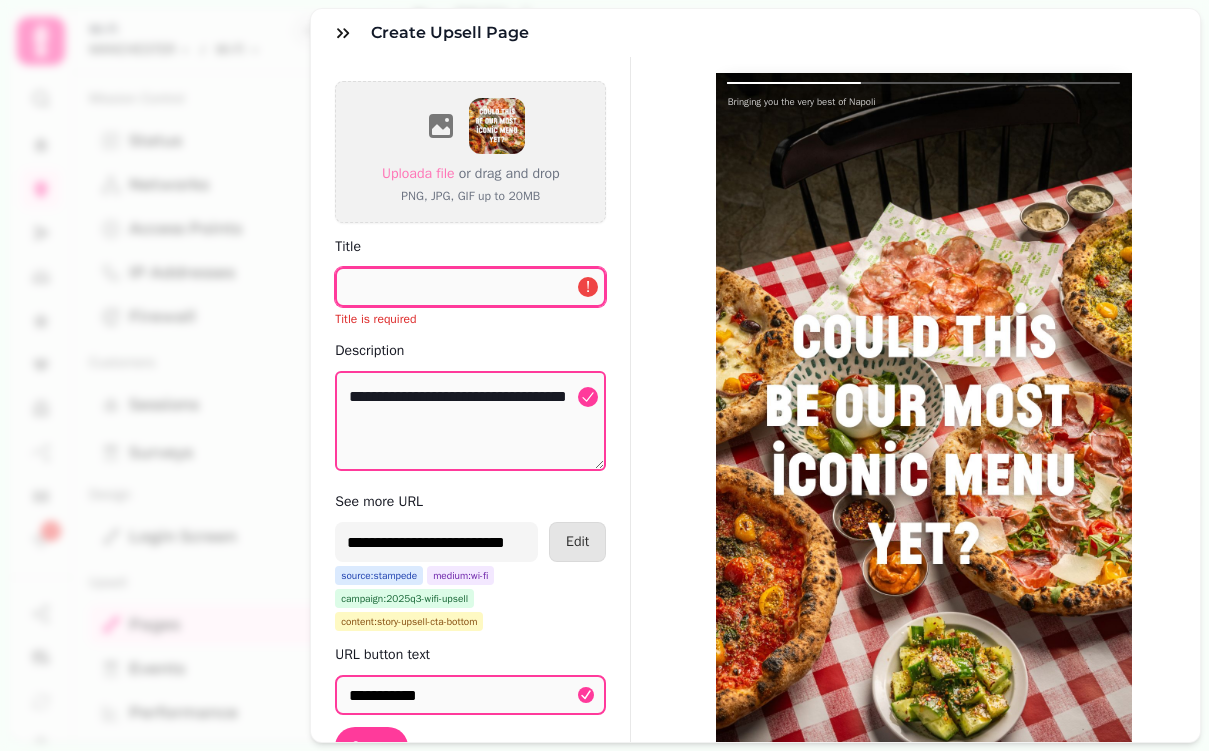 paste on "**********" 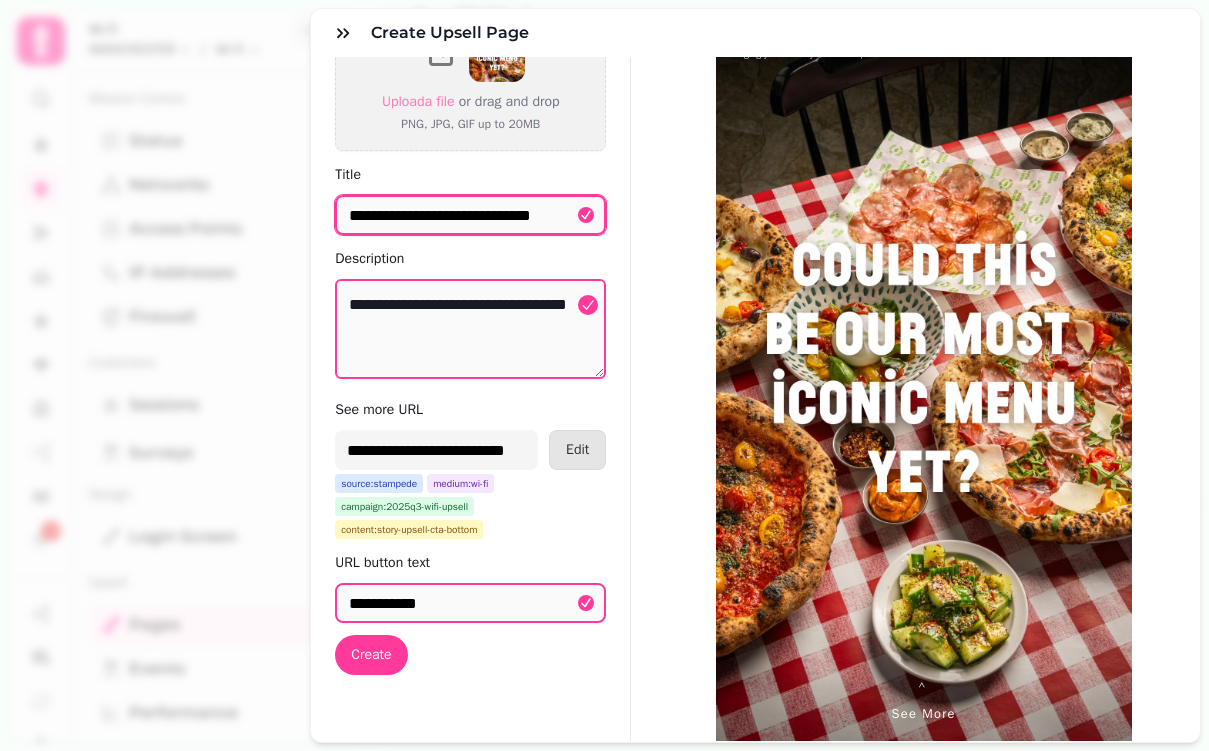scroll, scrollTop: 86, scrollLeft: 0, axis: vertical 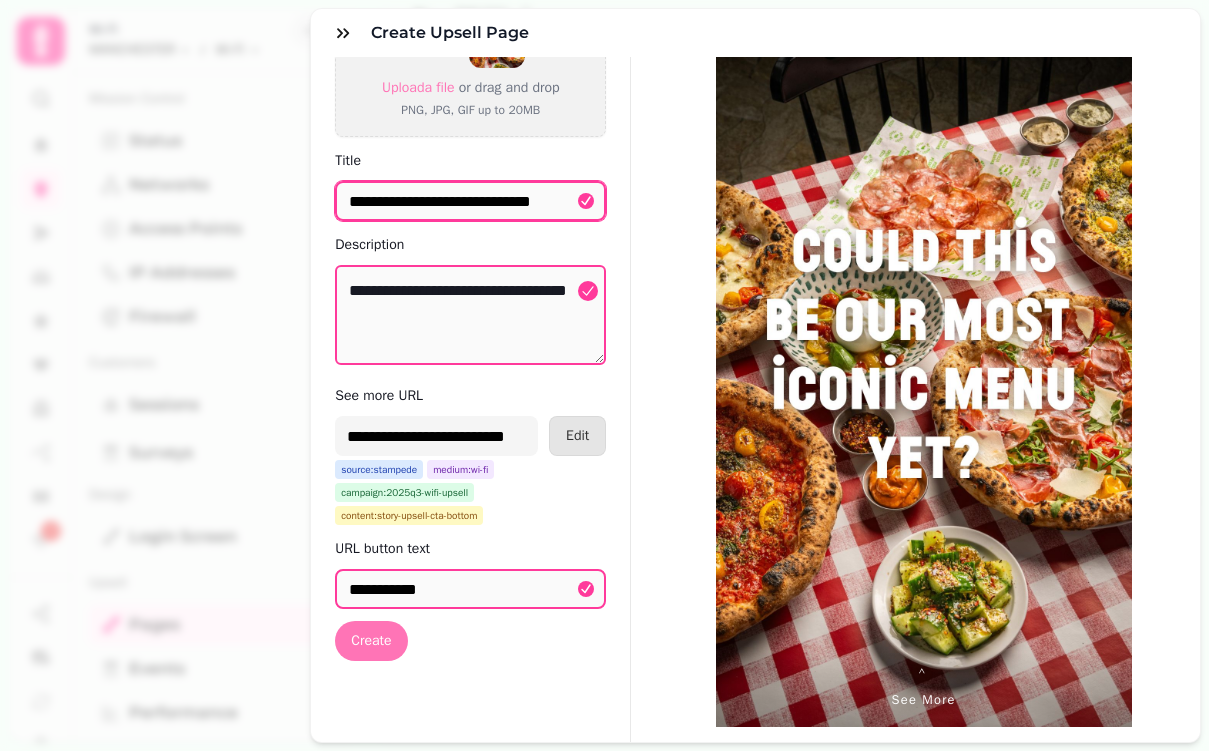 type on "**********" 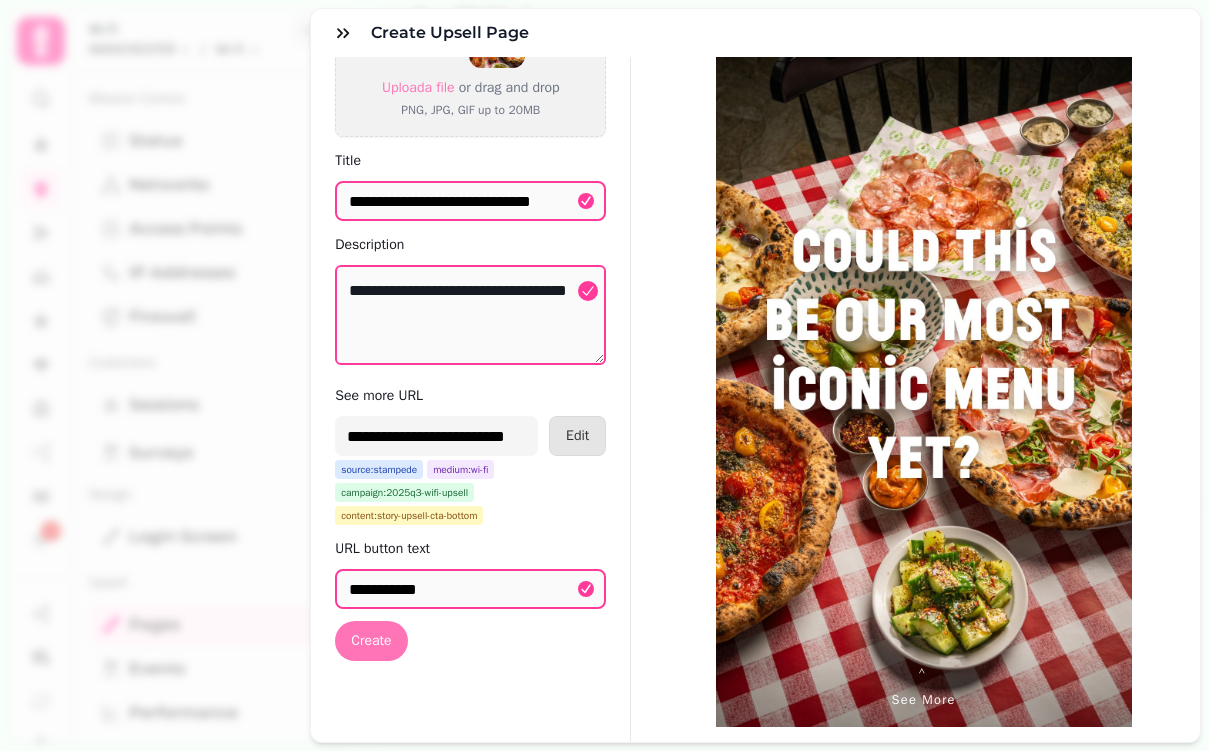 click on "Create" at bounding box center [371, 641] 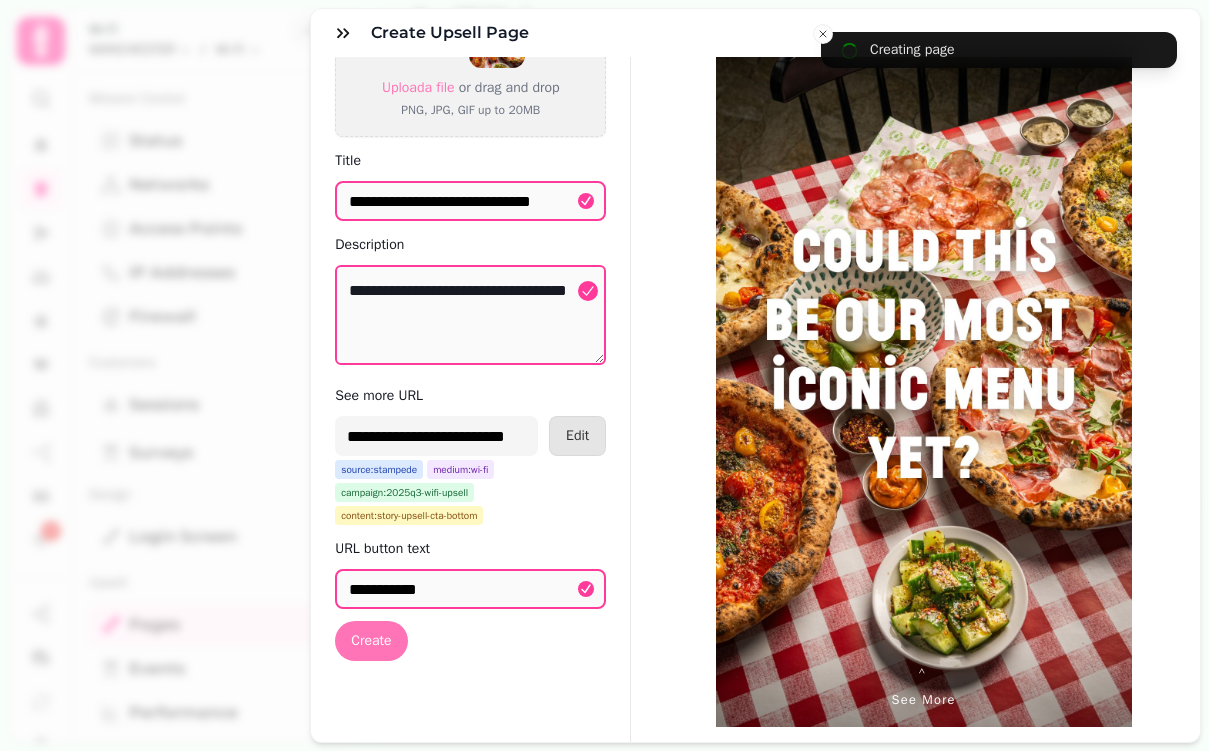 scroll, scrollTop: 0, scrollLeft: 0, axis: both 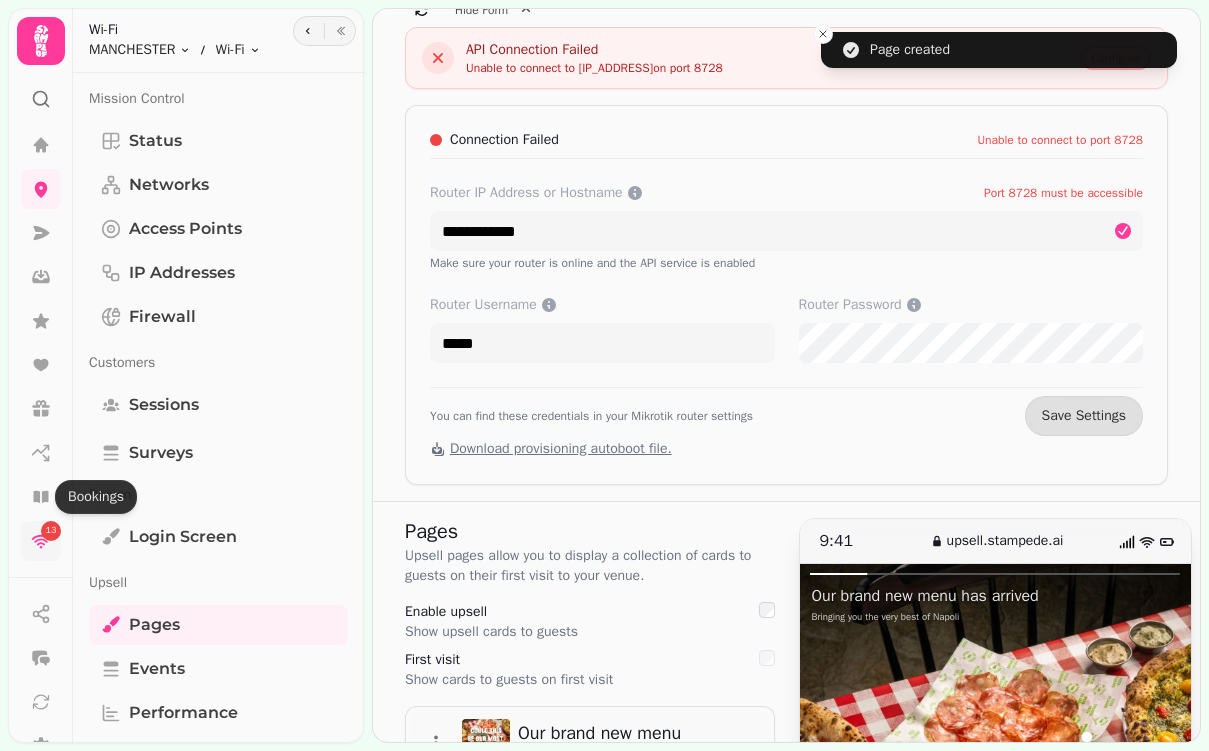 click 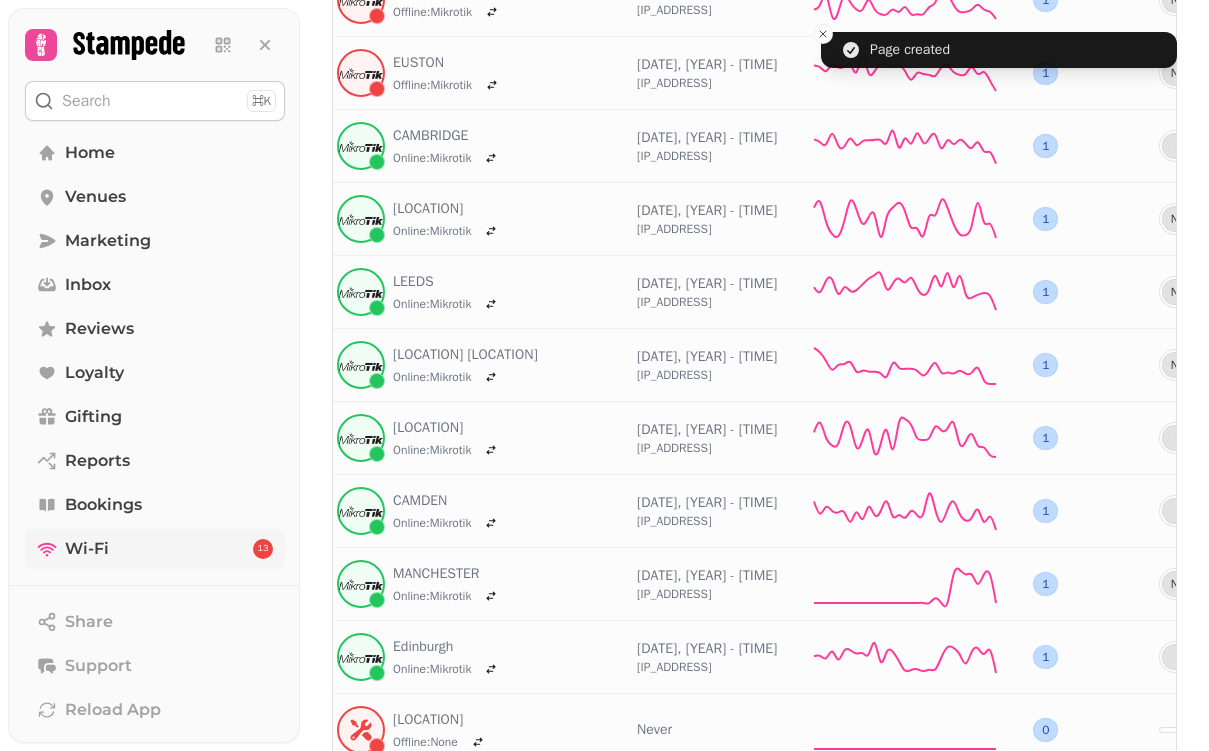 scroll, scrollTop: 1187, scrollLeft: 0, axis: vertical 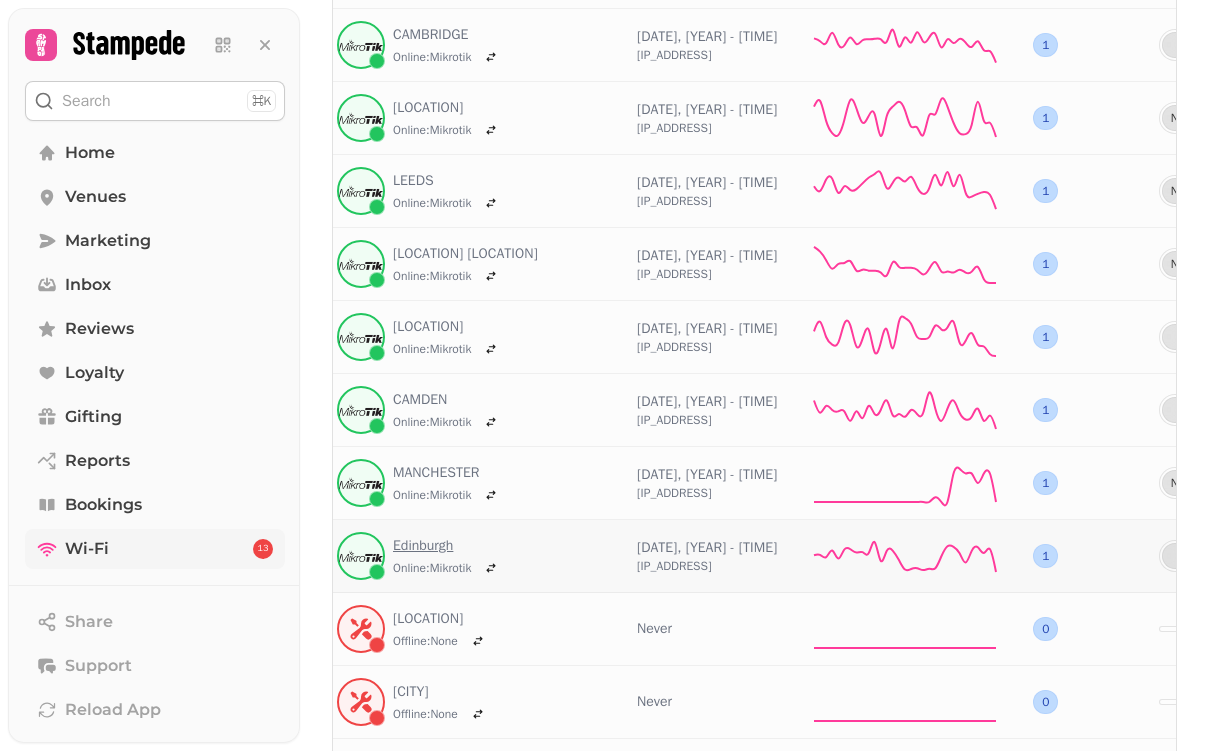 click on "Edinburgh" at bounding box center (448, 546) 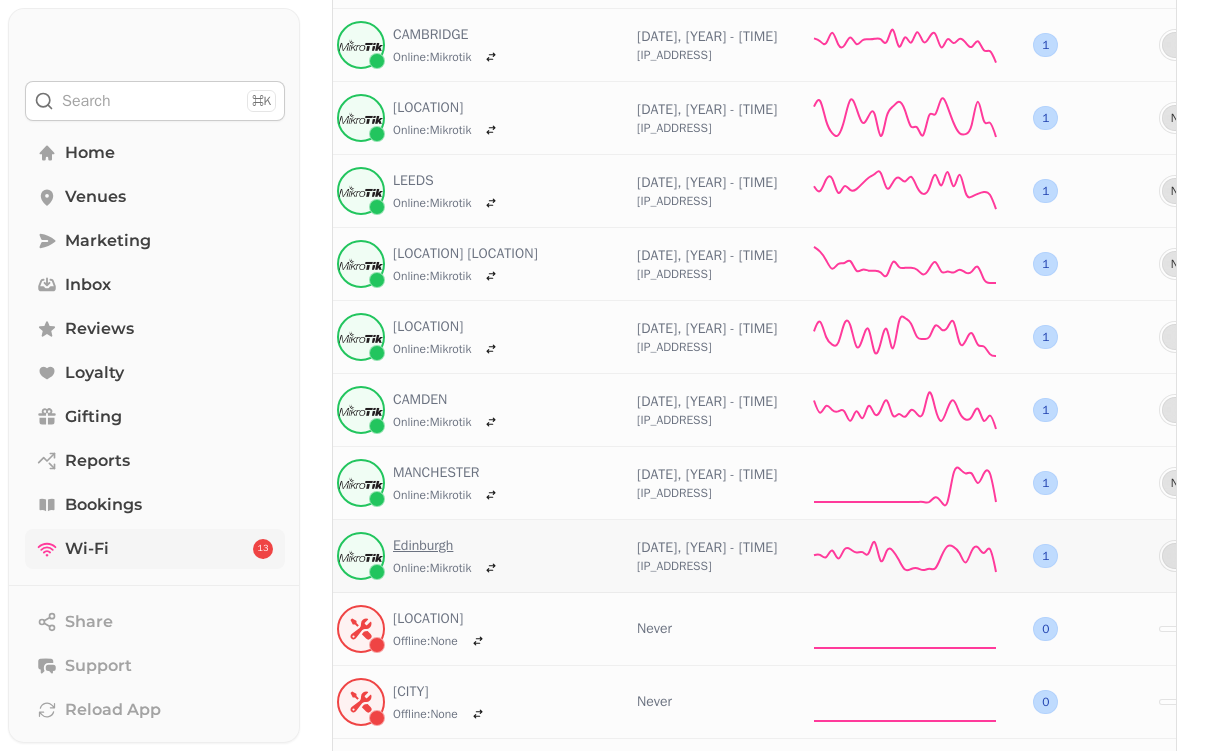 scroll, scrollTop: 0, scrollLeft: 0, axis: both 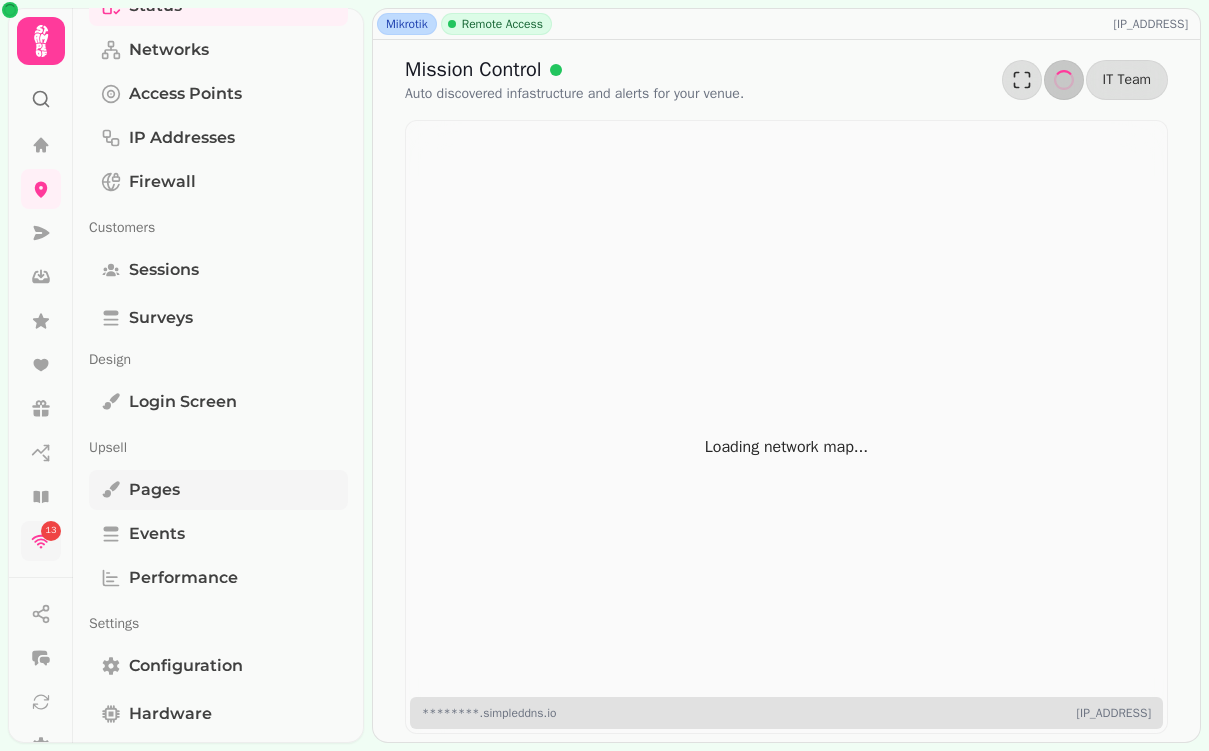 click on "Pages" at bounding box center [218, 490] 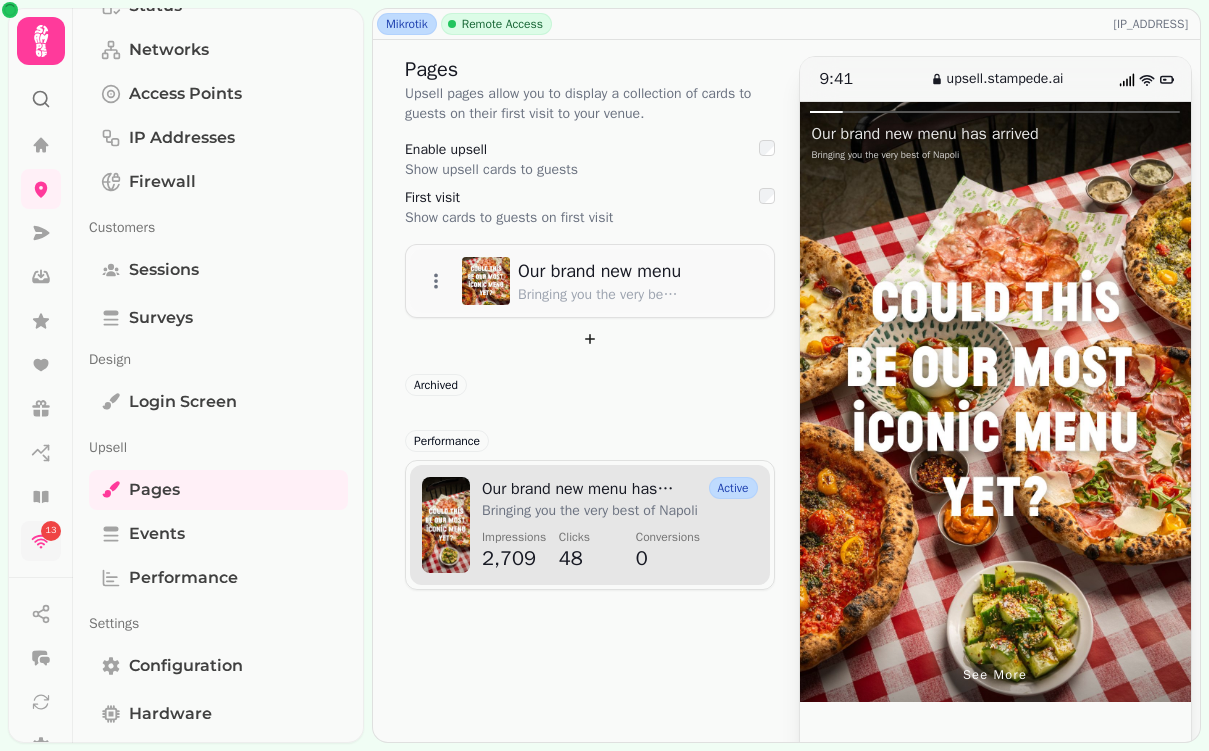 scroll, scrollTop: 23, scrollLeft: 0, axis: vertical 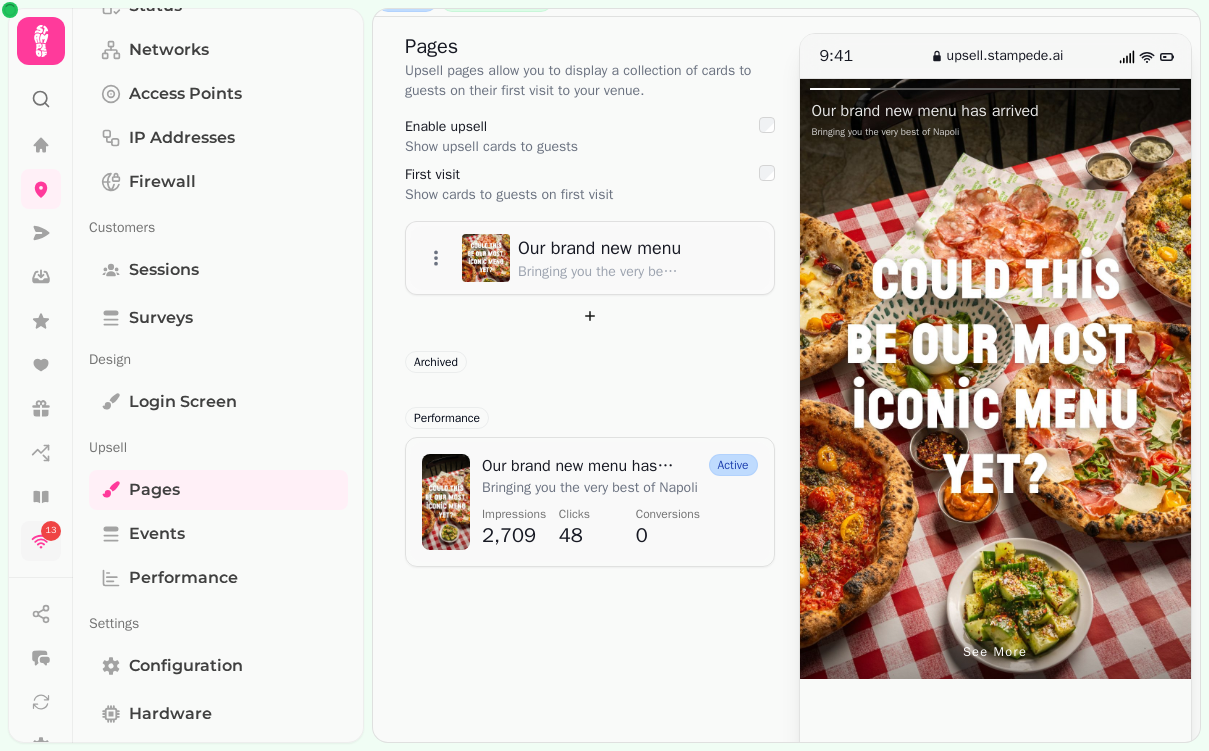 click 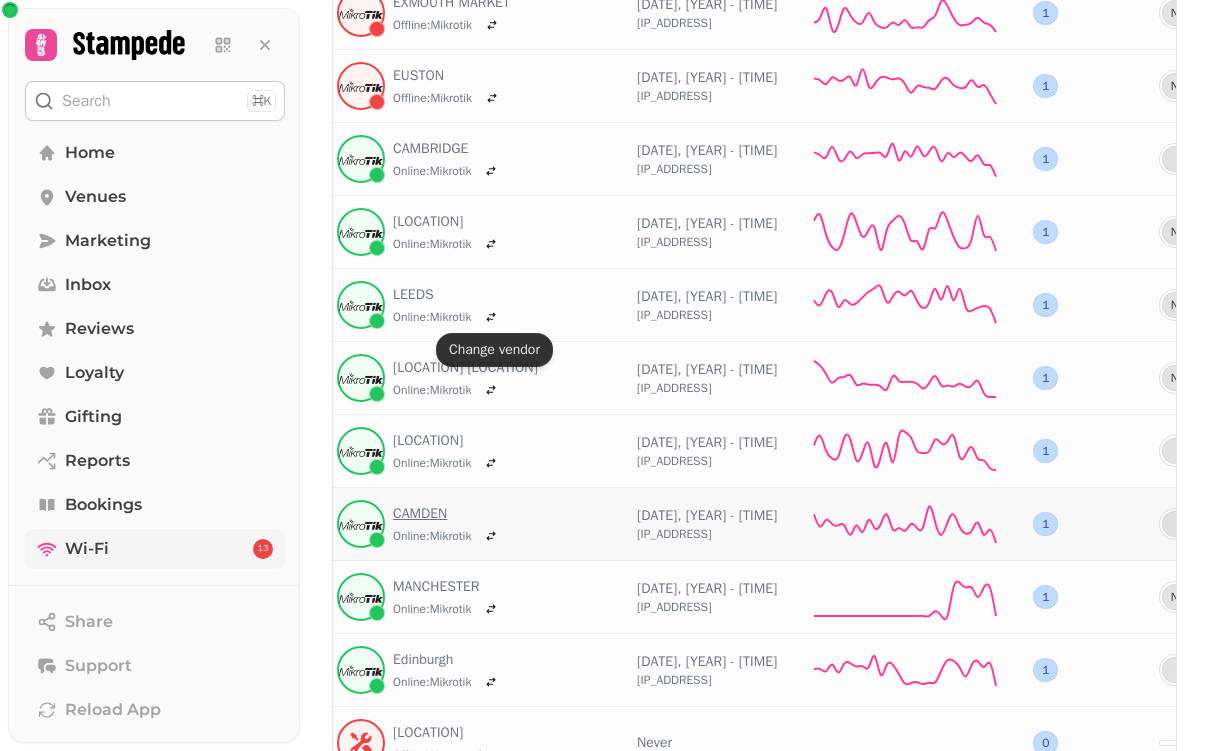 scroll, scrollTop: 1264, scrollLeft: 0, axis: vertical 